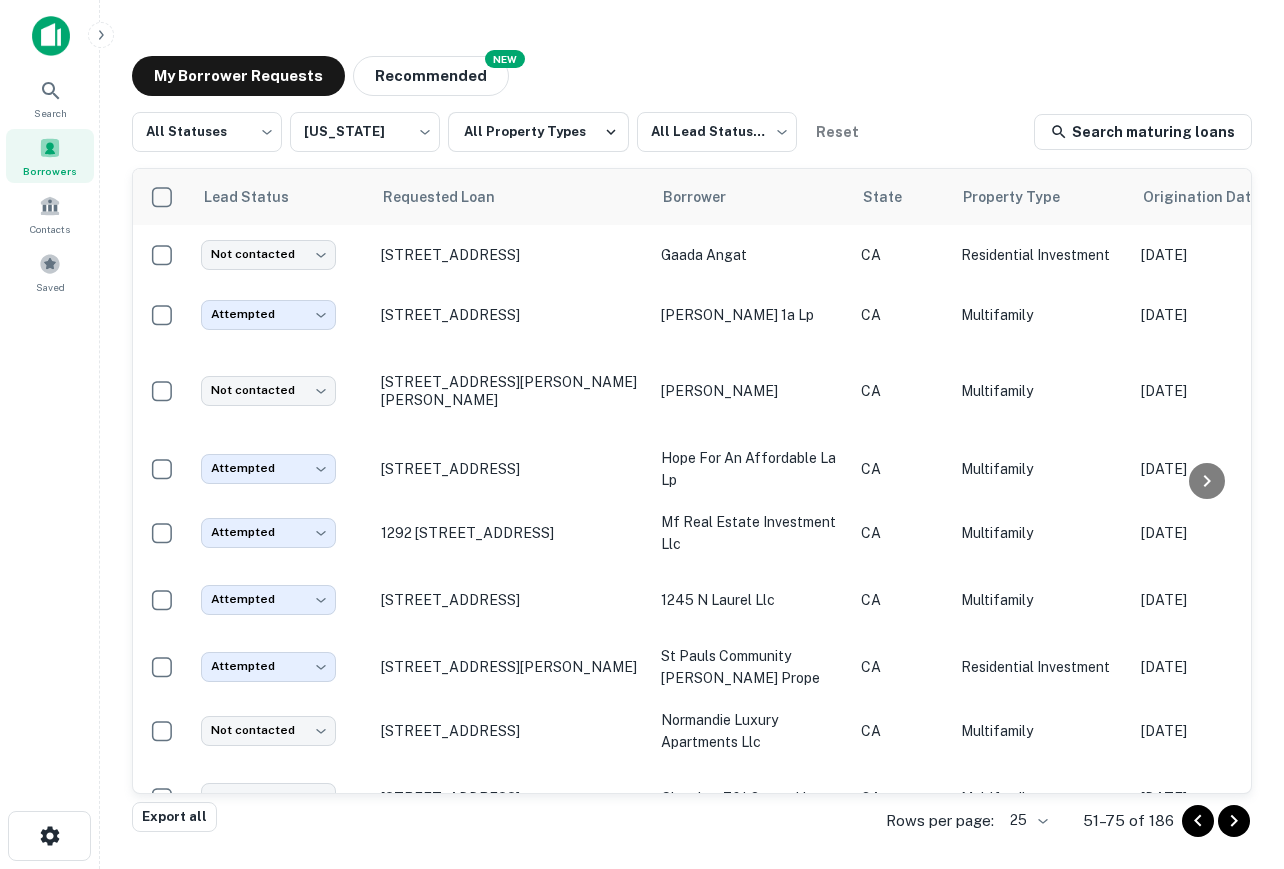scroll, scrollTop: 0, scrollLeft: 0, axis: both 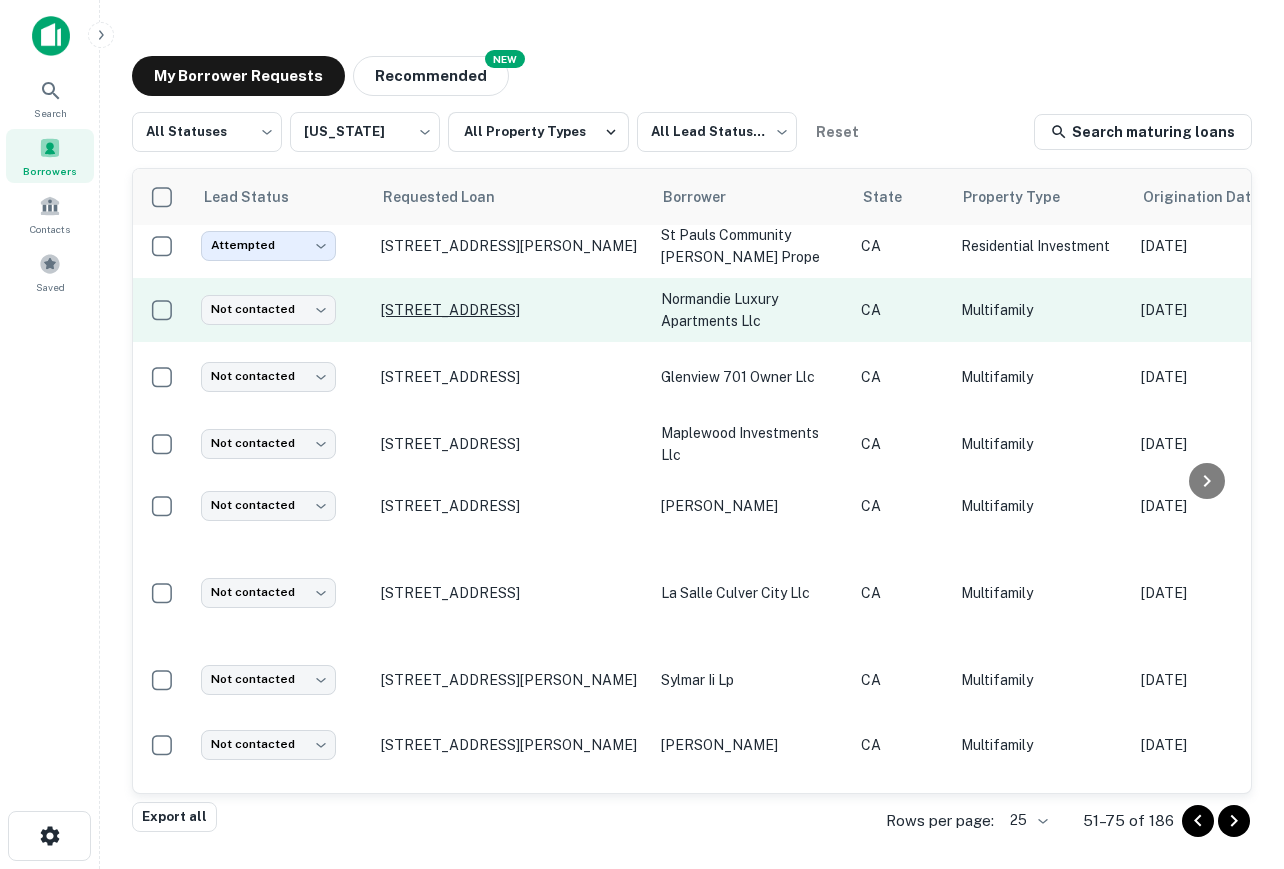 click on "[STREET_ADDRESS]" at bounding box center (511, 310) 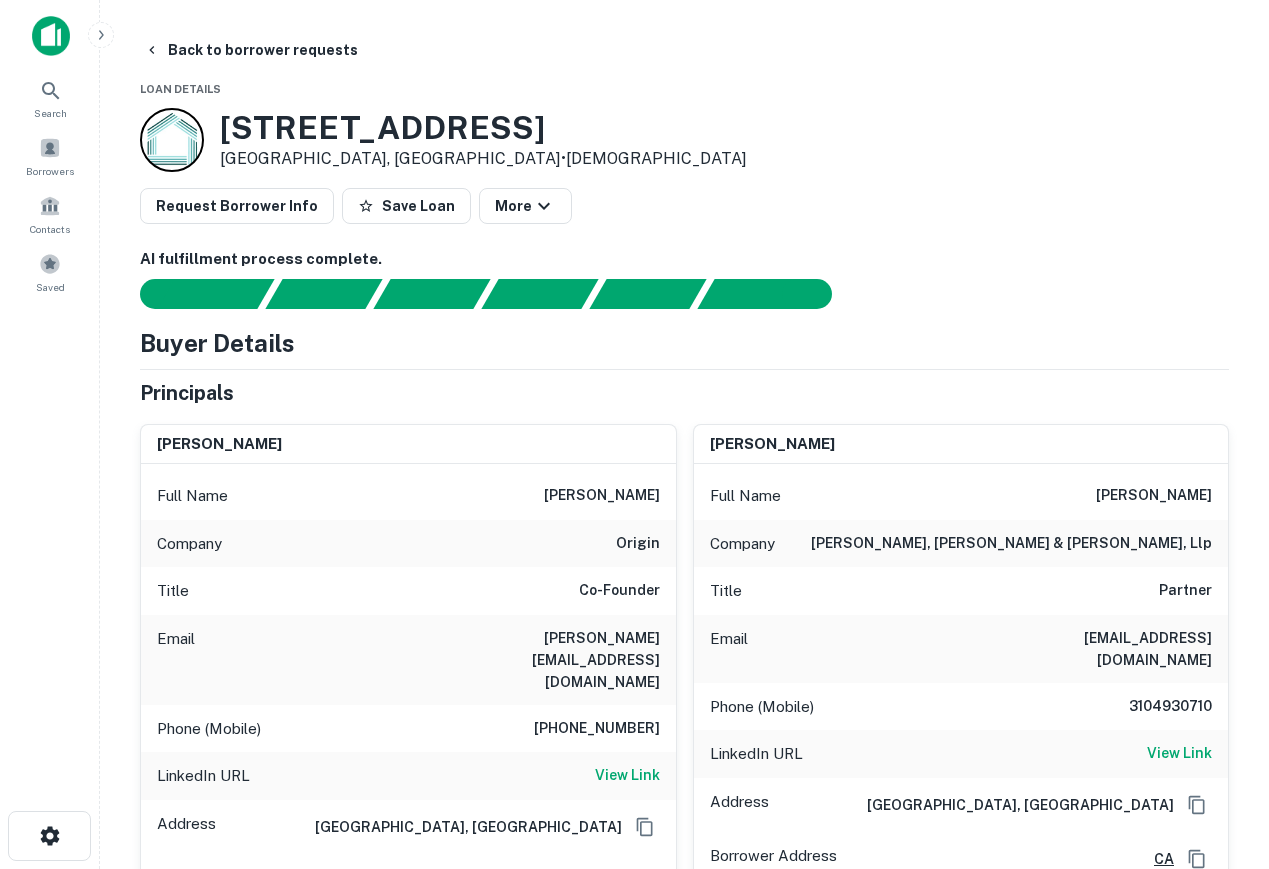 click on "[PHONE_NUMBER]" at bounding box center [597, 729] 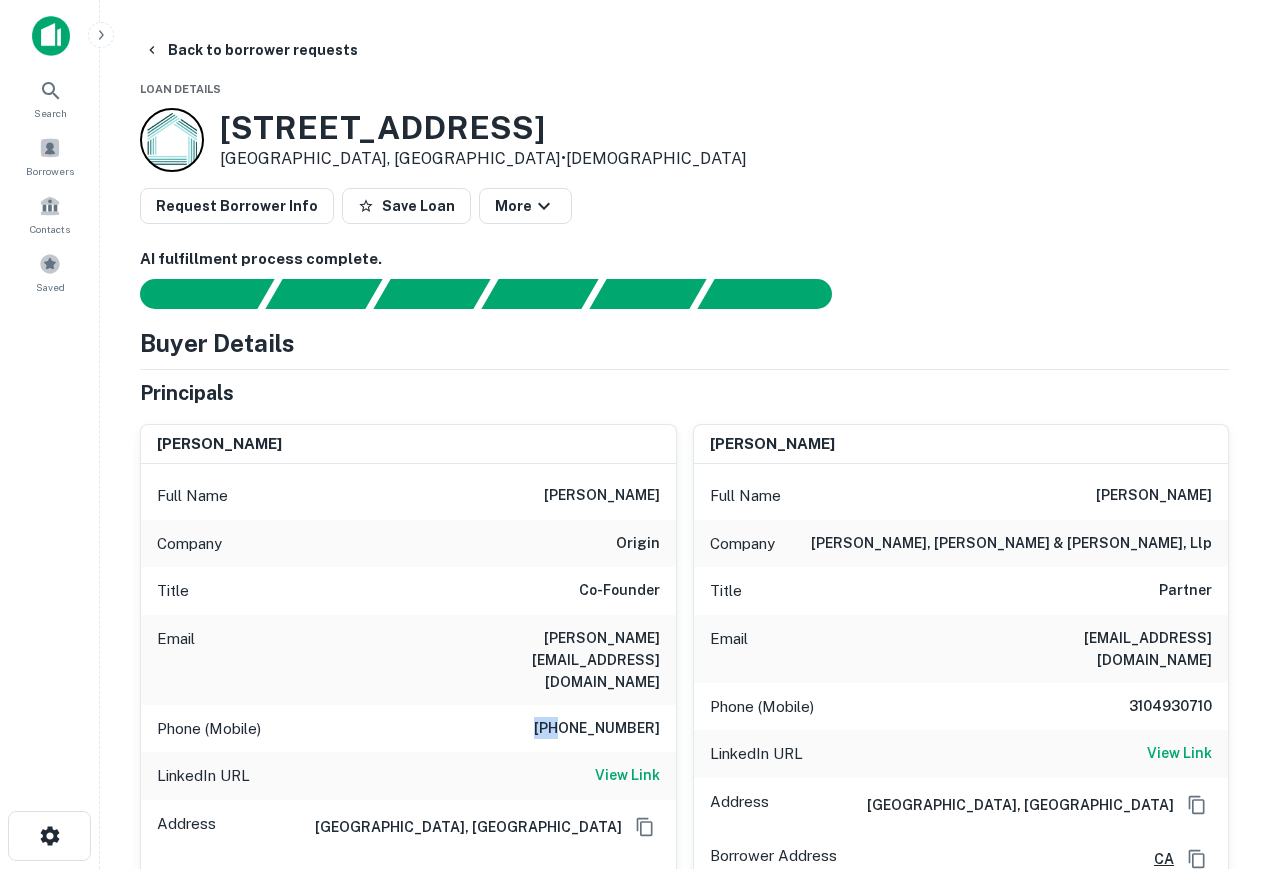 click on "[PHONE_NUMBER]" at bounding box center [597, 729] 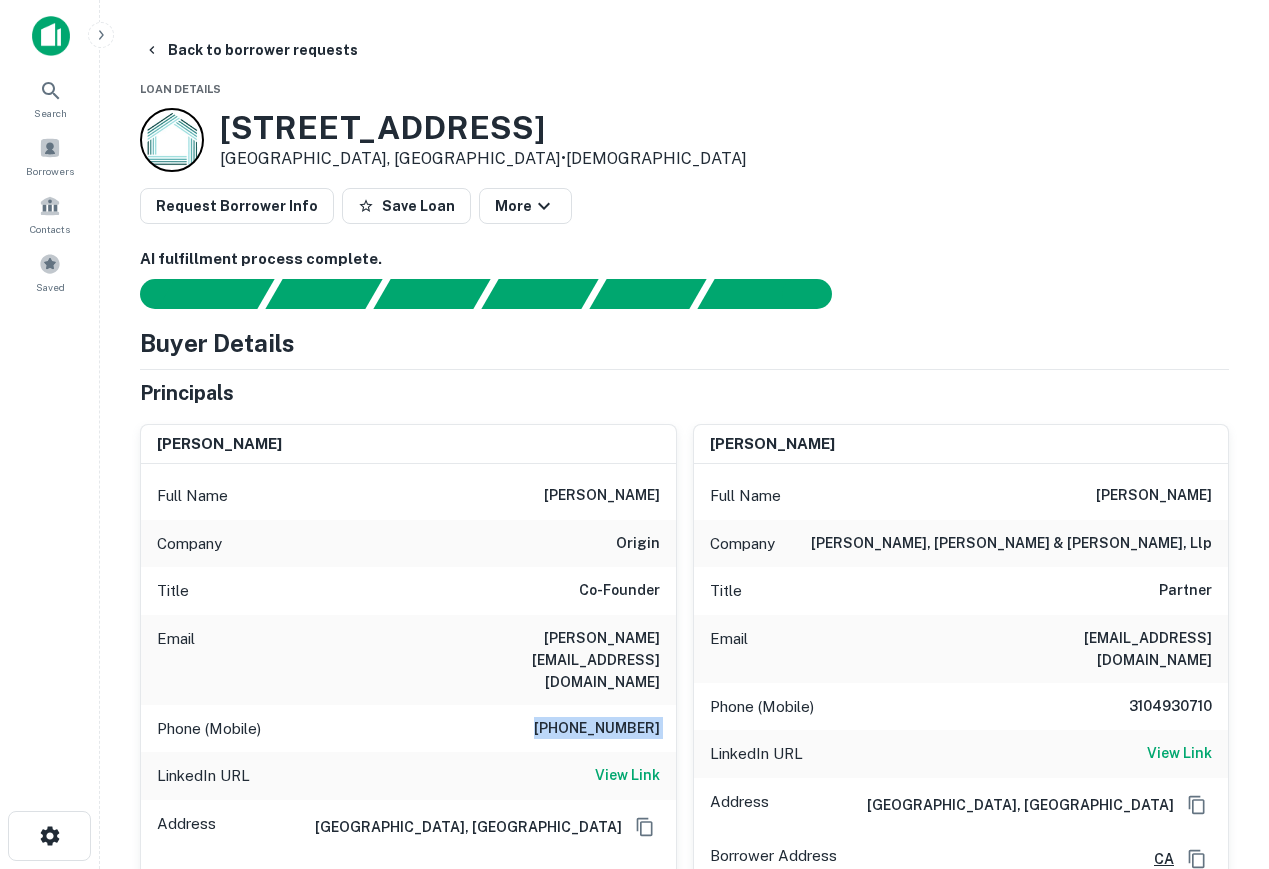 click on "[PHONE_NUMBER]" at bounding box center (597, 729) 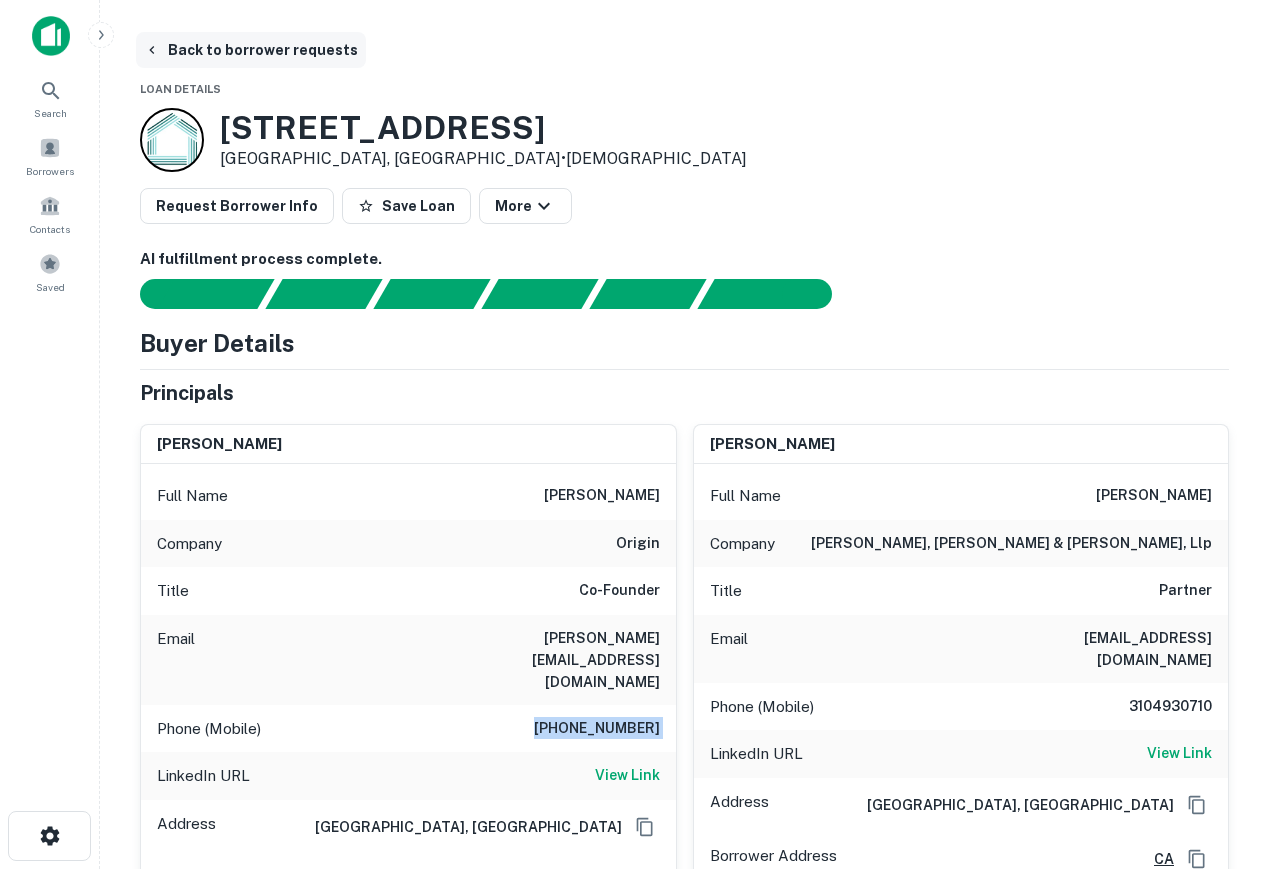 click on "Back to borrower requests" at bounding box center [251, 50] 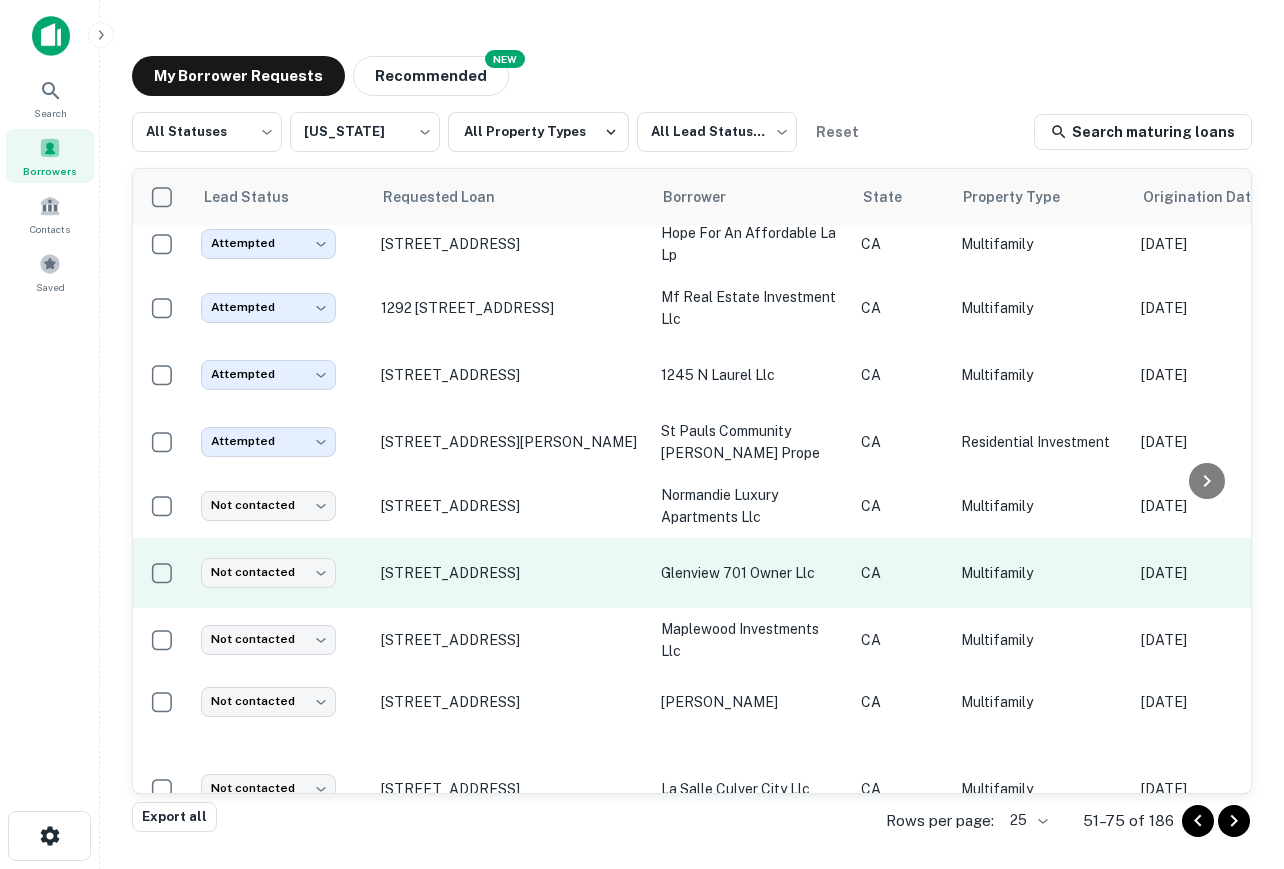 scroll, scrollTop: 221, scrollLeft: 0, axis: vertical 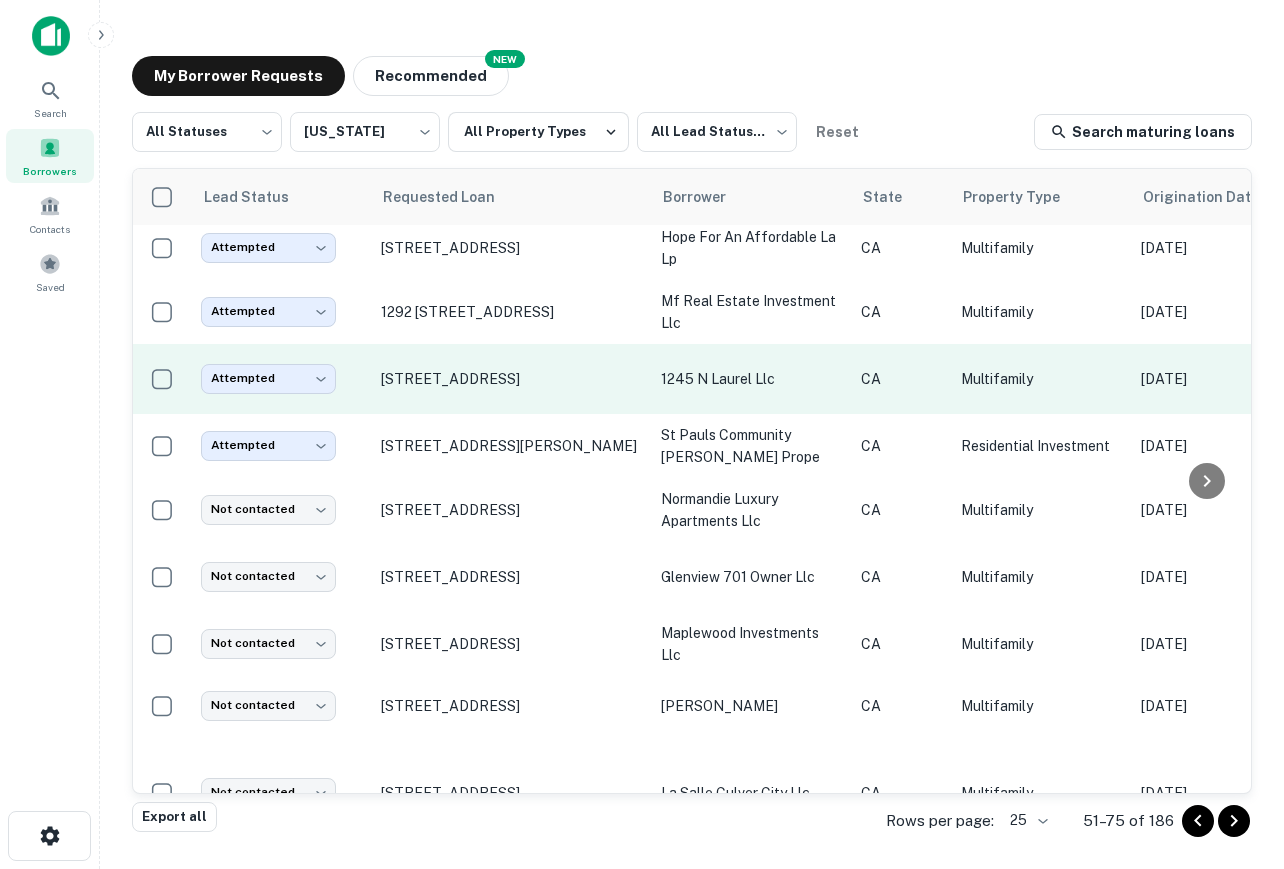 click on "1245 n laurel llc" at bounding box center (751, 379) 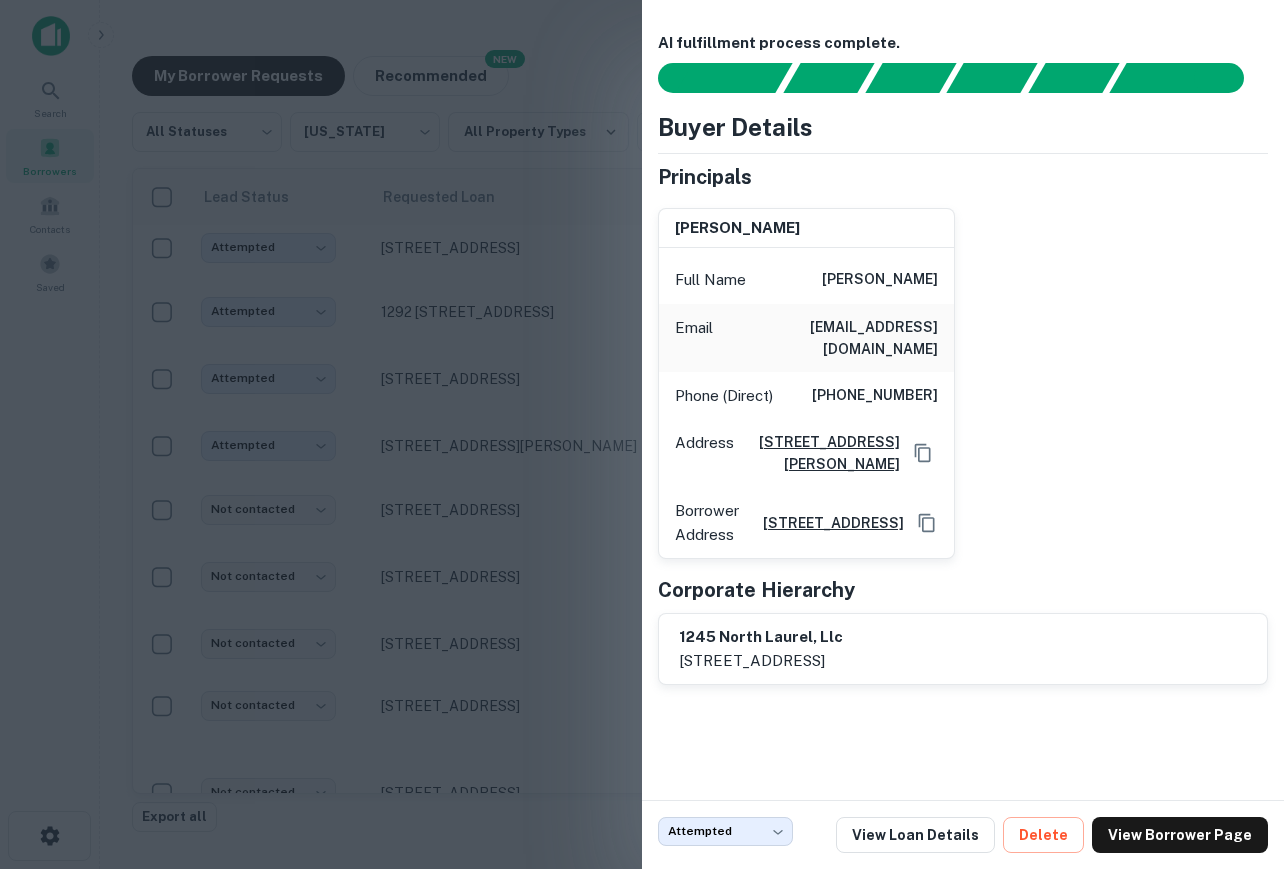 click at bounding box center [642, 434] 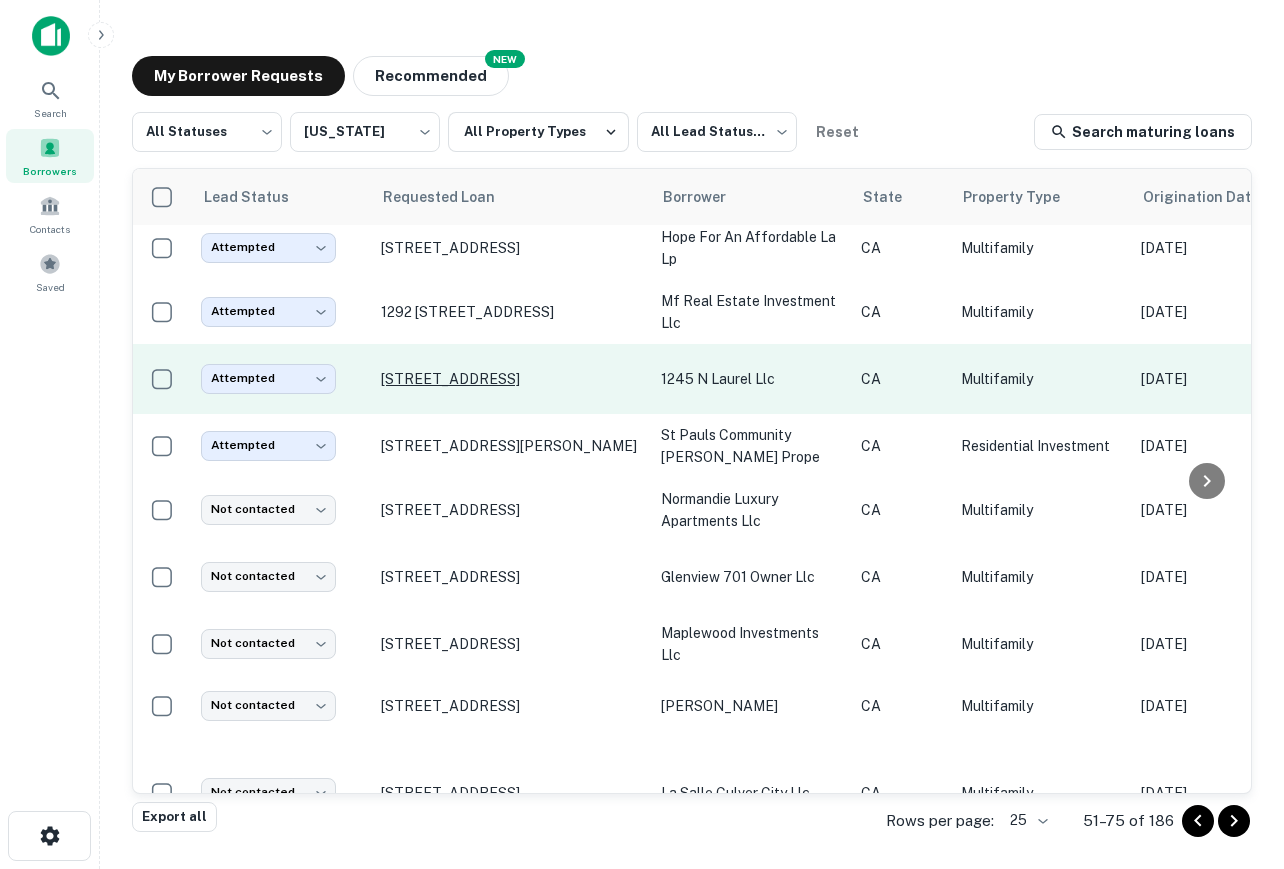 click on "[STREET_ADDRESS]" at bounding box center (511, 379) 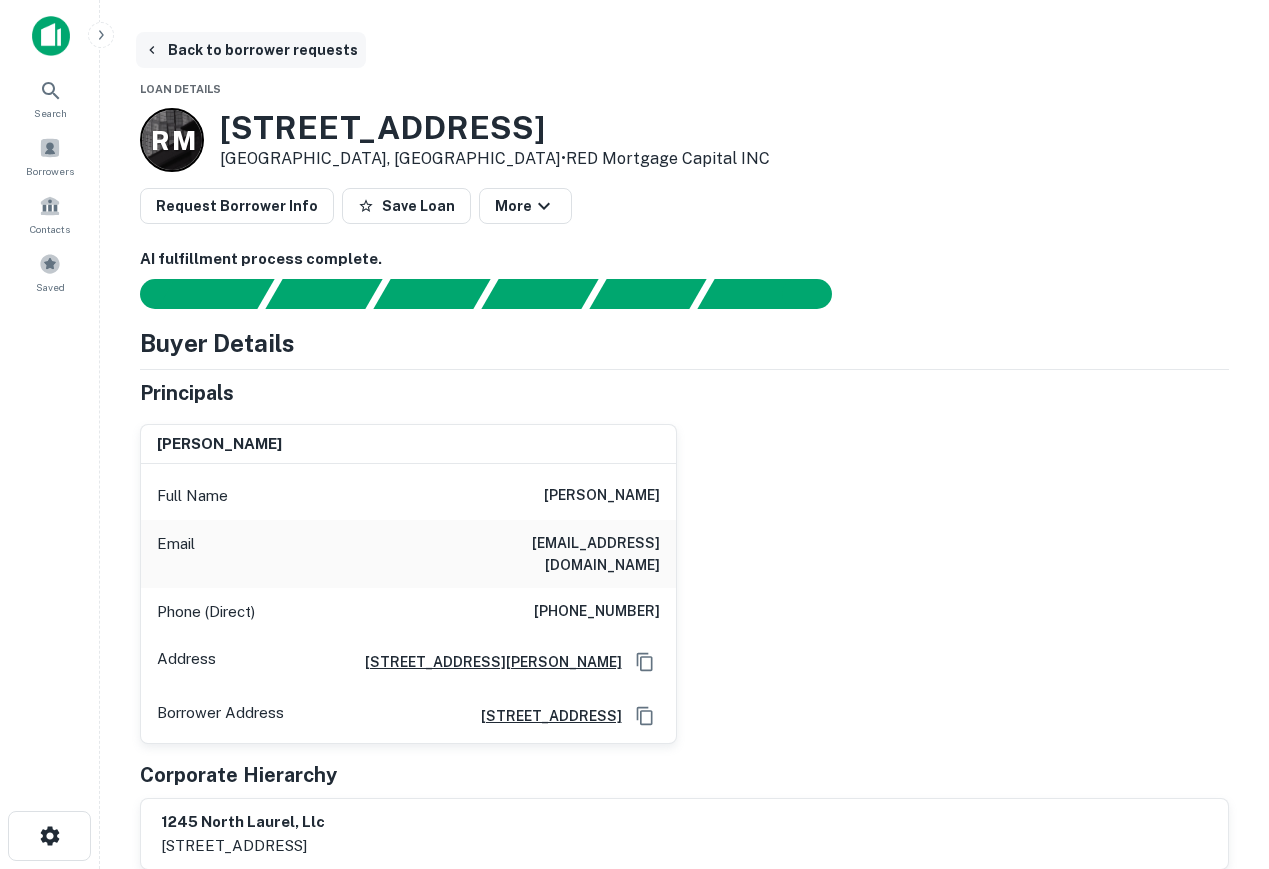 click on "Back to borrower requests" at bounding box center (251, 50) 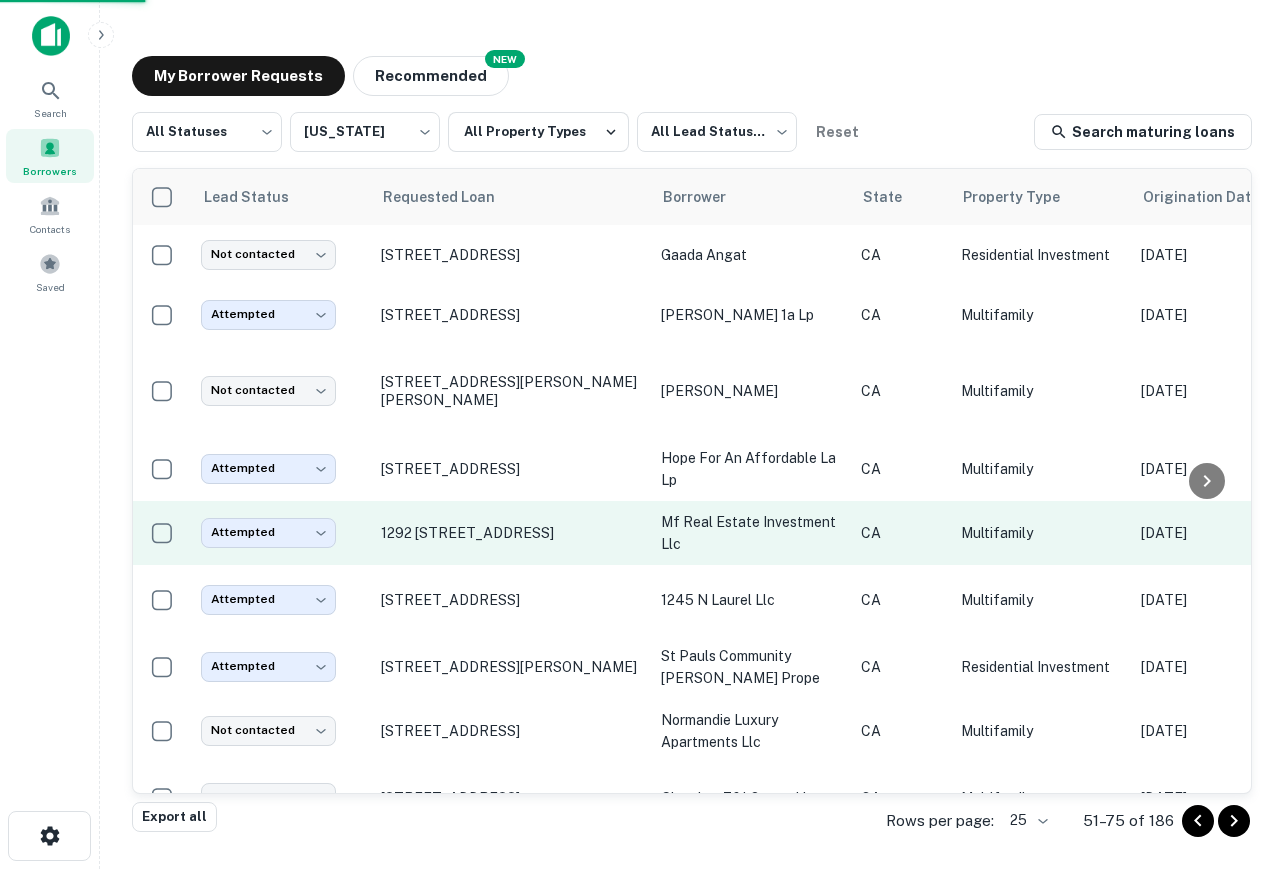 scroll, scrollTop: 221, scrollLeft: 0, axis: vertical 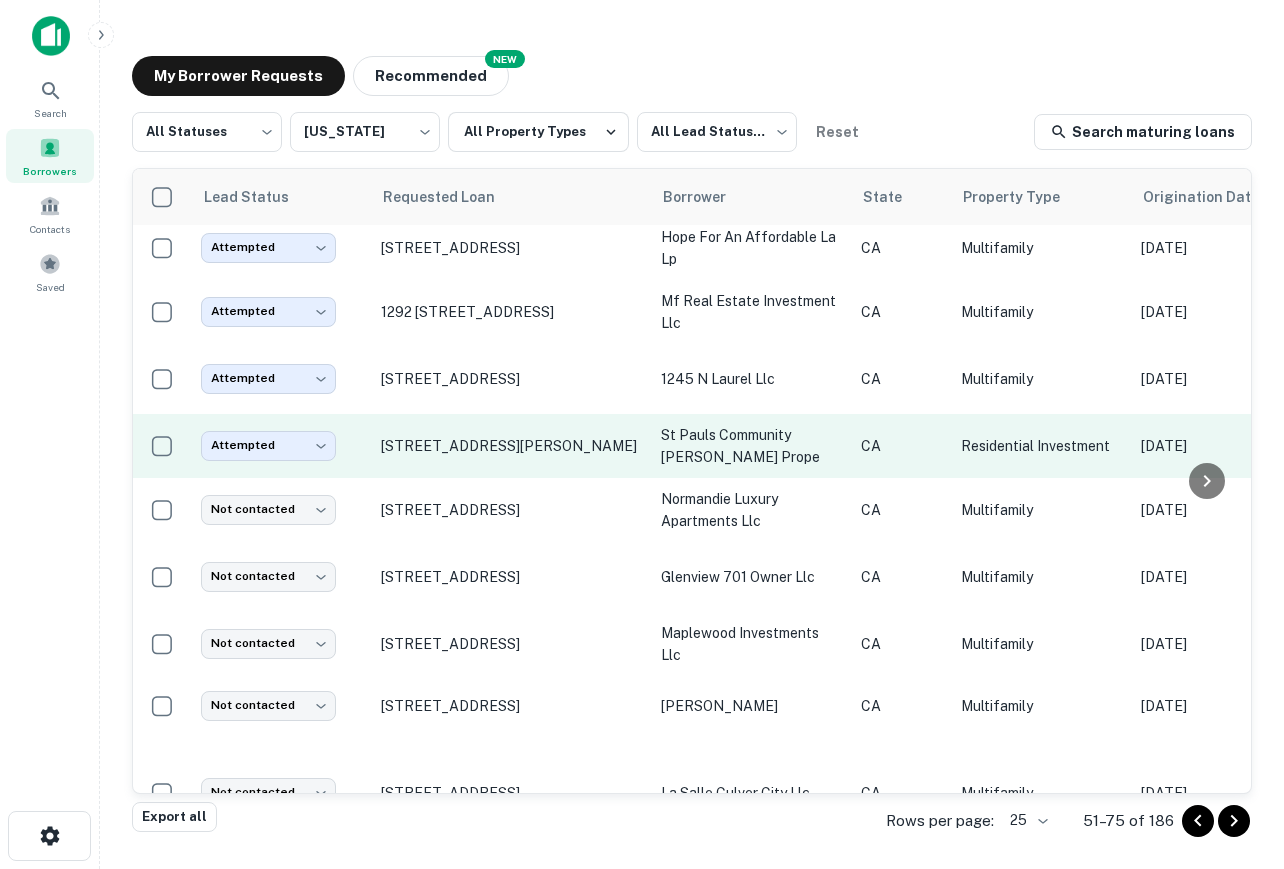 click on "[STREET_ADDRESS][PERSON_NAME]" at bounding box center [511, 446] 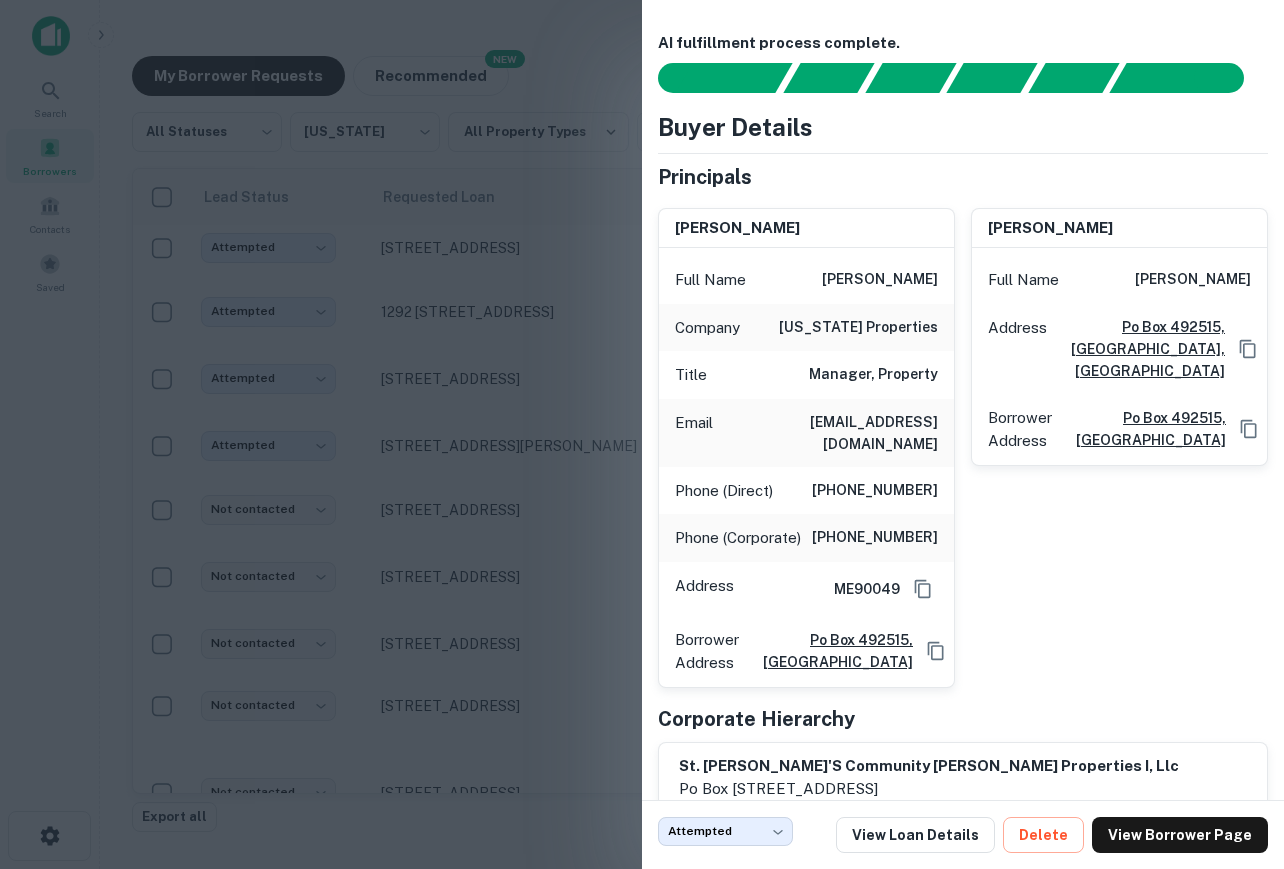click at bounding box center [642, 434] 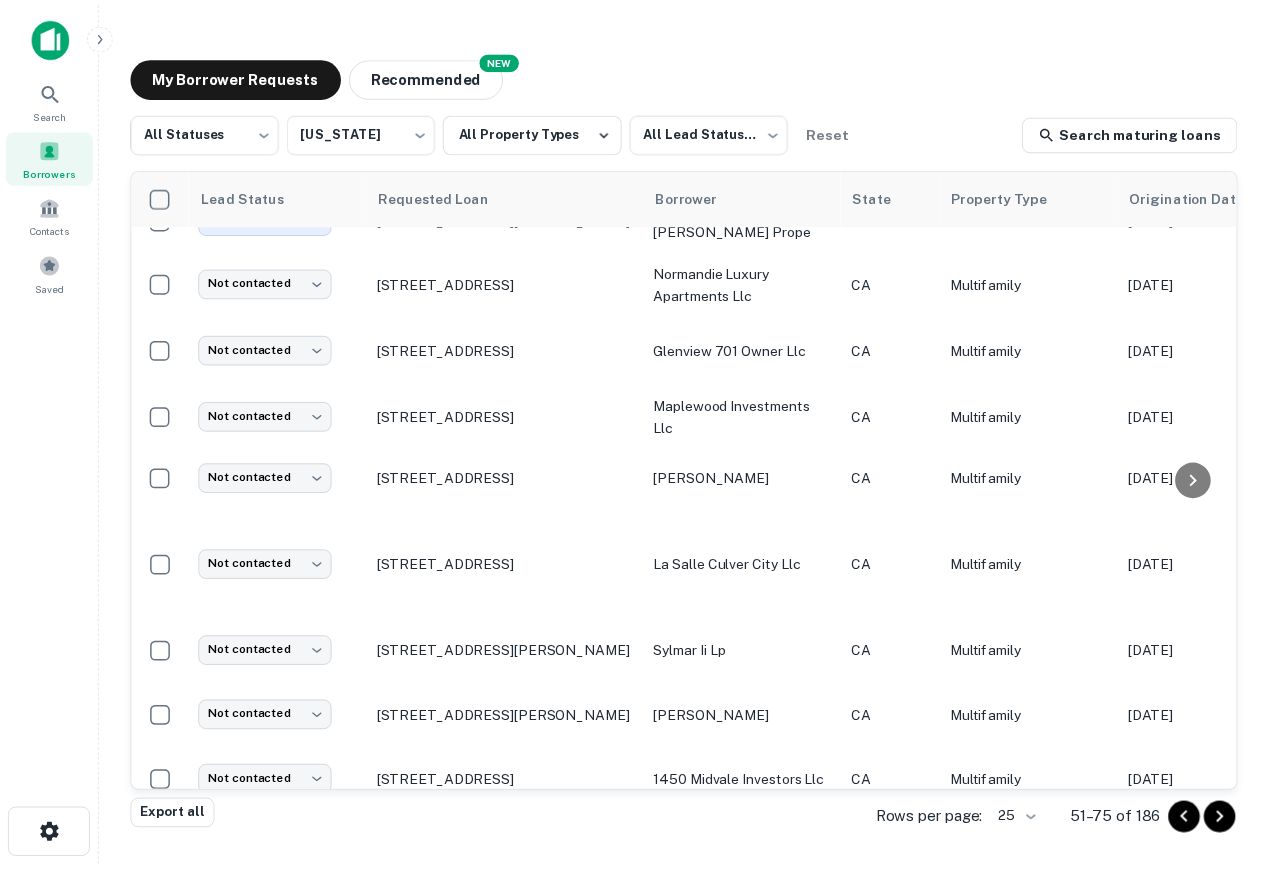 scroll, scrollTop: 465, scrollLeft: 0, axis: vertical 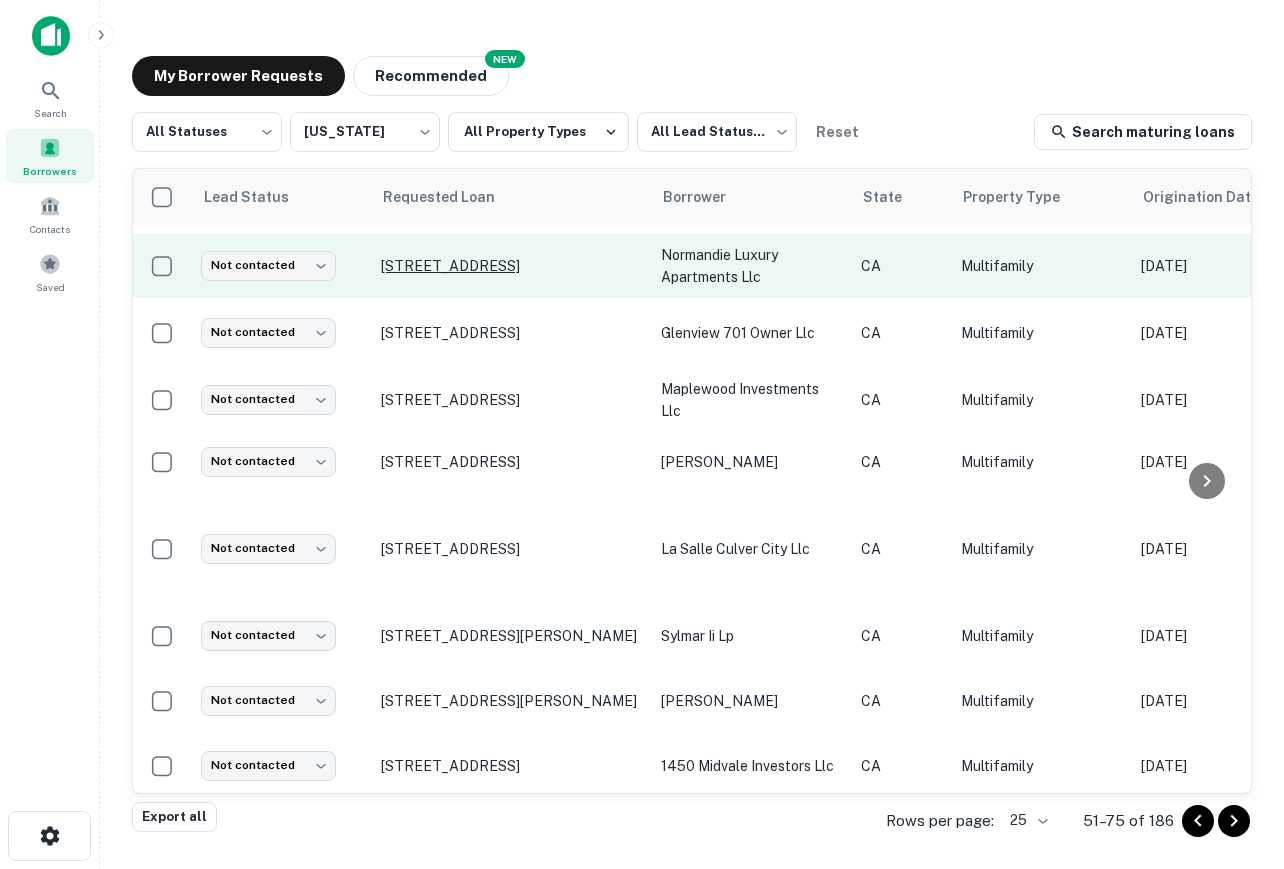 click on "[STREET_ADDRESS]" at bounding box center (511, 266) 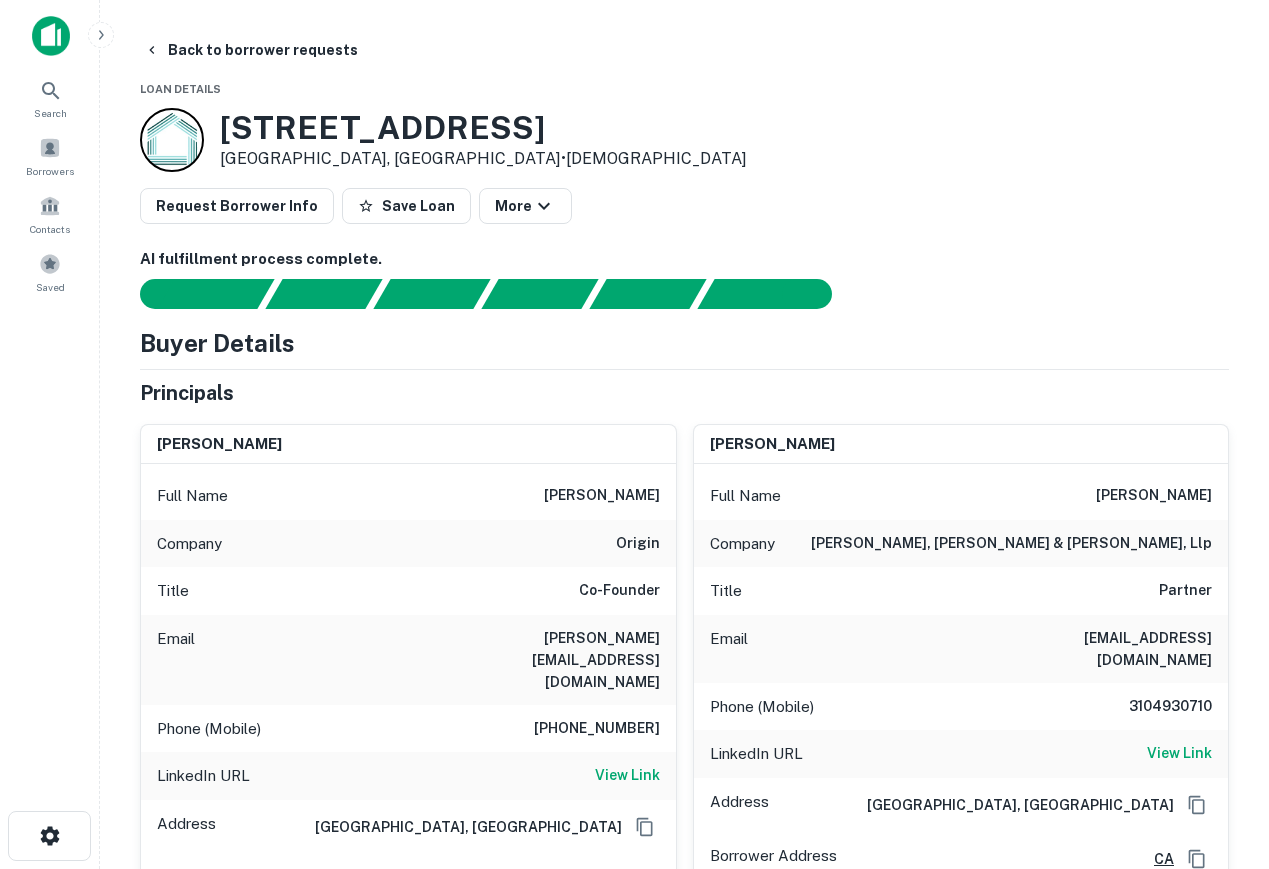 click on "[PHONE_NUMBER]" at bounding box center (597, 729) 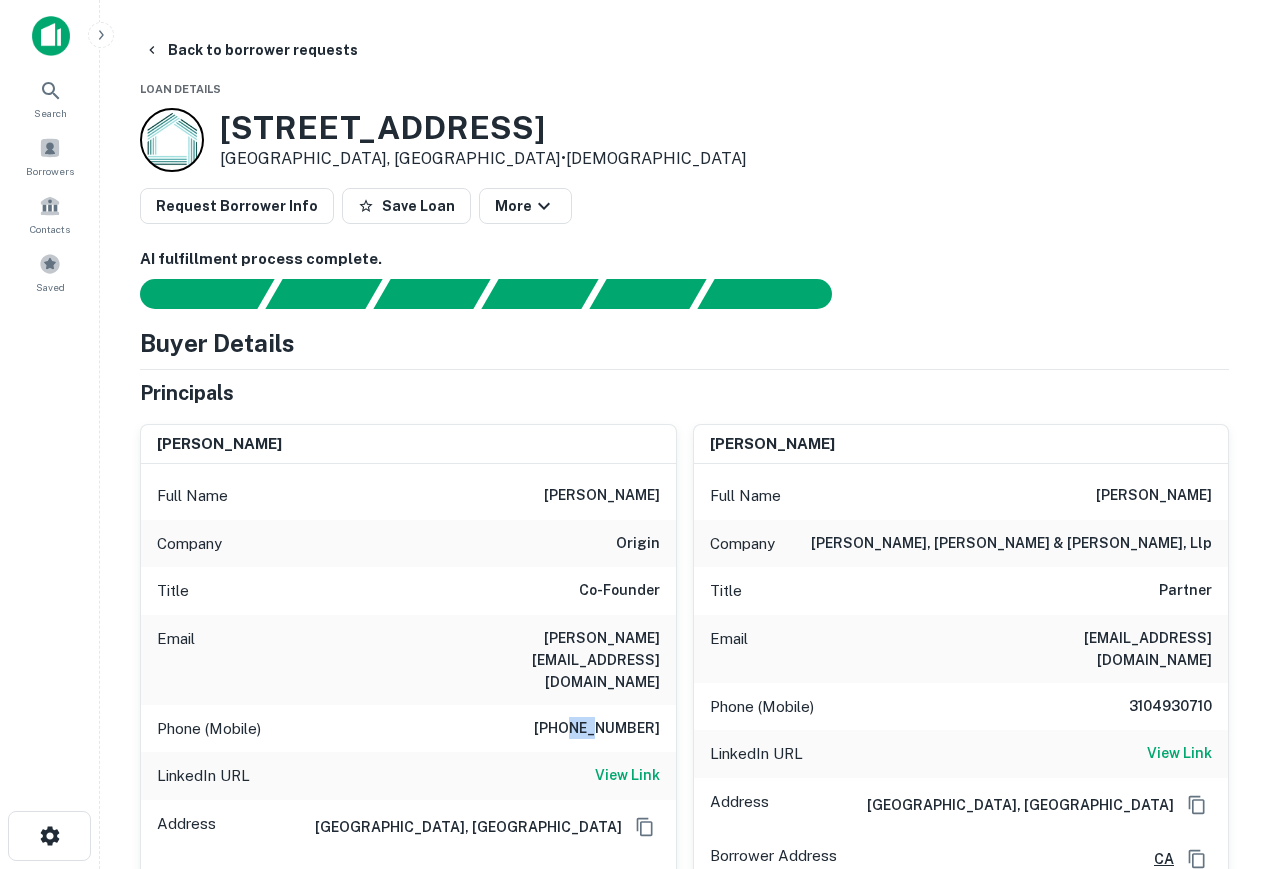 click on "[PHONE_NUMBER]" at bounding box center (597, 729) 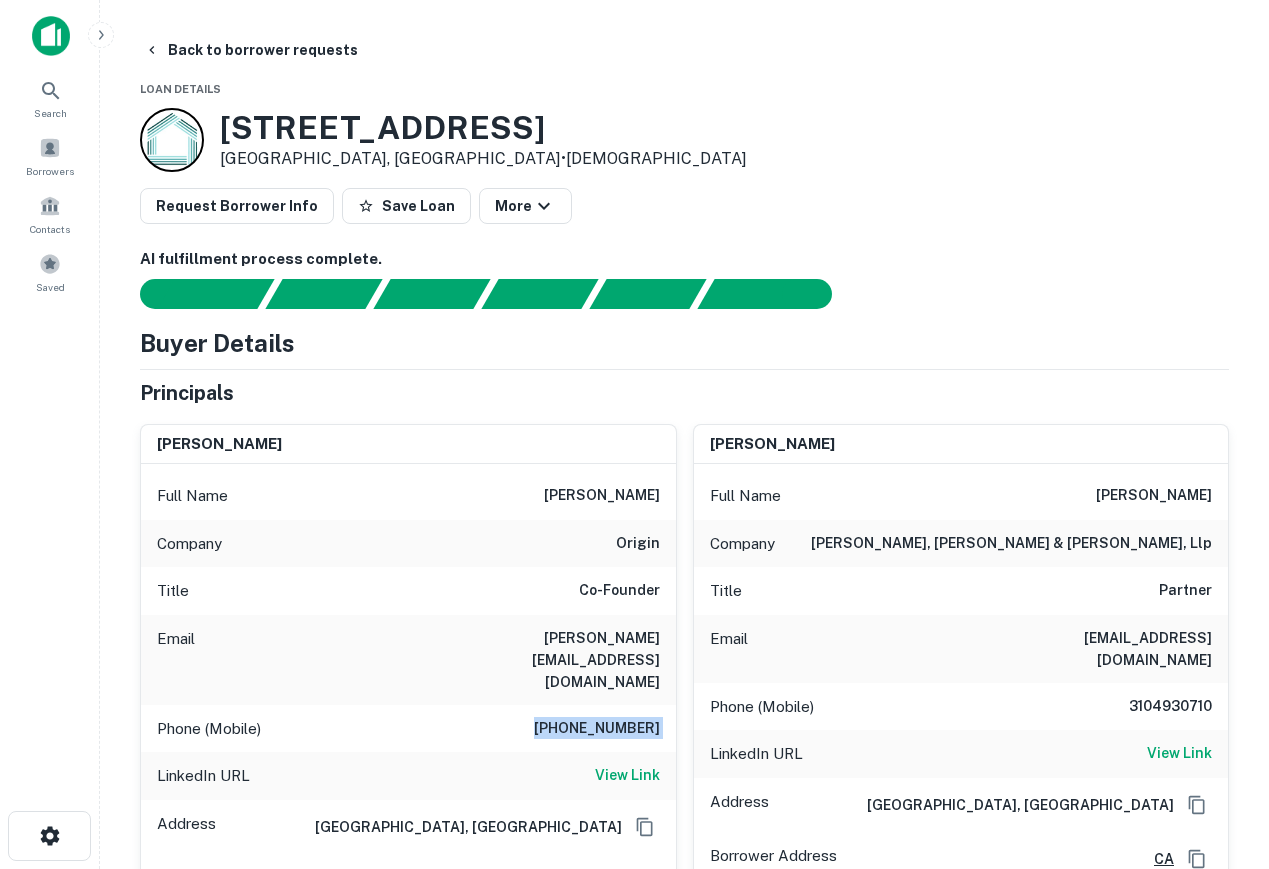 click on "[PHONE_NUMBER]" at bounding box center (597, 729) 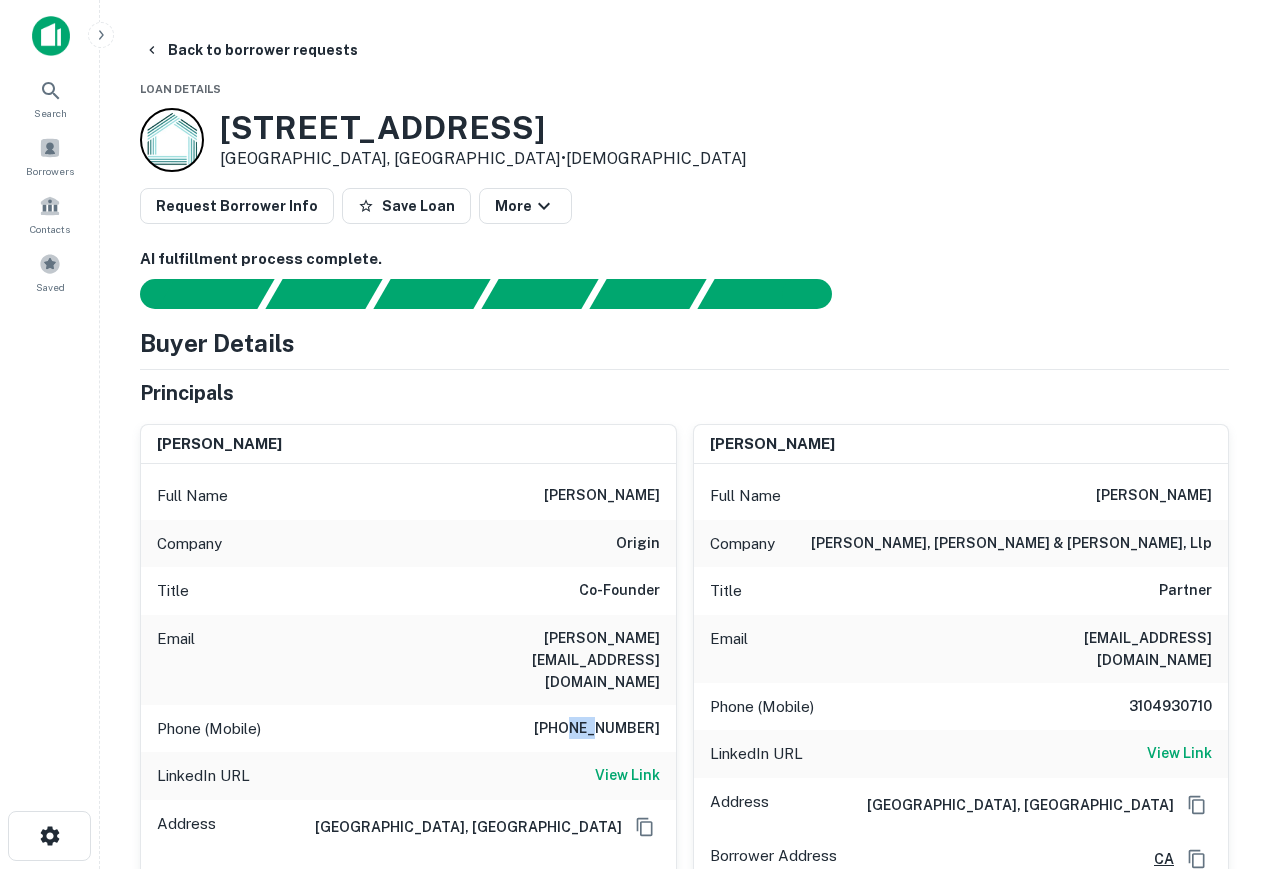 click on "[PHONE_NUMBER]" at bounding box center [597, 729] 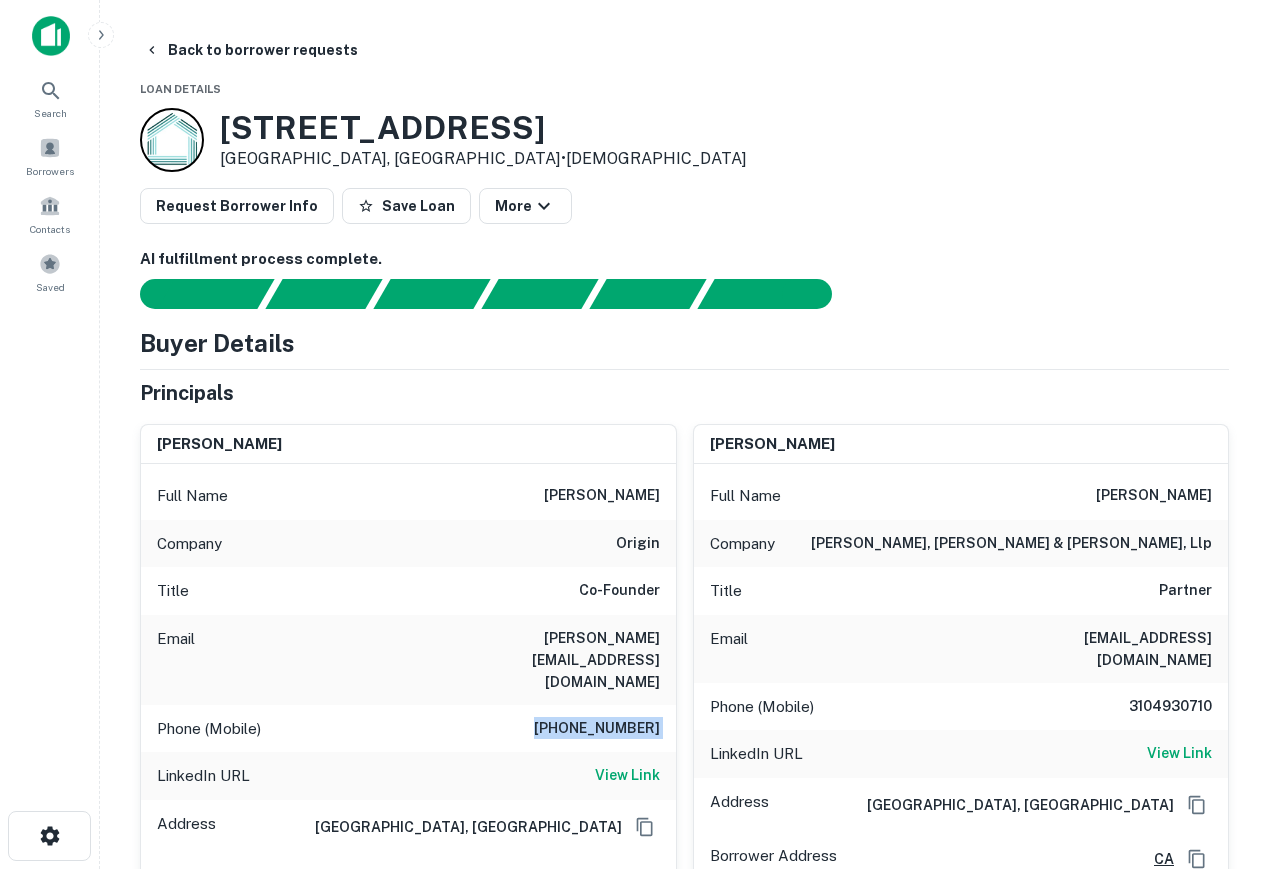 click on "[PHONE_NUMBER]" at bounding box center (597, 729) 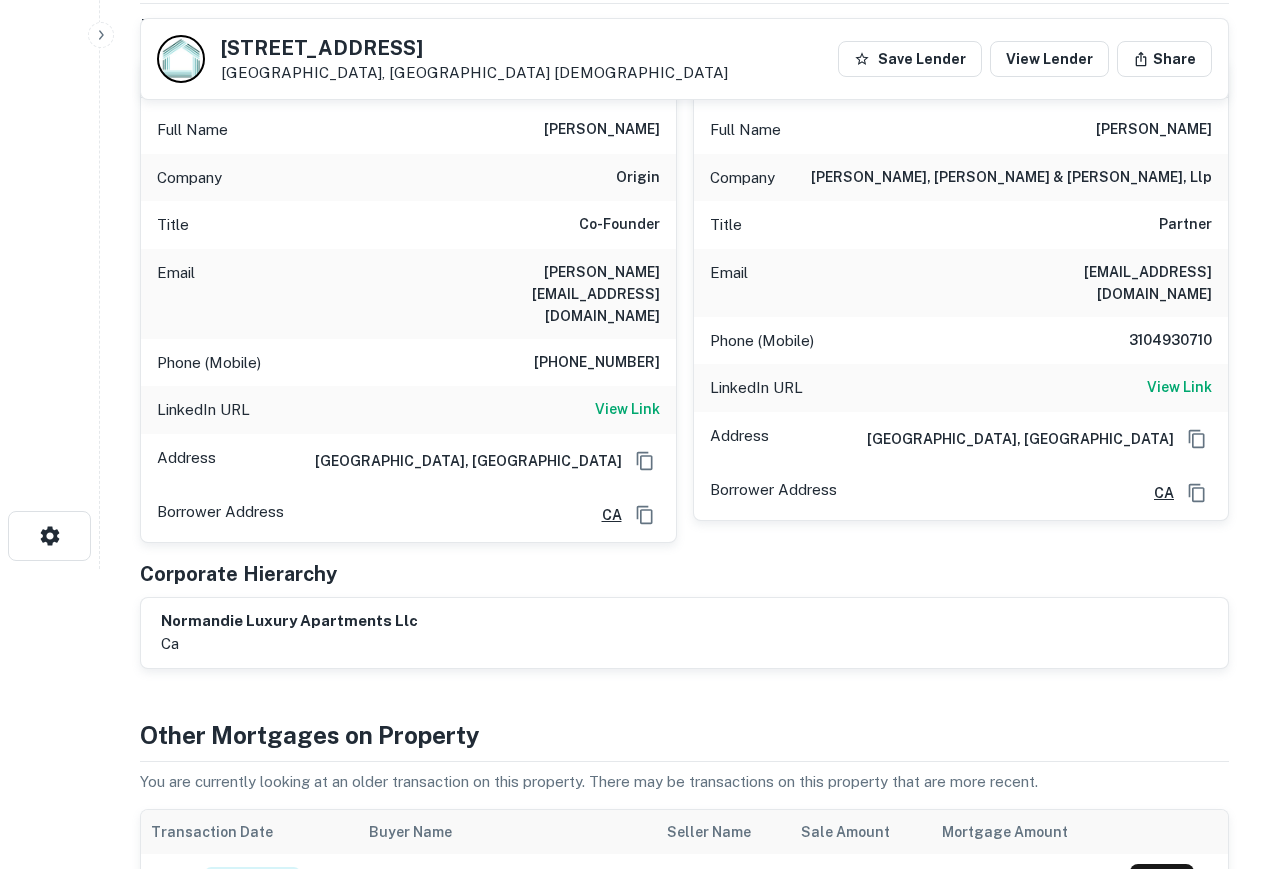 scroll, scrollTop: 0, scrollLeft: 0, axis: both 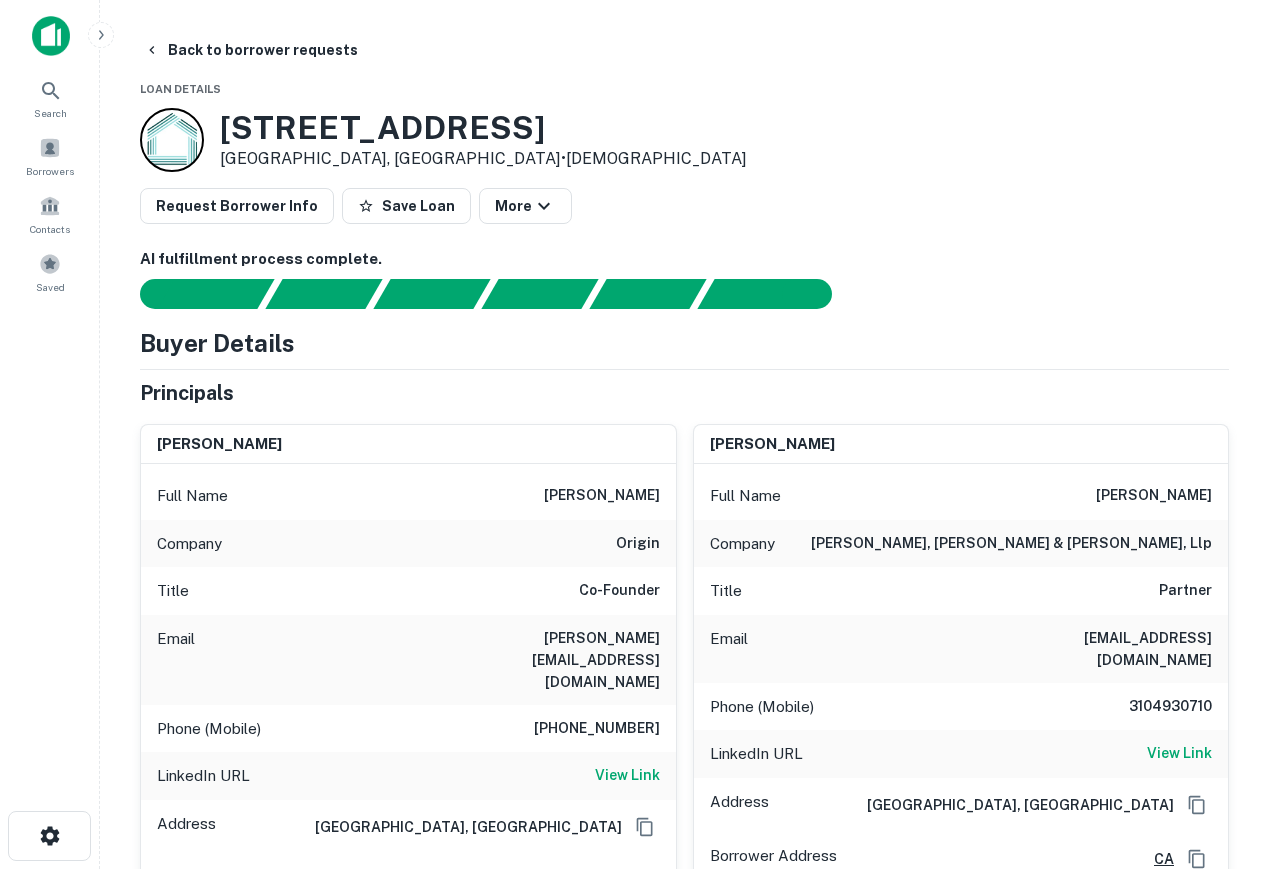 click on "[STREET_ADDRESS]" at bounding box center [483, 128] 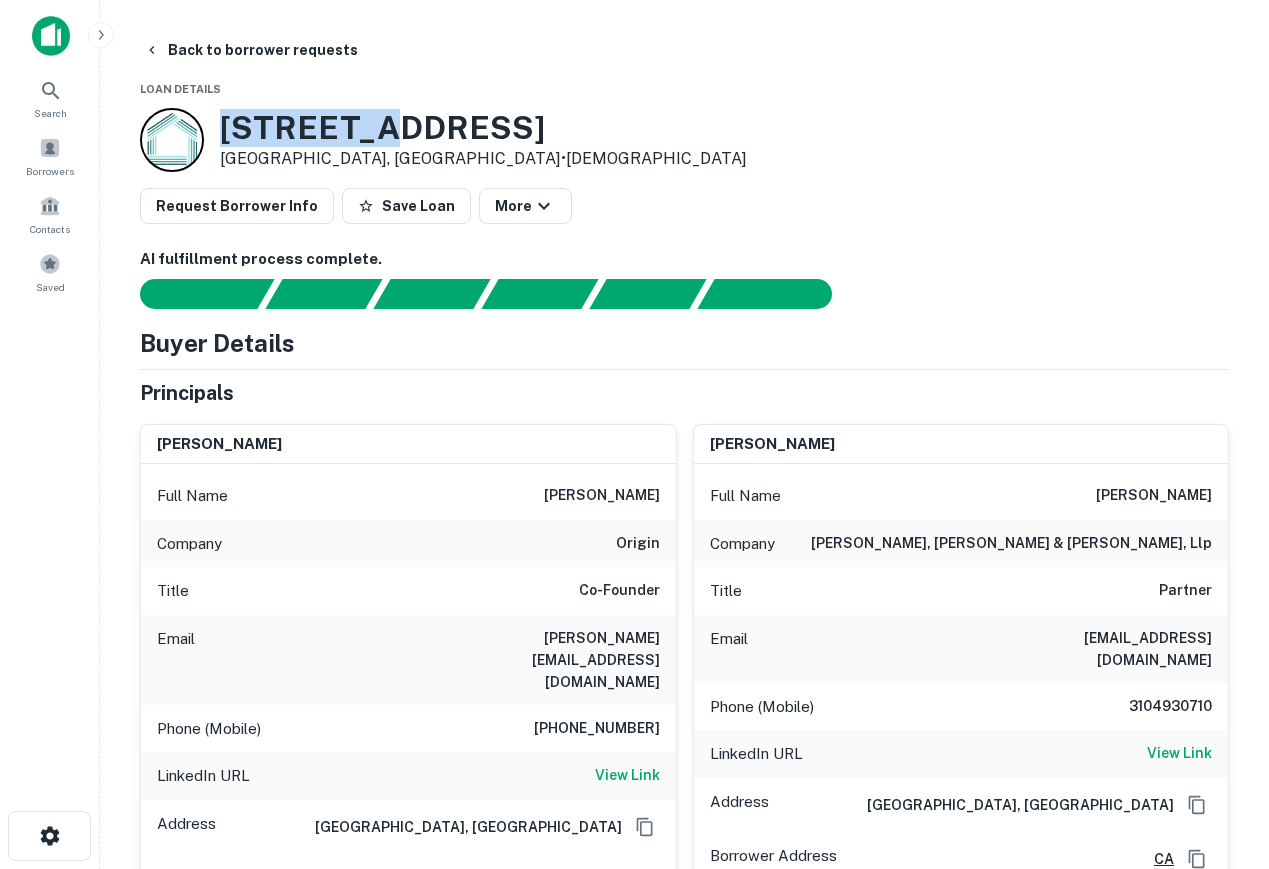 click on "[STREET_ADDRESS]" at bounding box center [483, 128] 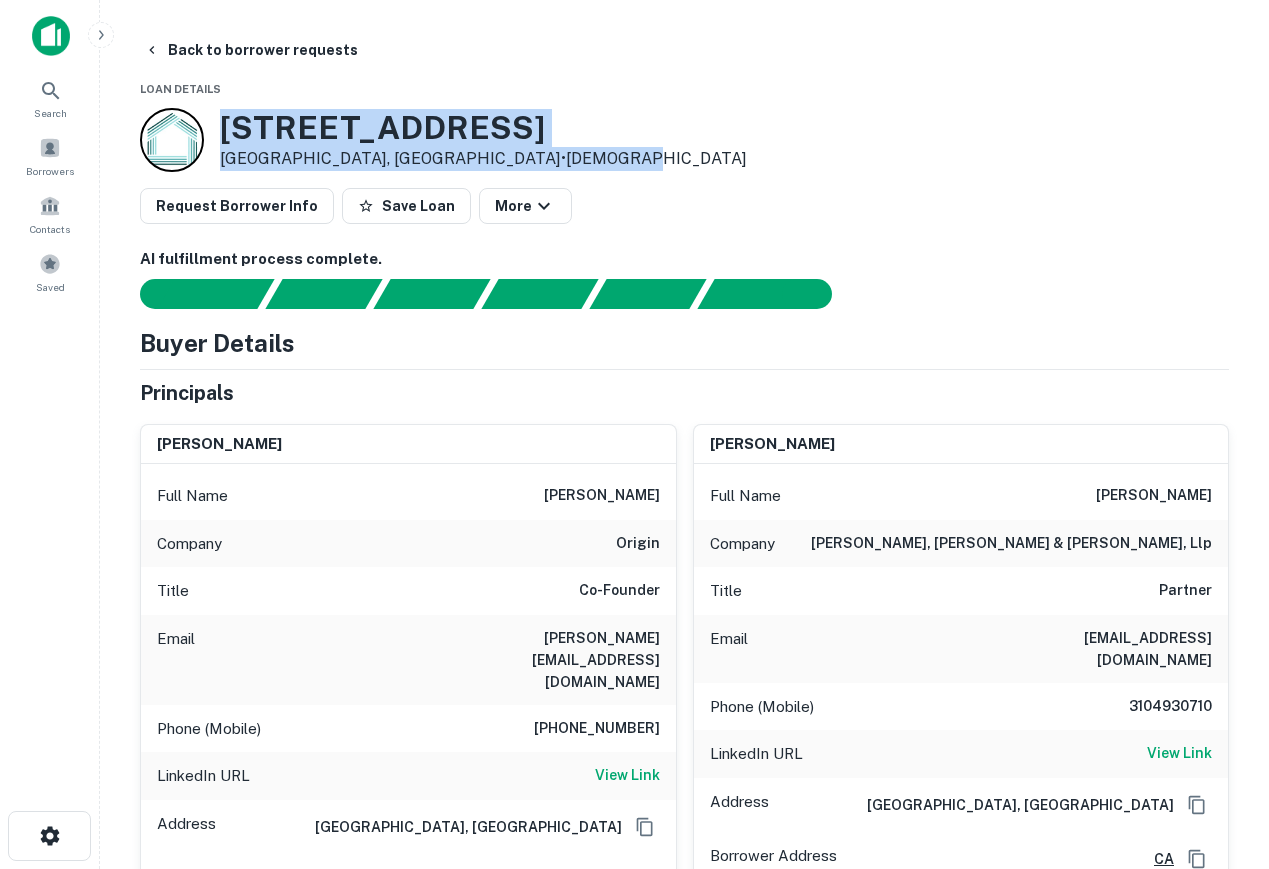 drag, startPoint x: 226, startPoint y: 122, endPoint x: 501, endPoint y: 151, distance: 276.52487 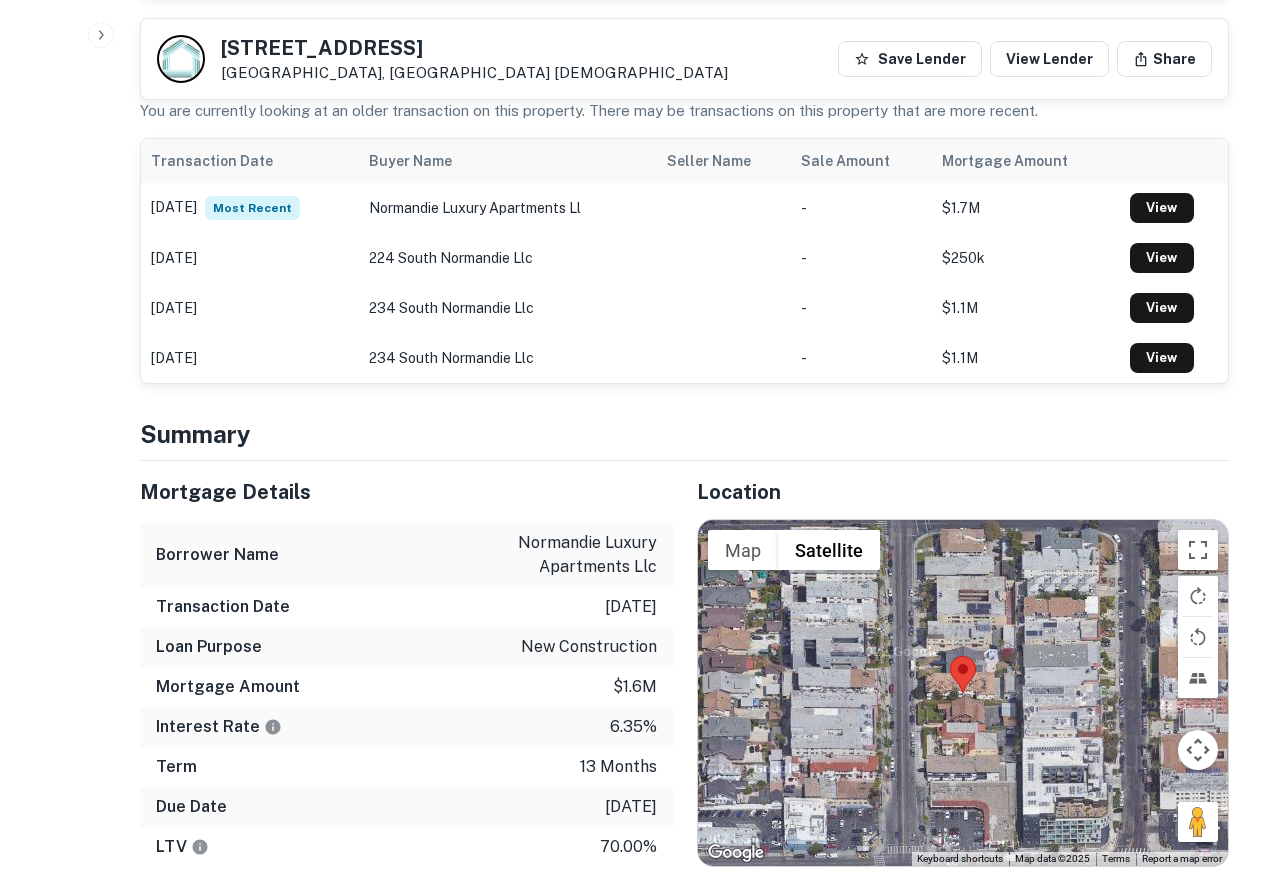 scroll, scrollTop: 1200, scrollLeft: 0, axis: vertical 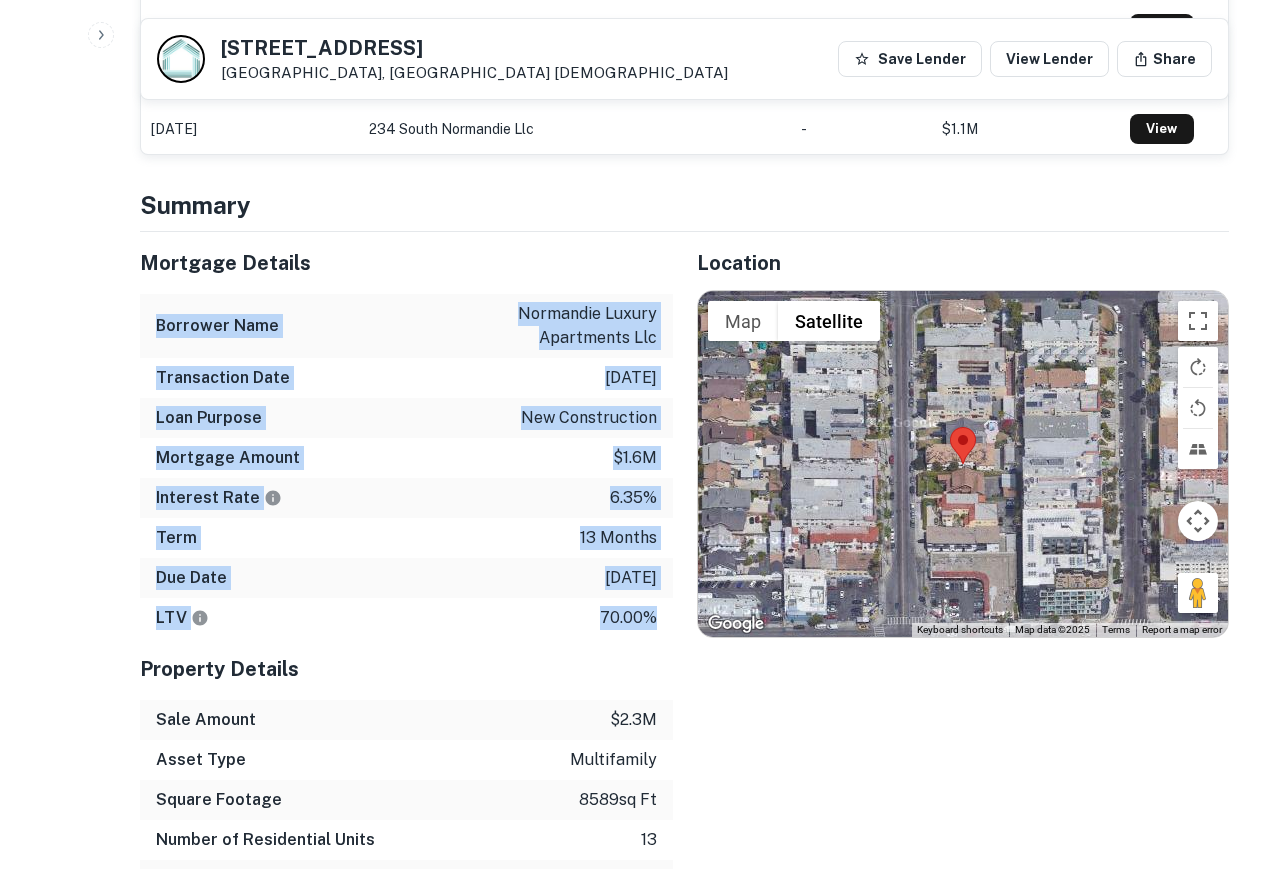 drag, startPoint x: 154, startPoint y: 283, endPoint x: 652, endPoint y: 570, distance: 574.7808 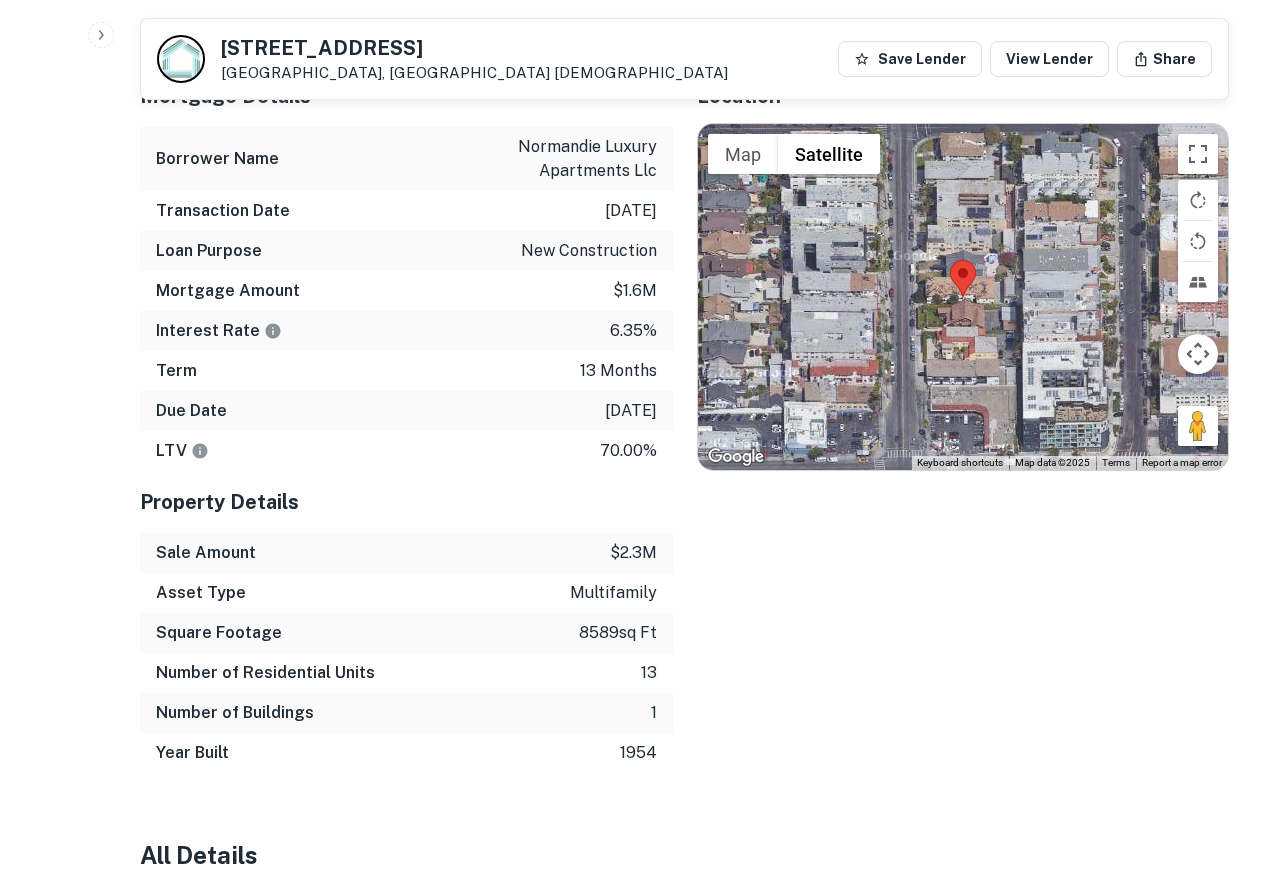 scroll, scrollTop: 1400, scrollLeft: 0, axis: vertical 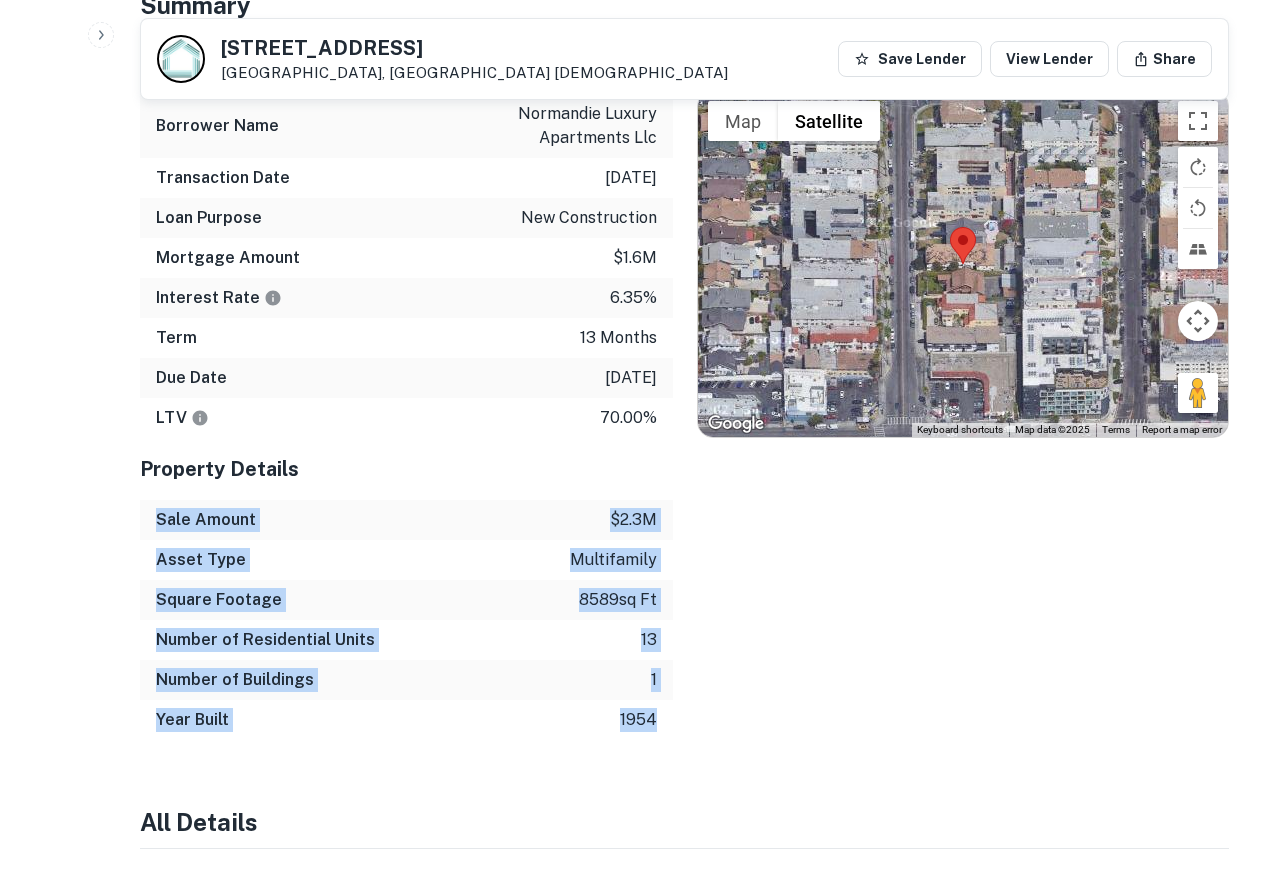drag, startPoint x: 156, startPoint y: 469, endPoint x: 640, endPoint y: 679, distance: 527.59454 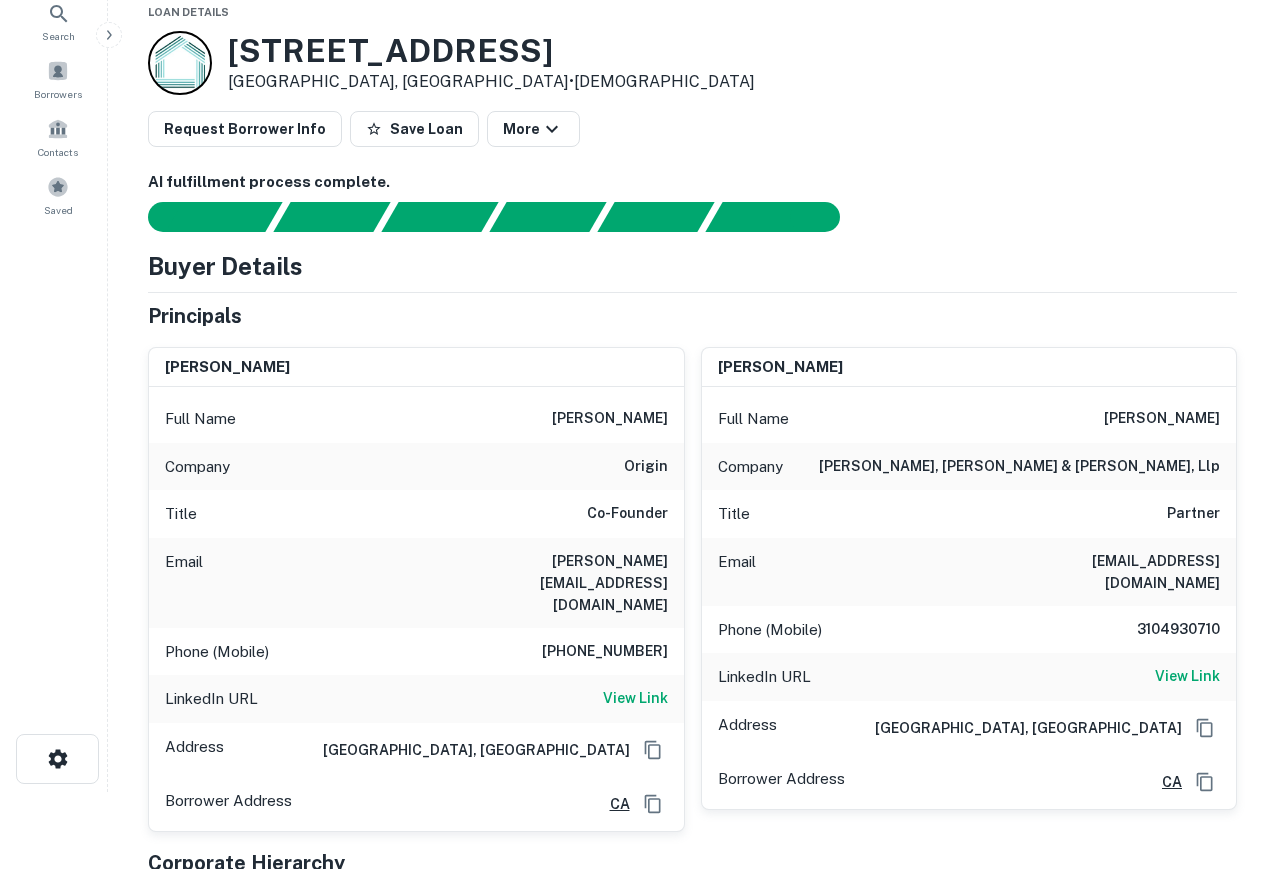 scroll, scrollTop: 0, scrollLeft: 0, axis: both 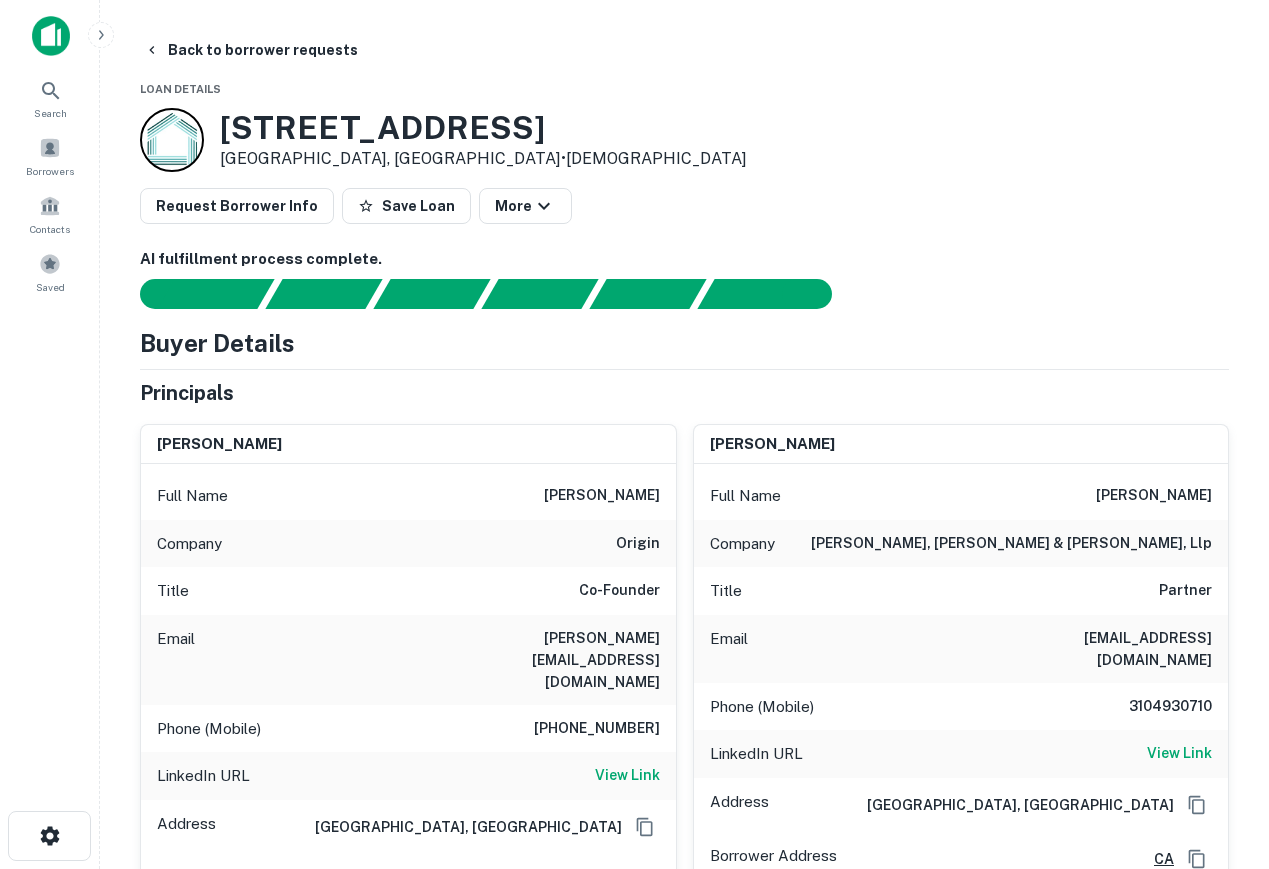 drag, startPoint x: 318, startPoint y: 51, endPoint x: 272, endPoint y: 74, distance: 51.42956 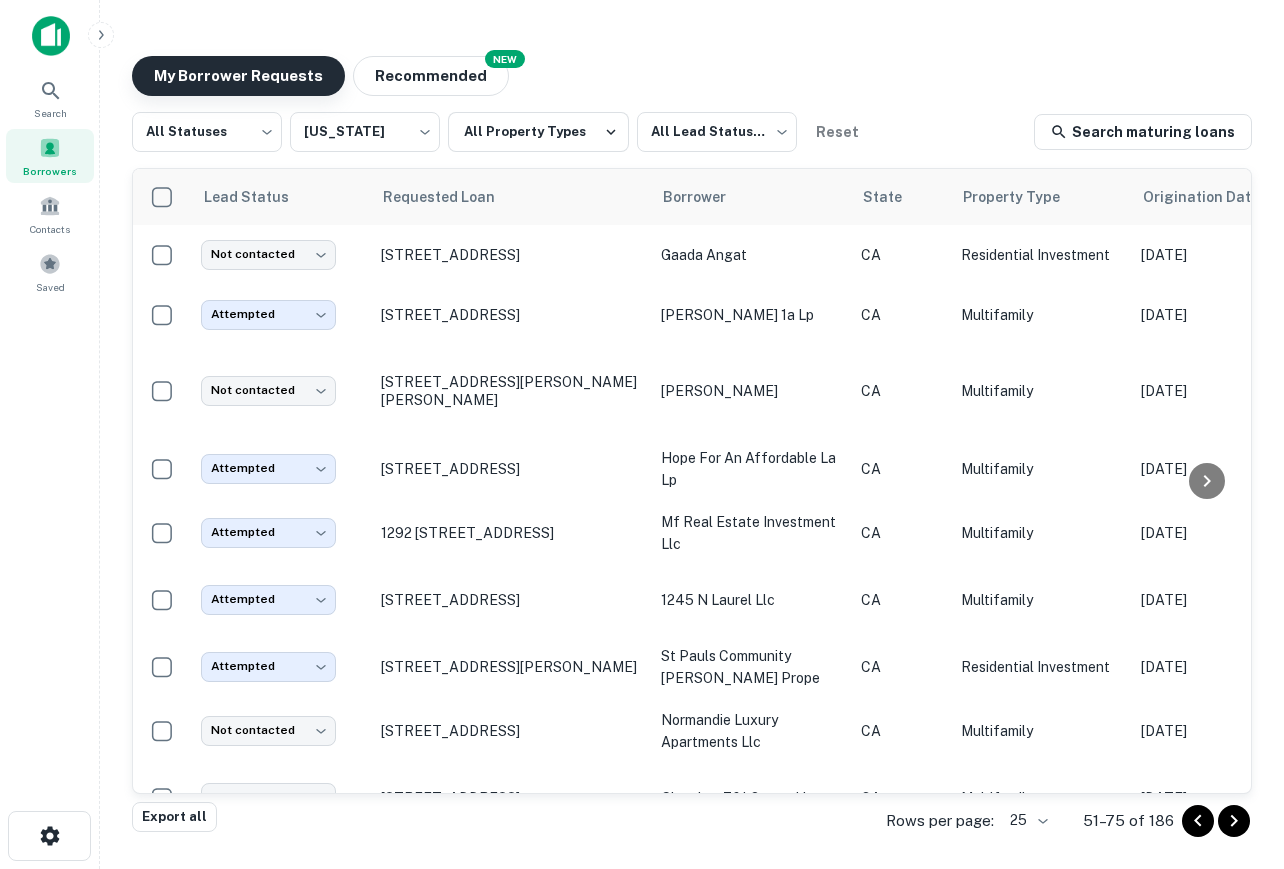 scroll, scrollTop: 465, scrollLeft: 0, axis: vertical 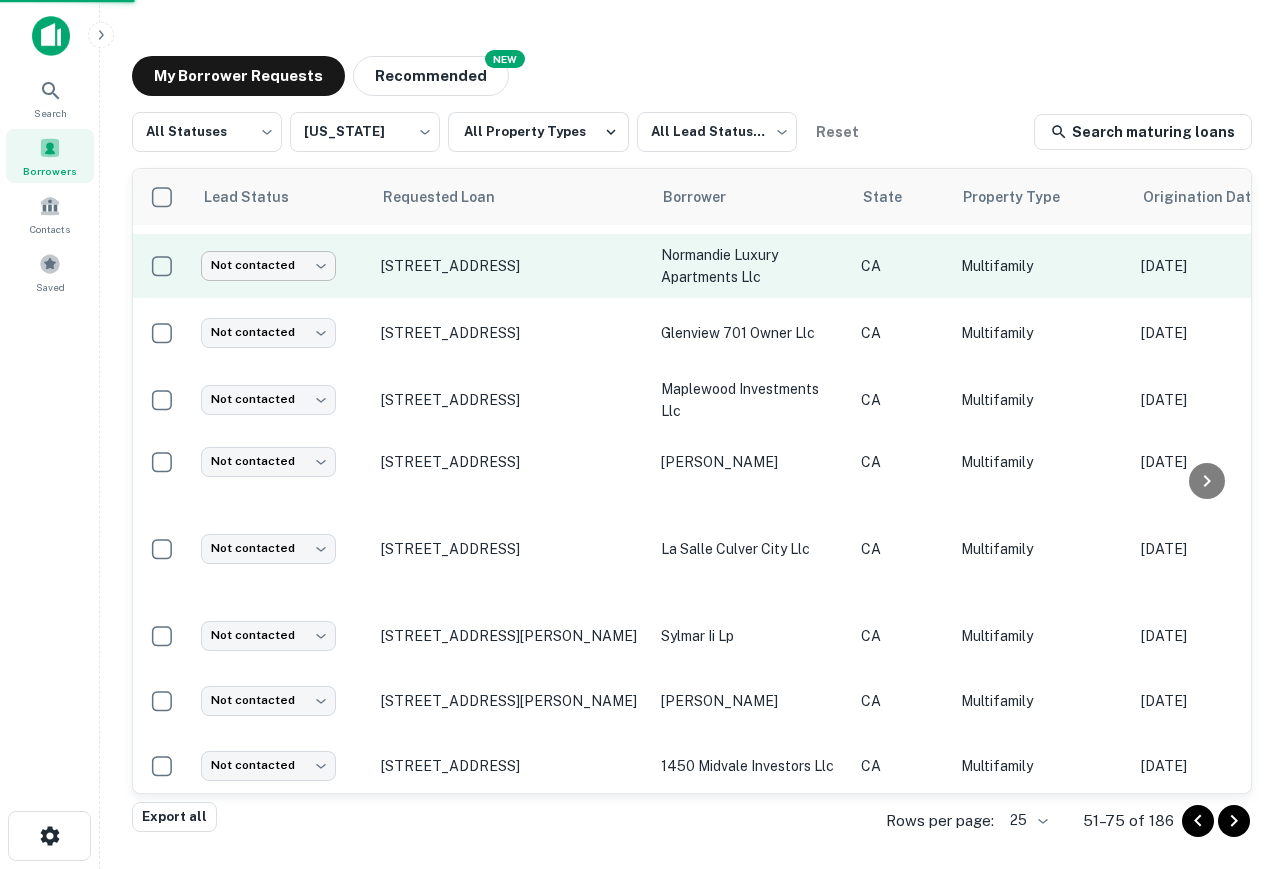 click on "Search         Borrowers         Contacts         Saved     My Borrower Requests NEW Recommended All Statuses *** ​ [US_STATE] ** ​ All Property Types All Lead Statuses *** ​ Reset Search maturing loans Lead Status Requested Loan Borrower State Property Type Origination Date Maturity Date Mortgage Amount Requested Date sorted descending Lender Request Status Not contacted **** ​ [STREET_ADDRESS]  gaada angat CA Residential Investment [DATE] [DATE] $1.2M [DATE] Royal Pacific Funding Pending Attempted ********* ​ [STREET_ADDRESS]  [PERSON_NAME] 1a lp CA Multifamily [DATE] [DATE] $6M [DATE] Caltrans Fulfilled Not contacted **** ​ [STREET_ADDRESS][PERSON_NAME][PERSON_NAME] vito [GEOGRAPHIC_DATA] Multifamily [DATE] [DATE] $1.2M [DATE] The [PERSON_NAME] Family Trust Pending Attempted ********* ​ [STREET_ADDRESS]  hope for an affordable la lp CA Multifamily [DATE] [DATE] $6M ​ CA C" at bounding box center [642, 434] 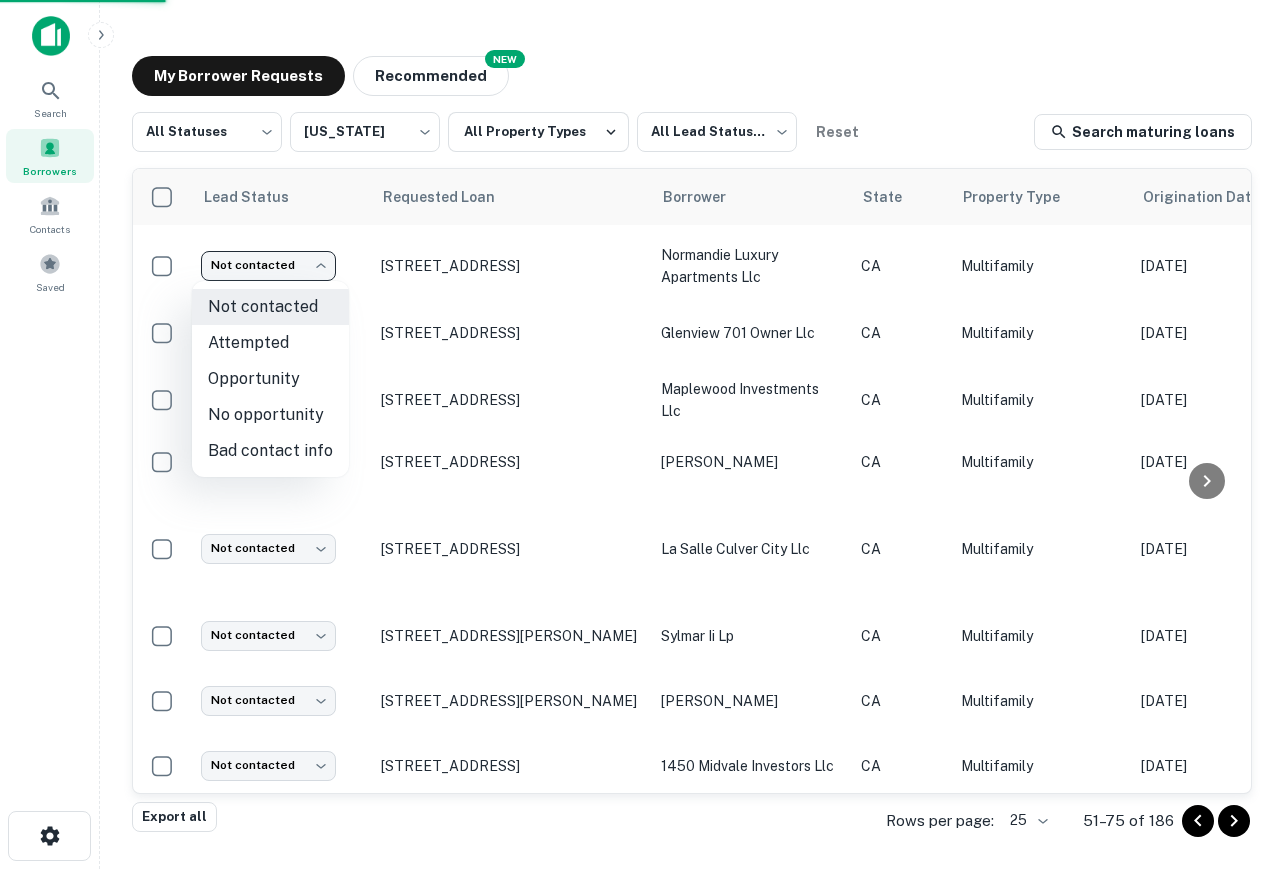 click on "Attempted" at bounding box center [270, 343] 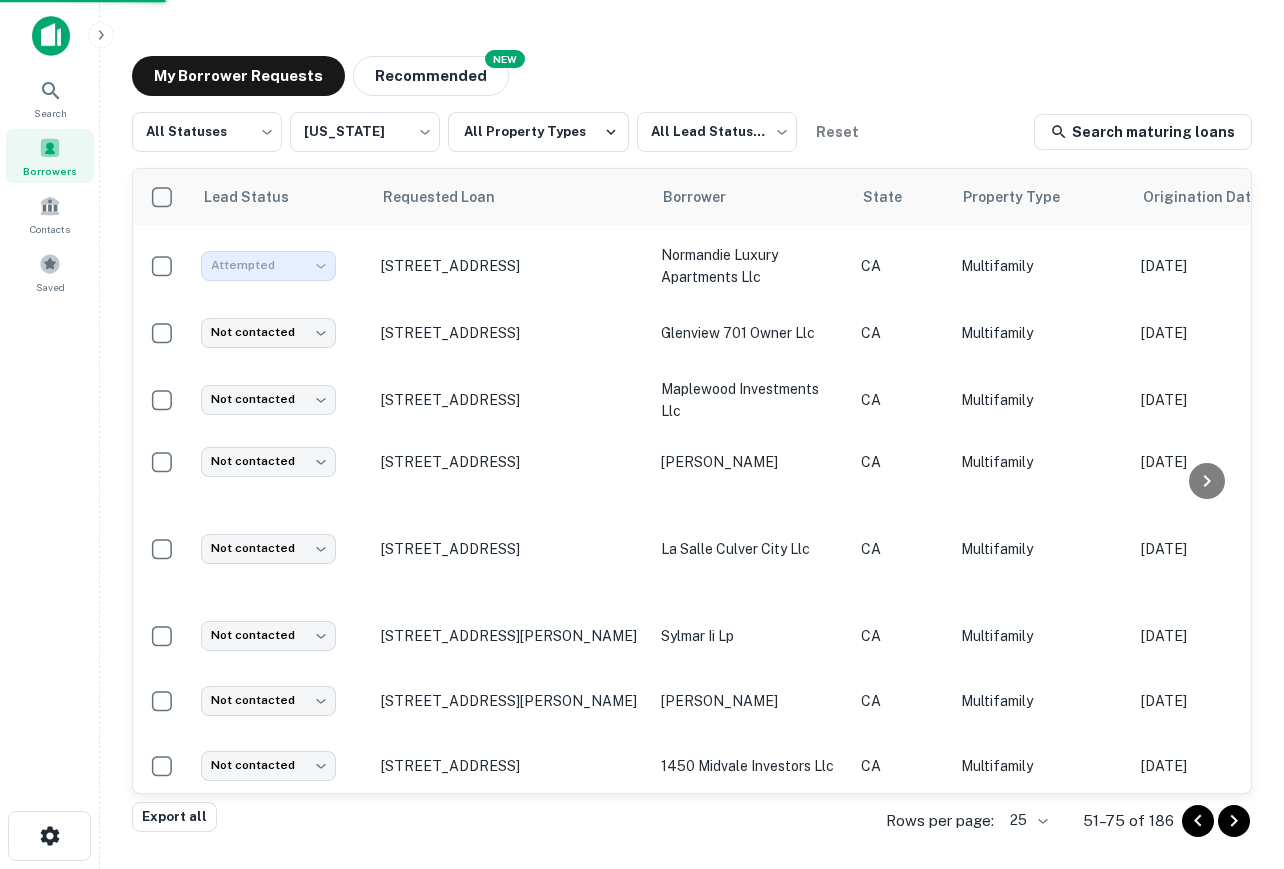 type on "*********" 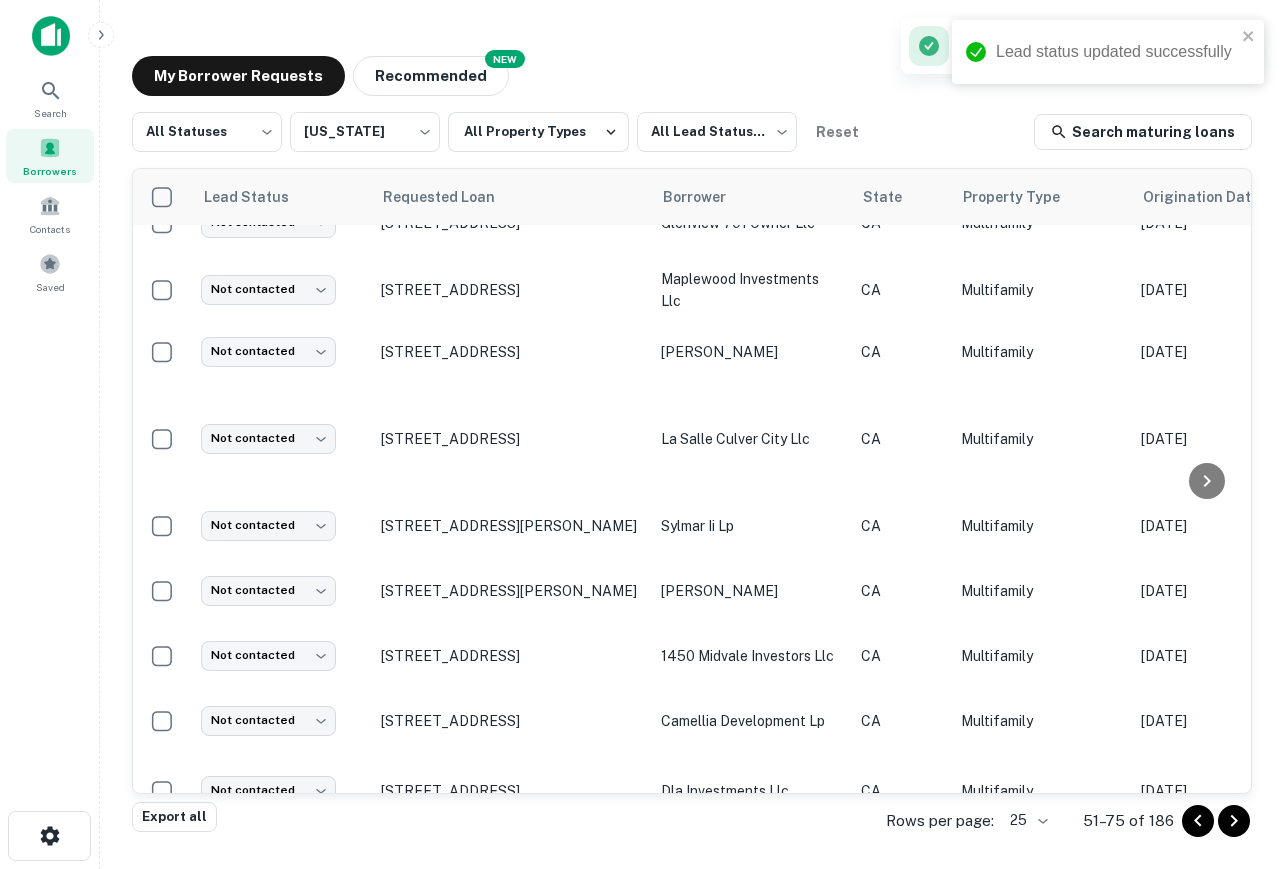 scroll, scrollTop: 541, scrollLeft: 0, axis: vertical 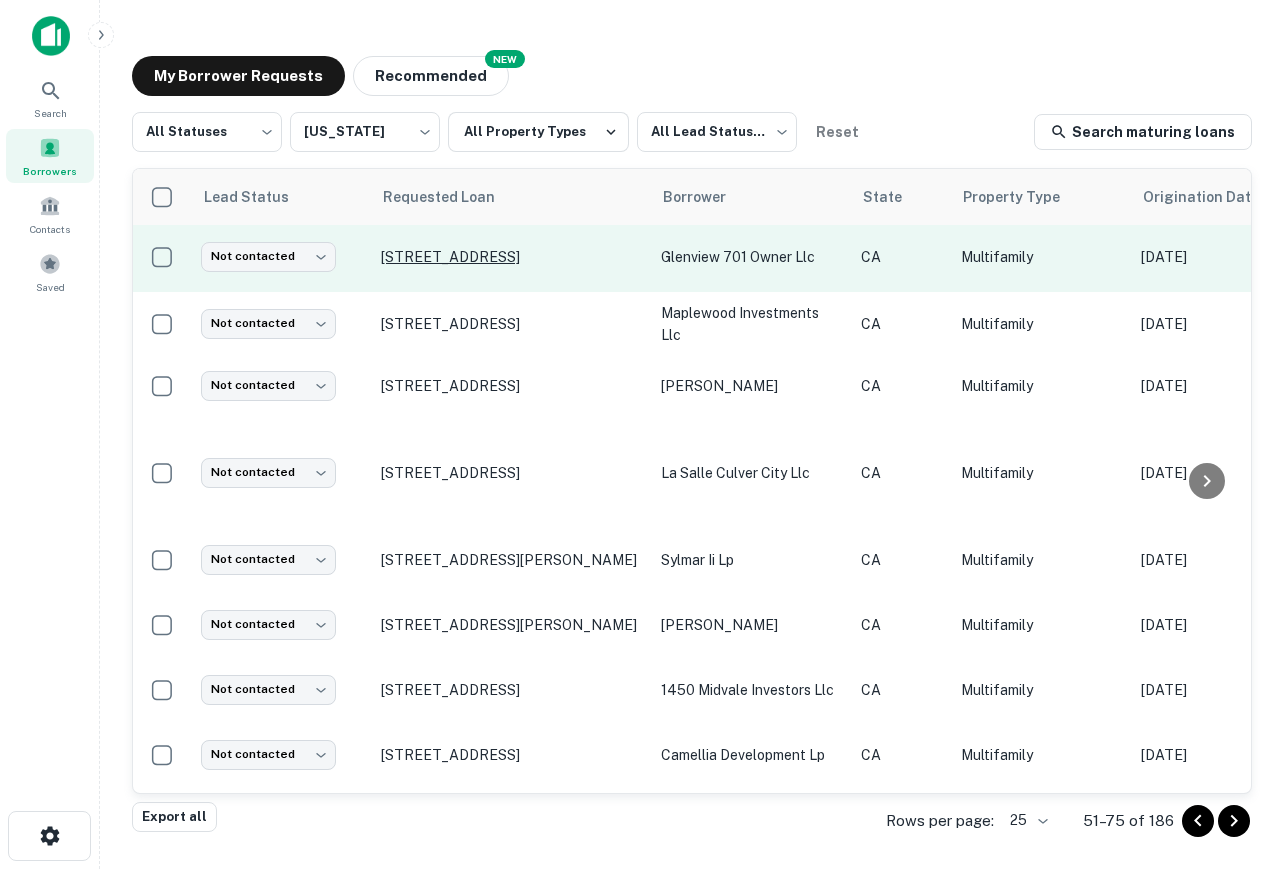 click on "[STREET_ADDRESS]" at bounding box center (511, 257) 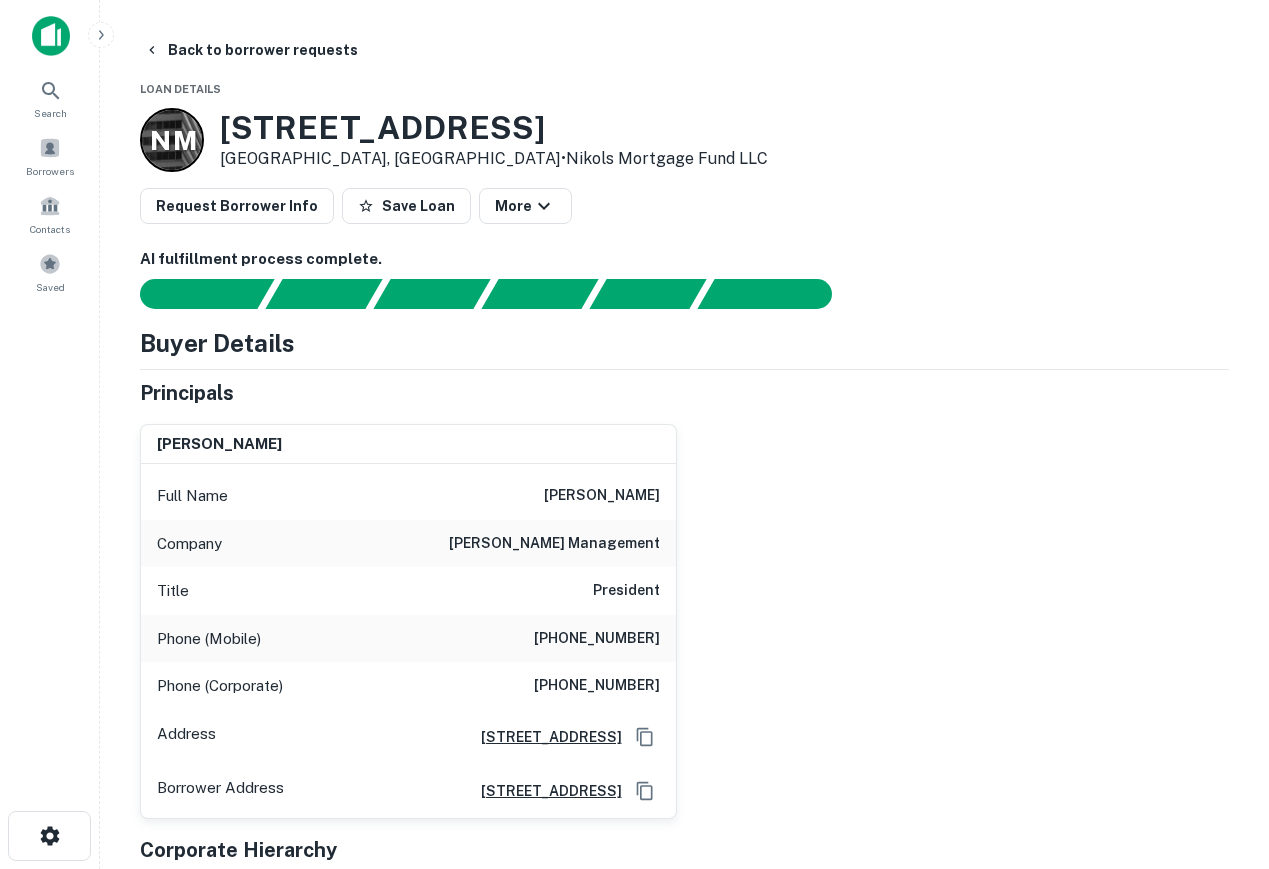 click on "[PHONE_NUMBER]" at bounding box center [597, 639] 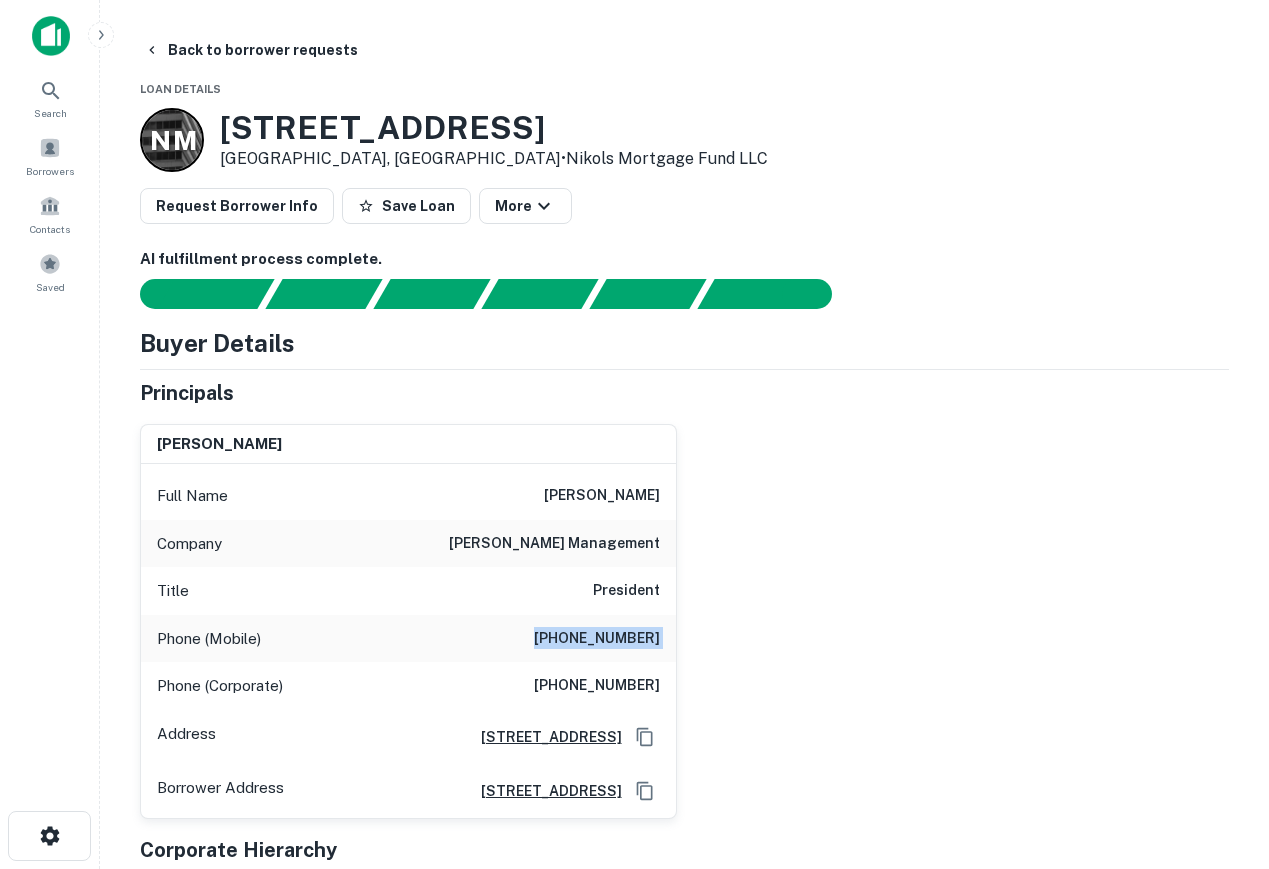 click on "[PHONE_NUMBER]" at bounding box center (597, 639) 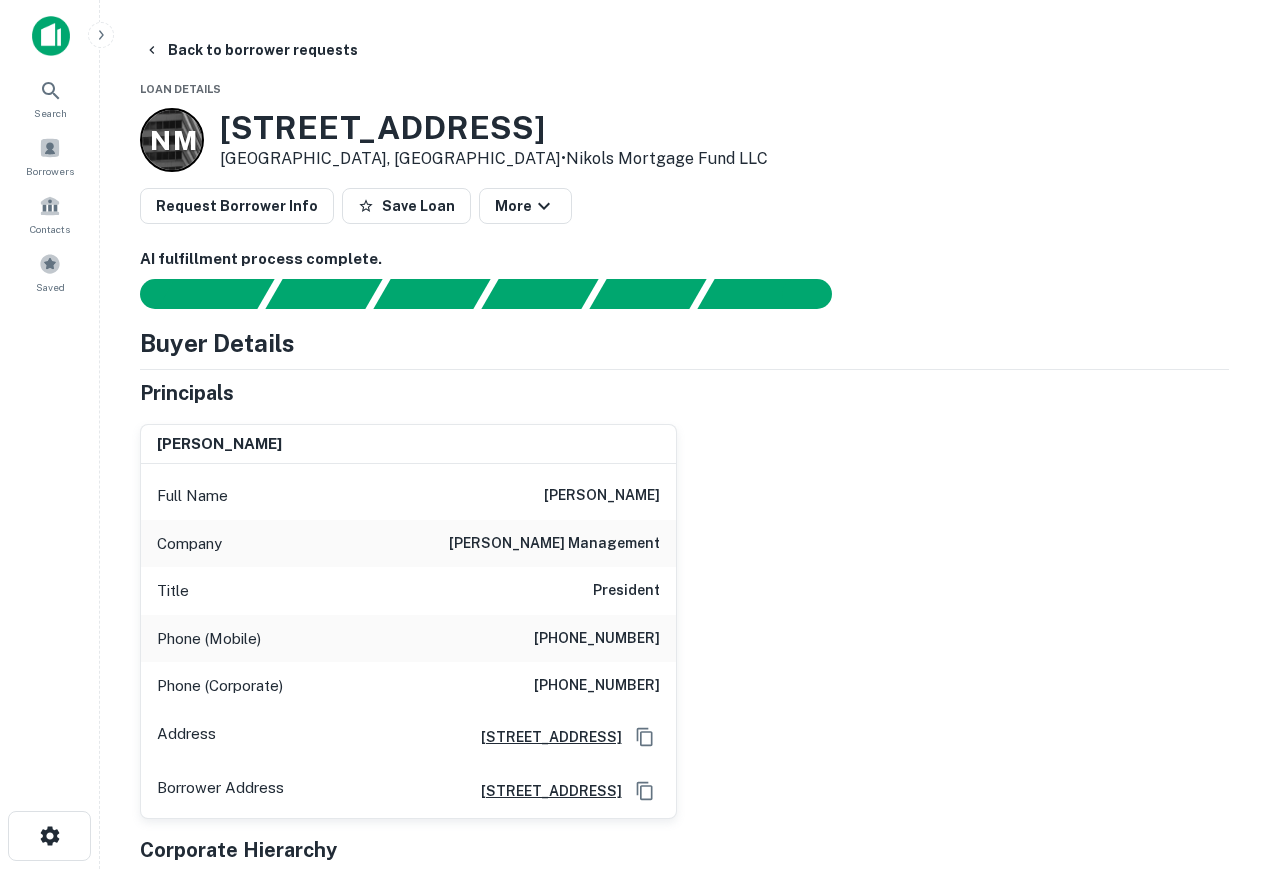 click on "[PHONE_NUMBER]" at bounding box center (597, 639) 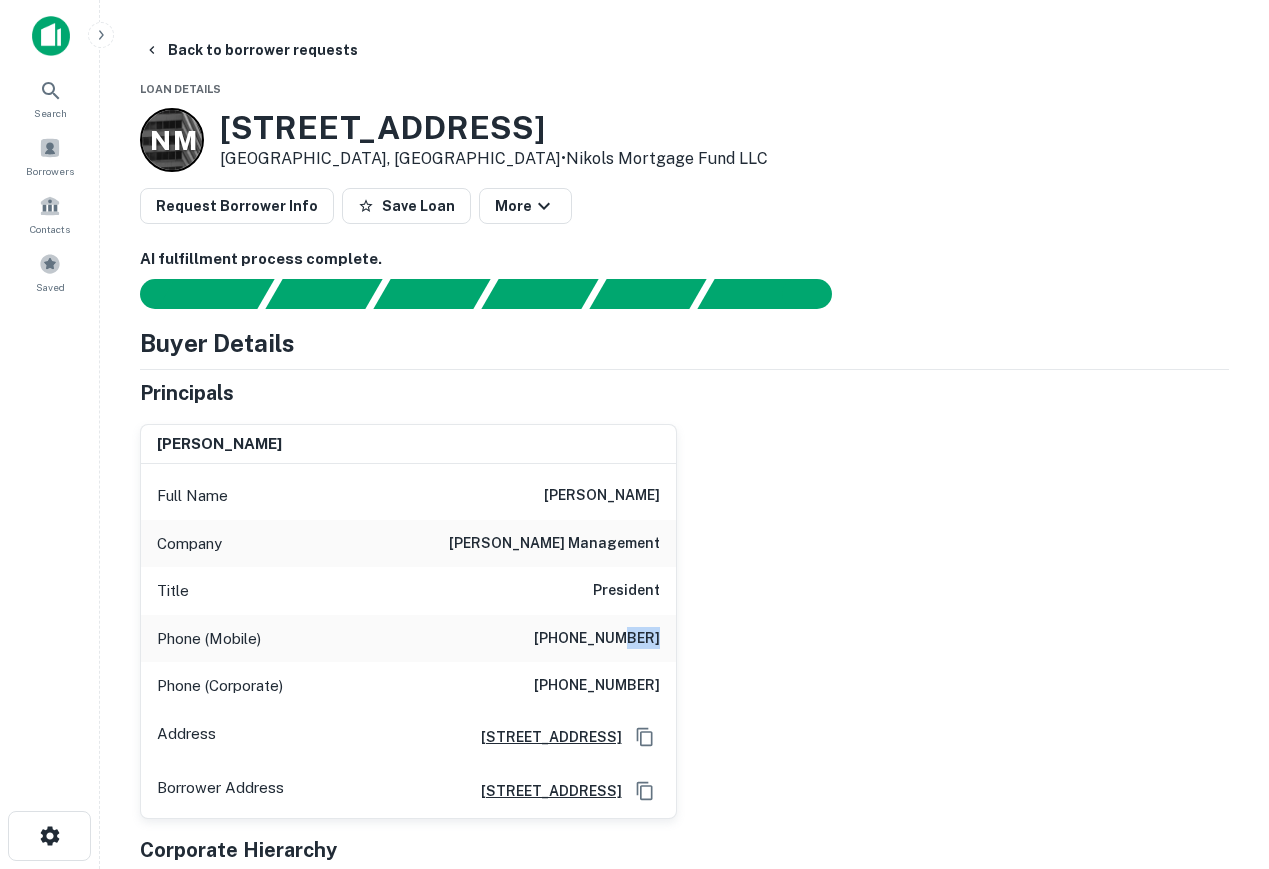 click on "[PHONE_NUMBER]" at bounding box center [597, 639] 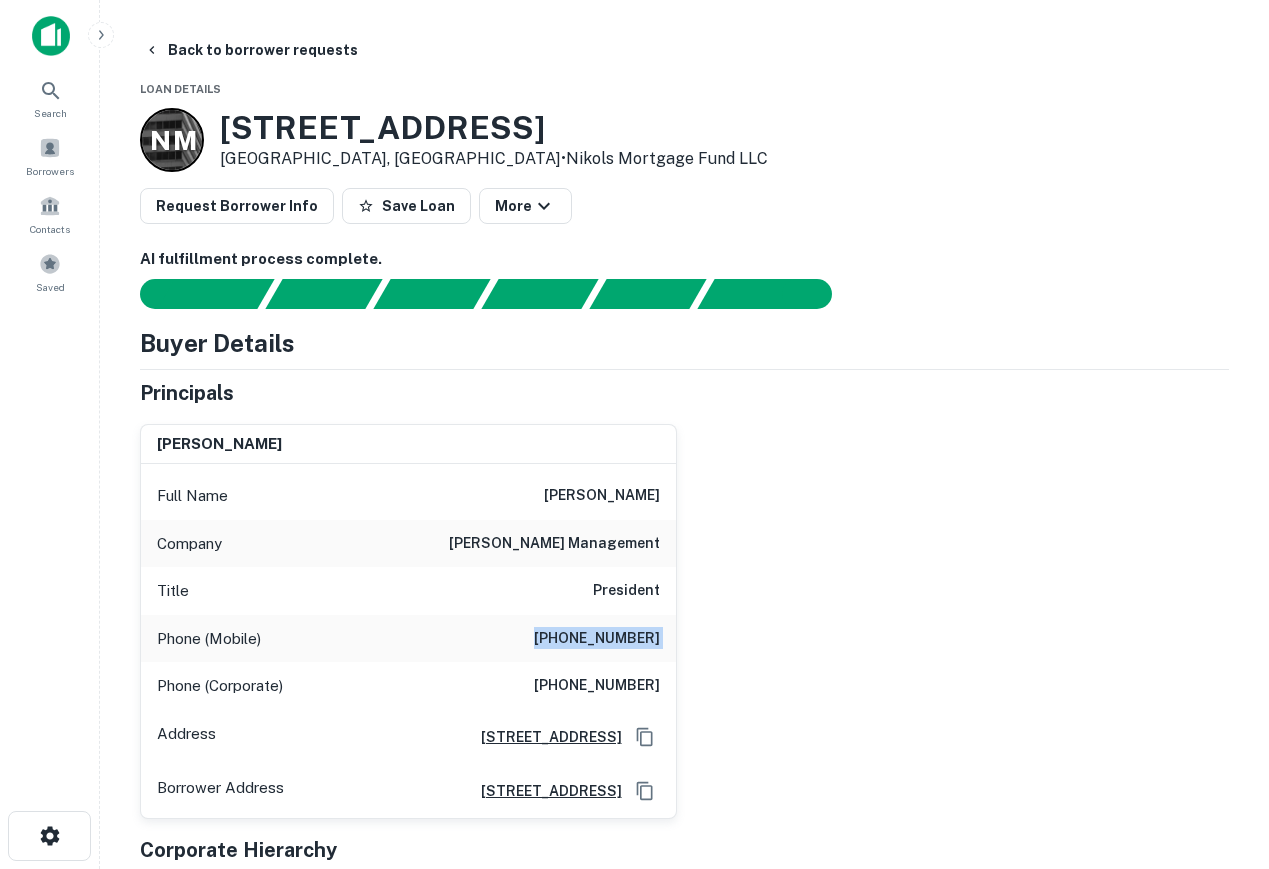 click on "[PERSON_NAME] Full Name [PERSON_NAME] Company [PERSON_NAME] management Title President Phone (Mobile) [PHONE_NUMBER] Phone (Corporate) [PHONE_NUMBER] Address [STREET_ADDRESS]  [PERSON_NAME] Address [STREET_ADDRESS]" at bounding box center [676, 613] 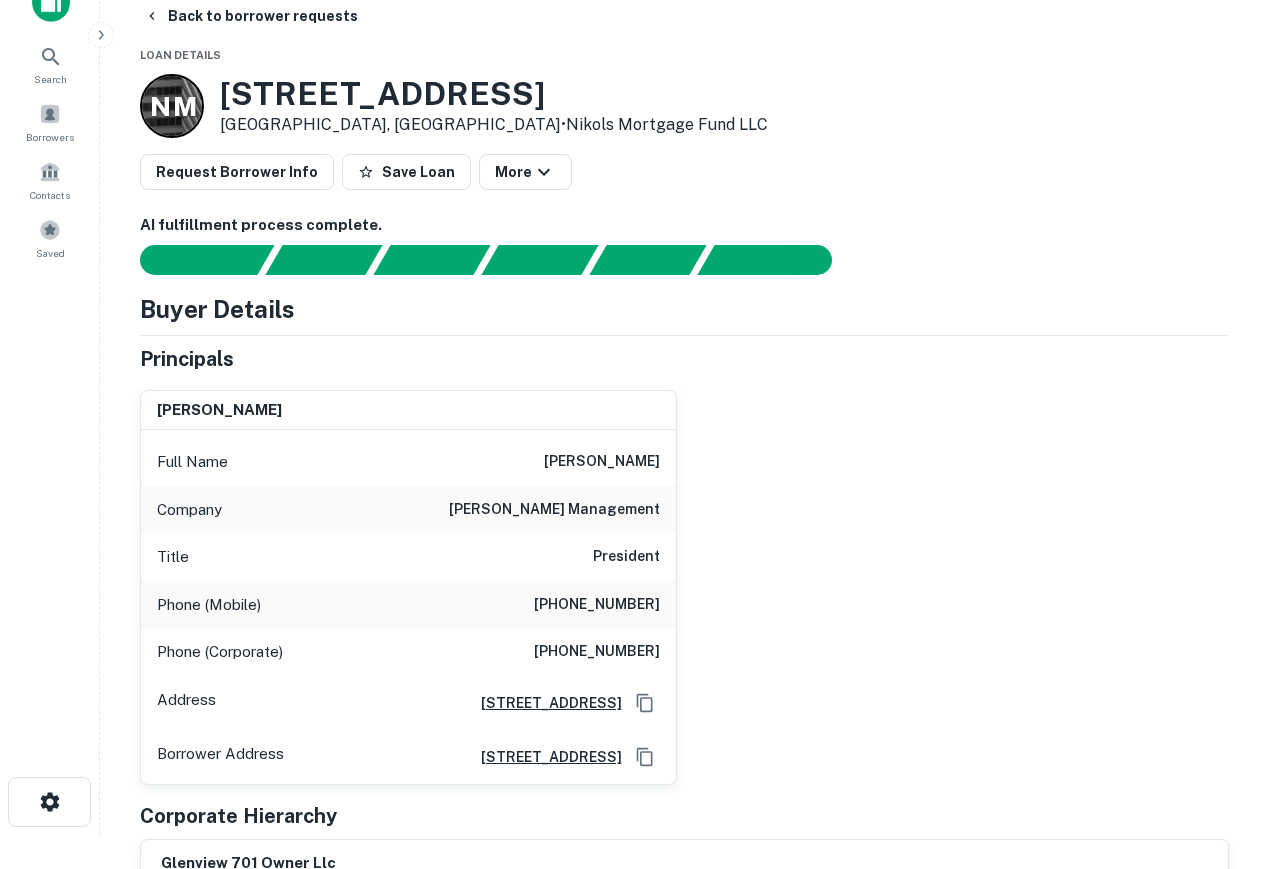 scroll, scrollTop: 0, scrollLeft: 0, axis: both 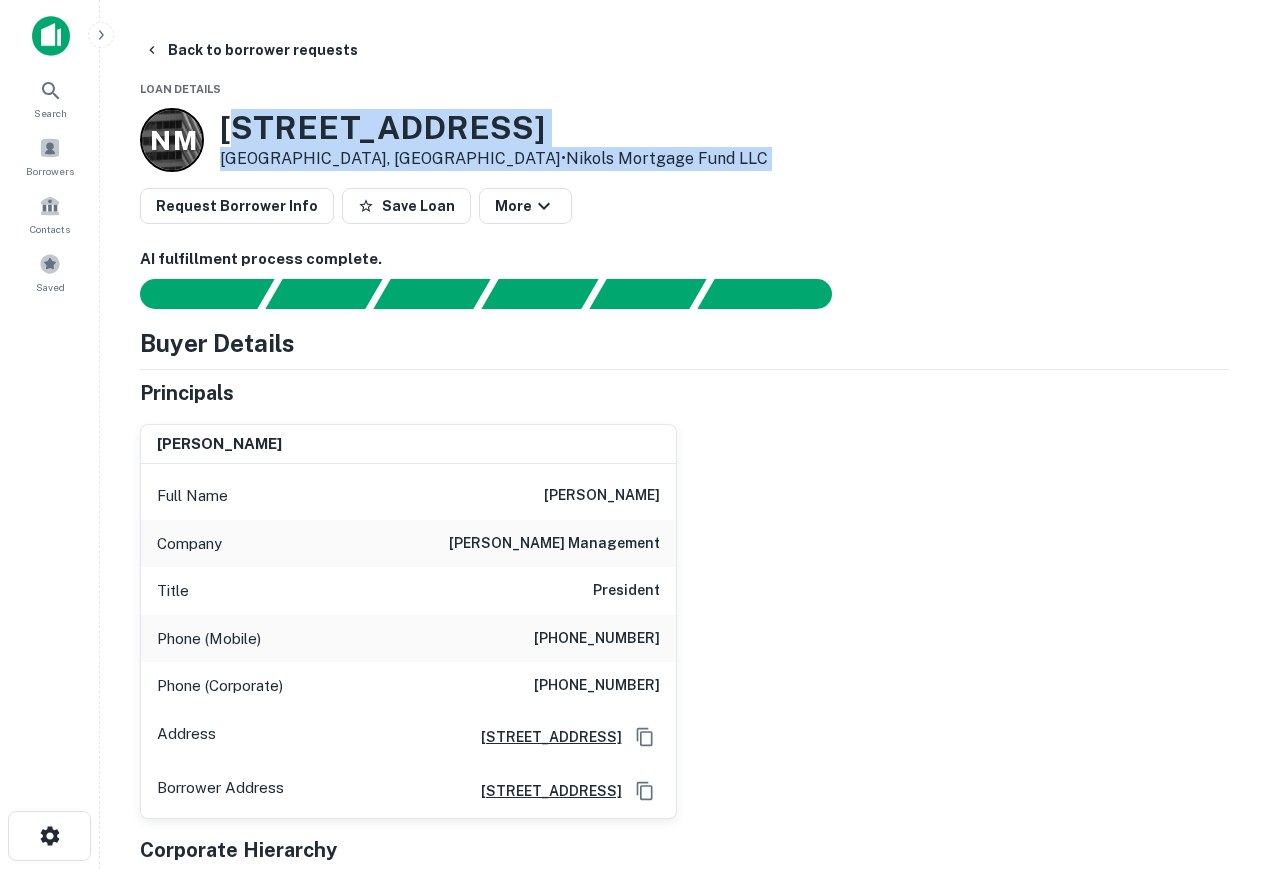 drag, startPoint x: 230, startPoint y: 124, endPoint x: 607, endPoint y: 174, distance: 380.3012 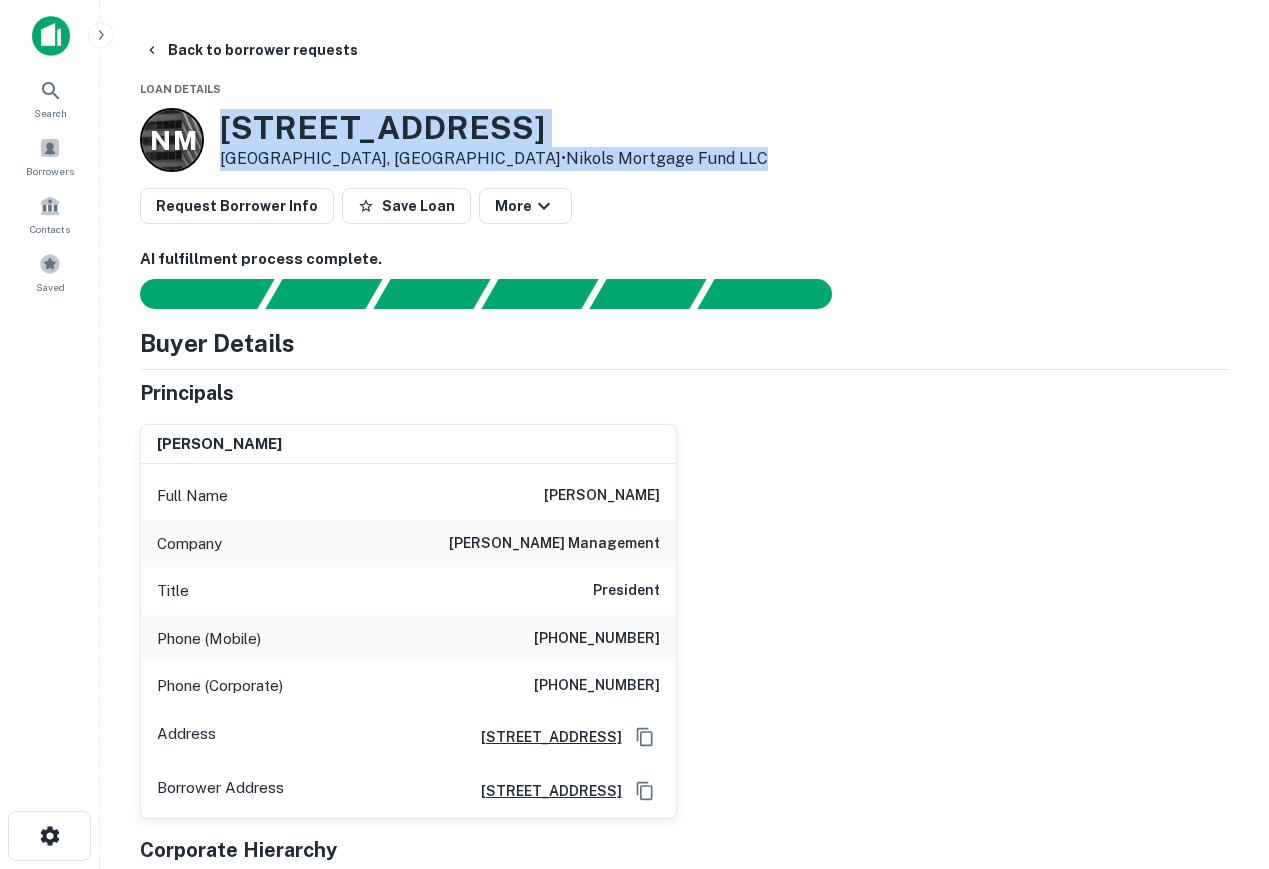 drag, startPoint x: 229, startPoint y: 124, endPoint x: 520, endPoint y: 158, distance: 292.97952 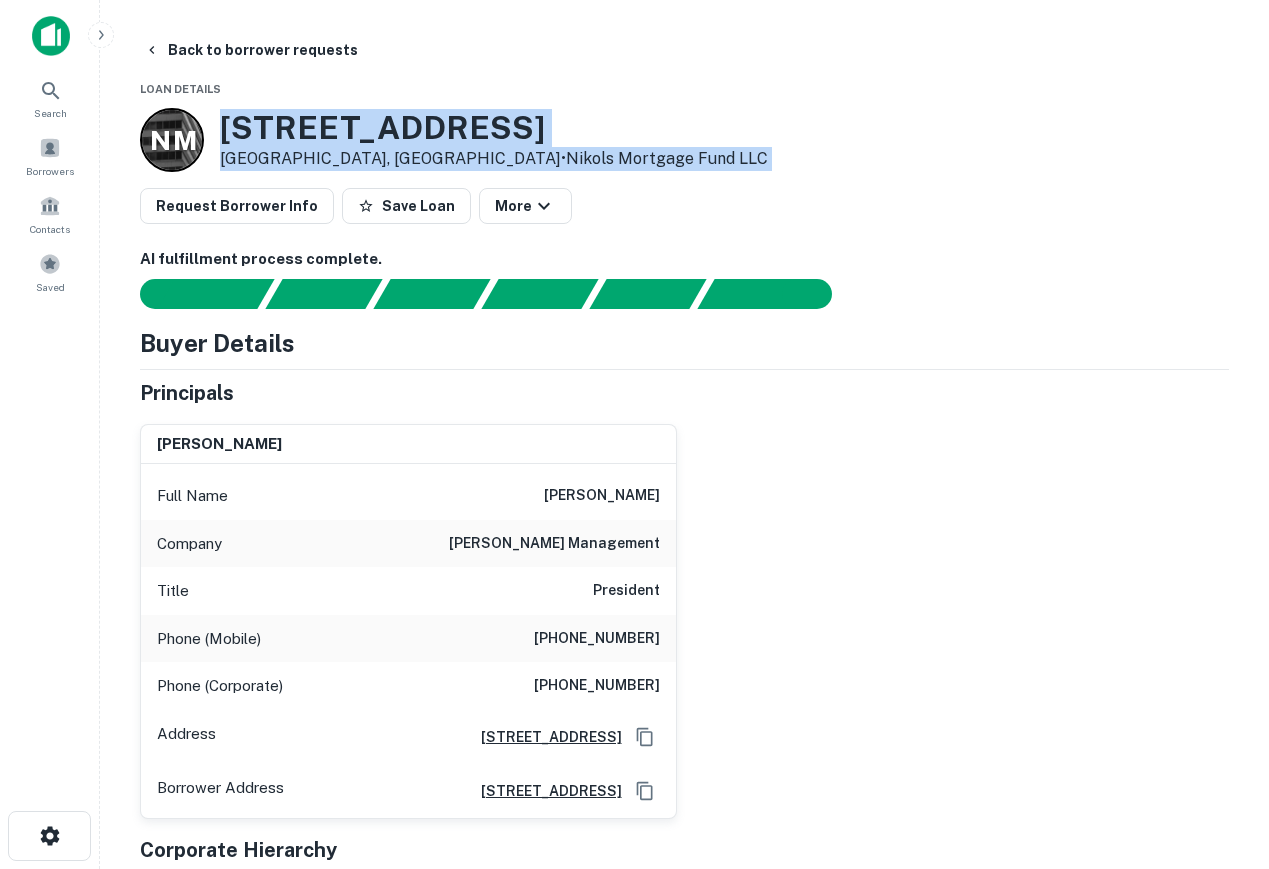 copy on "[STREET_ADDRESS]   •  Nikols Mortgage Fund LLC Request Borrower Info Save Loan More" 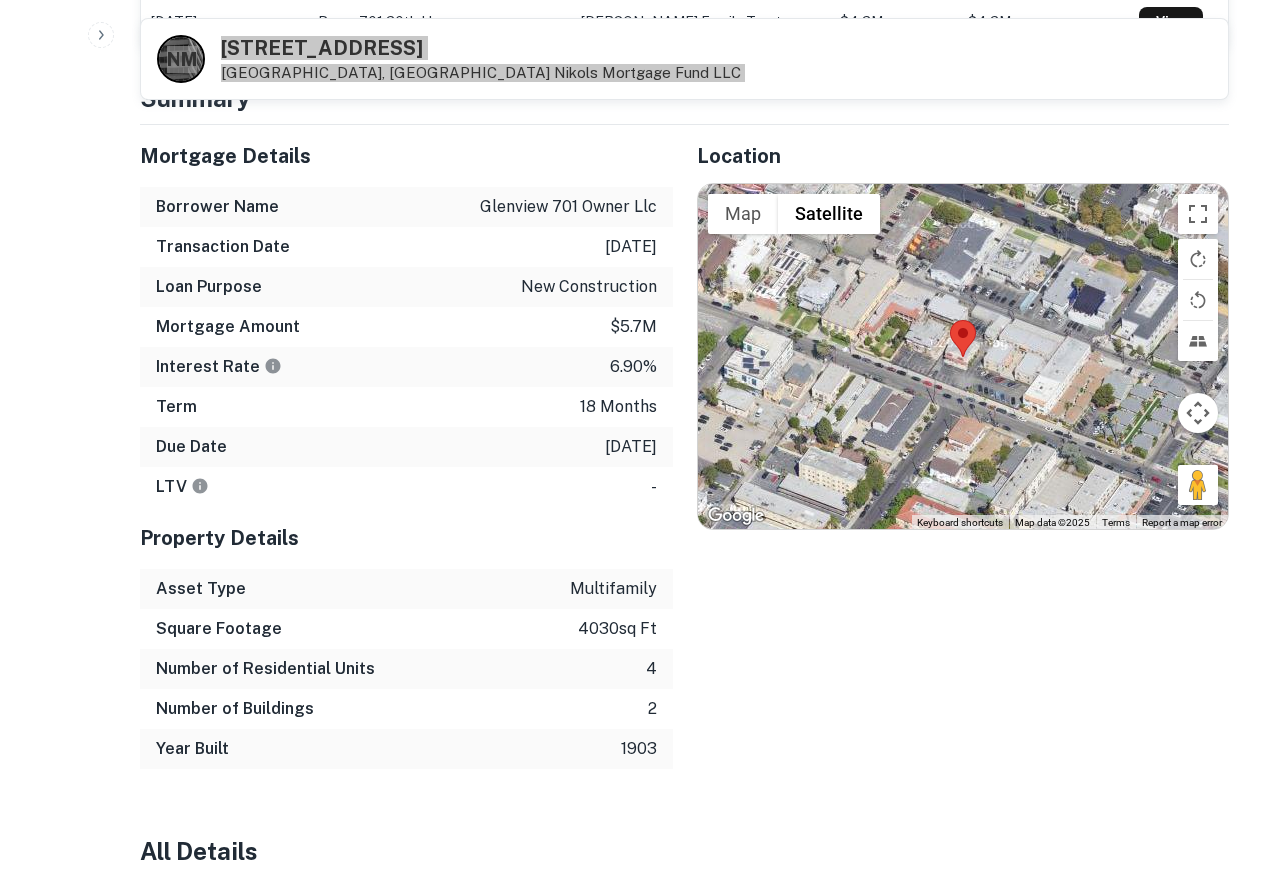 scroll, scrollTop: 1100, scrollLeft: 0, axis: vertical 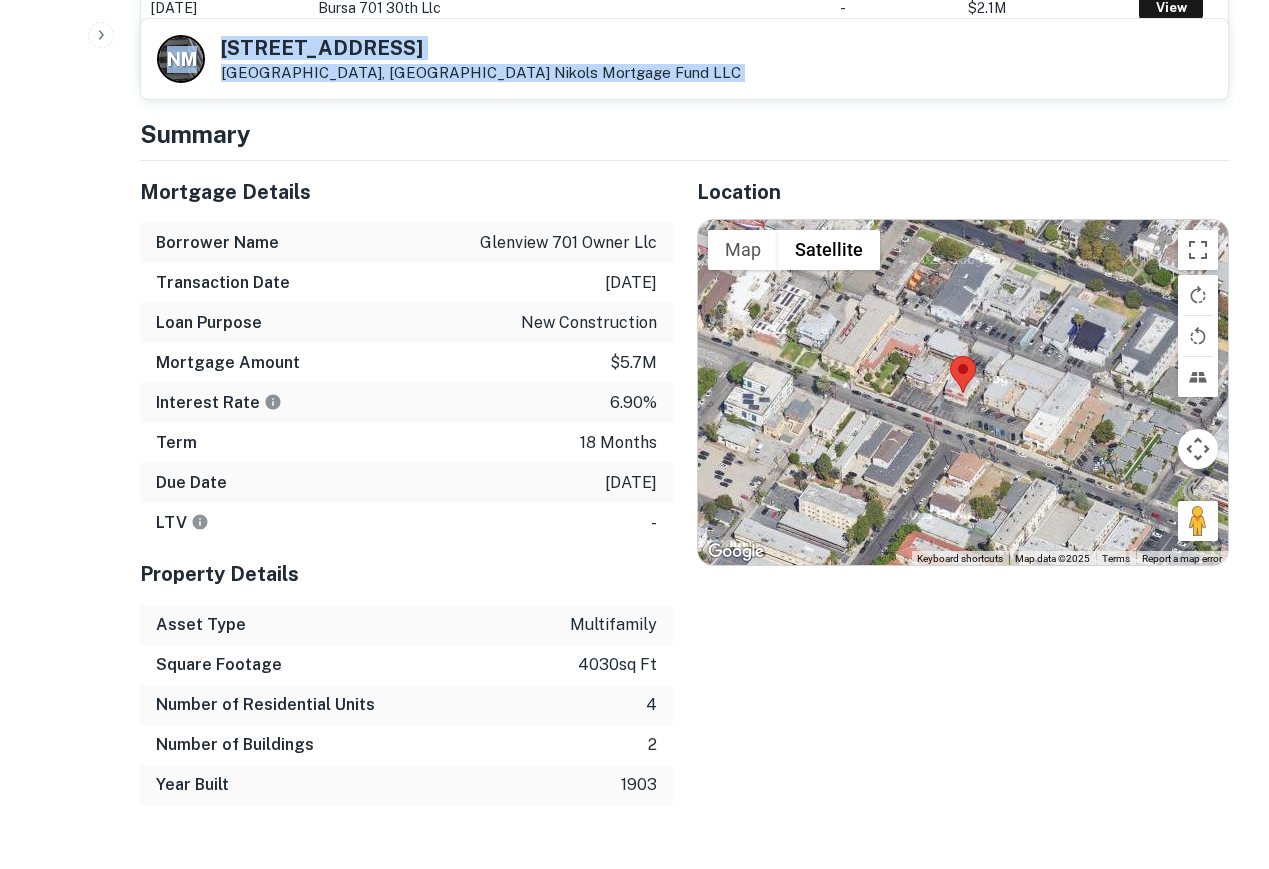 click on "Mortgage Details Borrower Name glenview 701 owner llc Transaction Date   [DATE] Loan Purpose   new construction Mortgage Amount   $5.7m Interest Rate   6.90% Term 18 months Due Date [DATE] LTV   - Property Details Asset Type multifamily Square Footage 4030  sq ft Number of Residential Units 4 Number of Buildings 2 Year Built 1903" at bounding box center [394, 483] 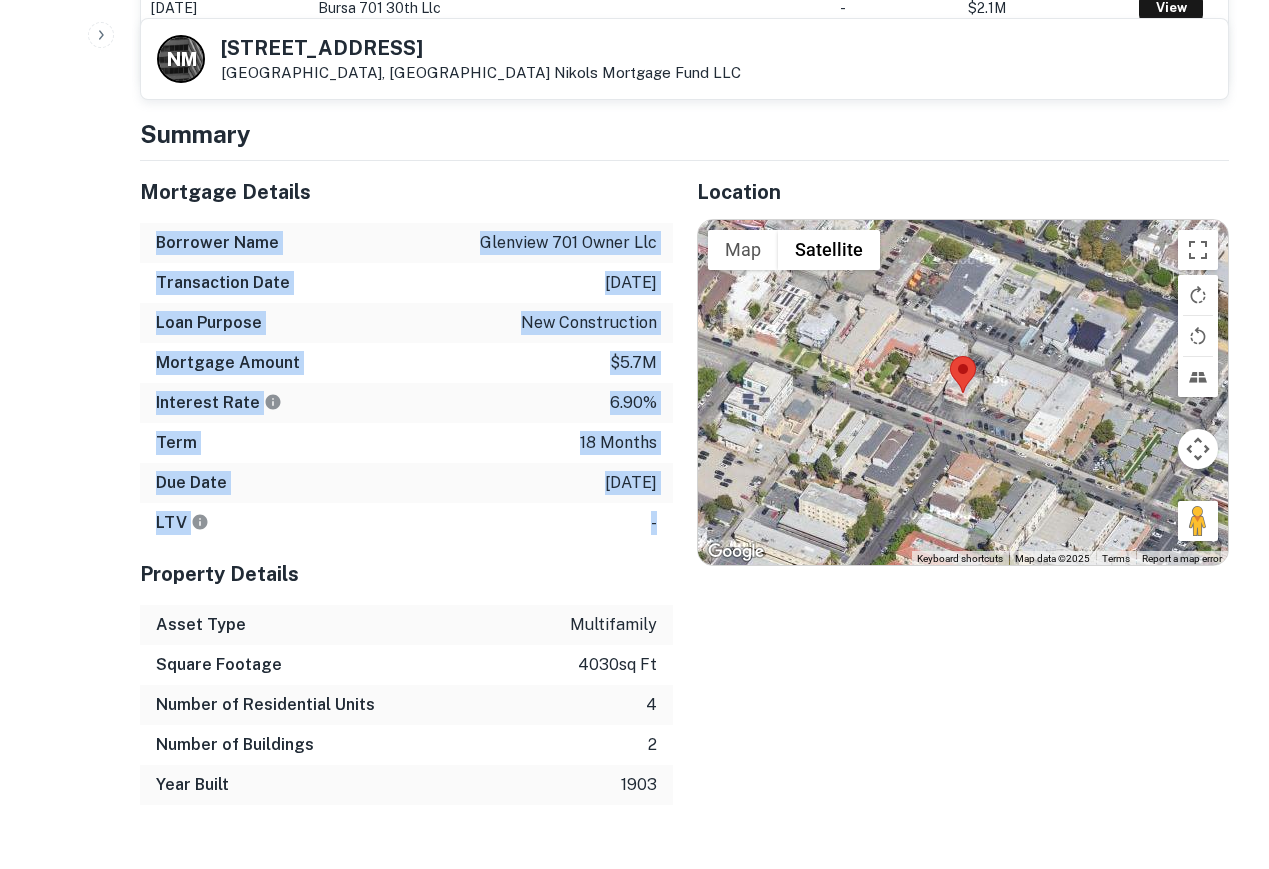drag, startPoint x: 158, startPoint y: 251, endPoint x: 654, endPoint y: 539, distance: 573.55035 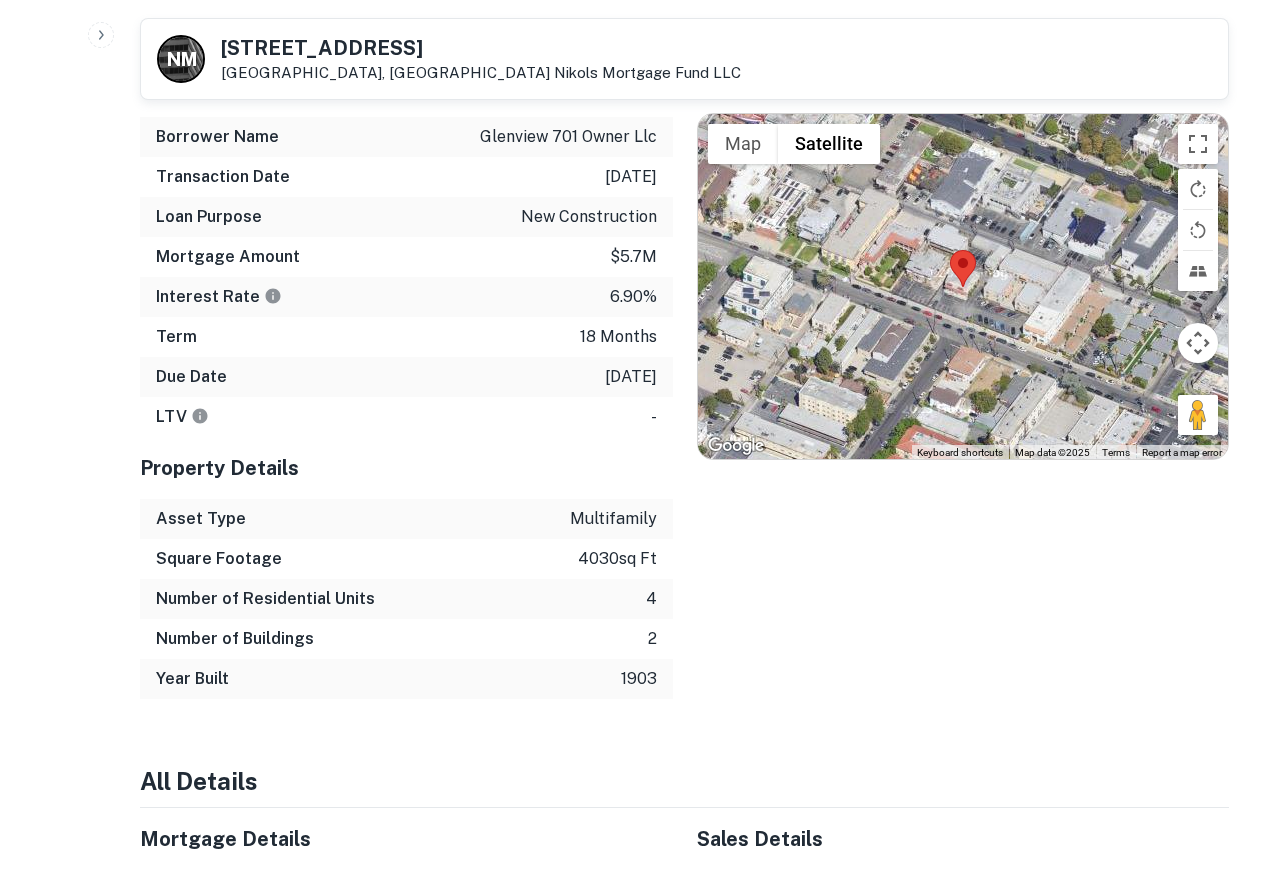 scroll, scrollTop: 1300, scrollLeft: 0, axis: vertical 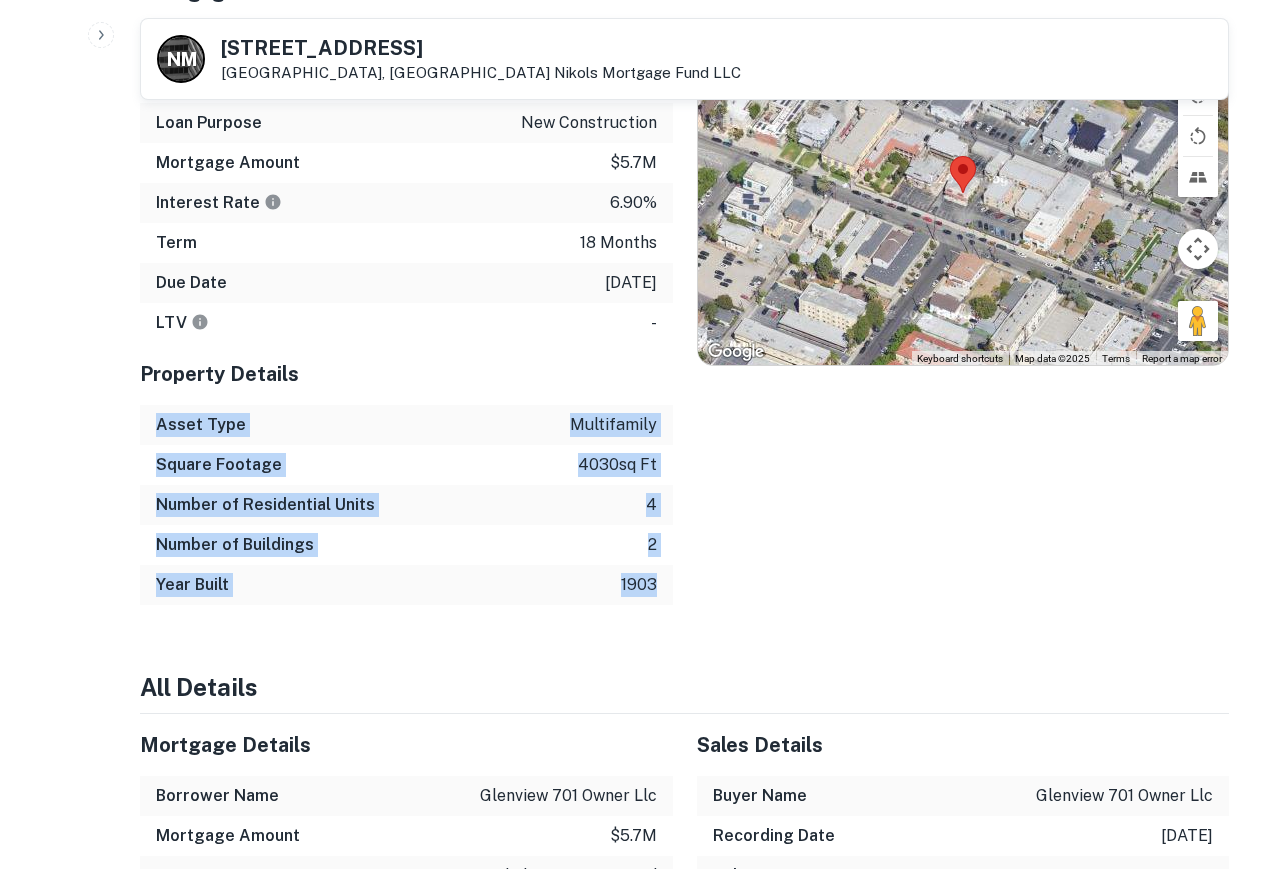 drag, startPoint x: 158, startPoint y: 443, endPoint x: 654, endPoint y: 594, distance: 518.47565 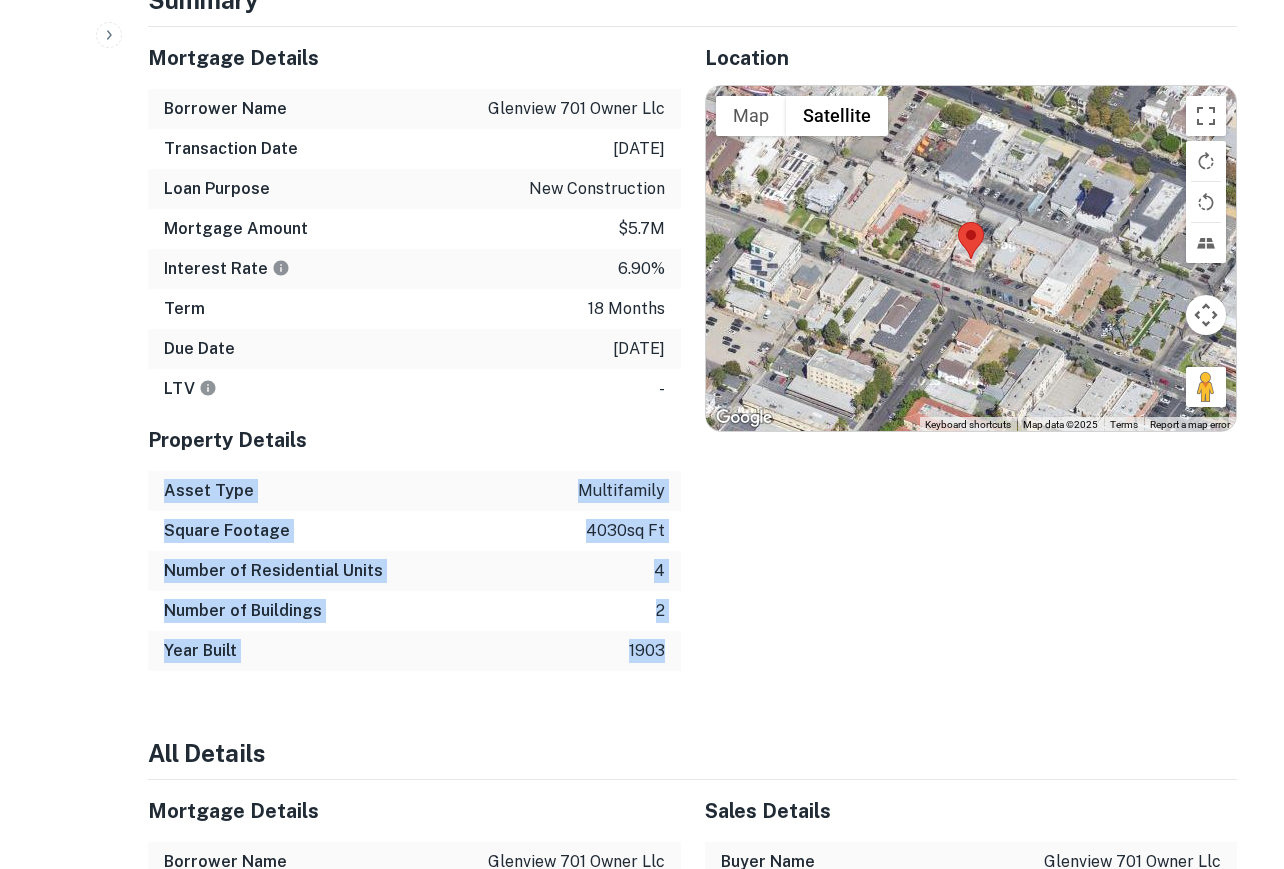 scroll, scrollTop: 0, scrollLeft: 0, axis: both 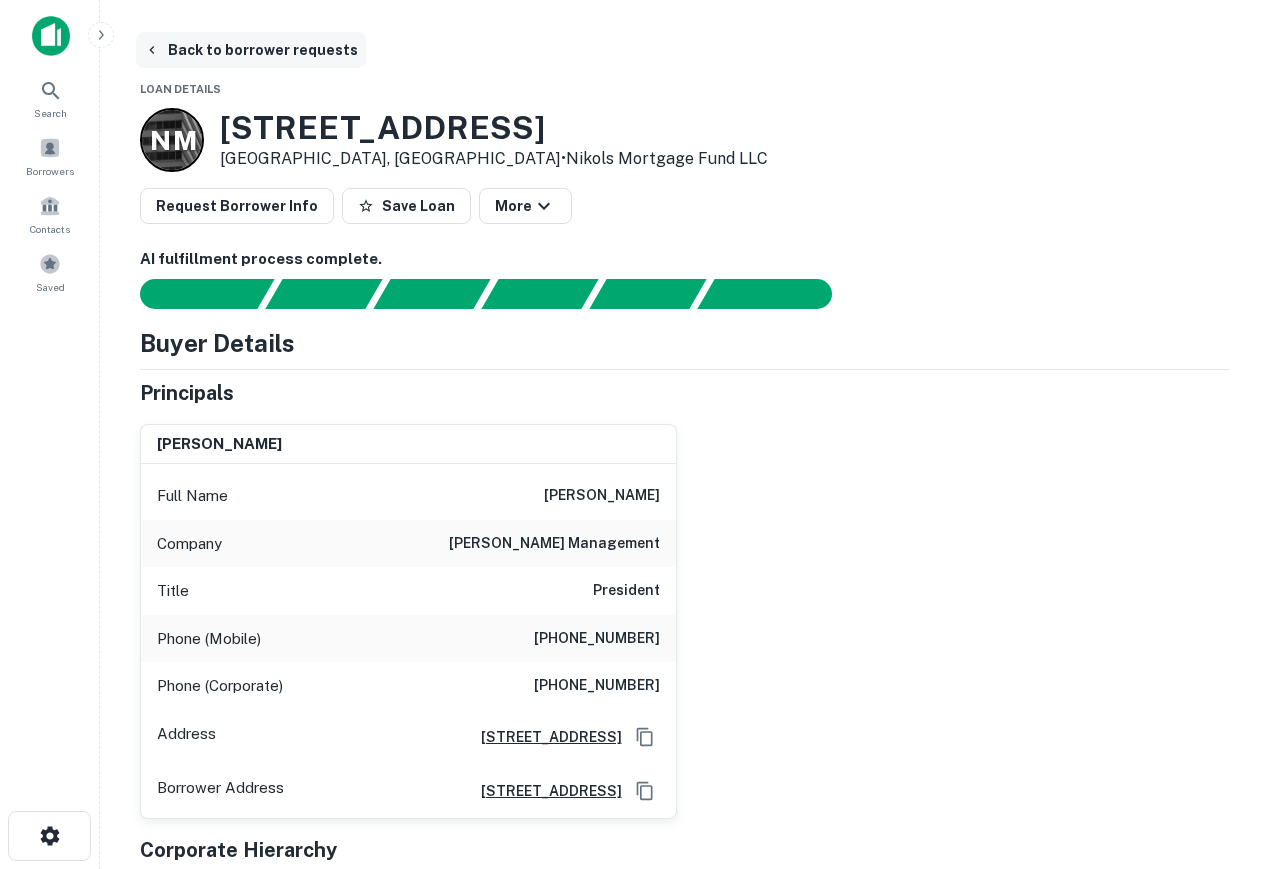 click on "Back to borrower requests" at bounding box center [251, 50] 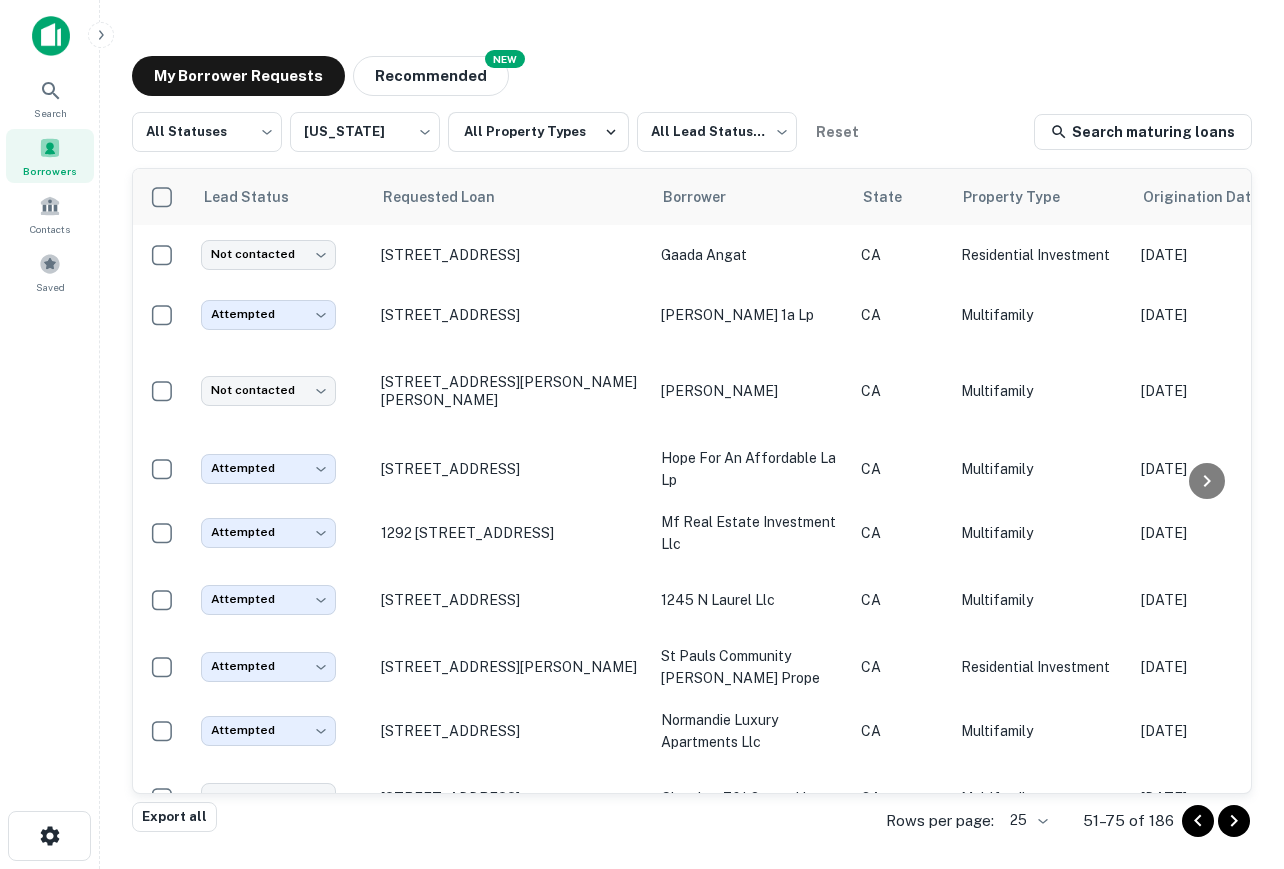 scroll, scrollTop: 541, scrollLeft: 0, axis: vertical 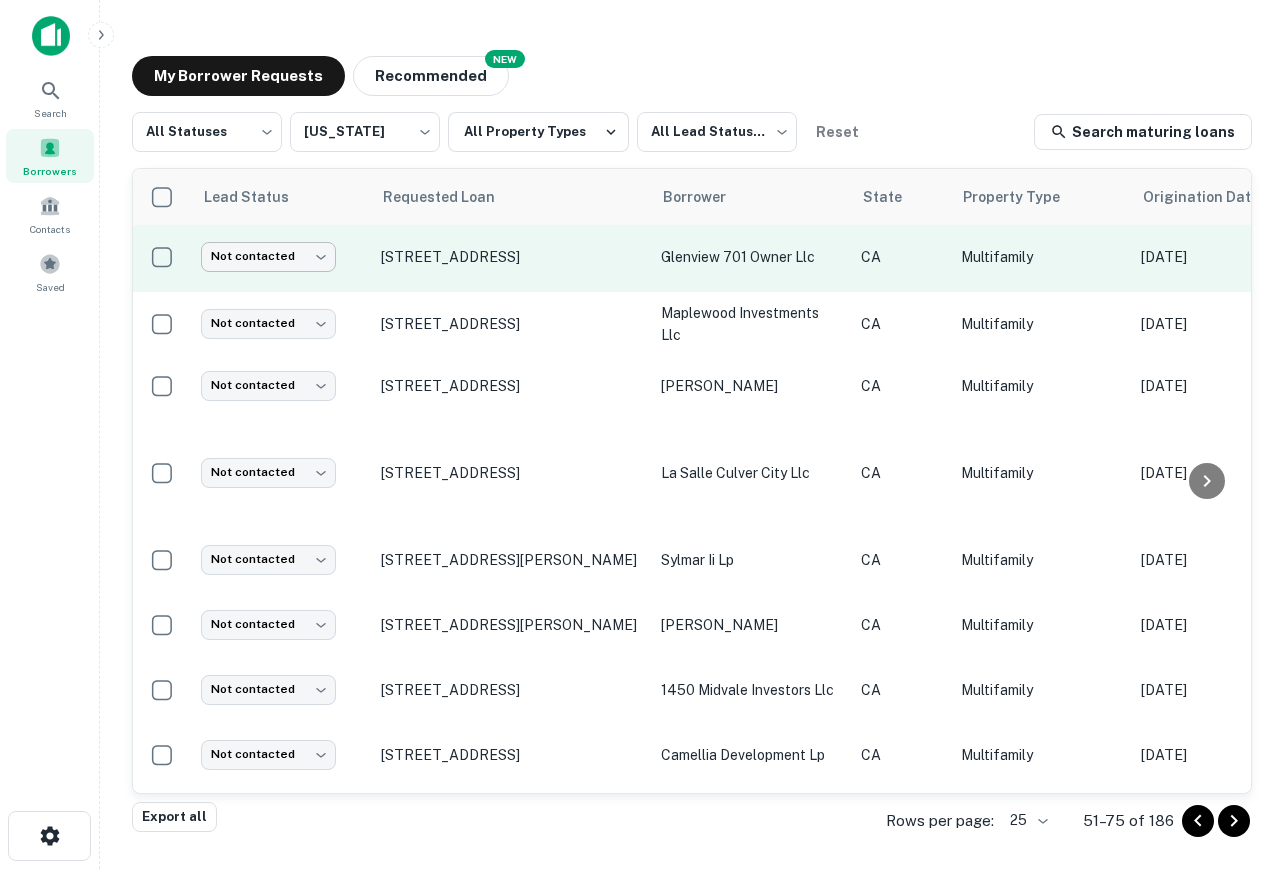 click on "Search         Borrowers         Contacts         Saved     My Borrower Requests NEW Recommended All Statuses *** ​ [US_STATE] ** ​ All Property Types All Lead Statuses *** ​ Reset Search maturing loans Lead Status Requested Loan Borrower State Property Type Origination Date Maturity Date Mortgage Amount Requested Date sorted descending Lender Request Status Not contacted **** ​ [STREET_ADDRESS]  gaada angat CA Residential Investment [DATE] [DATE] $1.2M [DATE] Royal Pacific Funding Pending Attempted ********* ​ [STREET_ADDRESS]  [PERSON_NAME] 1a lp CA Multifamily [DATE] [DATE] $6M [DATE] Caltrans Fulfilled Not contacted **** ​ [STREET_ADDRESS][PERSON_NAME][PERSON_NAME] vito [GEOGRAPHIC_DATA] Multifamily [DATE] [DATE] $1.2M [DATE] The [PERSON_NAME] Family Trust Pending Attempted ********* ​ [STREET_ADDRESS]  hope for an affordable la lp CA Multifamily [DATE] [DATE] $6M ​ CA C" at bounding box center (642, 434) 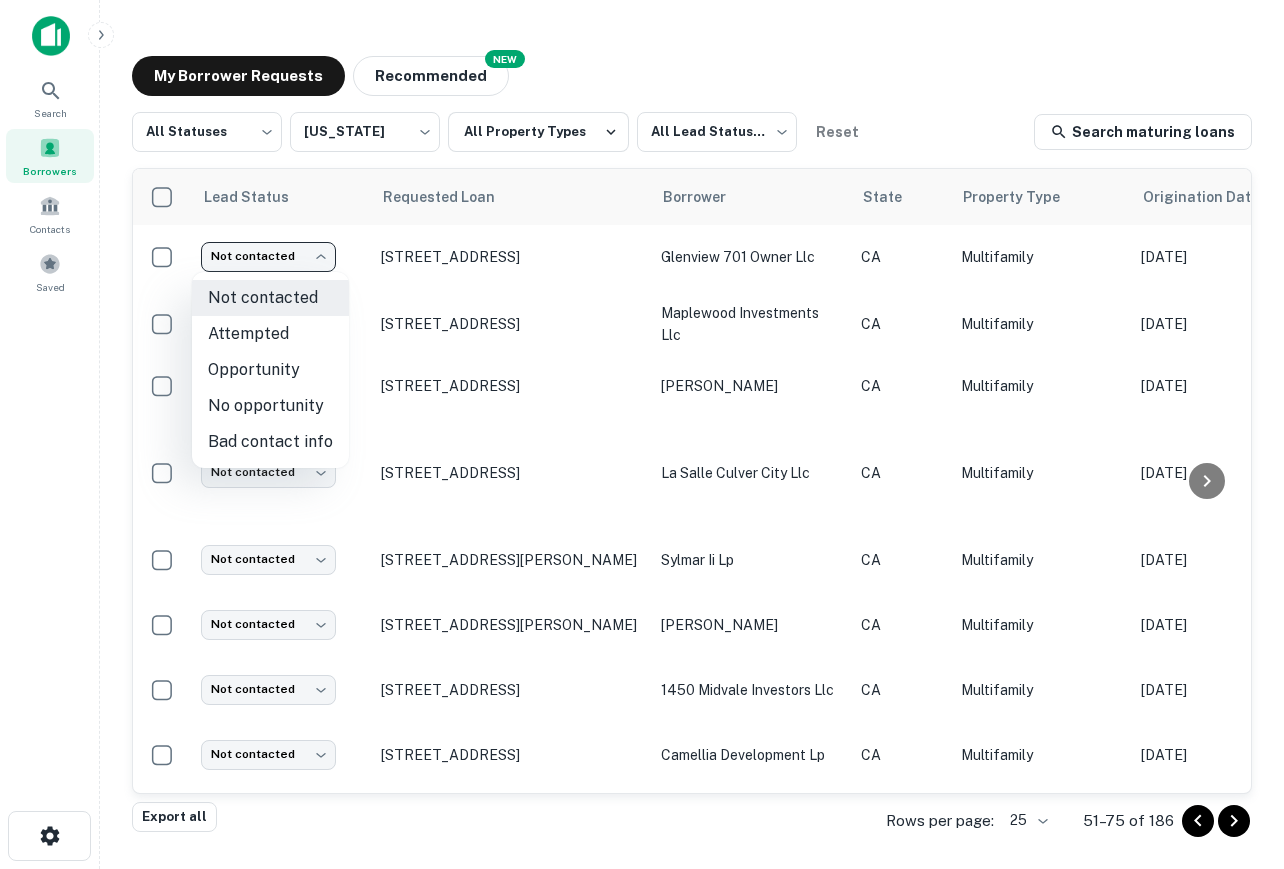 click on "Attempted" at bounding box center (270, 334) 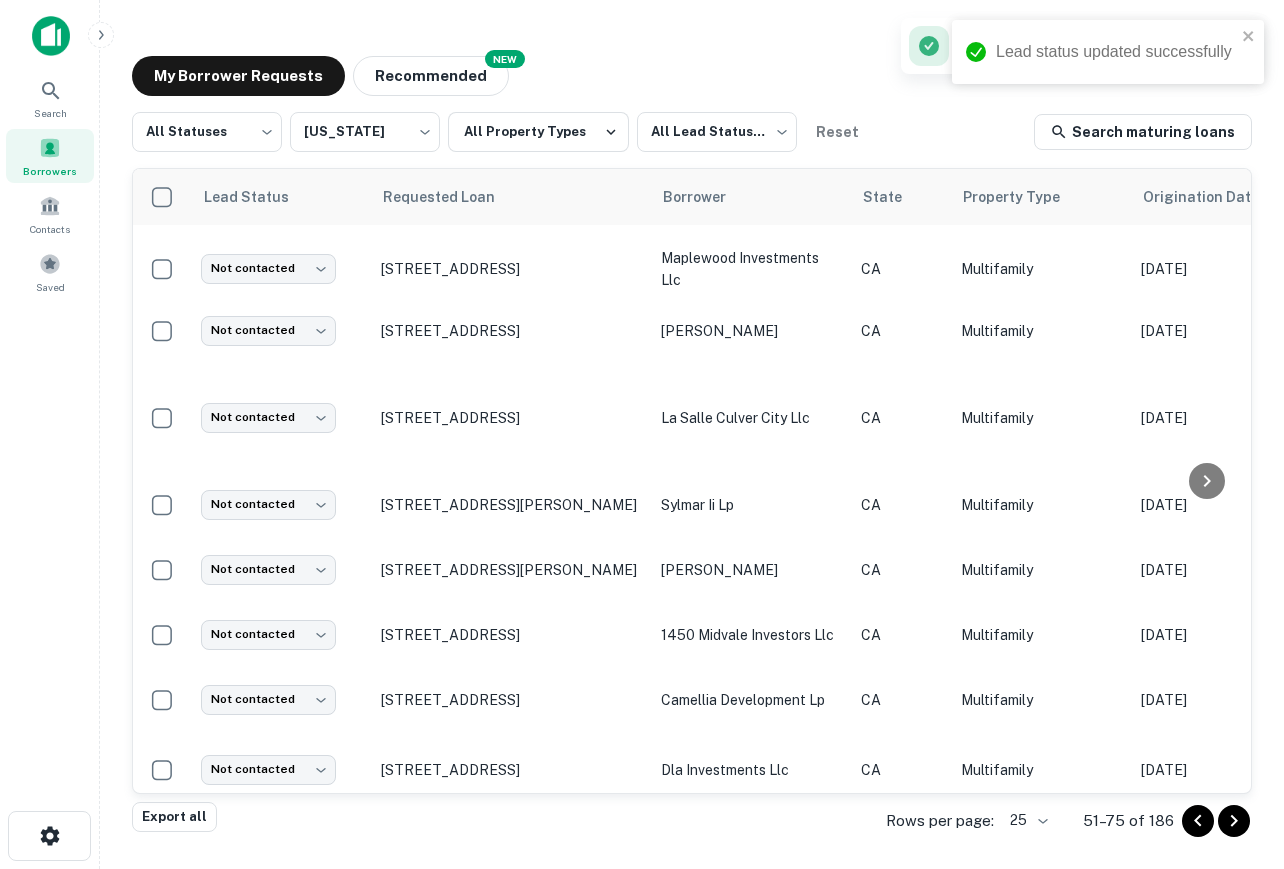 scroll, scrollTop: 601, scrollLeft: 0, axis: vertical 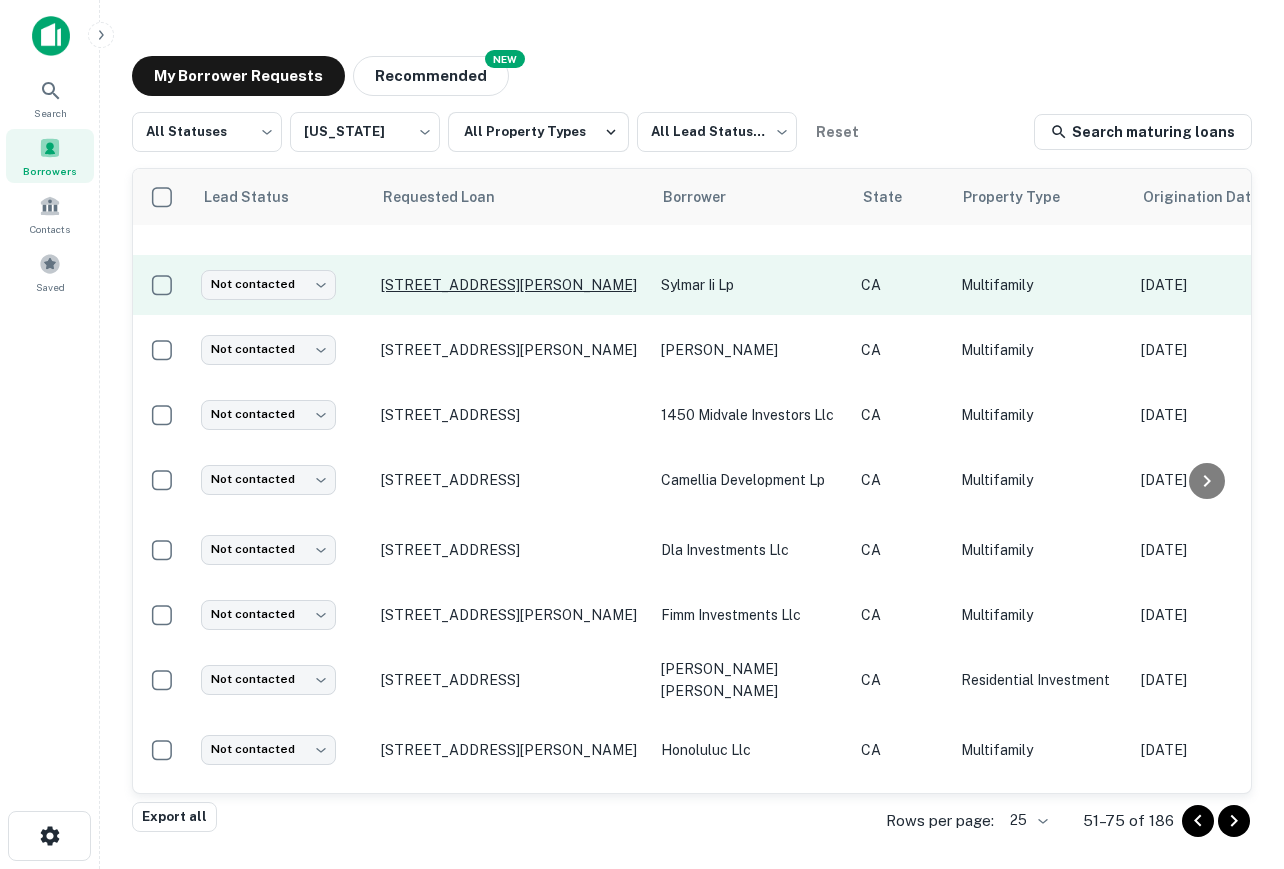 click on "[STREET_ADDRESS][PERSON_NAME]" at bounding box center [511, 285] 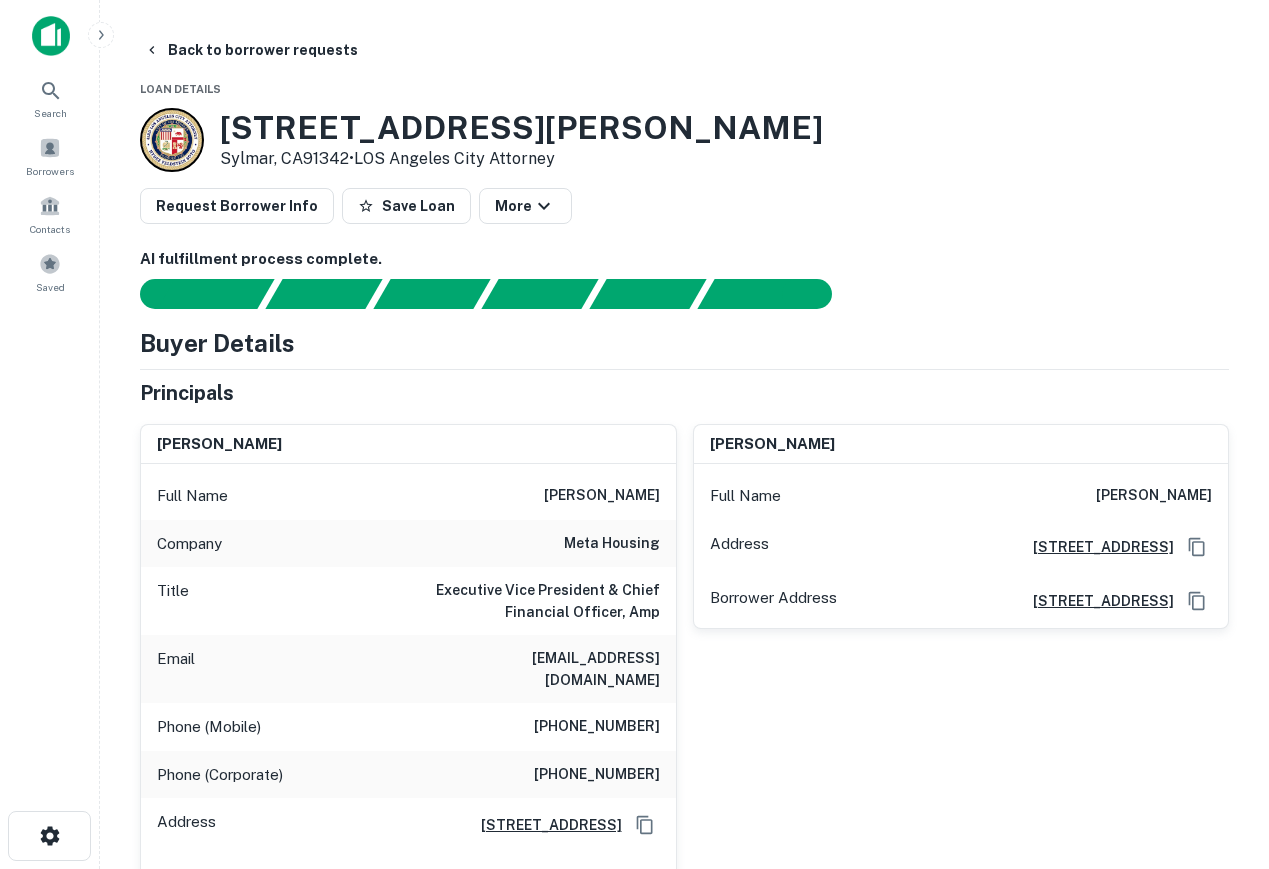 click on "[PHONE_NUMBER]" at bounding box center [597, 727] 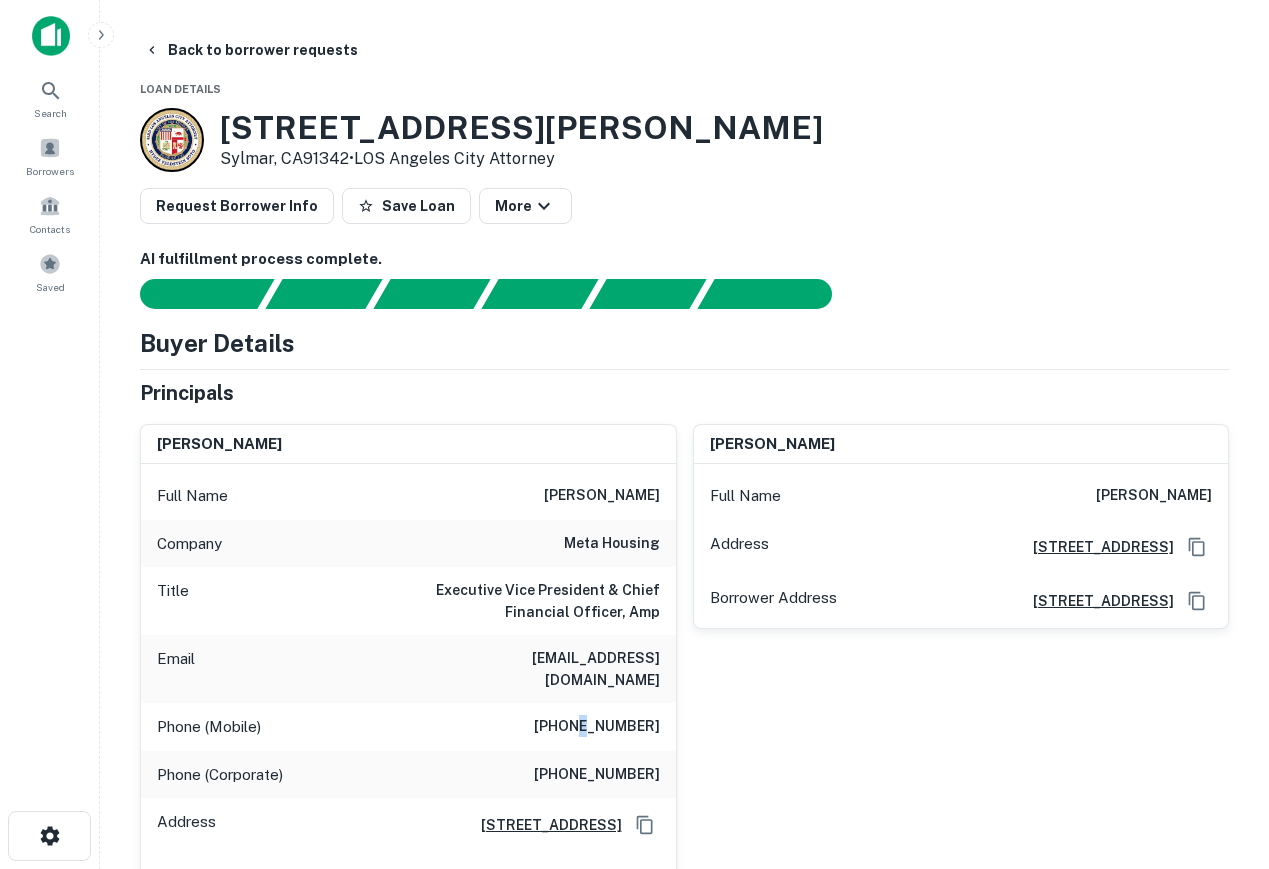 click on "[PHONE_NUMBER]" at bounding box center [597, 727] 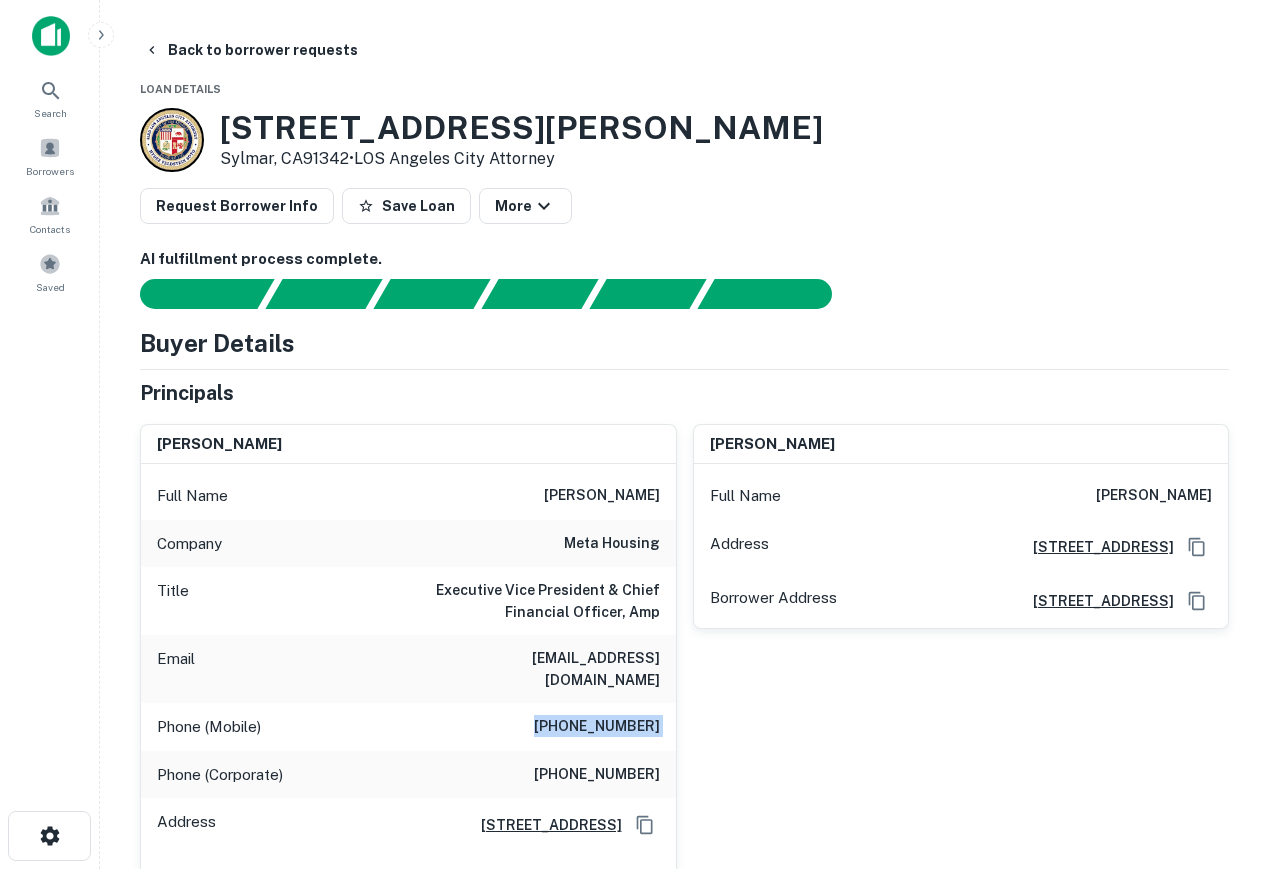 click on "[PHONE_NUMBER]" at bounding box center [597, 727] 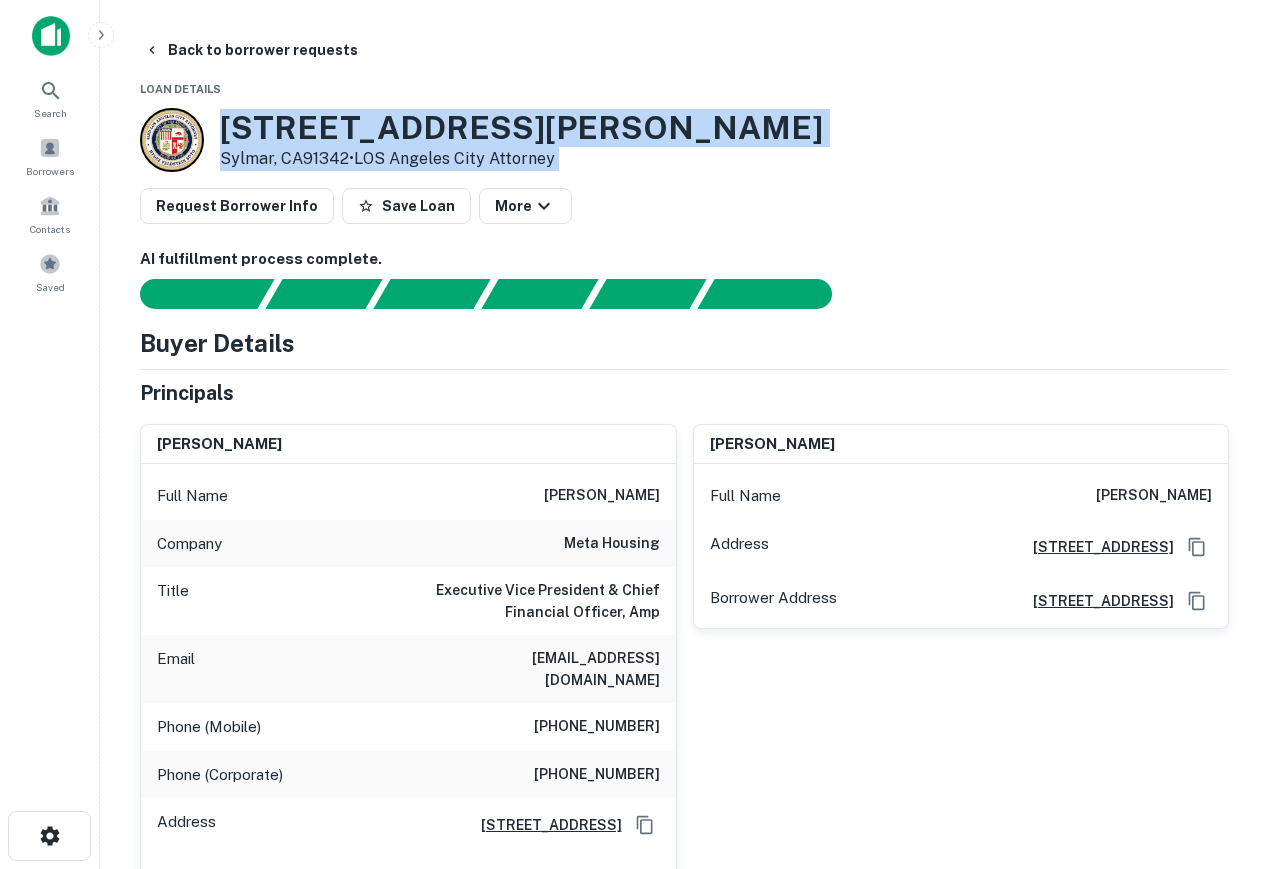 drag, startPoint x: 225, startPoint y: 132, endPoint x: 537, endPoint y: 133, distance: 312.00162 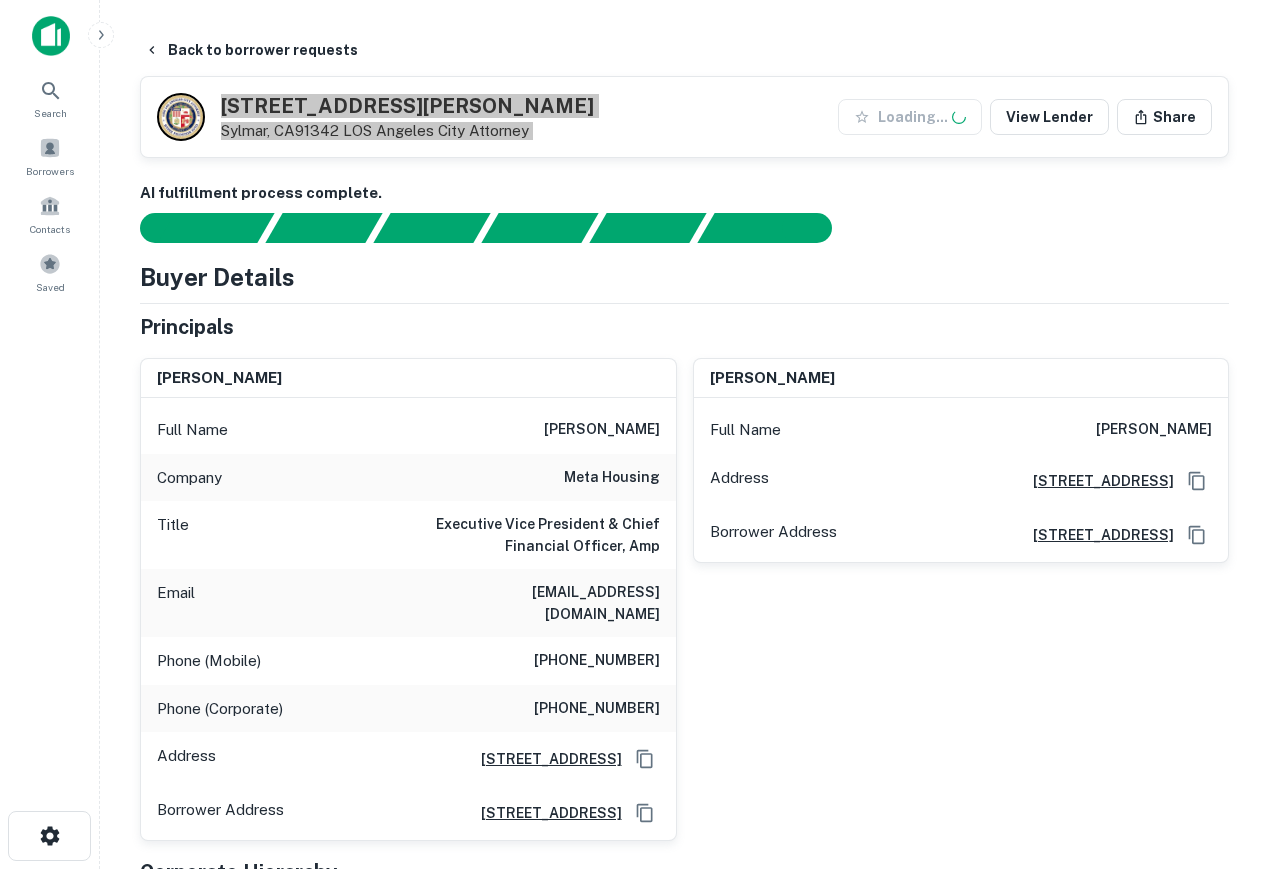 scroll, scrollTop: 1000, scrollLeft: 0, axis: vertical 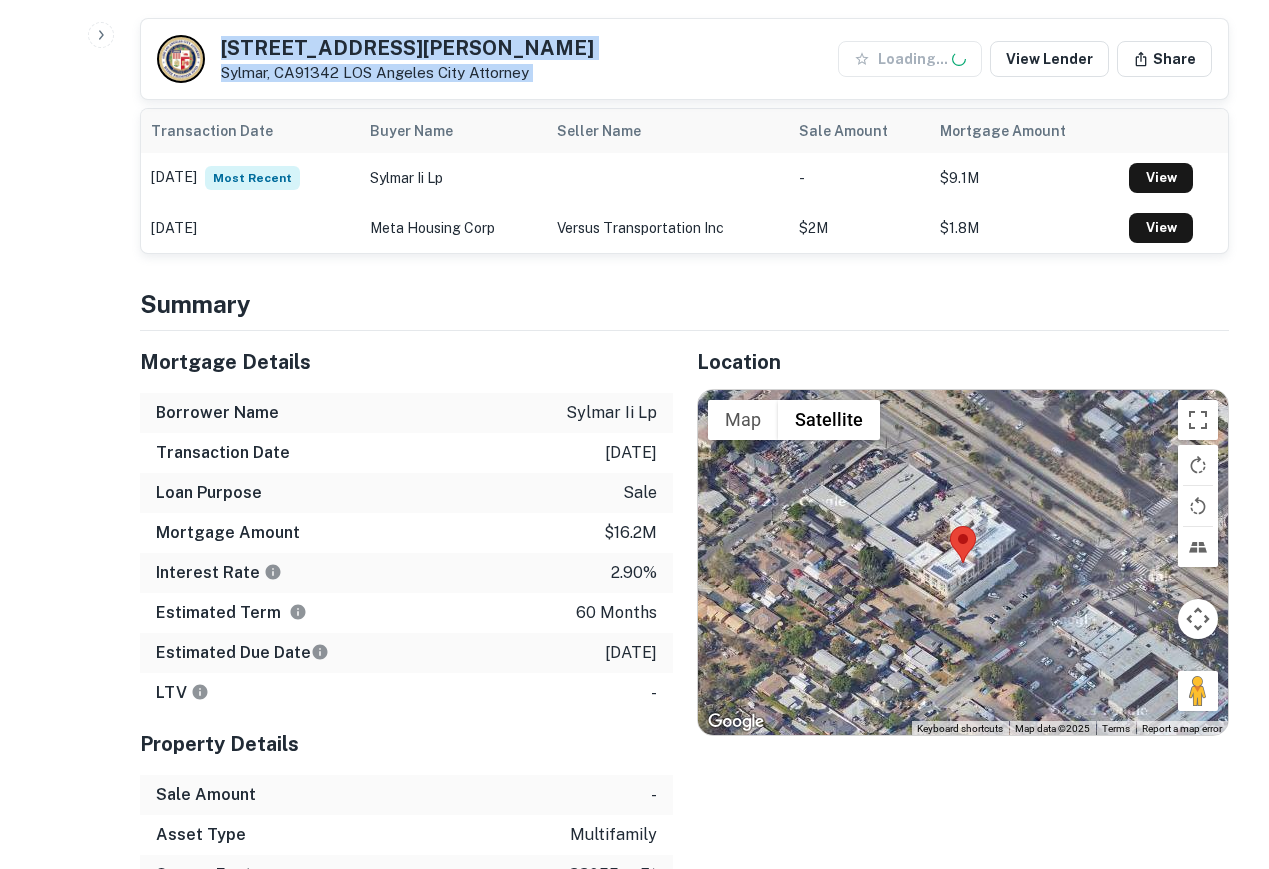 click on "Search         Borrowers         Contacts         Saved     Back to borrower requests [STREET_ADDRESS][GEOGRAPHIC_DATA][PERSON_NAME] Attorney Loading... View Lender Share AI fulfillment process complete.   Buyer Details Principals [PERSON_NAME] Full Name [PERSON_NAME] Company meta housing Title Executive Vice President & Chief Financial Officer, Amp Email [EMAIL_ADDRESS][DOMAIN_NAME] Phone (Mobile) [PHONE_NUMBER] Phone (Corporate) [PHONE_NUMBER] Address [STREET_ADDRESS]  Borrower Address [STREET_ADDRESS] [PERSON_NAME] Full Name [PERSON_NAME] Address [STREET_ADDRESS]  Borrower Address [STREET_ADDRESS] Corporate Hierarchy sylmar ii, llc [STREET_ADDRESS] Other Mortgages on Property Transaction Date Buyer Name Seller Name Sale Amount Mortgage Amount [DATE] Most Recent sylmar ii lp - $9.1M View [DATE]" at bounding box center [634, -566] 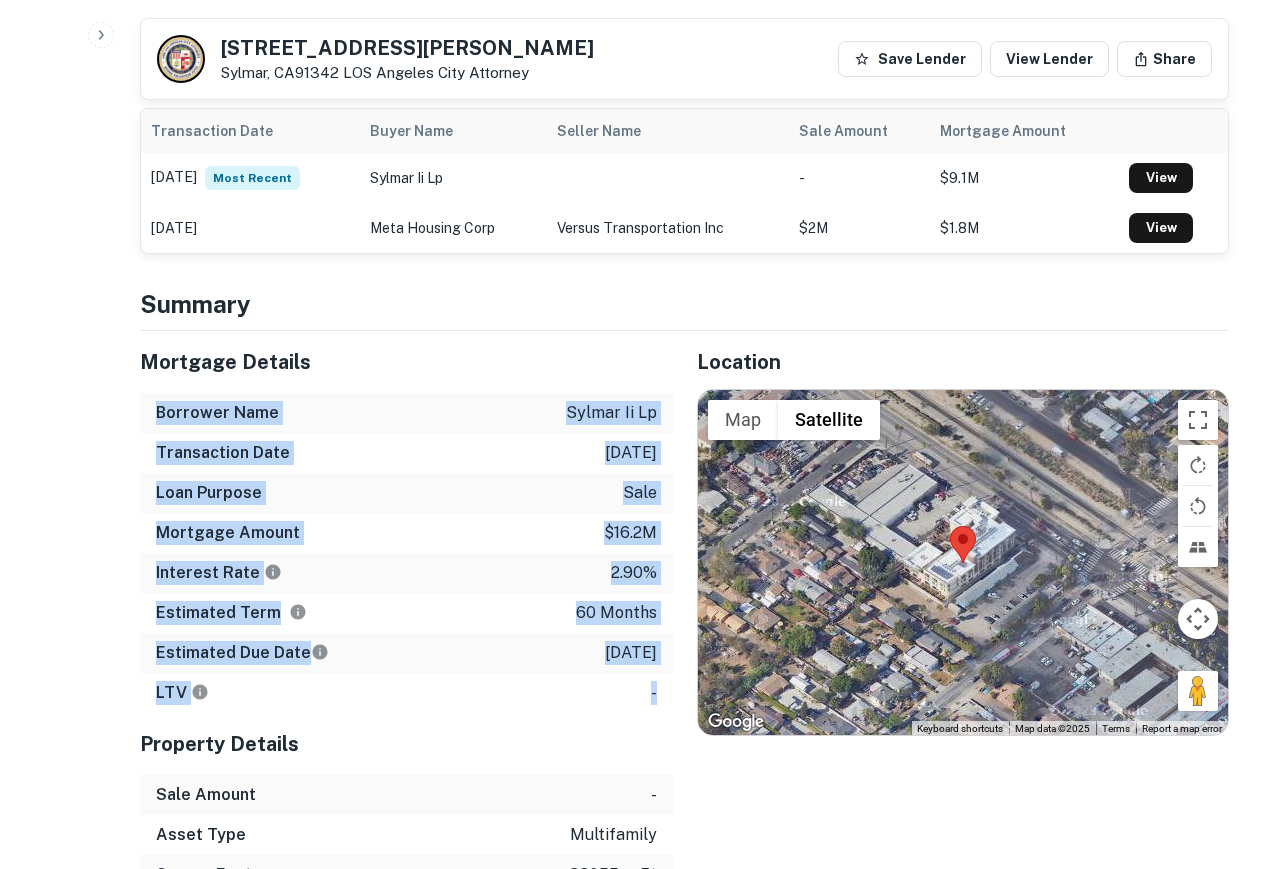 drag, startPoint x: 156, startPoint y: 415, endPoint x: 636, endPoint y: 621, distance: 522.33704 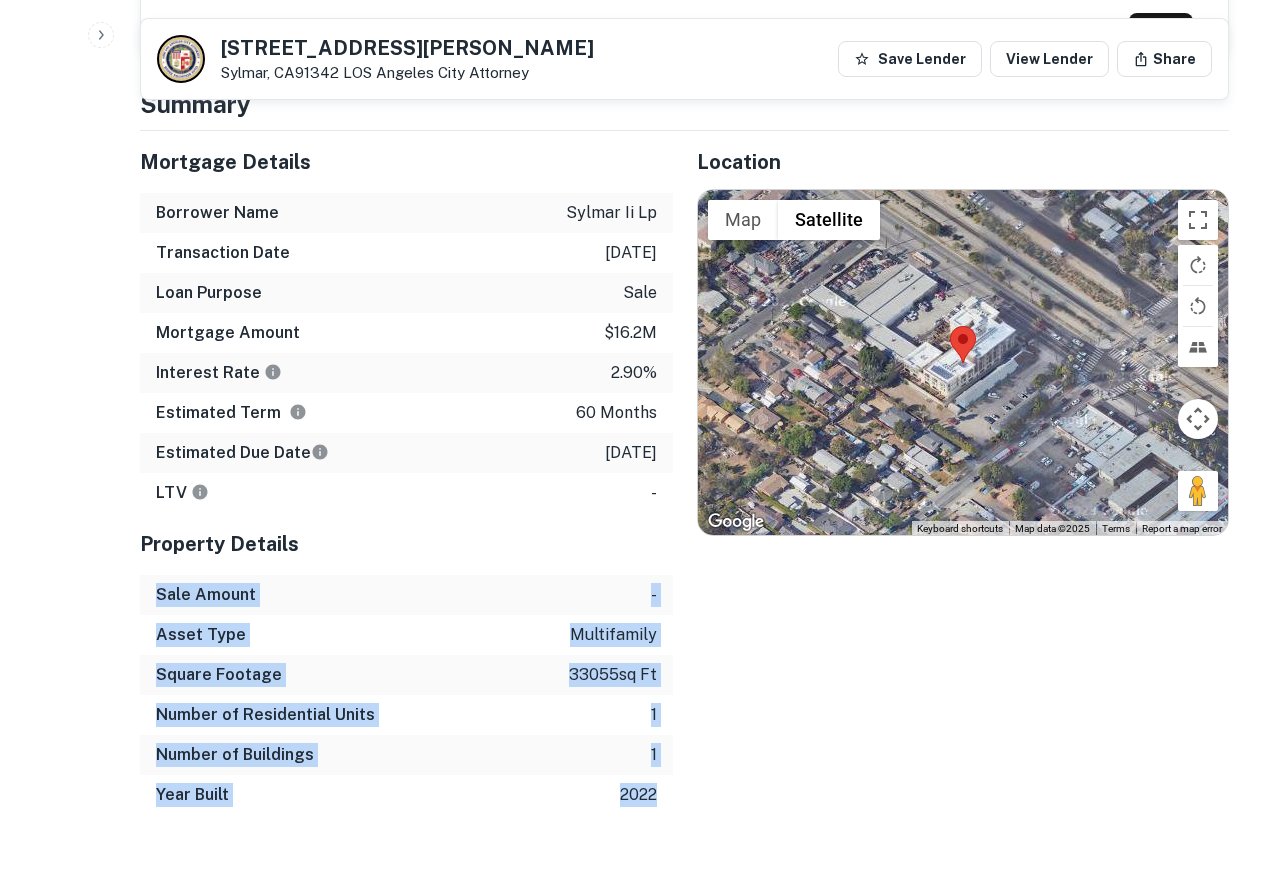 drag, startPoint x: 156, startPoint y: 589, endPoint x: 652, endPoint y: 785, distance: 533.32166 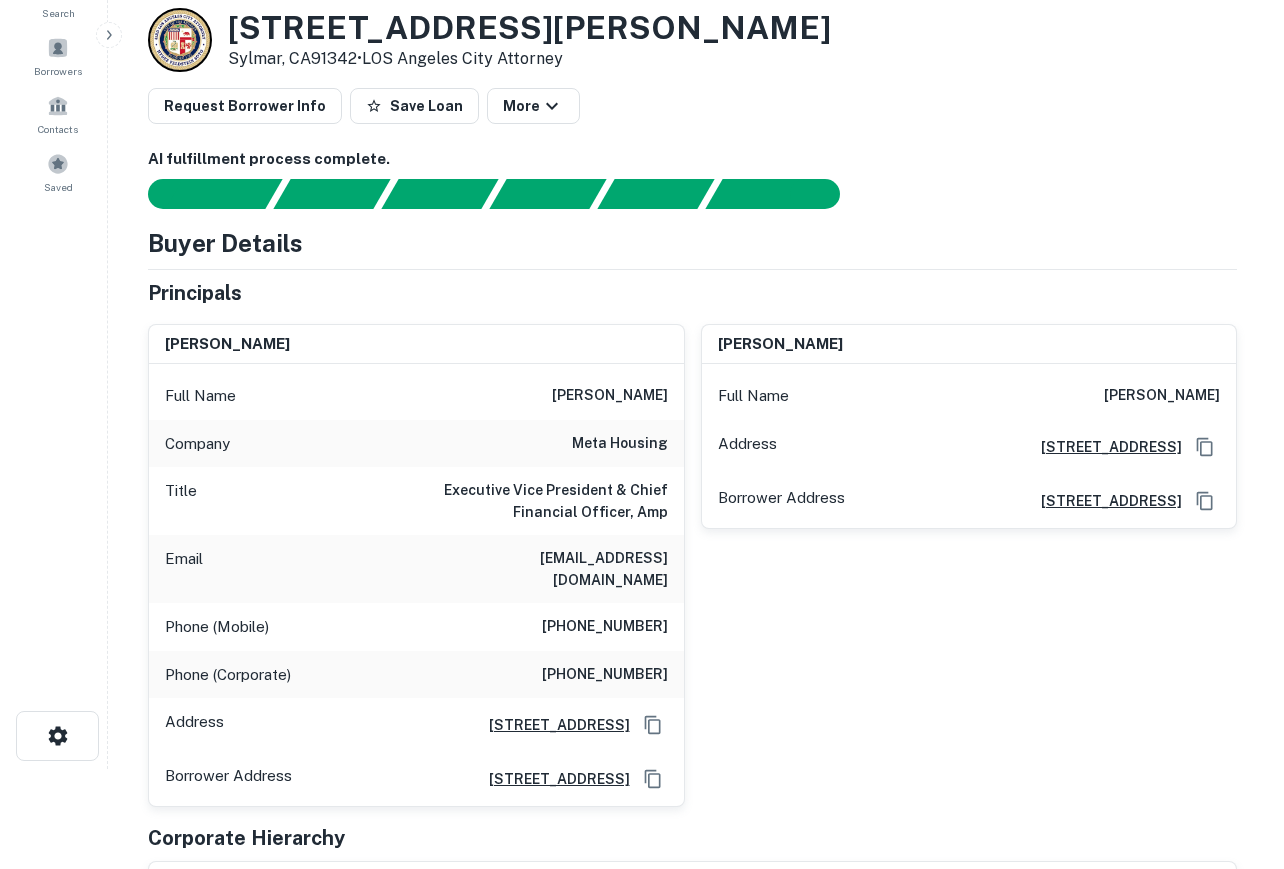 scroll, scrollTop: 0, scrollLeft: 0, axis: both 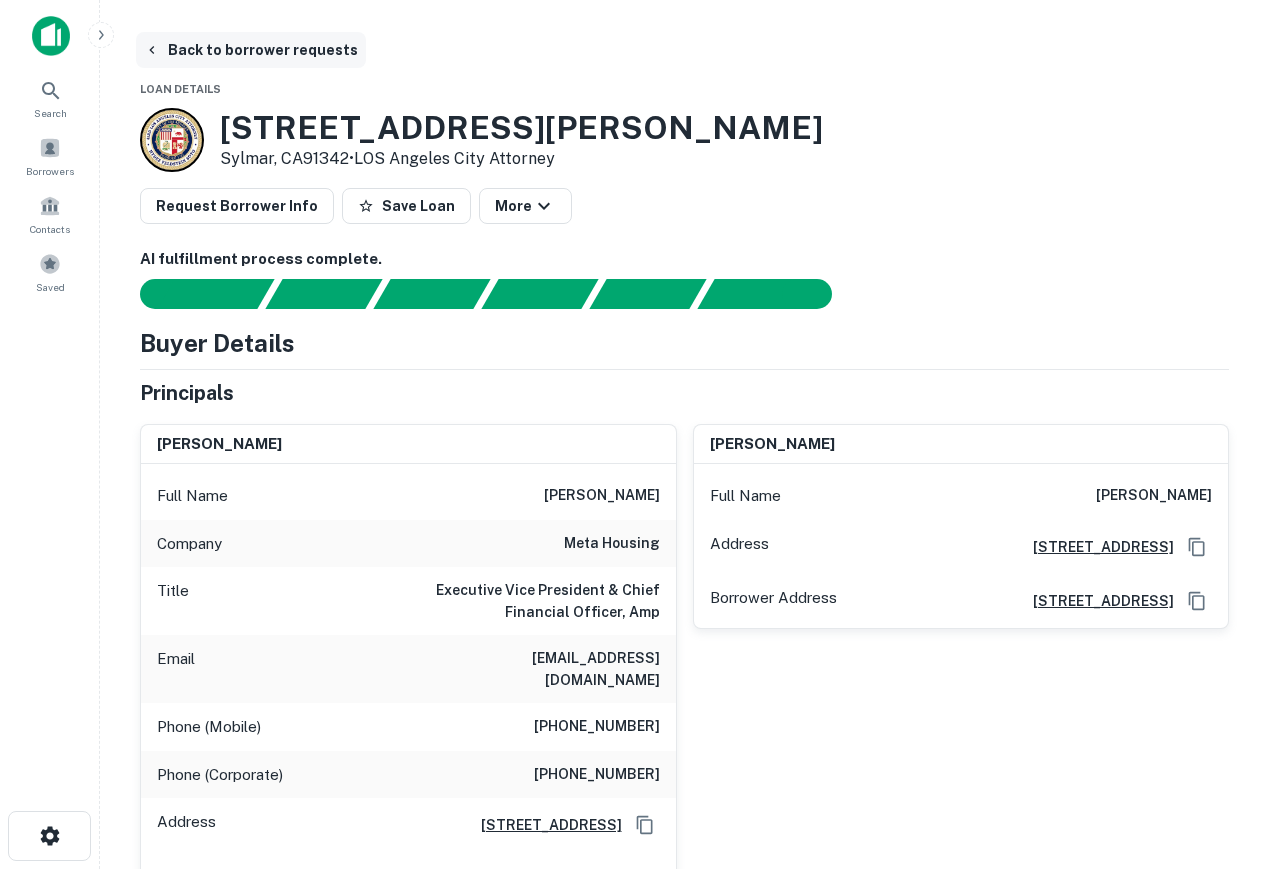click on "Back to borrower requests" at bounding box center [251, 50] 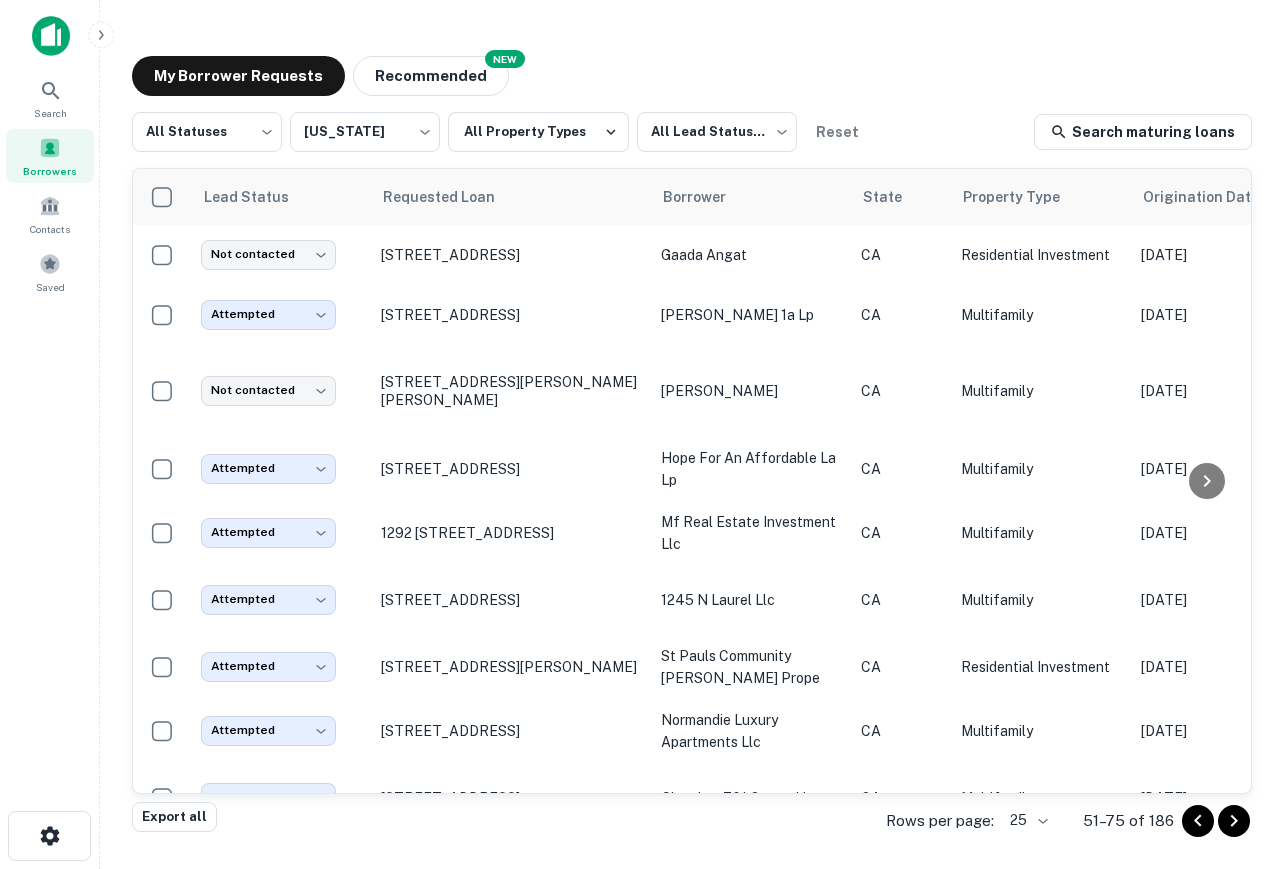 scroll, scrollTop: 816, scrollLeft: 0, axis: vertical 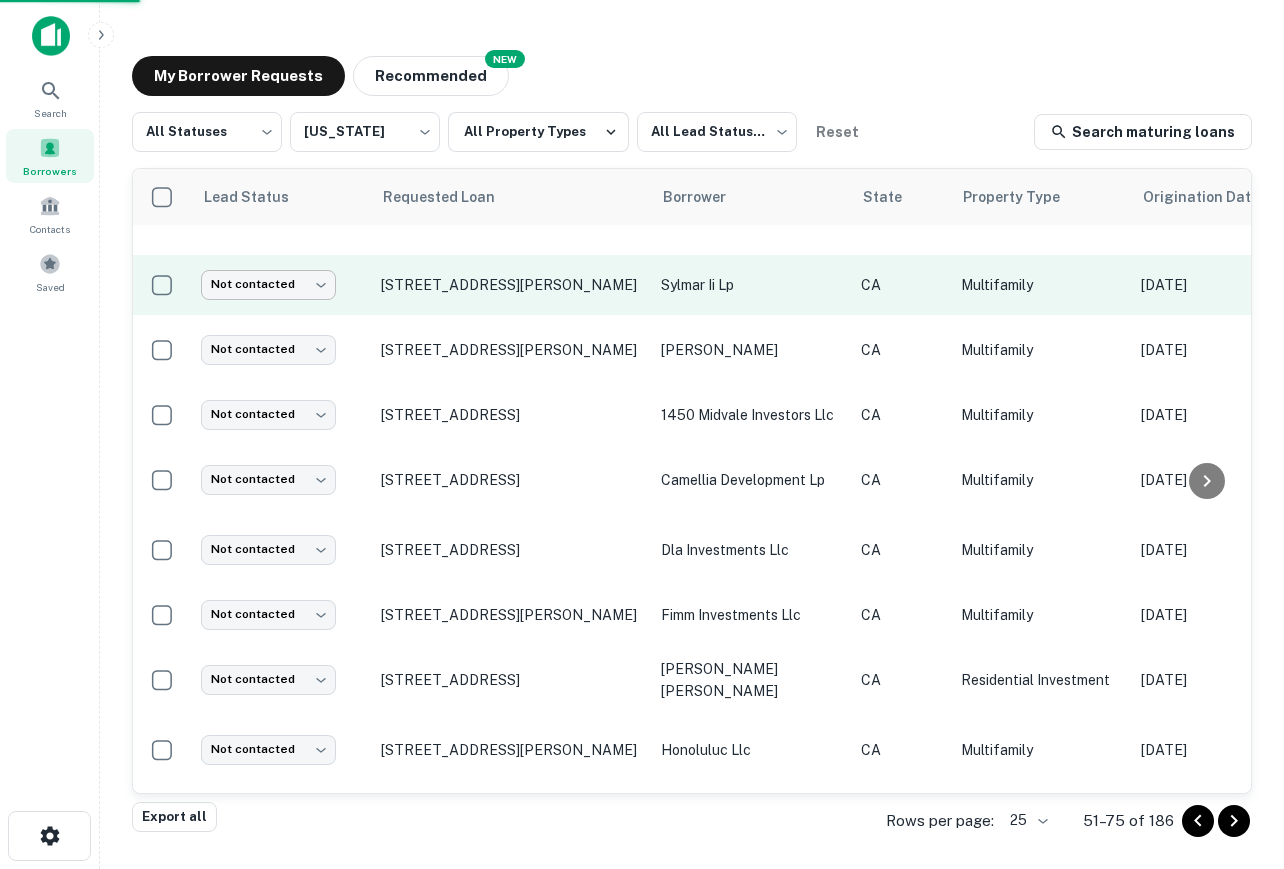 click on "Search         Borrowers         Contacts         Saved     My Borrower Requests NEW Recommended All Statuses *** ​ [US_STATE] ** ​ All Property Types All Lead Statuses *** ​ Reset Search maturing loans Lead Status Requested Loan Borrower State Property Type Origination Date Maturity Date Mortgage Amount Requested Date sorted descending Lender Request Status Not contacted **** ​ [STREET_ADDRESS]  gaada angat CA Residential Investment [DATE] [DATE] $1.2M [DATE] Royal Pacific Funding Pending Attempted ********* ​ [STREET_ADDRESS]  [PERSON_NAME] 1a lp CA Multifamily [DATE] [DATE] $6M [DATE] Caltrans Fulfilled Not contacted **** ​ [STREET_ADDRESS][PERSON_NAME][PERSON_NAME] vito [GEOGRAPHIC_DATA] Multifamily [DATE] [DATE] $1.2M [DATE] The [PERSON_NAME] Family Trust Pending Attempted ********* ​ [STREET_ADDRESS]  hope for an affordable la lp CA Multifamily [DATE] [DATE] $6M ​ CA C" at bounding box center (642, 434) 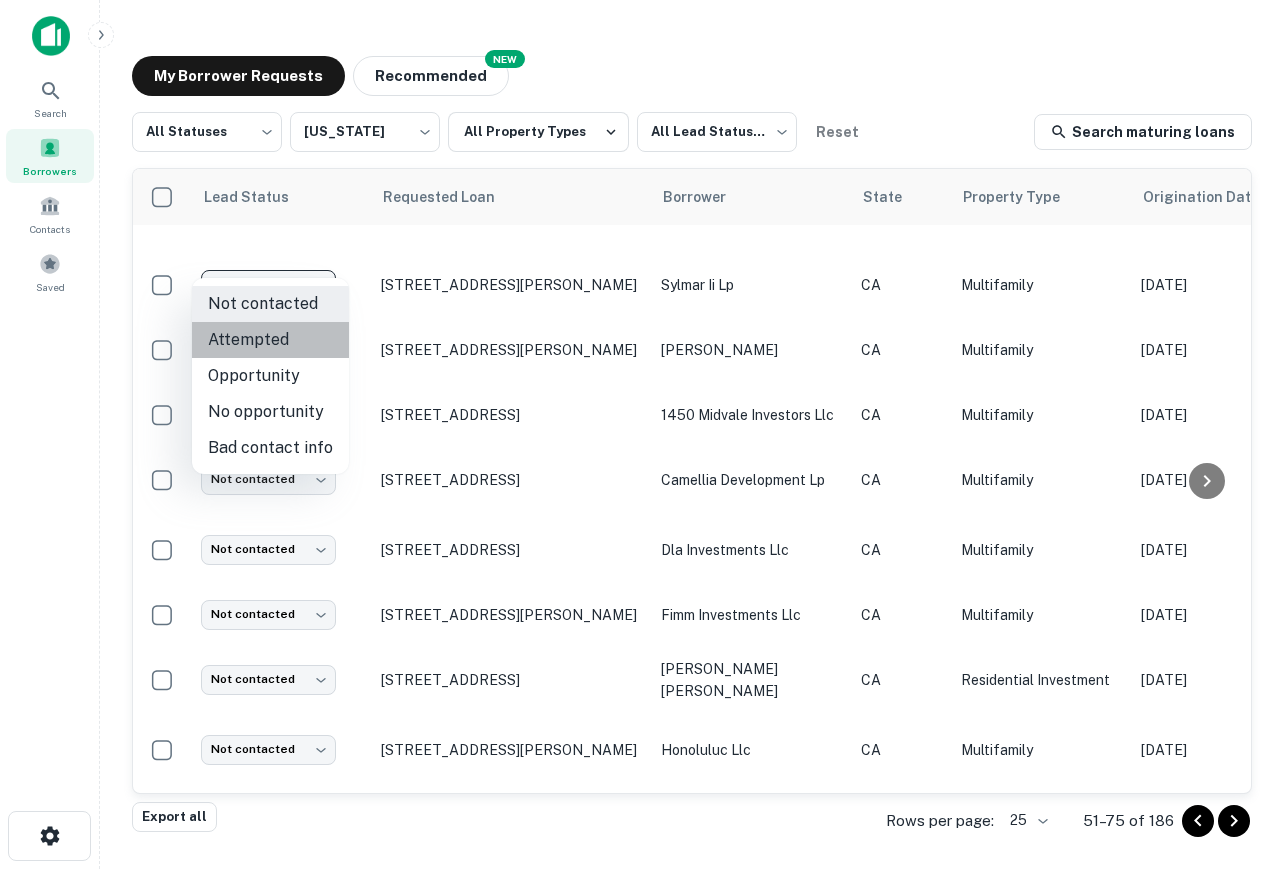 click on "Attempted" at bounding box center [270, 340] 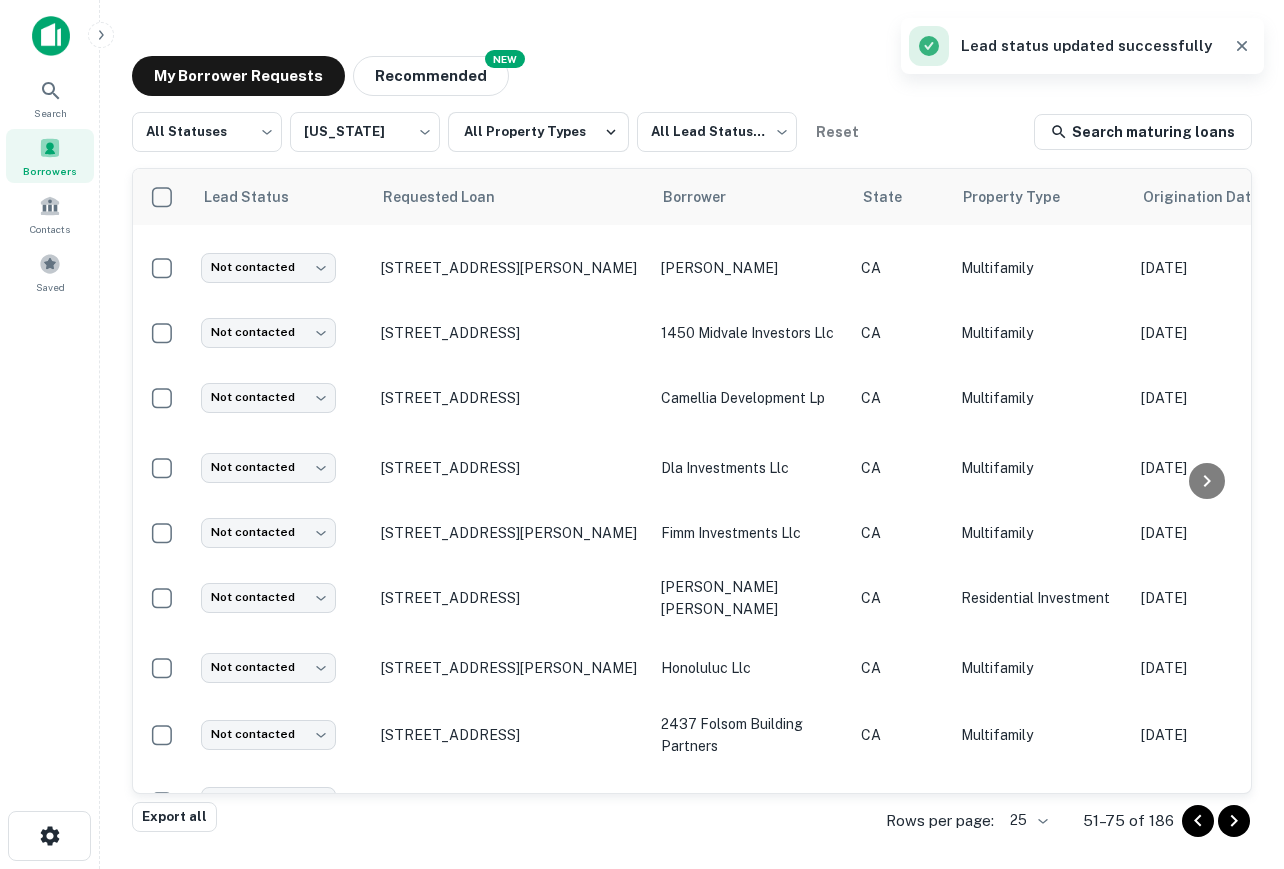 scroll, scrollTop: 901, scrollLeft: 0, axis: vertical 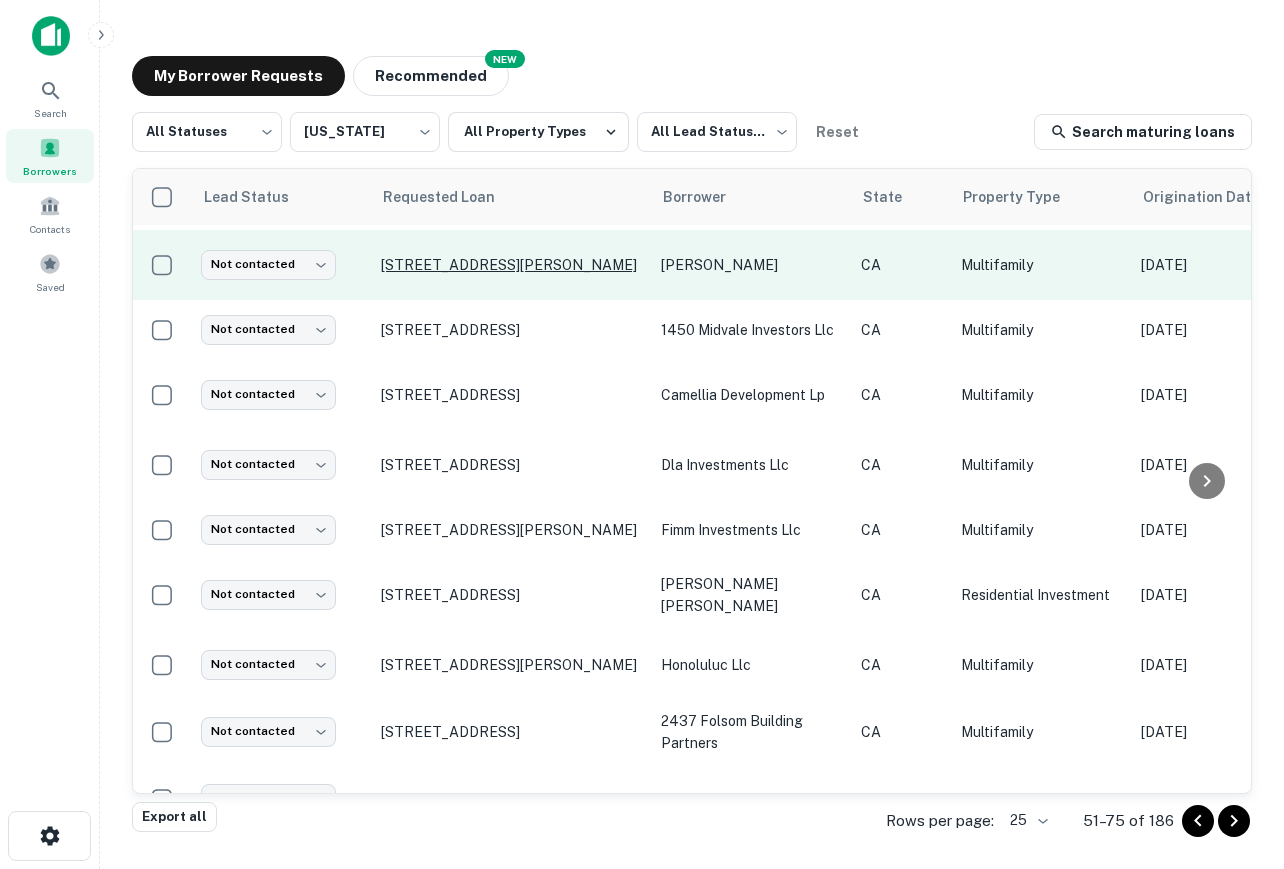 click on "[STREET_ADDRESS][PERSON_NAME]" at bounding box center [511, 265] 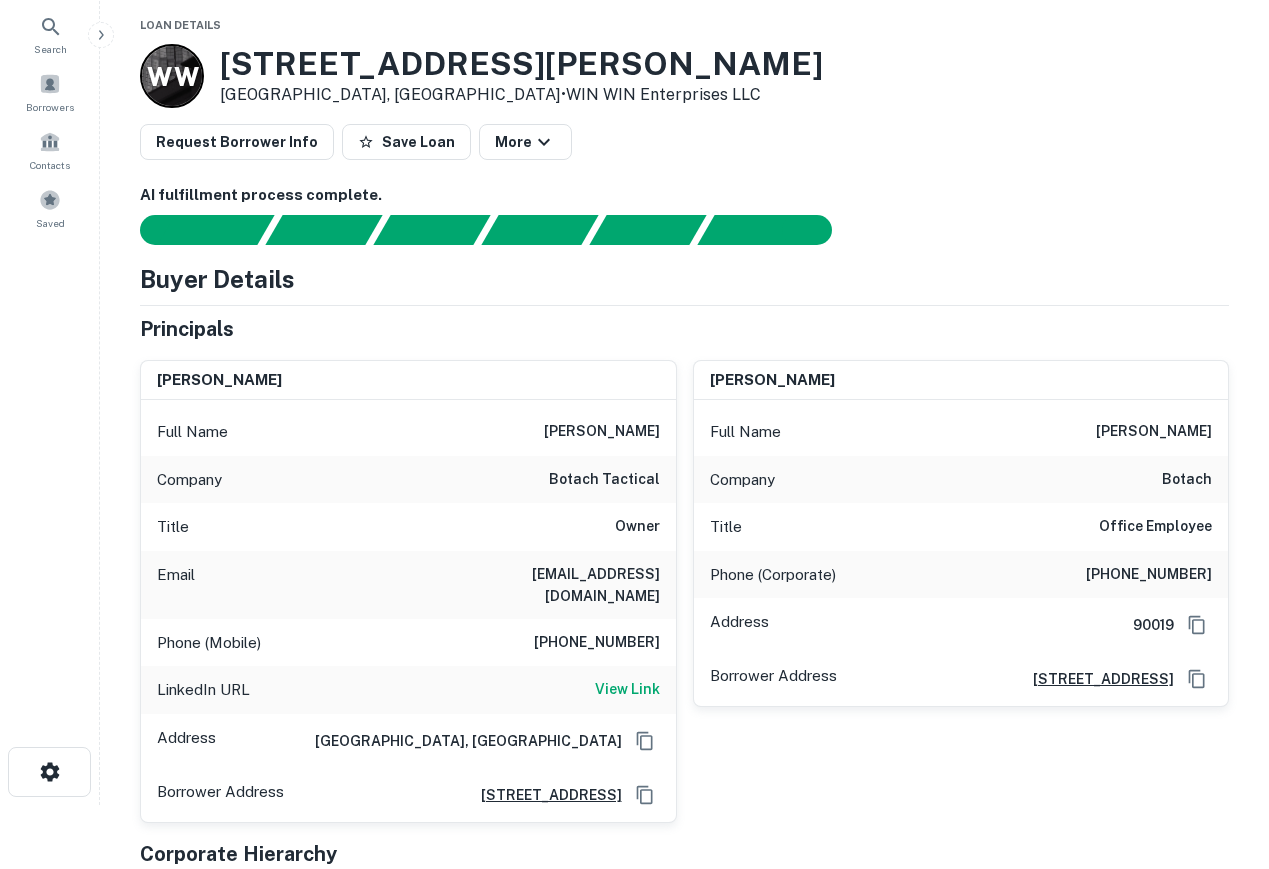 scroll, scrollTop: 100, scrollLeft: 0, axis: vertical 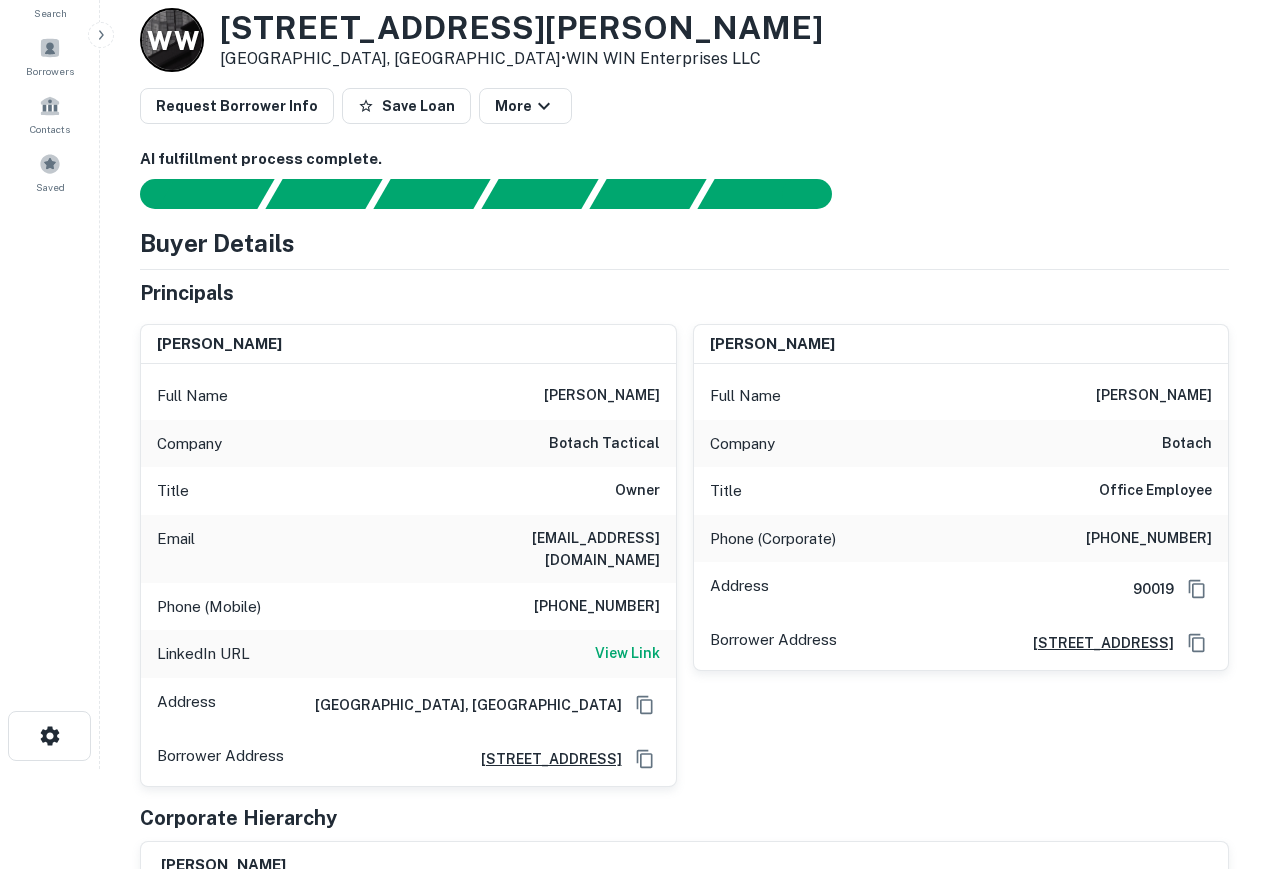 click on "[PHONE_NUMBER]" at bounding box center [597, 607] 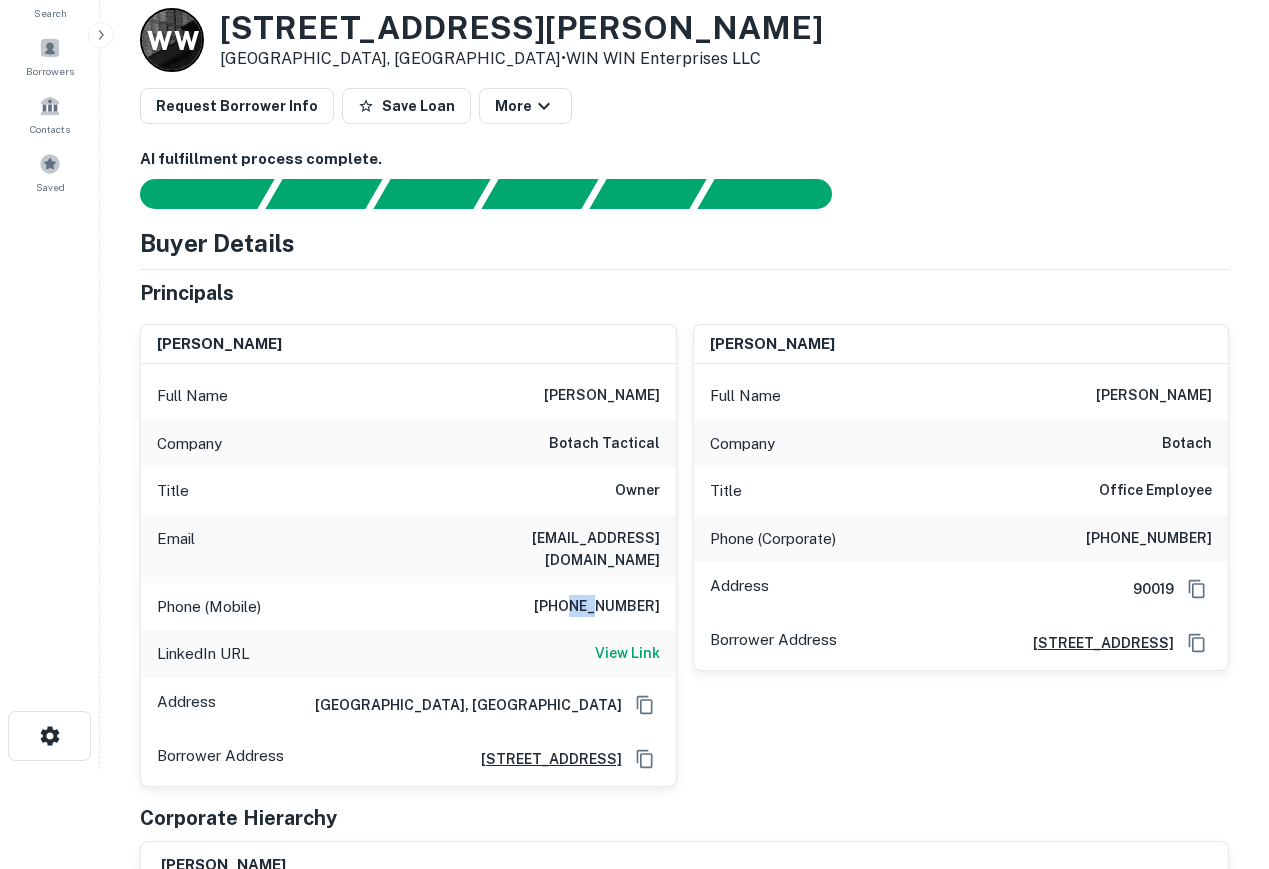 click on "[PHONE_NUMBER]" at bounding box center [597, 607] 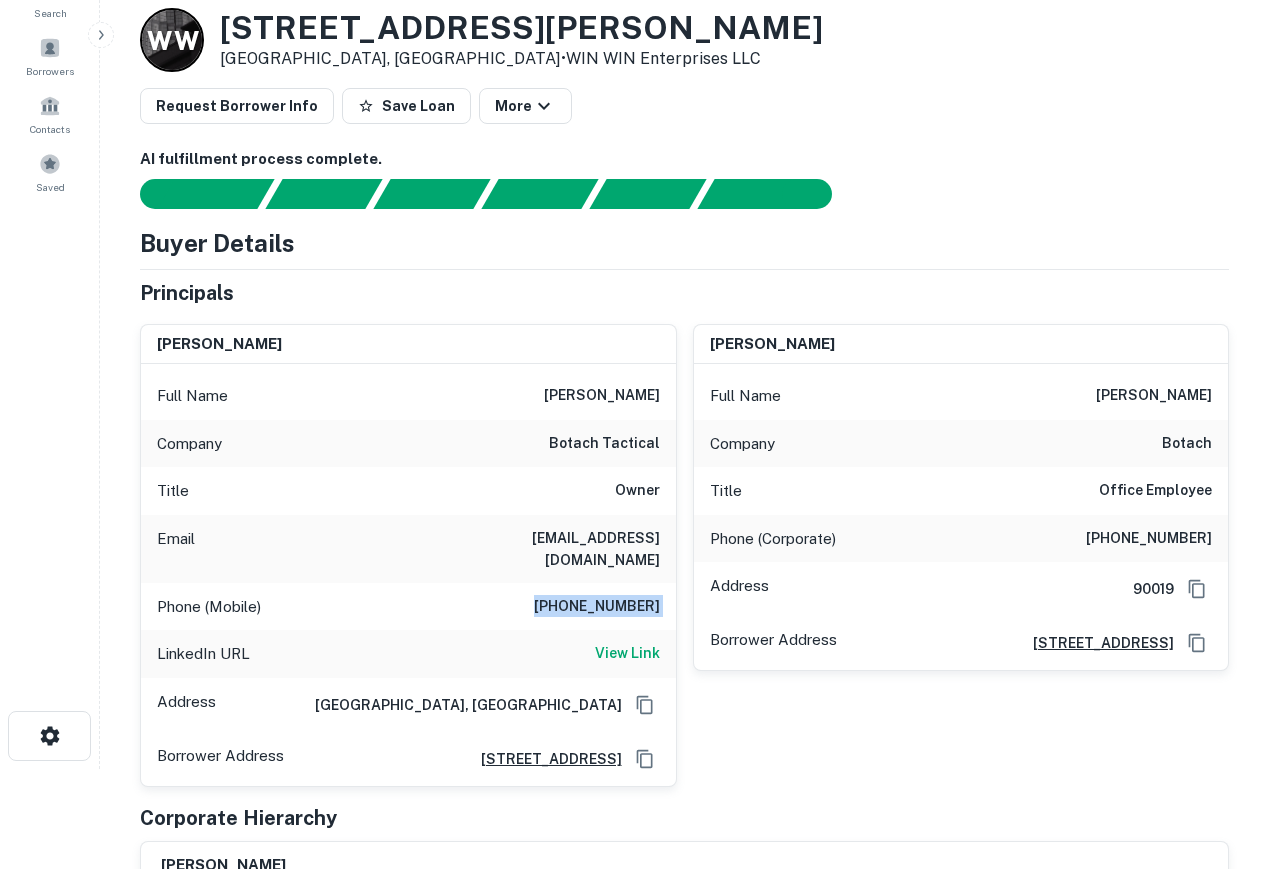click on "[PHONE_NUMBER]" at bounding box center [597, 607] 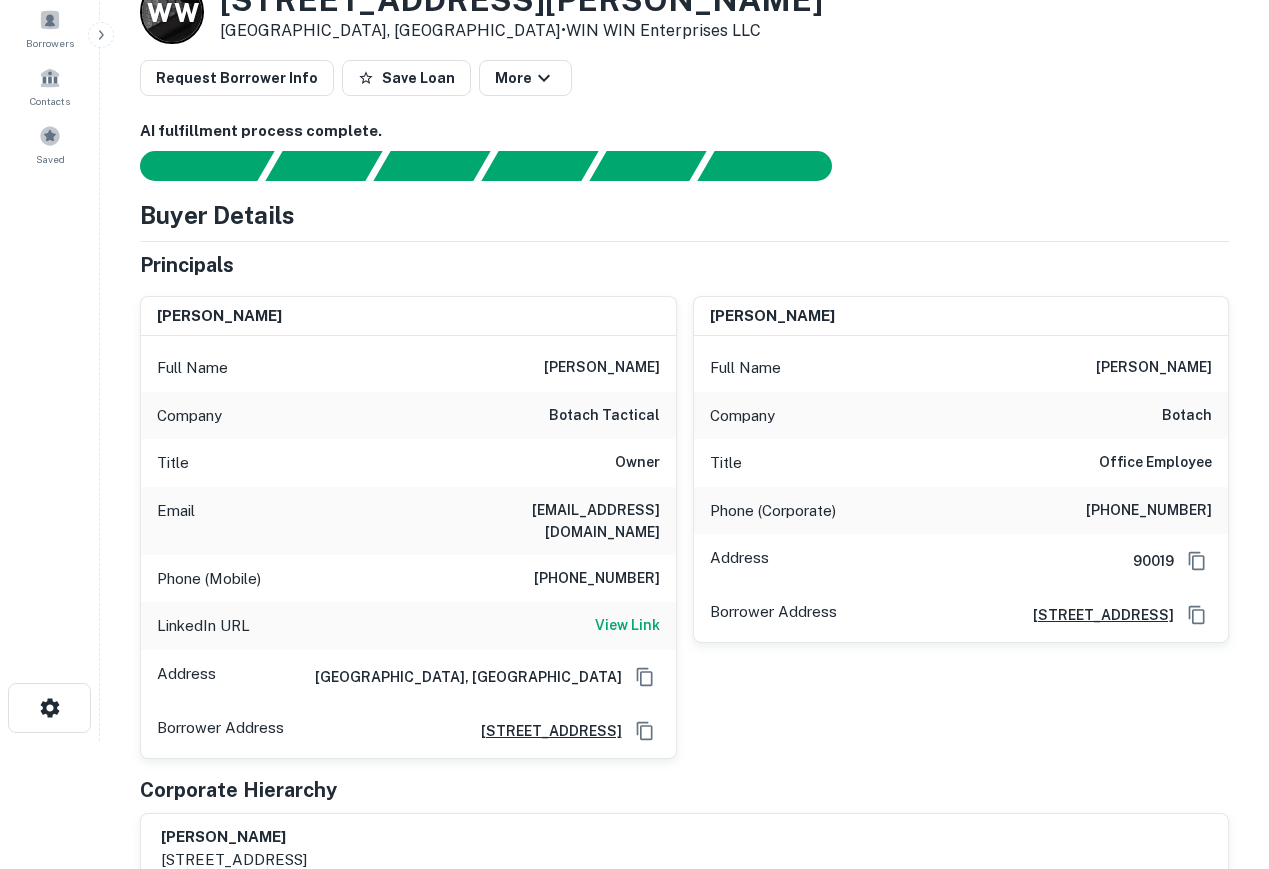 scroll, scrollTop: 0, scrollLeft: 0, axis: both 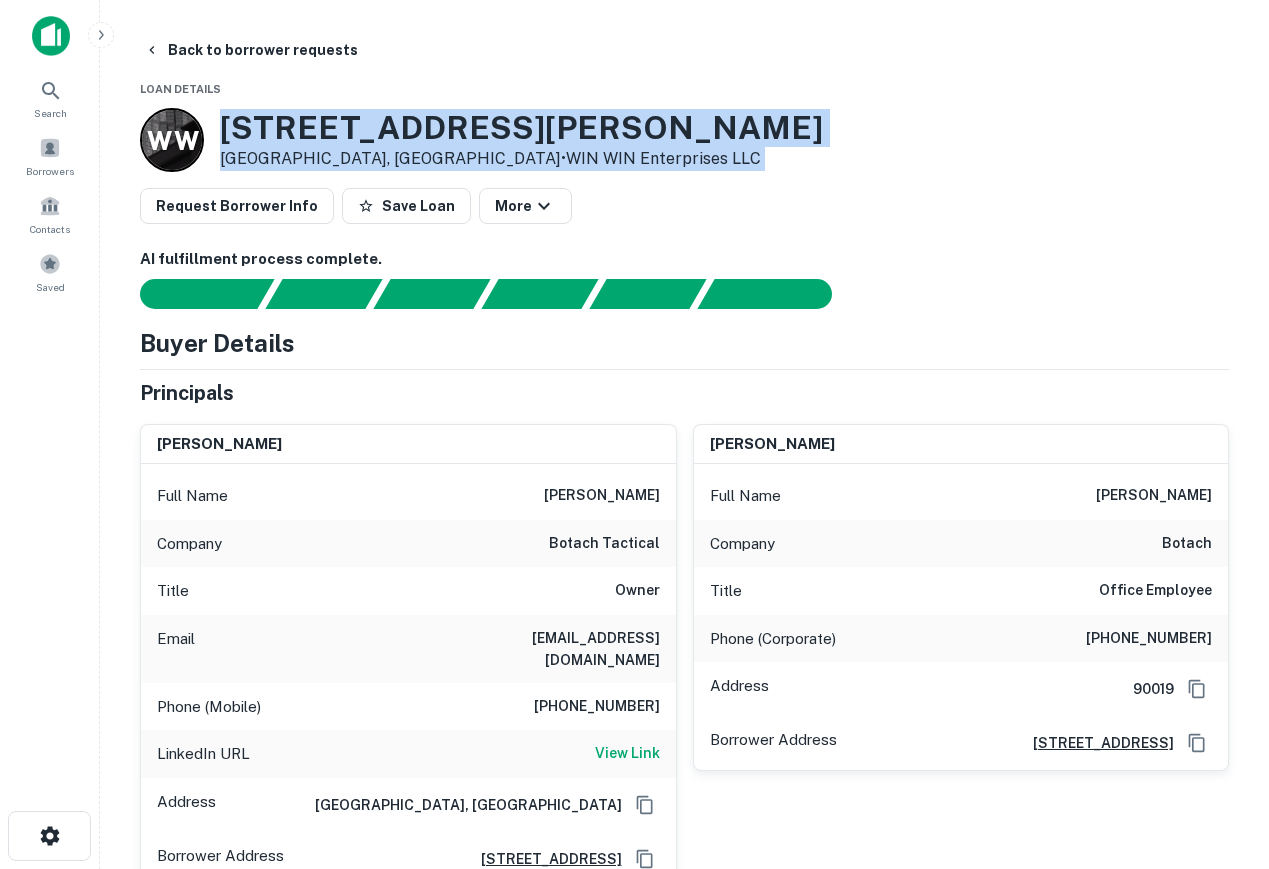 drag, startPoint x: 211, startPoint y: 127, endPoint x: 571, endPoint y: 162, distance: 361.6974 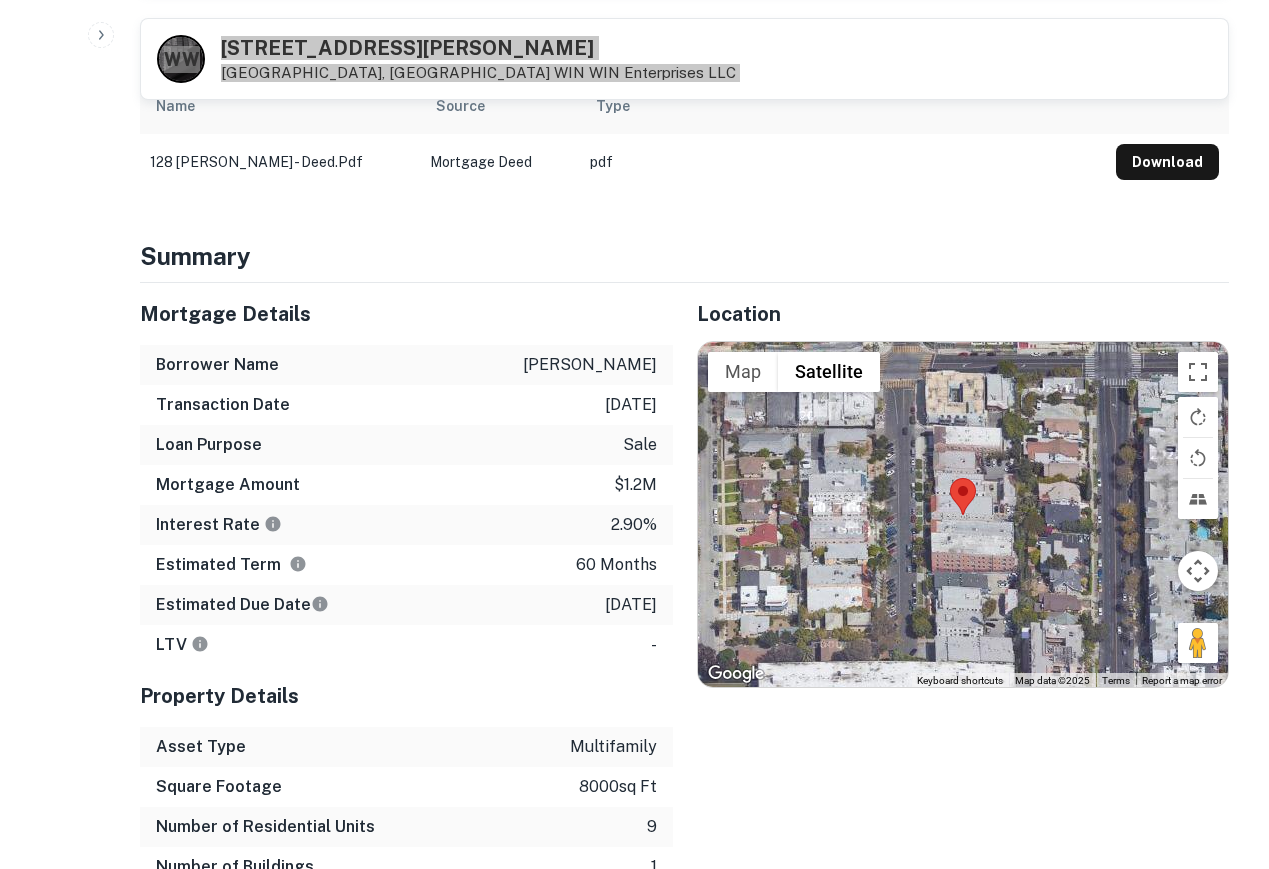 scroll, scrollTop: 1000, scrollLeft: 0, axis: vertical 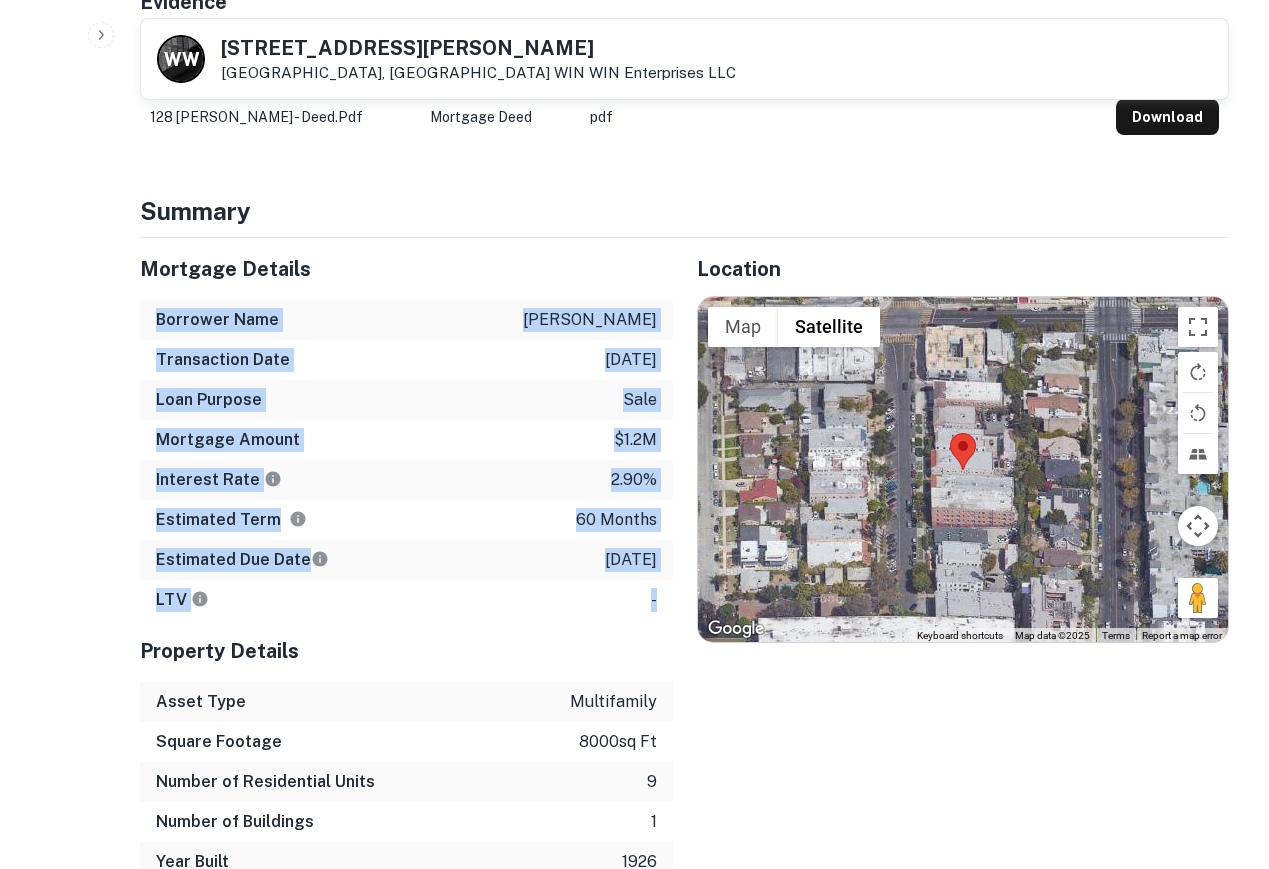 drag, startPoint x: 160, startPoint y: 300, endPoint x: 651, endPoint y: 587, distance: 568.7266 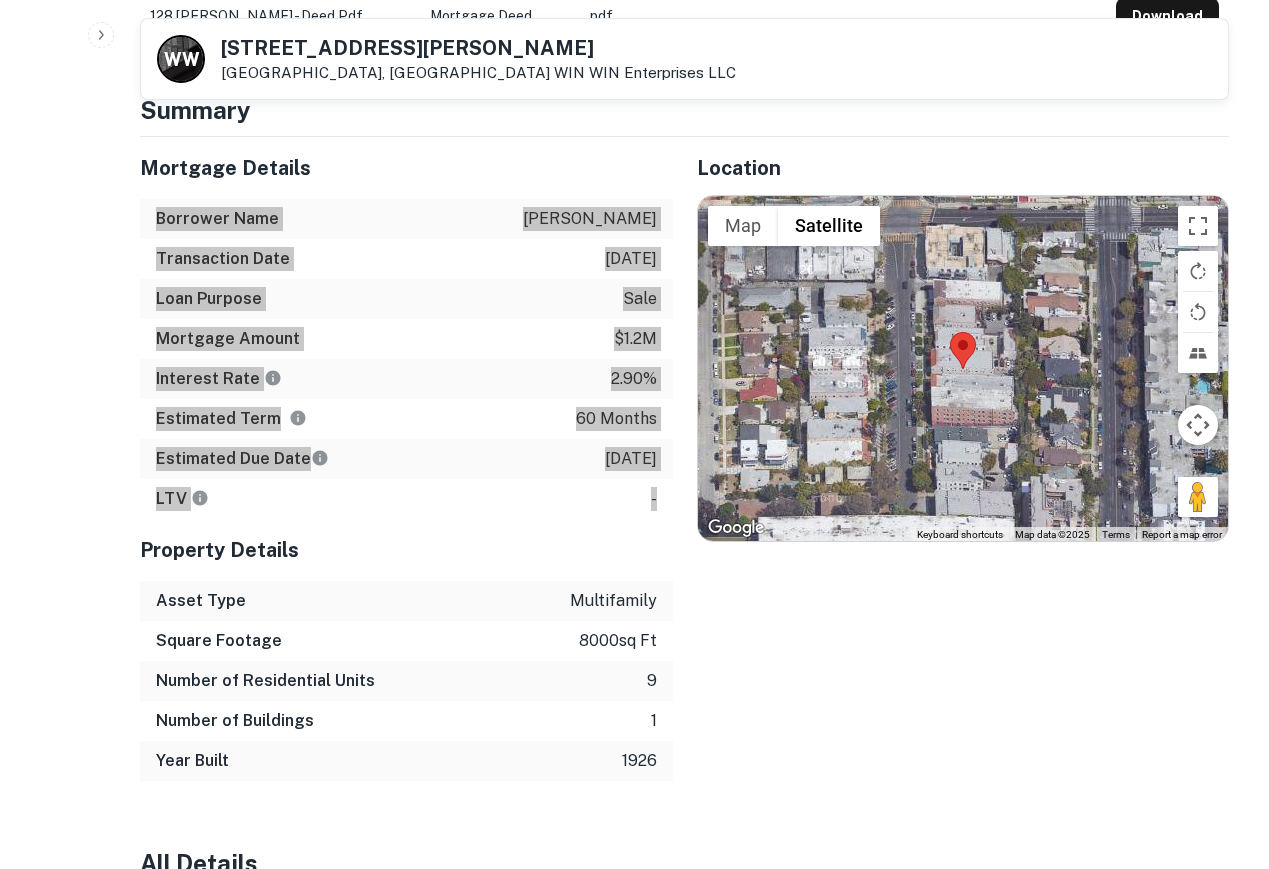 scroll, scrollTop: 1200, scrollLeft: 0, axis: vertical 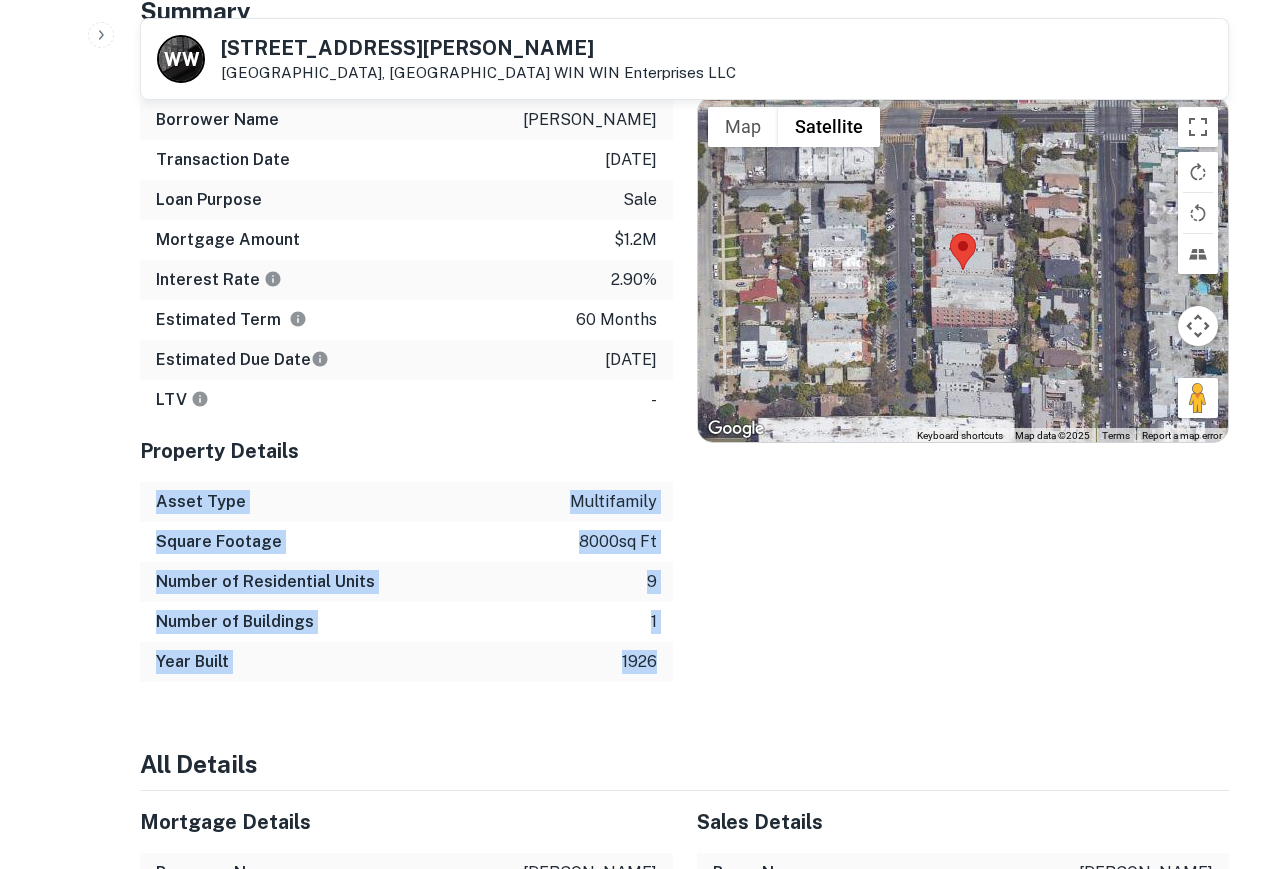 drag, startPoint x: 149, startPoint y: 486, endPoint x: 670, endPoint y: 651, distance: 546.5034 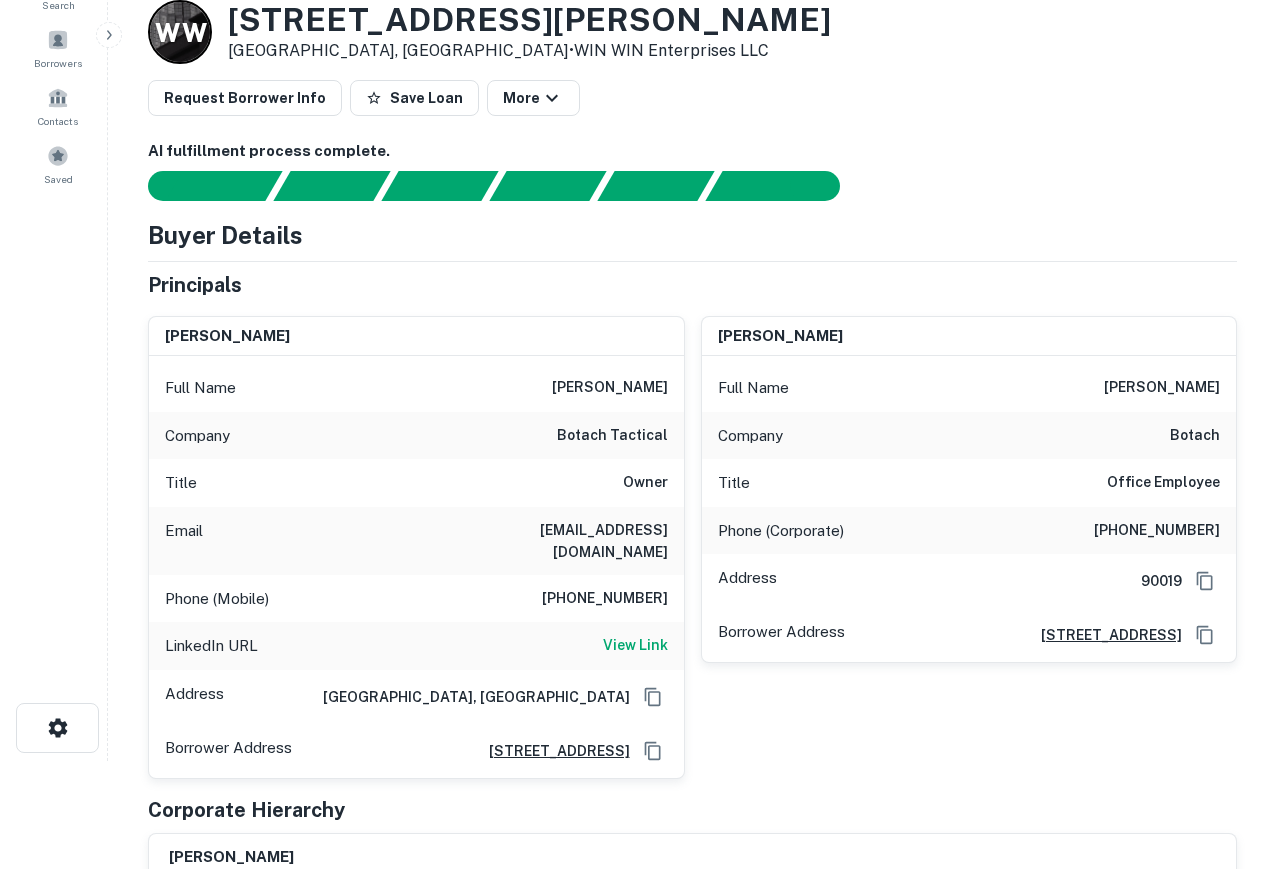 scroll, scrollTop: 0, scrollLeft: 0, axis: both 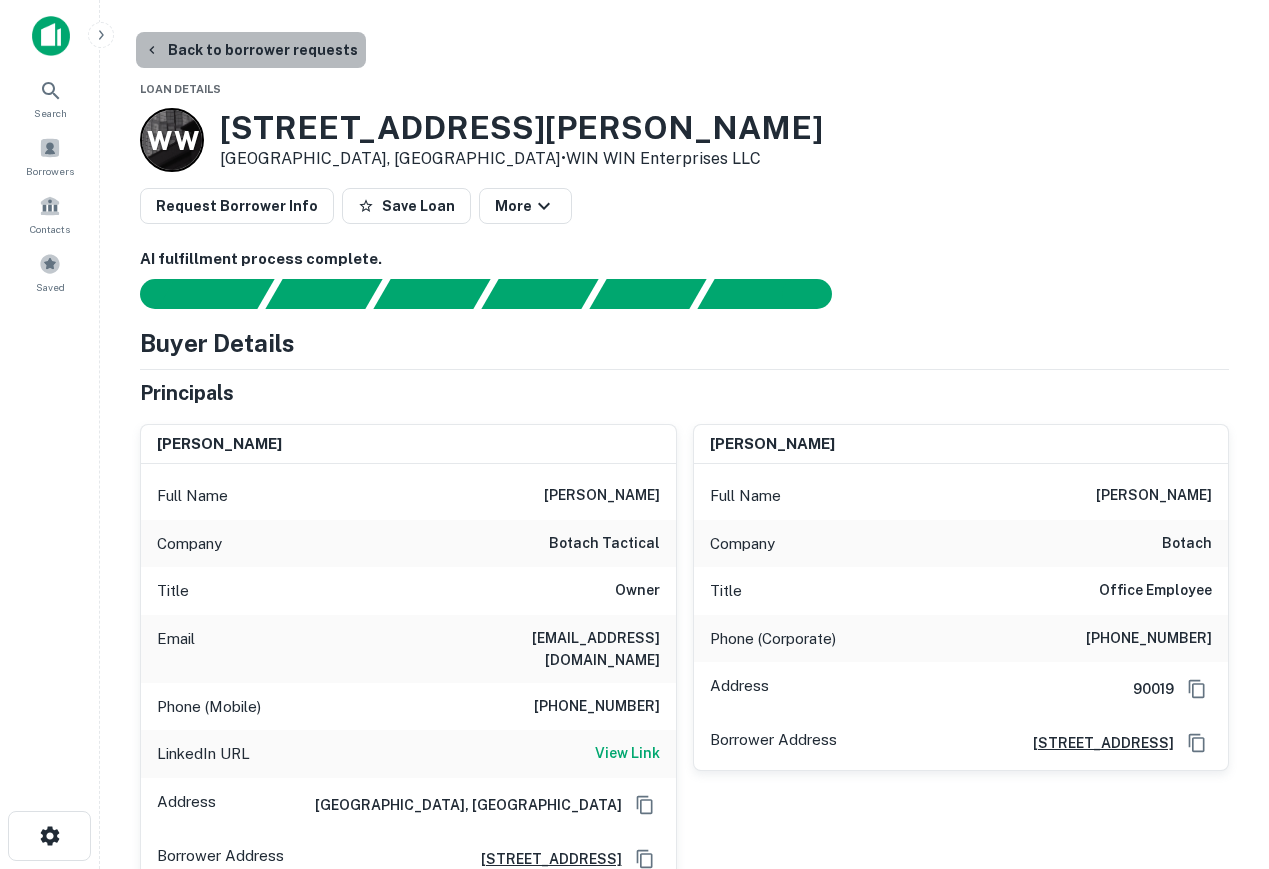 click on "Back to borrower requests" at bounding box center [251, 50] 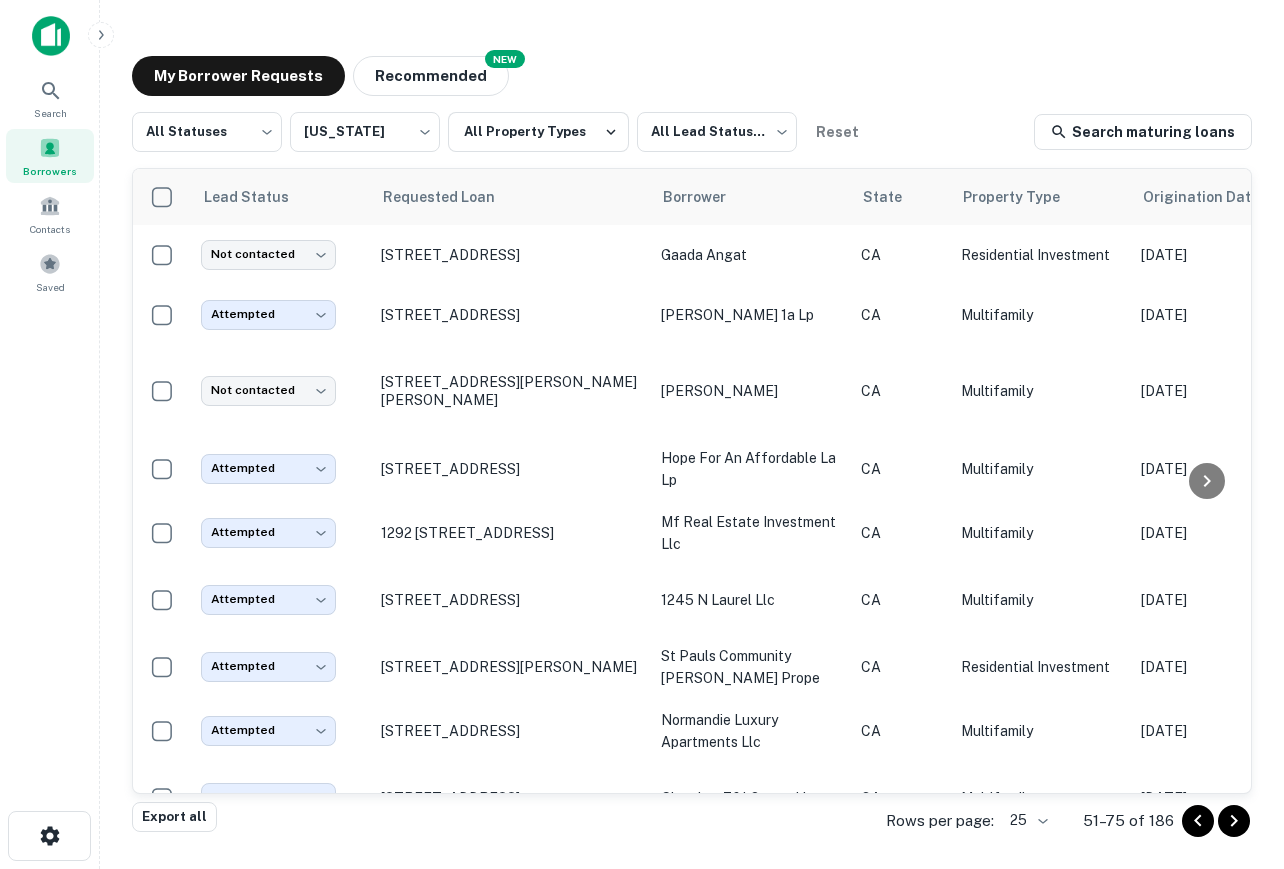 scroll, scrollTop: 901, scrollLeft: 0, axis: vertical 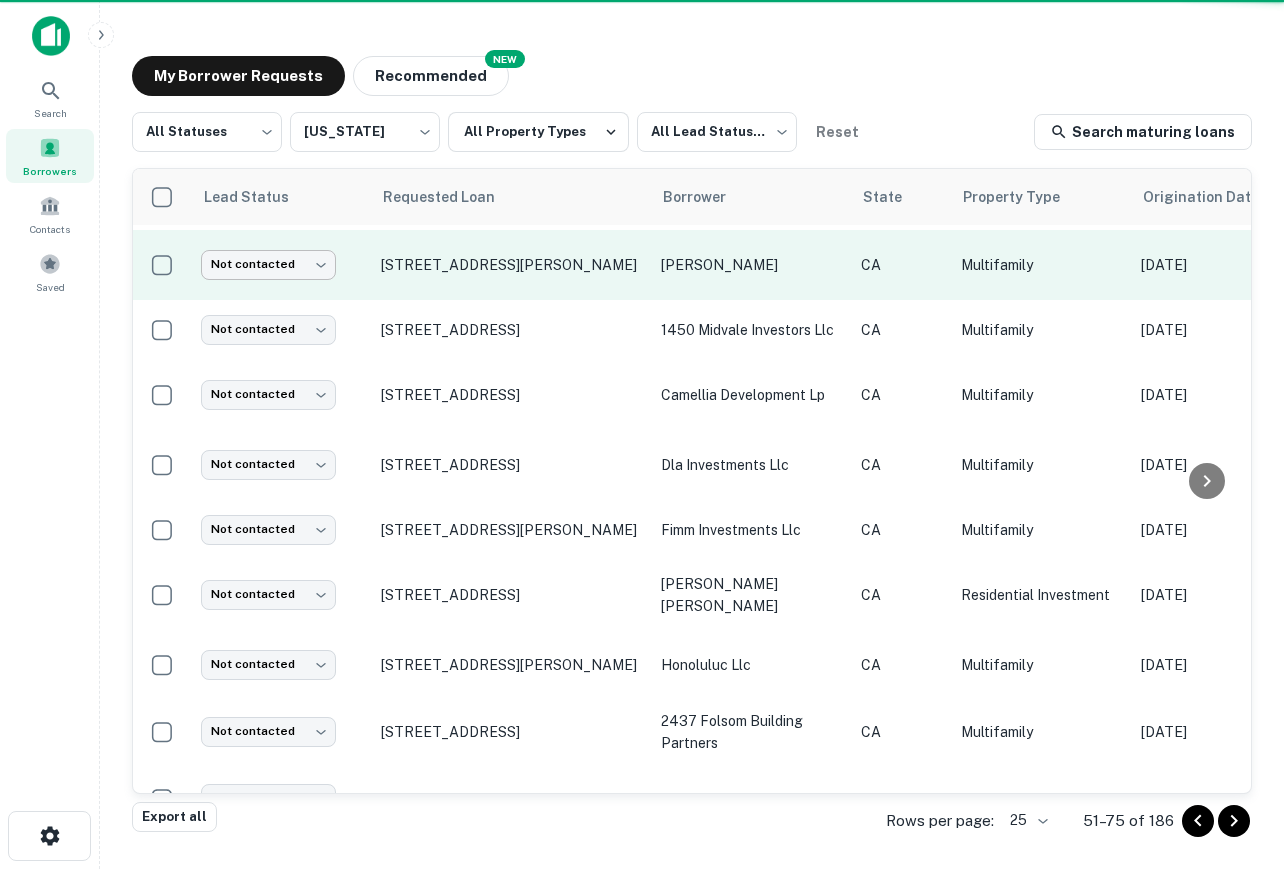 click on "Search         Borrowers         Contacts         Saved     My Borrower Requests NEW Recommended All Statuses *** ​ [US_STATE] ** ​ All Property Types All Lead Statuses *** ​ Reset Search maturing loans Lead Status Requested Loan Borrower State Property Type Origination Date Maturity Date Mortgage Amount Requested Date sorted descending Lender Request Status Not contacted **** ​ [STREET_ADDRESS]  gaada angat CA Residential Investment [DATE] [DATE] $1.2M [DATE] Royal Pacific Funding Pending Attempted ********* ​ [STREET_ADDRESS]  [PERSON_NAME] 1a lp CA Multifamily [DATE] [DATE] $6M [DATE] Caltrans Fulfilled Not contacted **** ​ [STREET_ADDRESS][PERSON_NAME][PERSON_NAME] vito [GEOGRAPHIC_DATA] Multifamily [DATE] [DATE] $1.2M [DATE] The [PERSON_NAME] Family Trust Pending Attempted ********* ​ [STREET_ADDRESS]  hope for an affordable la lp CA Multifamily [DATE] [DATE] $6M ​ CA C" at bounding box center [642, 434] 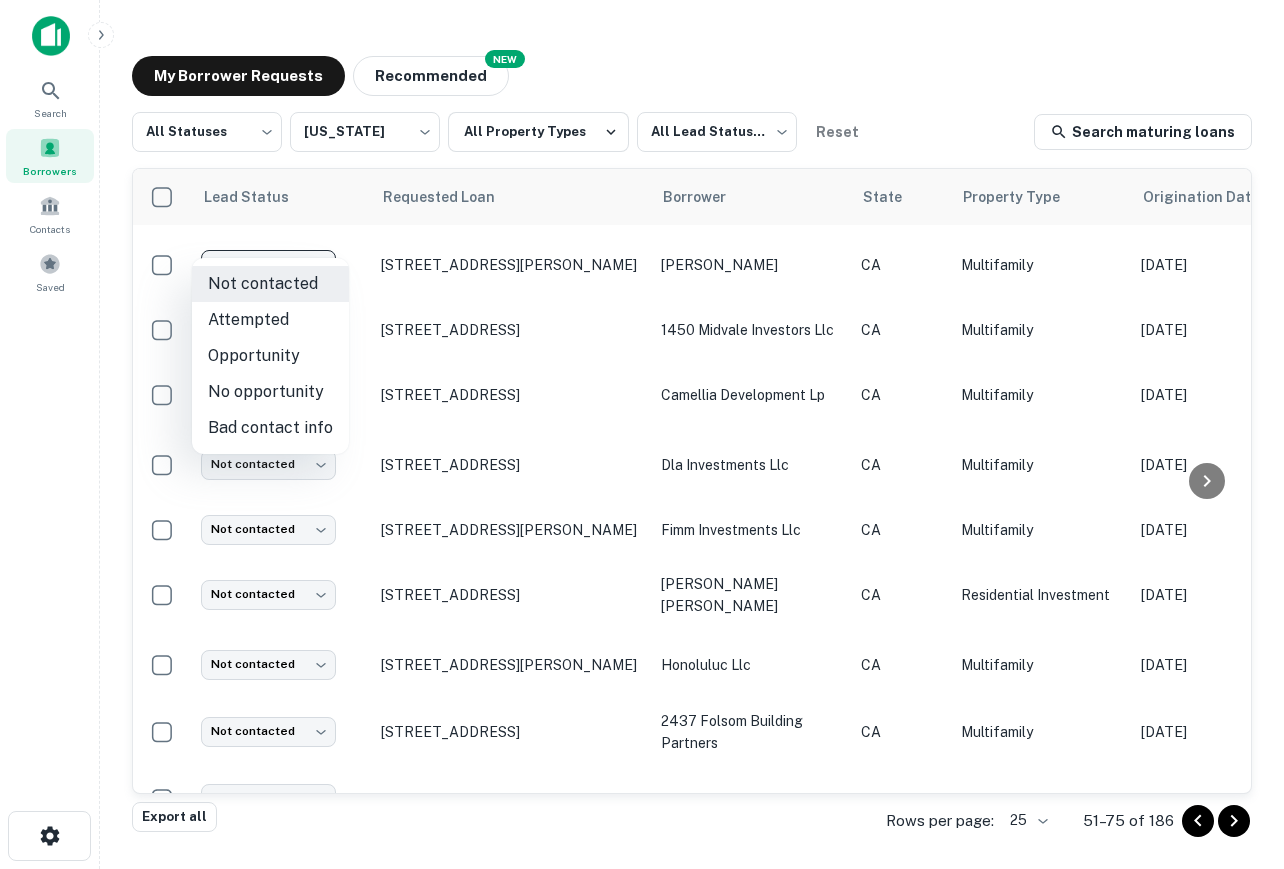 click on "Attempted" at bounding box center [270, 320] 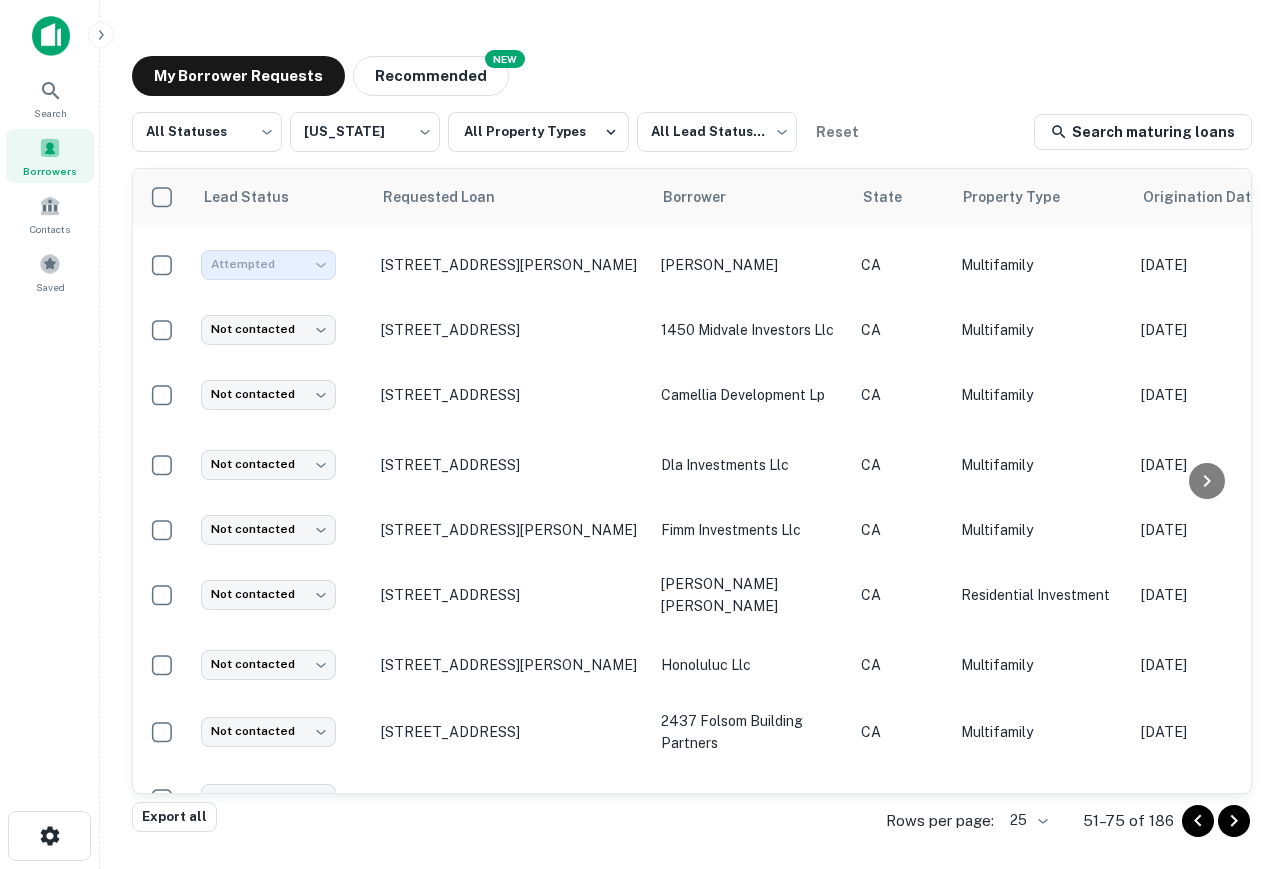 type on "*********" 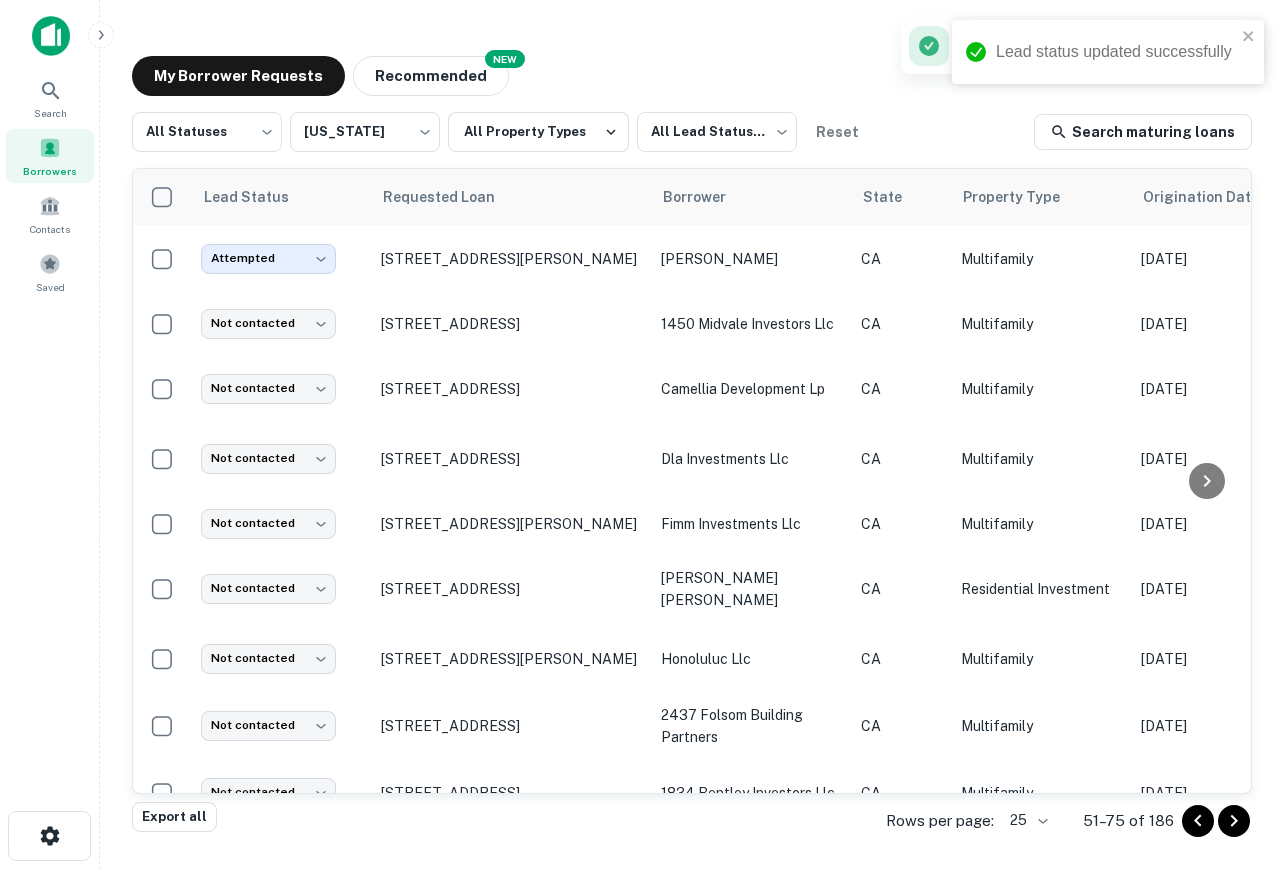 scroll, scrollTop: 935, scrollLeft: 0, axis: vertical 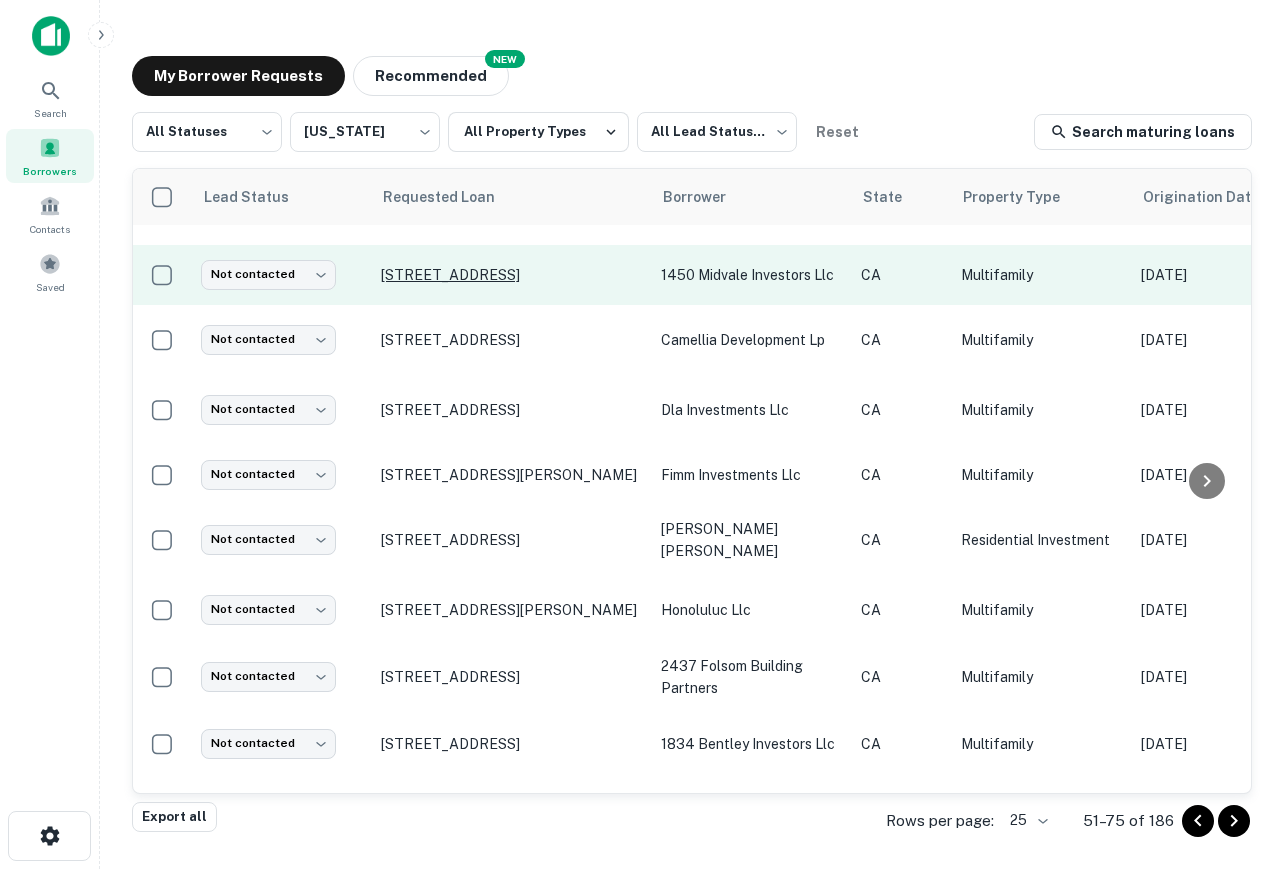 click on "[STREET_ADDRESS]" at bounding box center (511, 275) 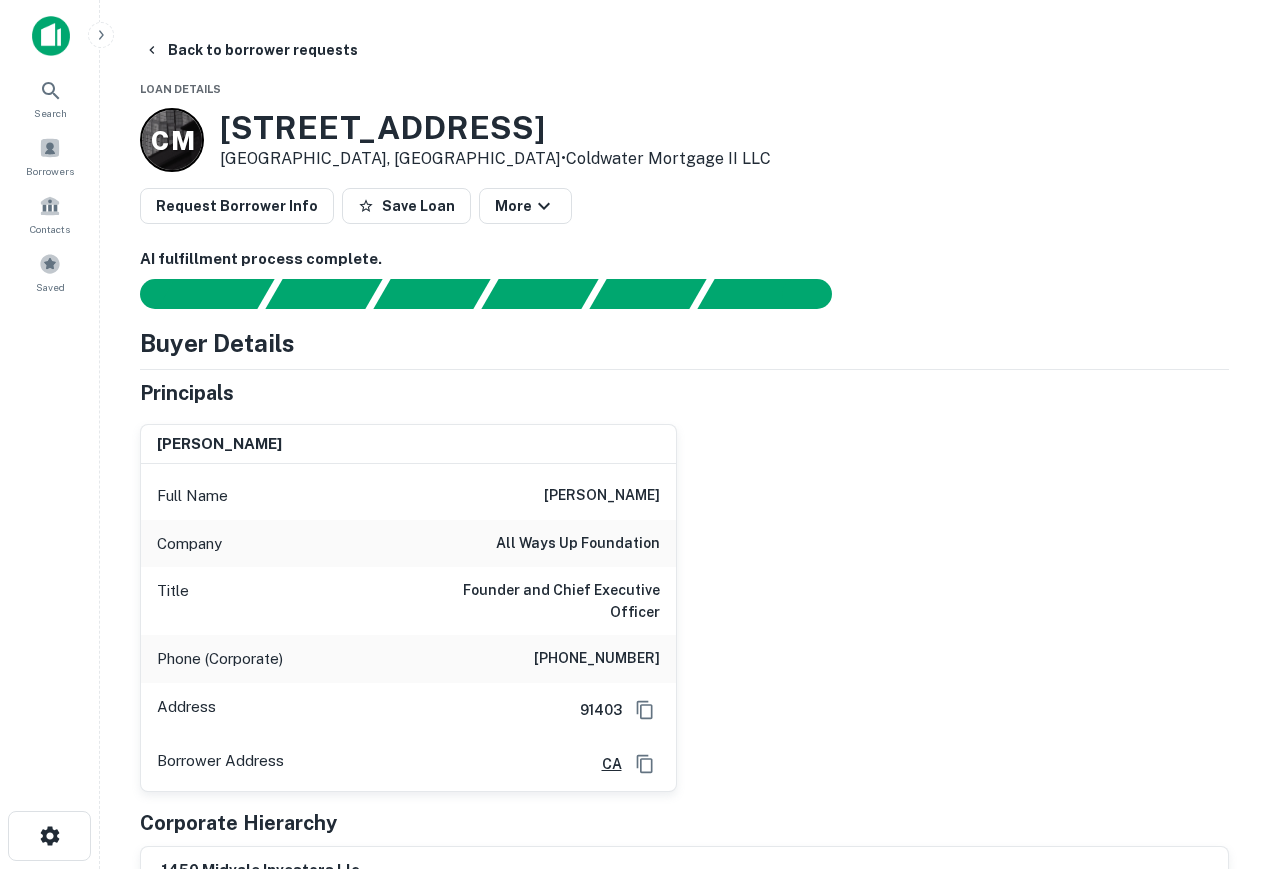 click on "[PHONE_NUMBER]" at bounding box center (597, 659) 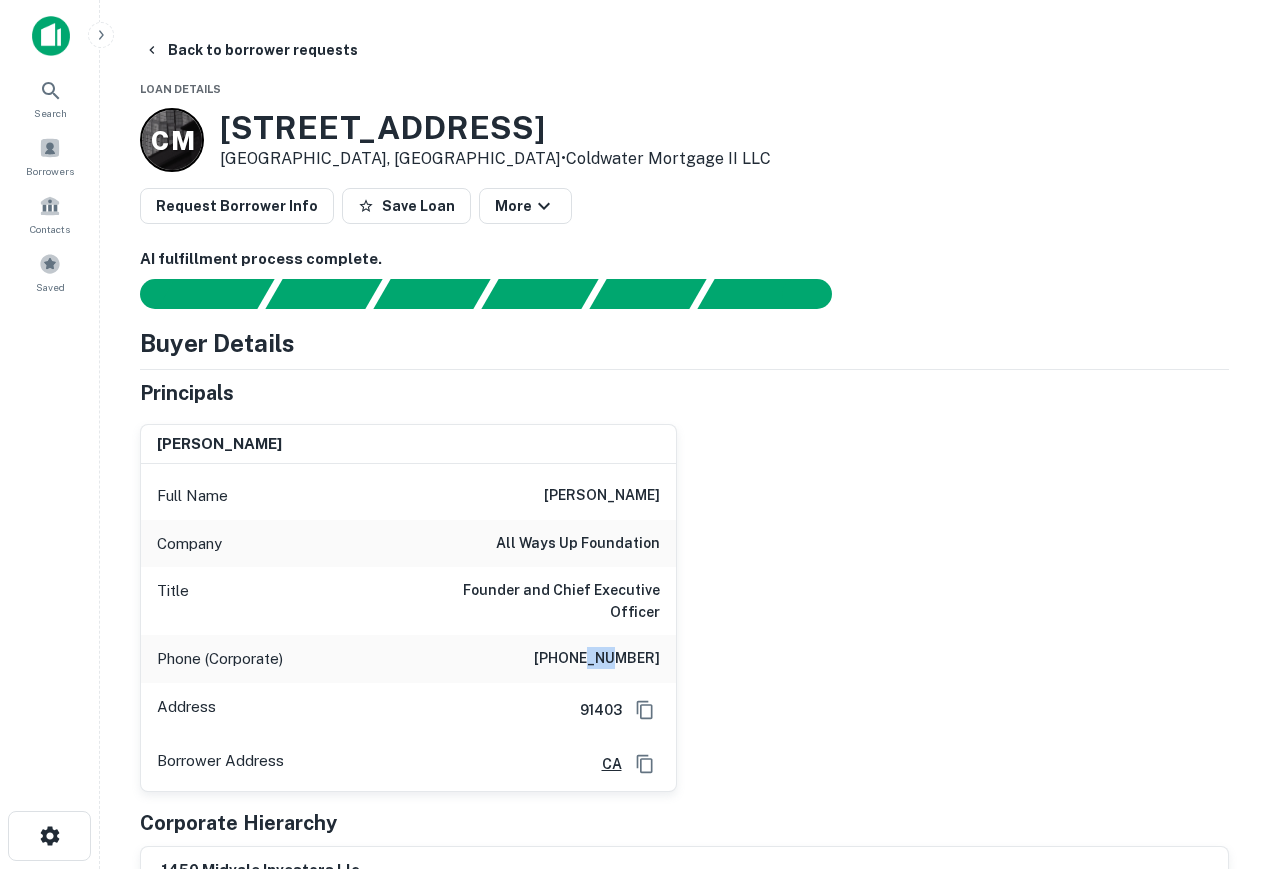 click on "[PHONE_NUMBER]" at bounding box center [597, 659] 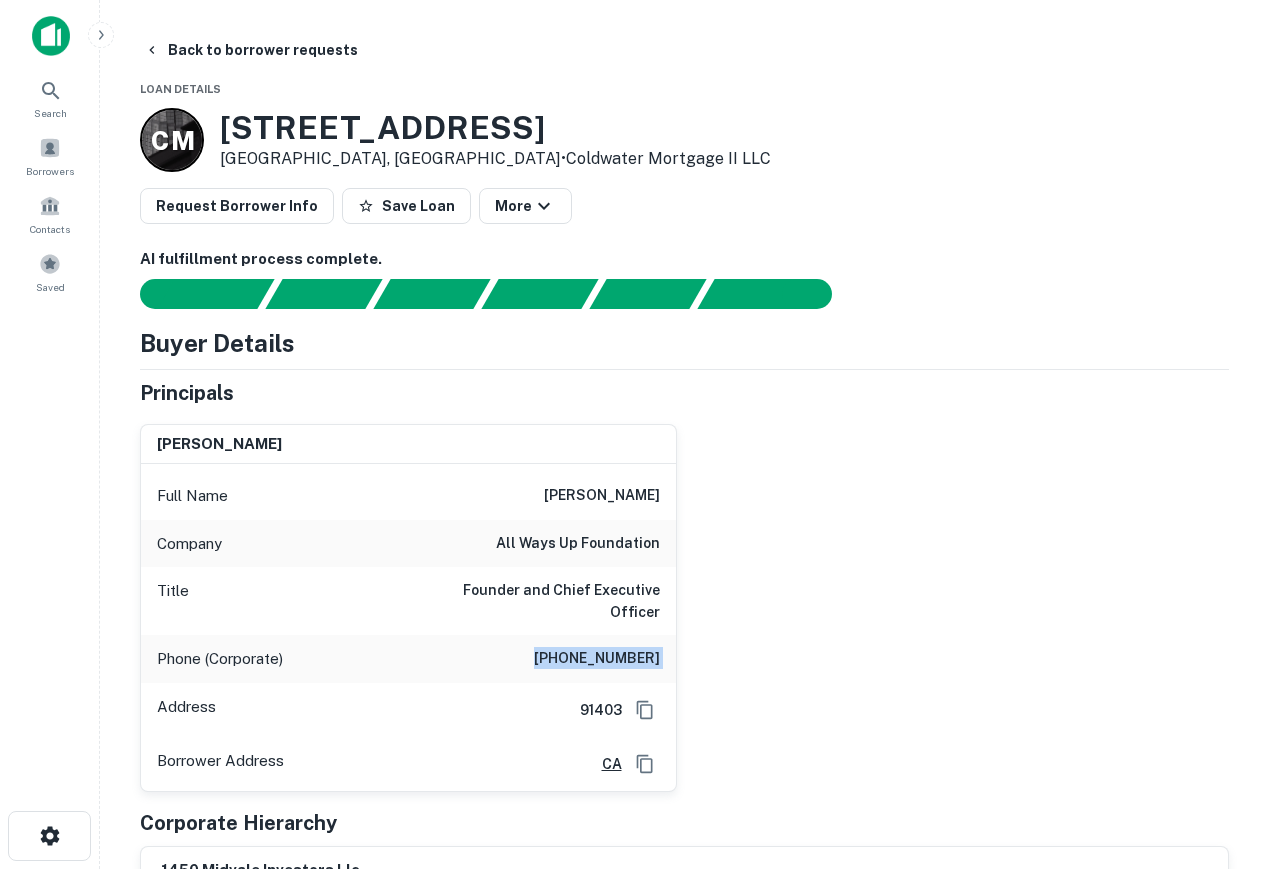 click on "[PHONE_NUMBER]" at bounding box center [597, 659] 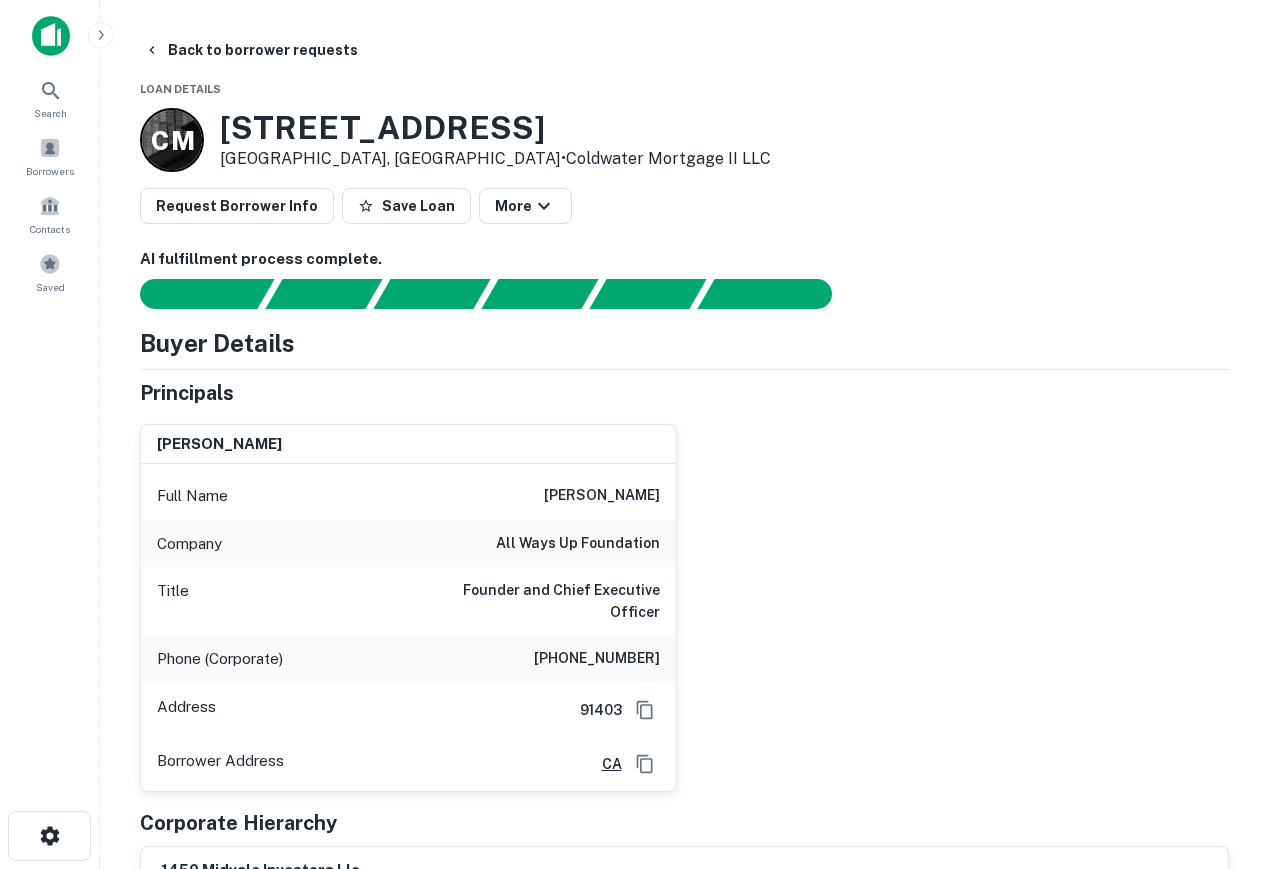 drag, startPoint x: 590, startPoint y: 687, endPoint x: 537, endPoint y: 652, distance: 63.51378 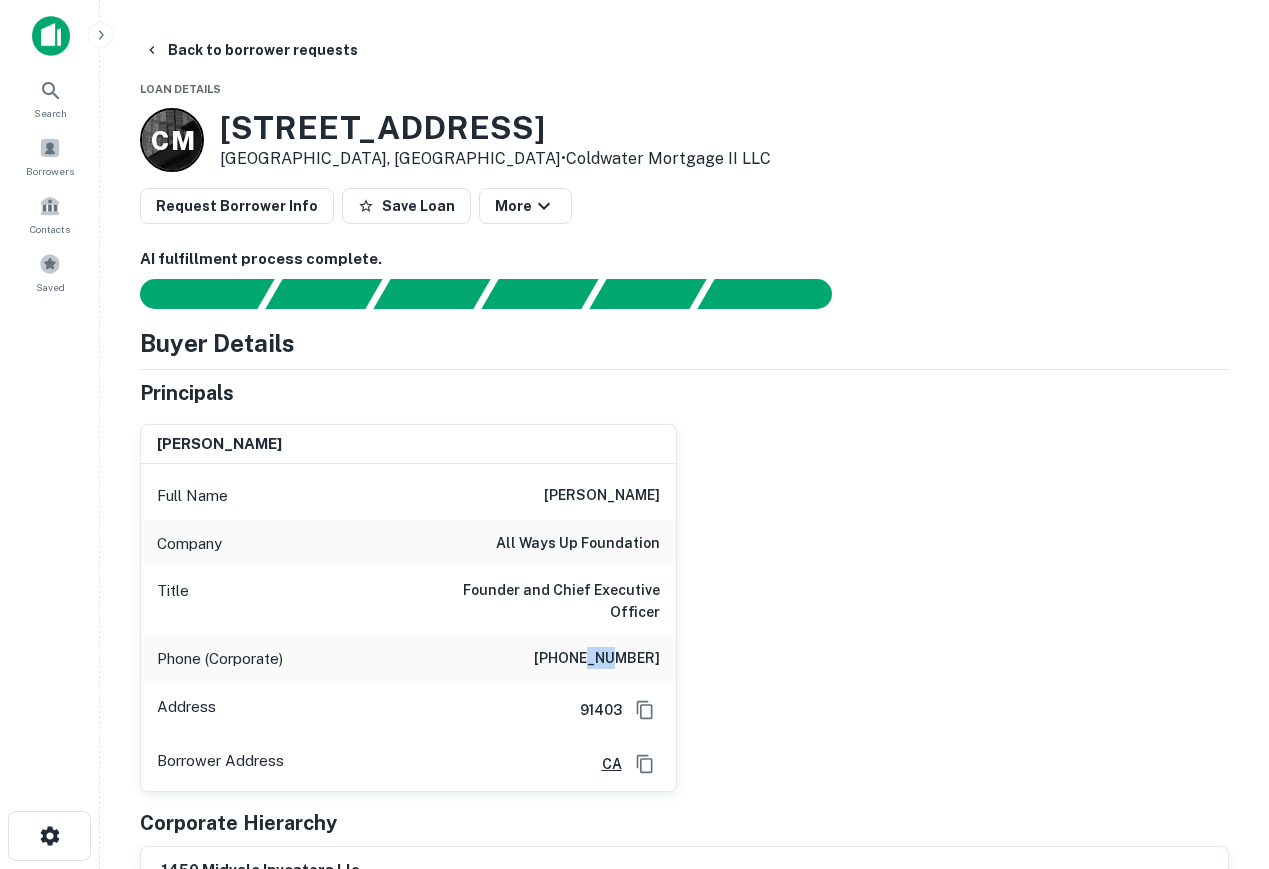 click on "[PHONE_NUMBER]" at bounding box center (597, 659) 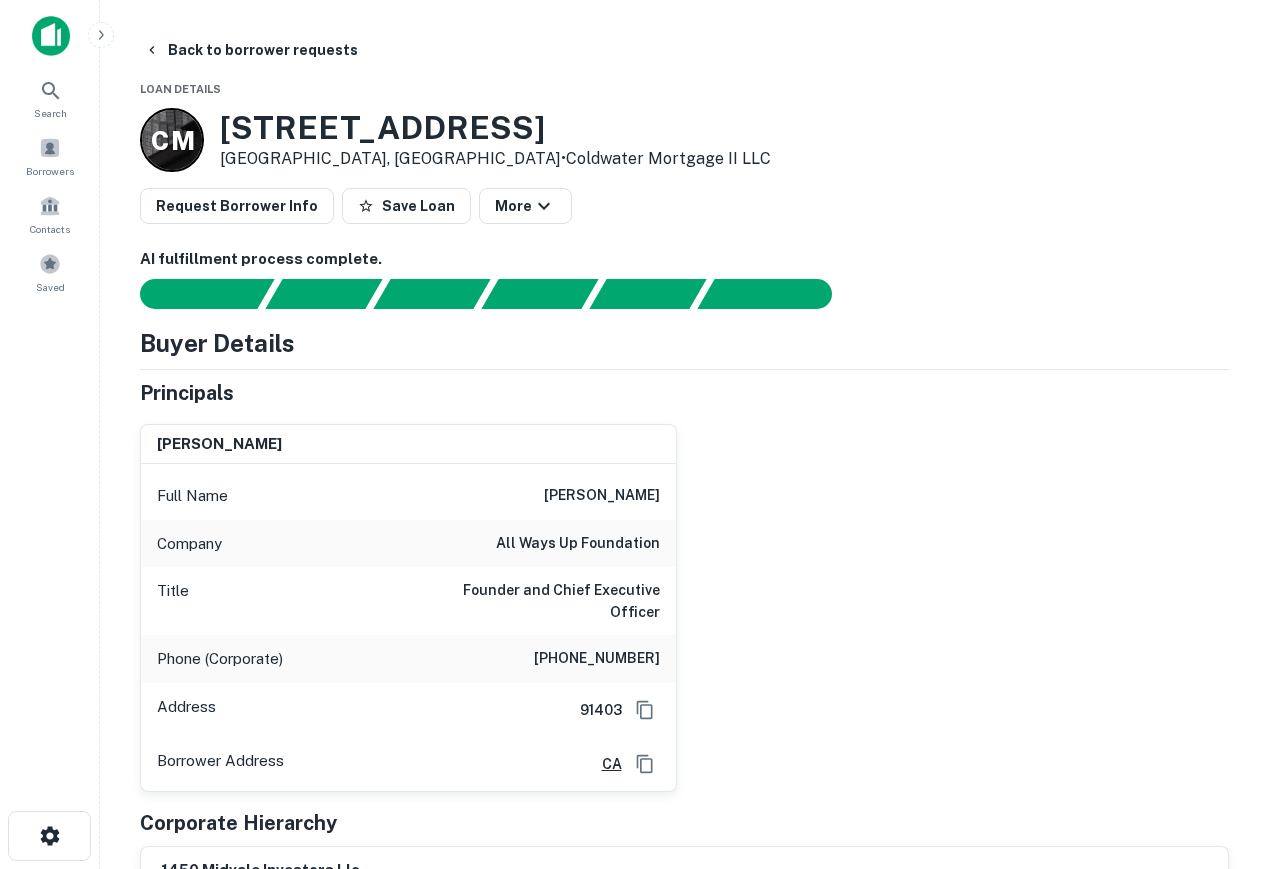 click on "[PHONE_NUMBER]" at bounding box center (597, 659) 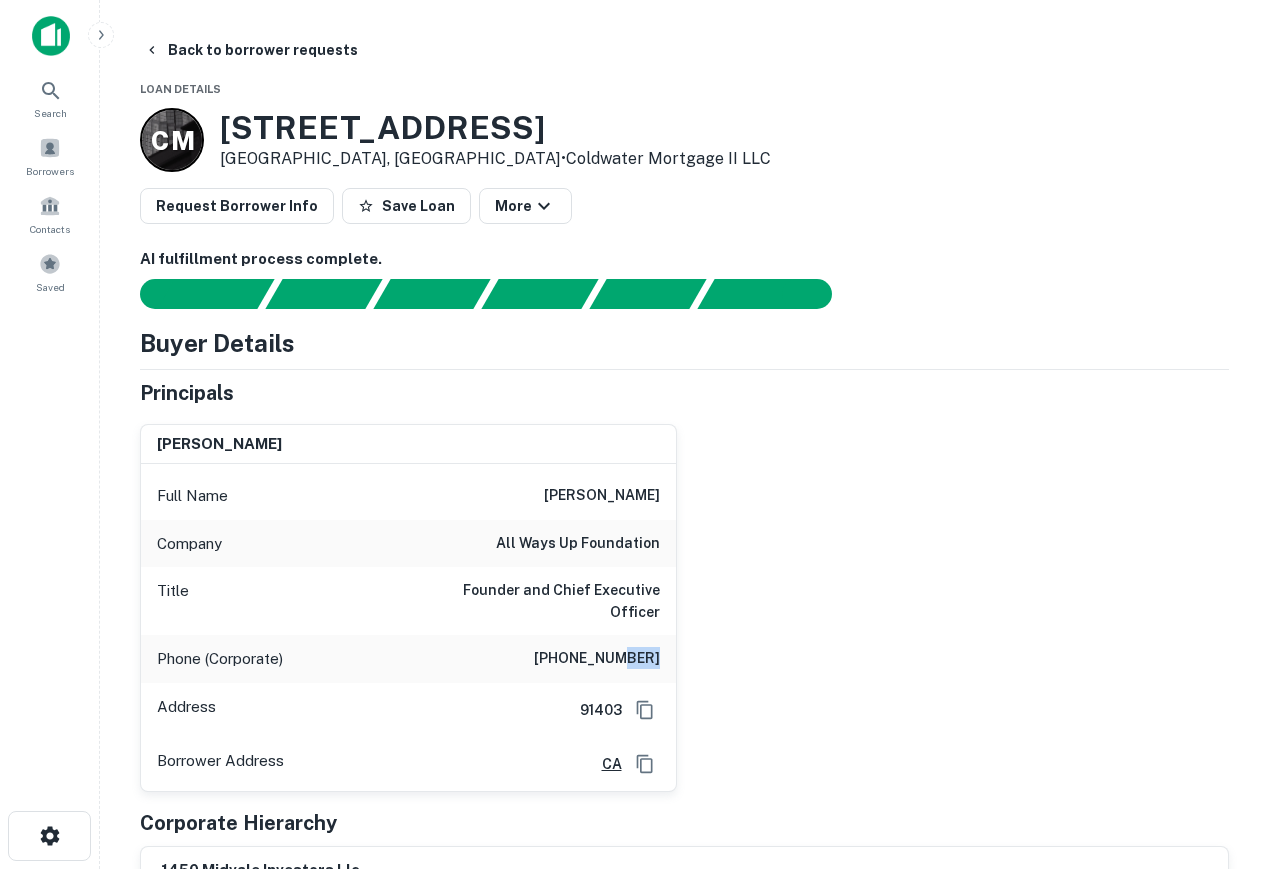 click on "[PHONE_NUMBER]" at bounding box center (597, 659) 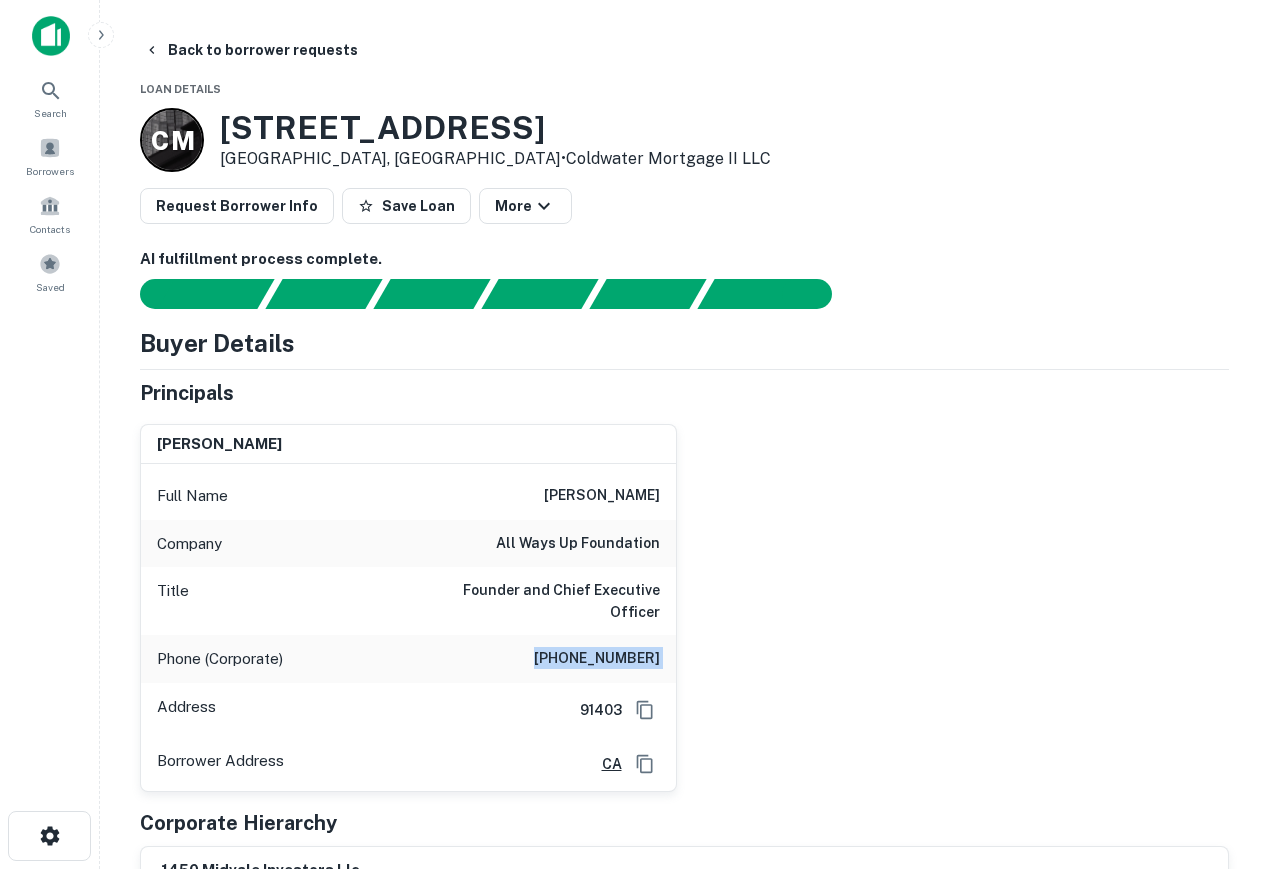click on "[PHONE_NUMBER]" at bounding box center (597, 659) 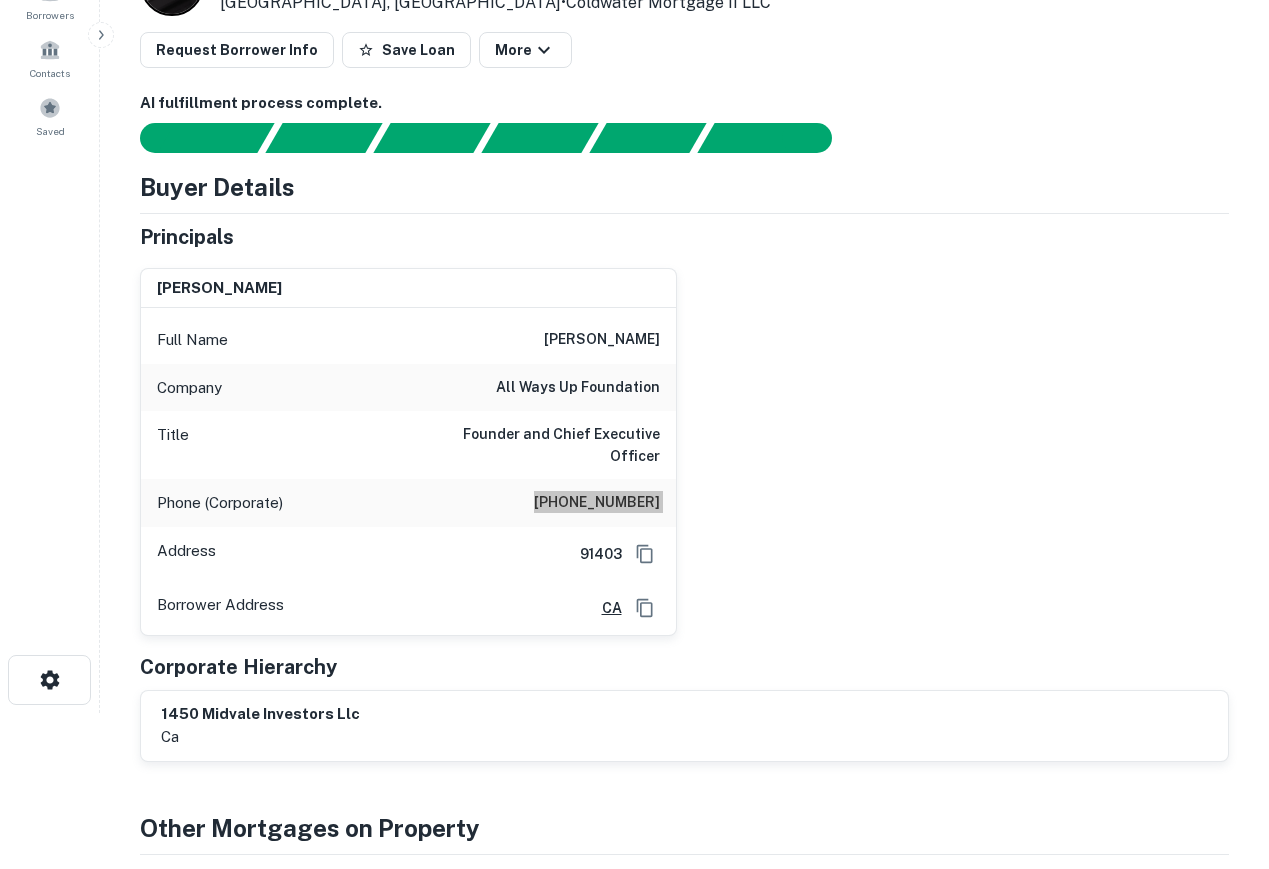 scroll, scrollTop: 0, scrollLeft: 0, axis: both 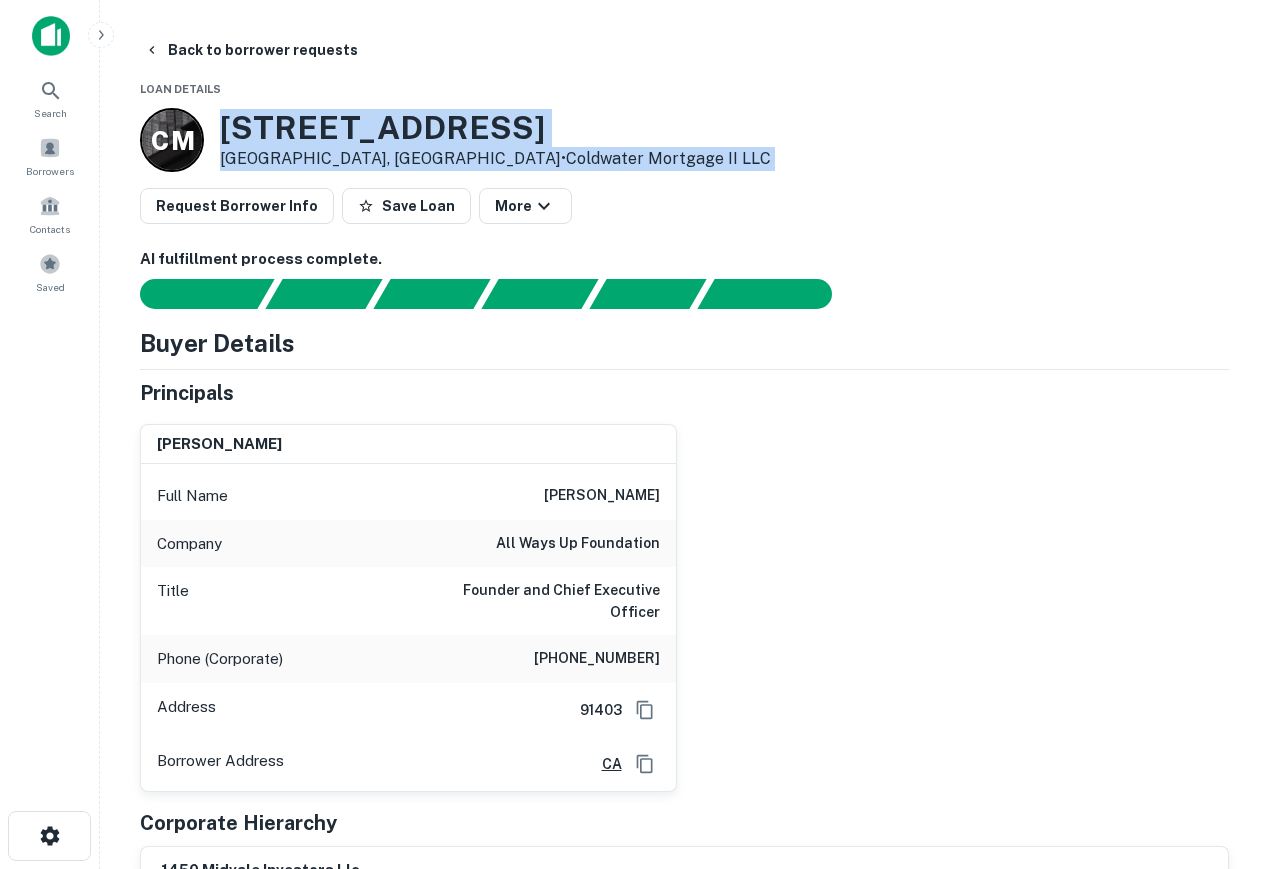 drag, startPoint x: 217, startPoint y: 135, endPoint x: 666, endPoint y: 178, distance: 451.05432 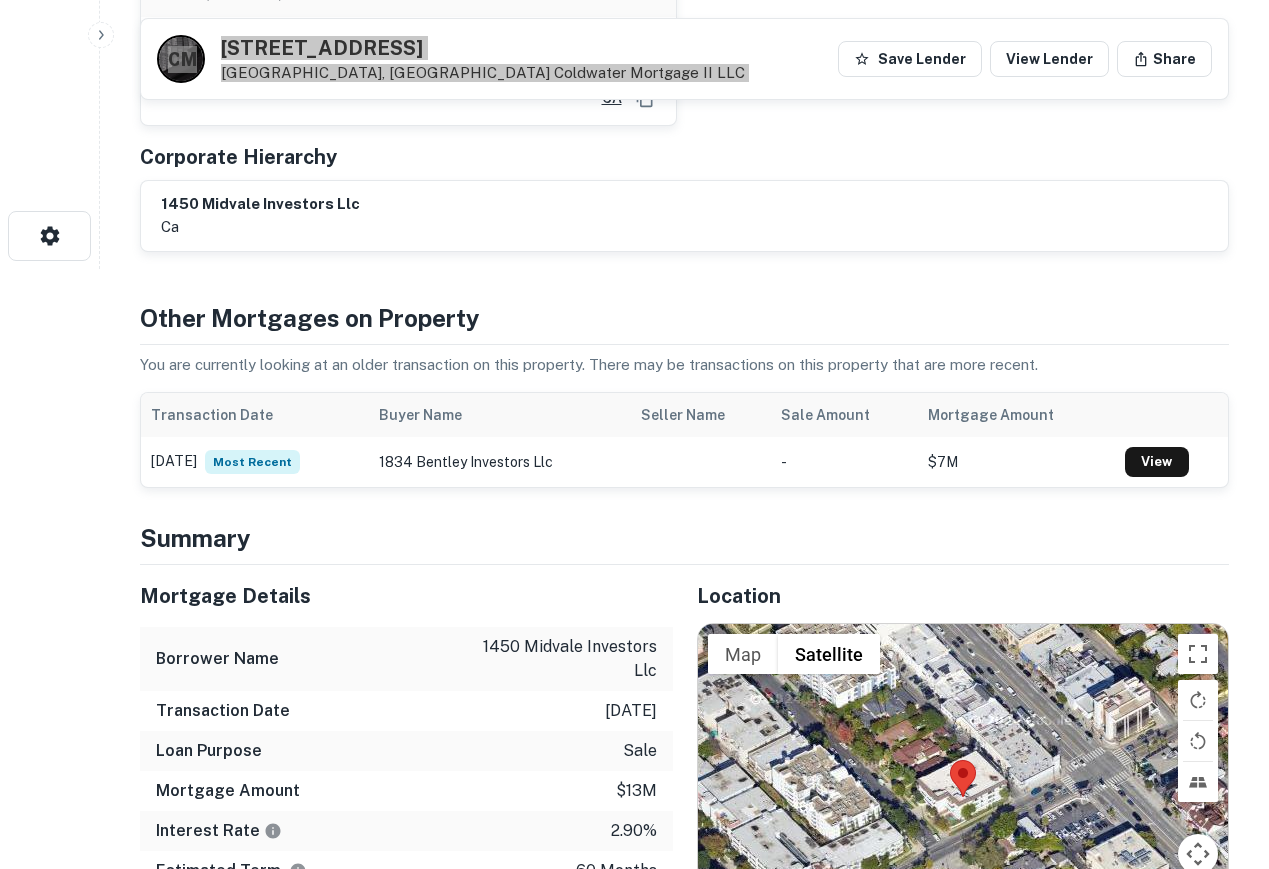 scroll, scrollTop: 900, scrollLeft: 0, axis: vertical 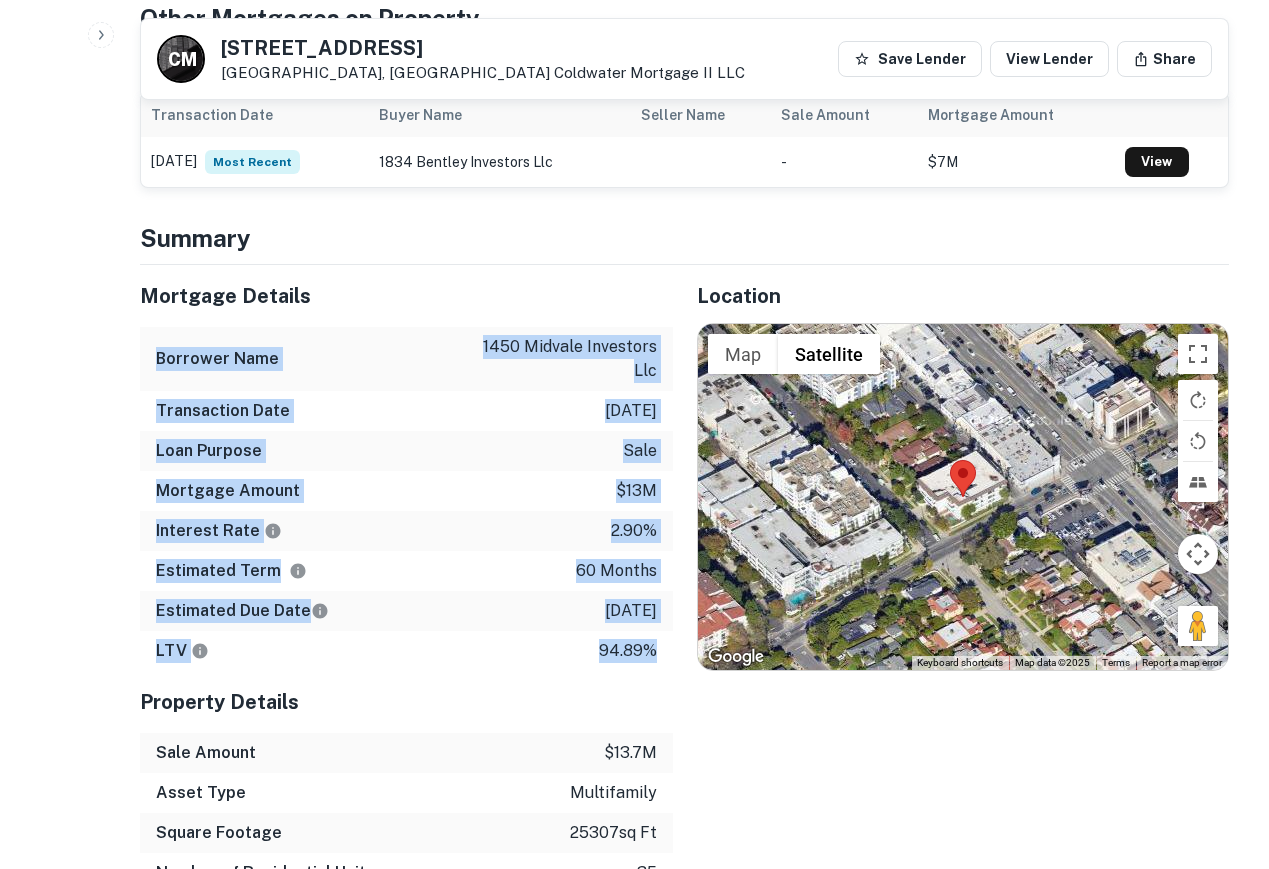 drag, startPoint x: 304, startPoint y: 423, endPoint x: 631, endPoint y: 643, distance: 394.118 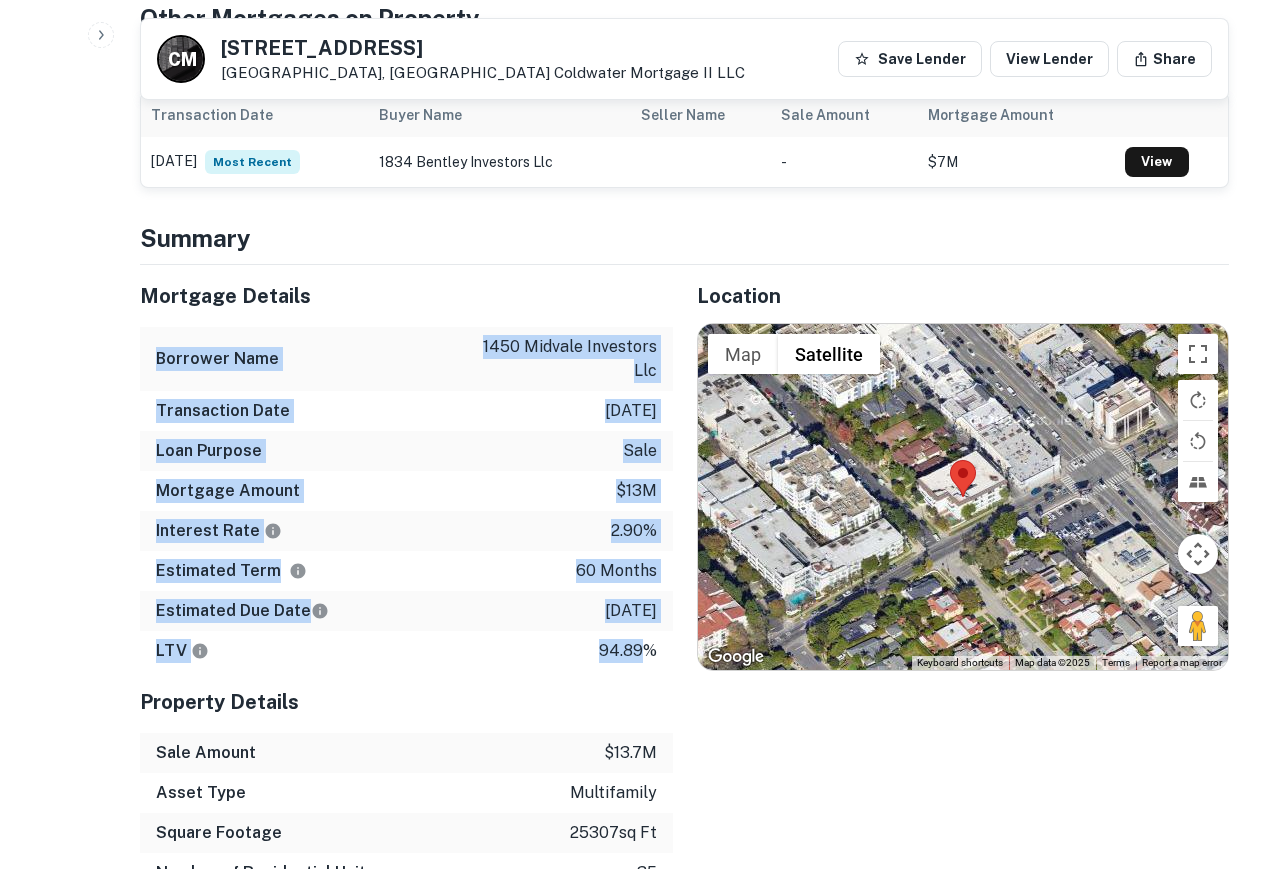 drag, startPoint x: 140, startPoint y: 360, endPoint x: 164, endPoint y: 346, distance: 27.784887 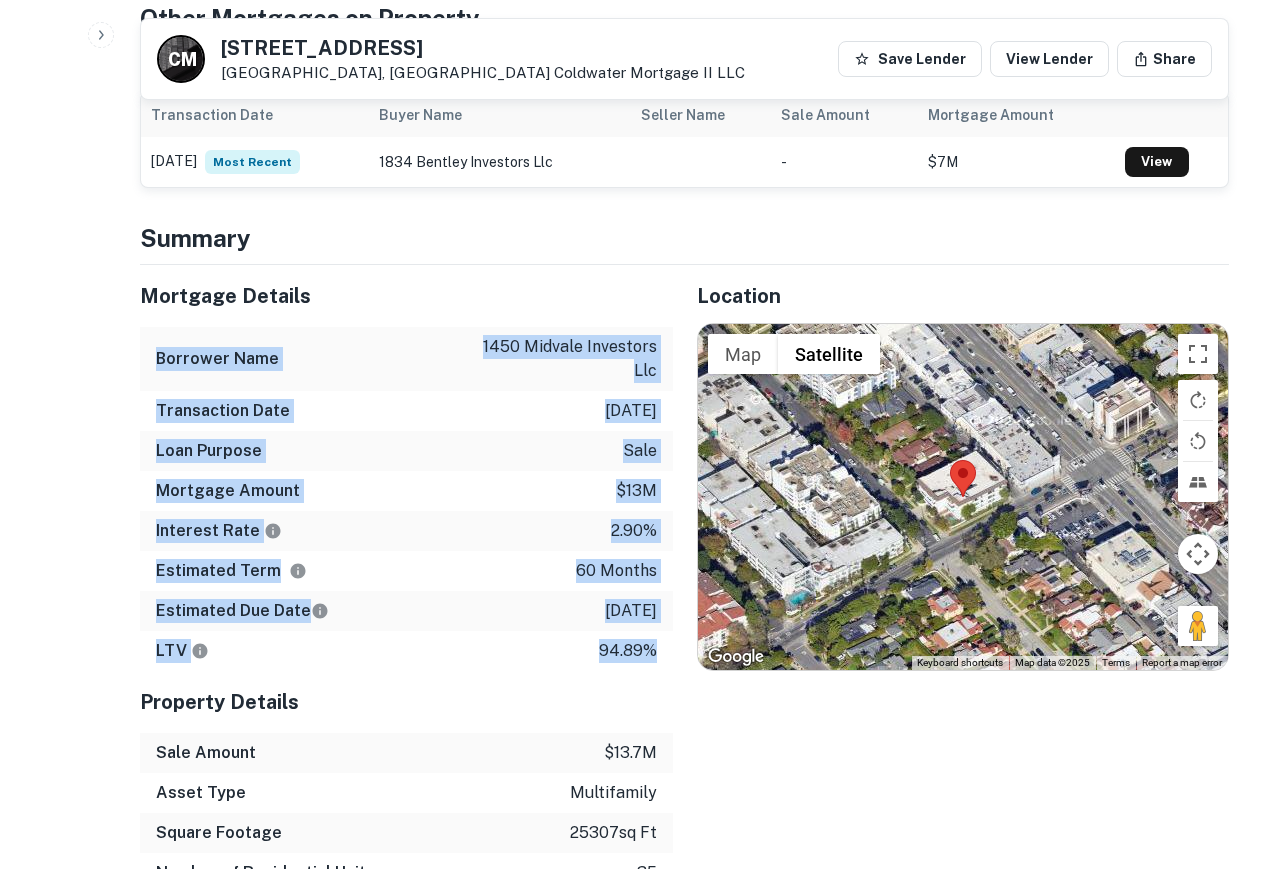 drag, startPoint x: 157, startPoint y: 336, endPoint x: 657, endPoint y: 627, distance: 578.51624 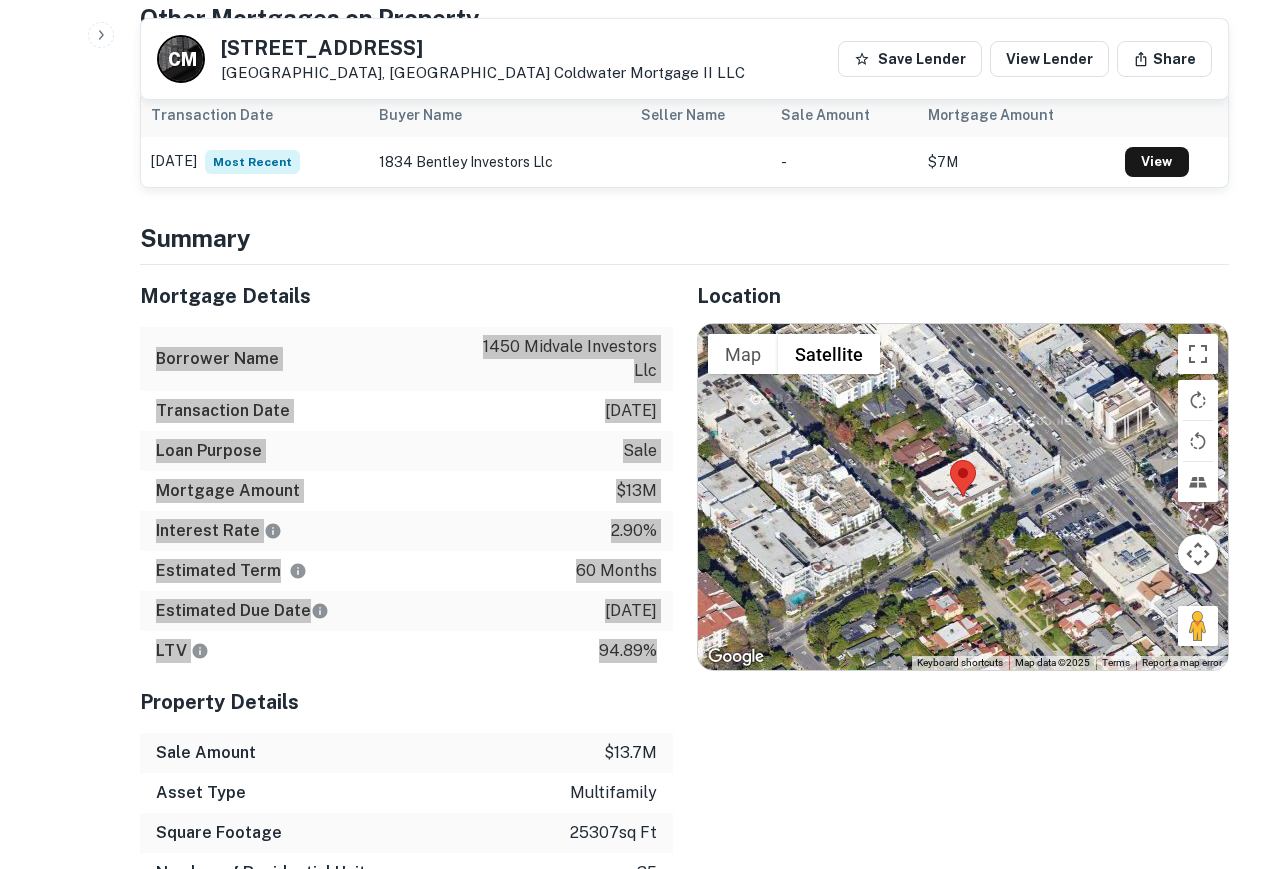 scroll, scrollTop: 1100, scrollLeft: 0, axis: vertical 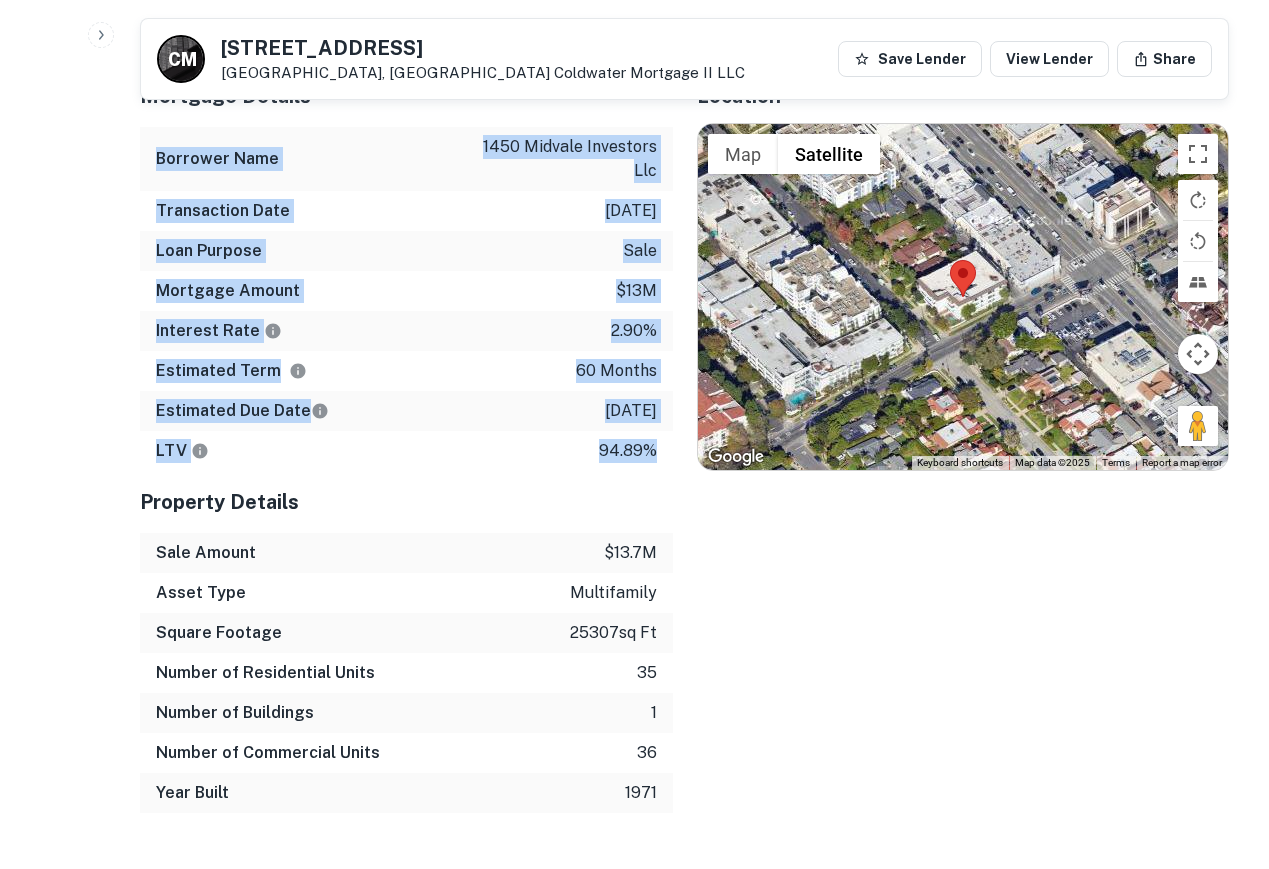 click on "Search         Borrowers         Contacts         Saved     Back to borrower requests C   M [STREET_ADDRESS]    Coldwater Mortgage II LLC Save Lender View Lender Share AI fulfillment process complete.   Buyer Details Principals [PERSON_NAME] Full Name [PERSON_NAME] Company all ways up foundation Title Founder and Chief Executive Officer Phone (Corporate) [PHONE_NUMBER] Address 91403  Borrower Address CA Corporate Hierarchy 1450 midvale investors llc ca Other Mortgages on Property You are currently looking at an older transaction on this property. There may be transactions on this property that are more recent. Transaction Date Buyer Name Seller Name Sale Amount Mortgage Amount [DATE] Most Recent 1834 bentley investors llc - $7M View Summary Mortgage Details Borrower Name 1450 midvale investors llc Transaction Date   [DATE] Loan Purpose   sale Mortgage Amount   $13m Interest Rate   2.90% Estimated Term 60 months Estimated Due Date [DATE] LTV   94.89% Sale Amount 1" at bounding box center [634, -666] 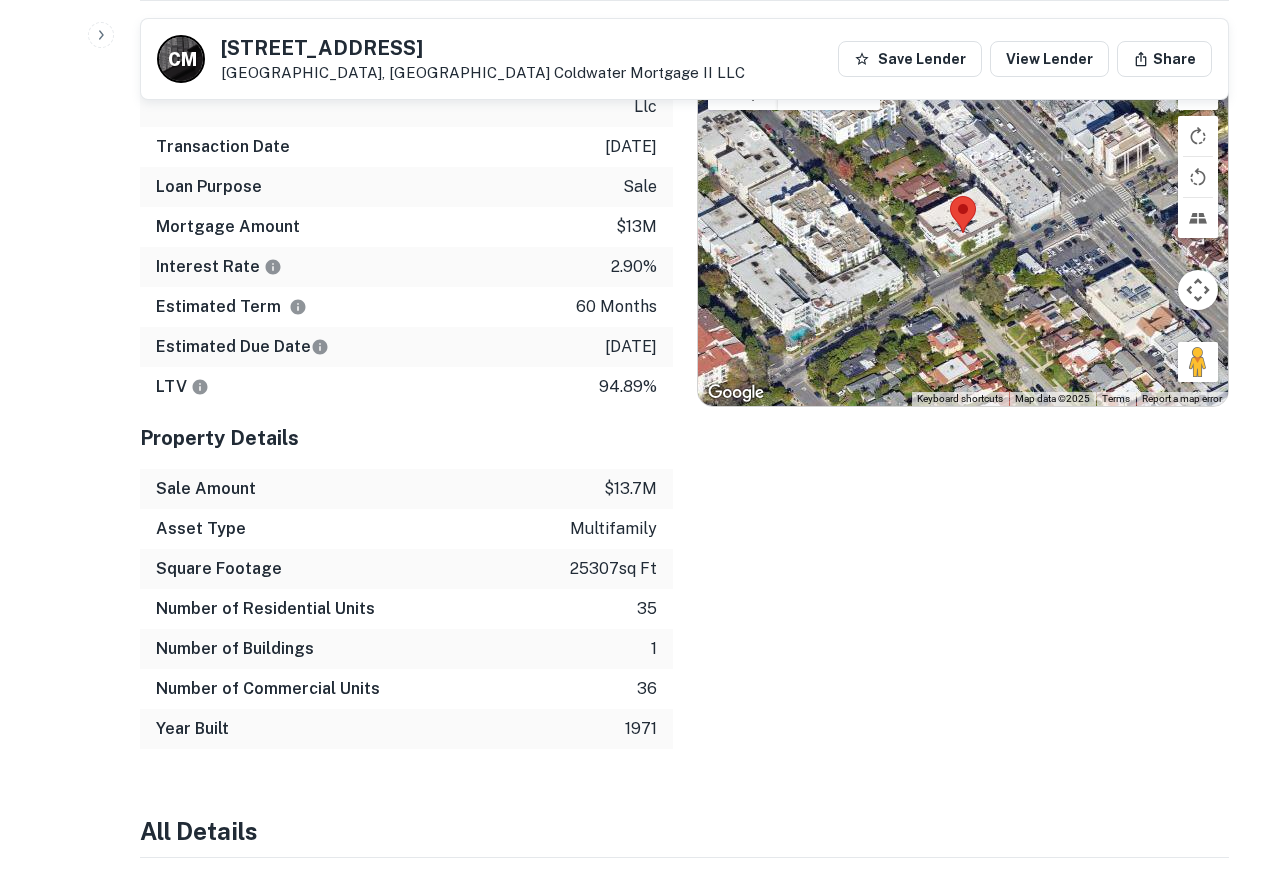 scroll, scrollTop: 1200, scrollLeft: 0, axis: vertical 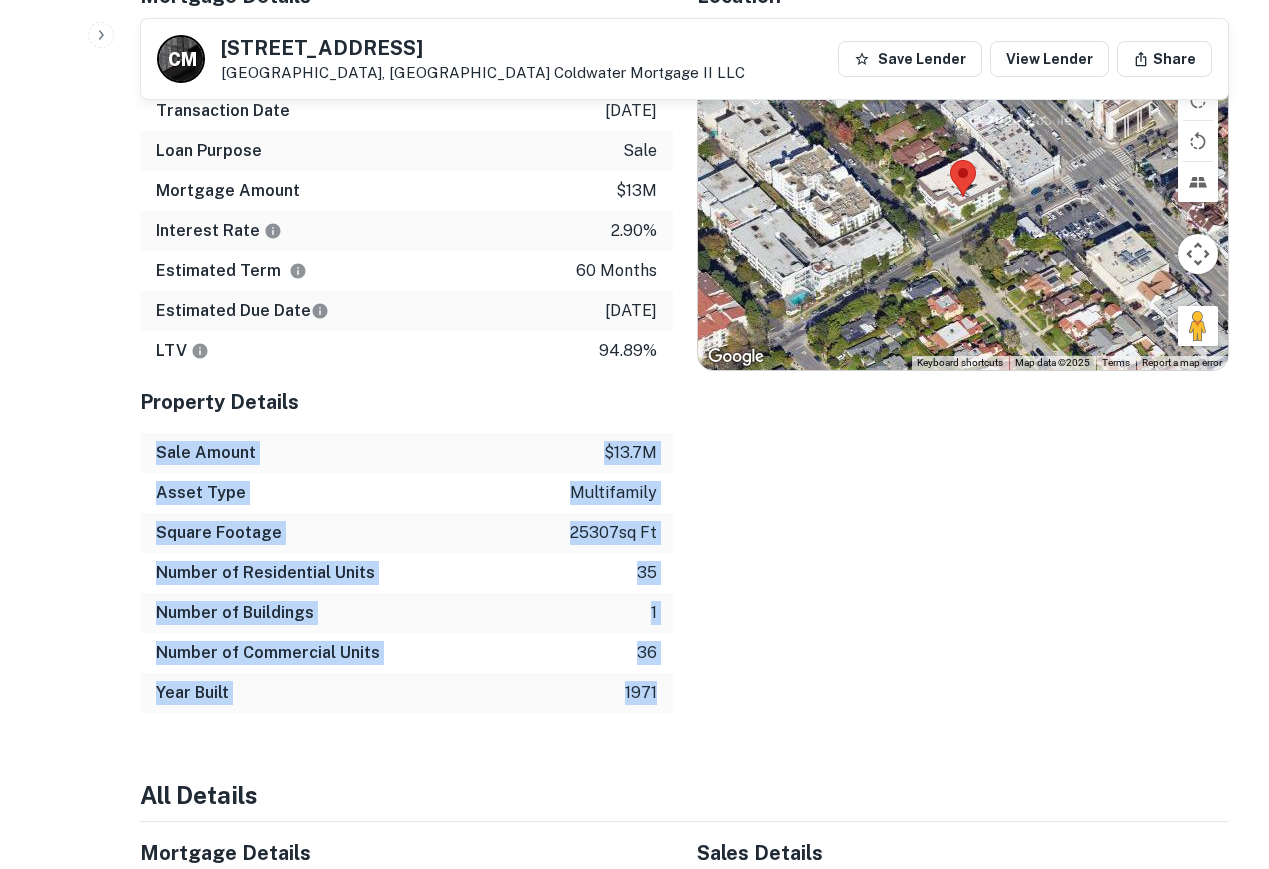 drag, startPoint x: 156, startPoint y: 429, endPoint x: 654, endPoint y: 691, distance: 562.71484 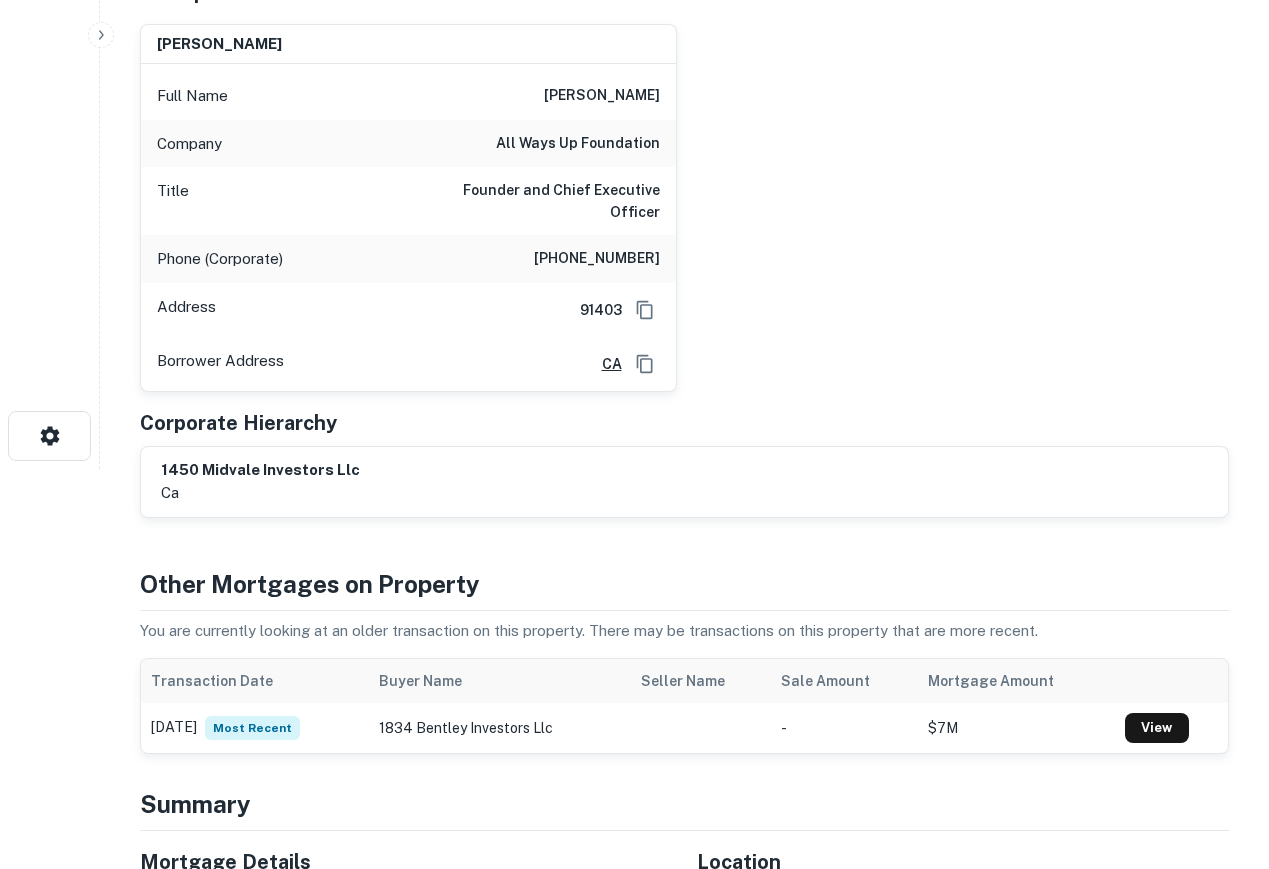 scroll, scrollTop: 0, scrollLeft: 0, axis: both 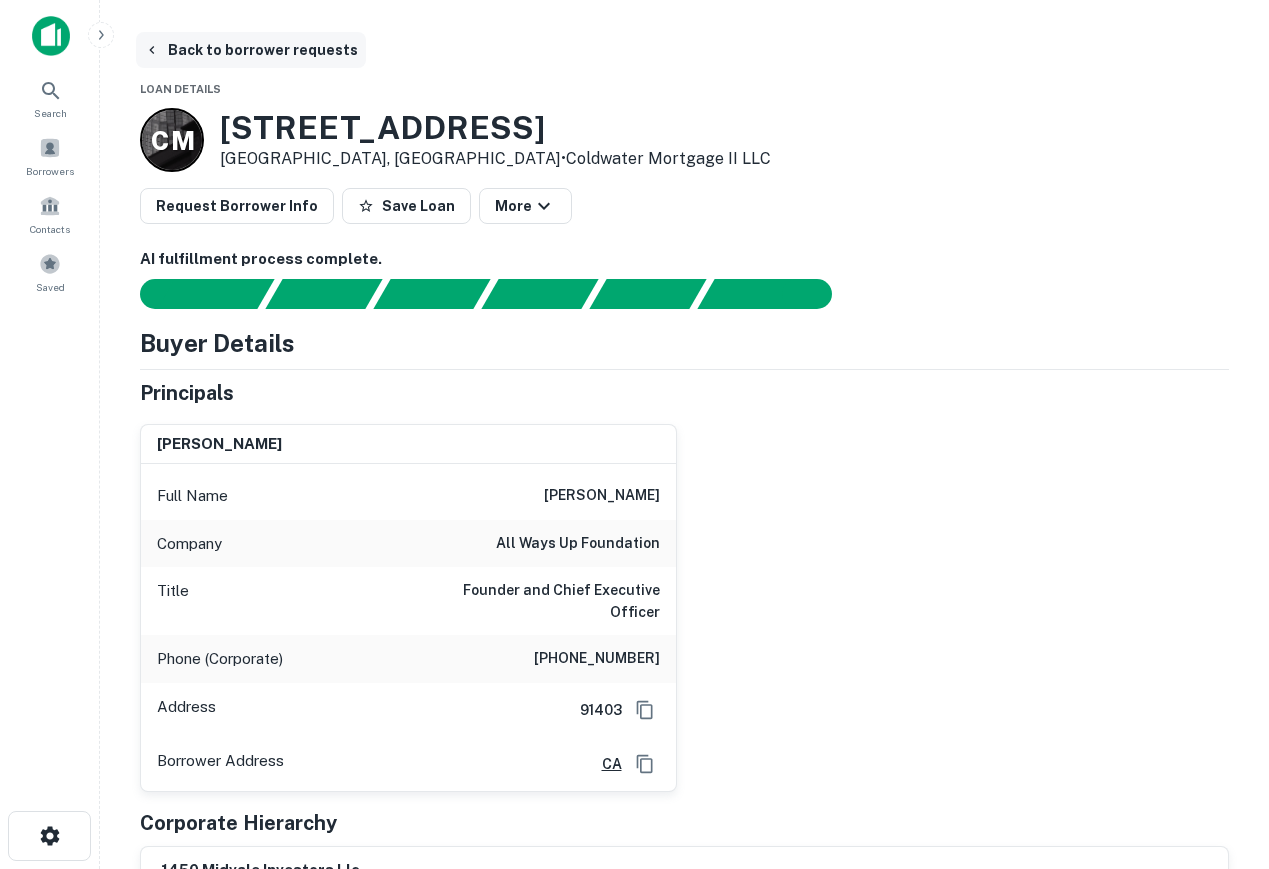 click on "Back to borrower requests" at bounding box center [251, 50] 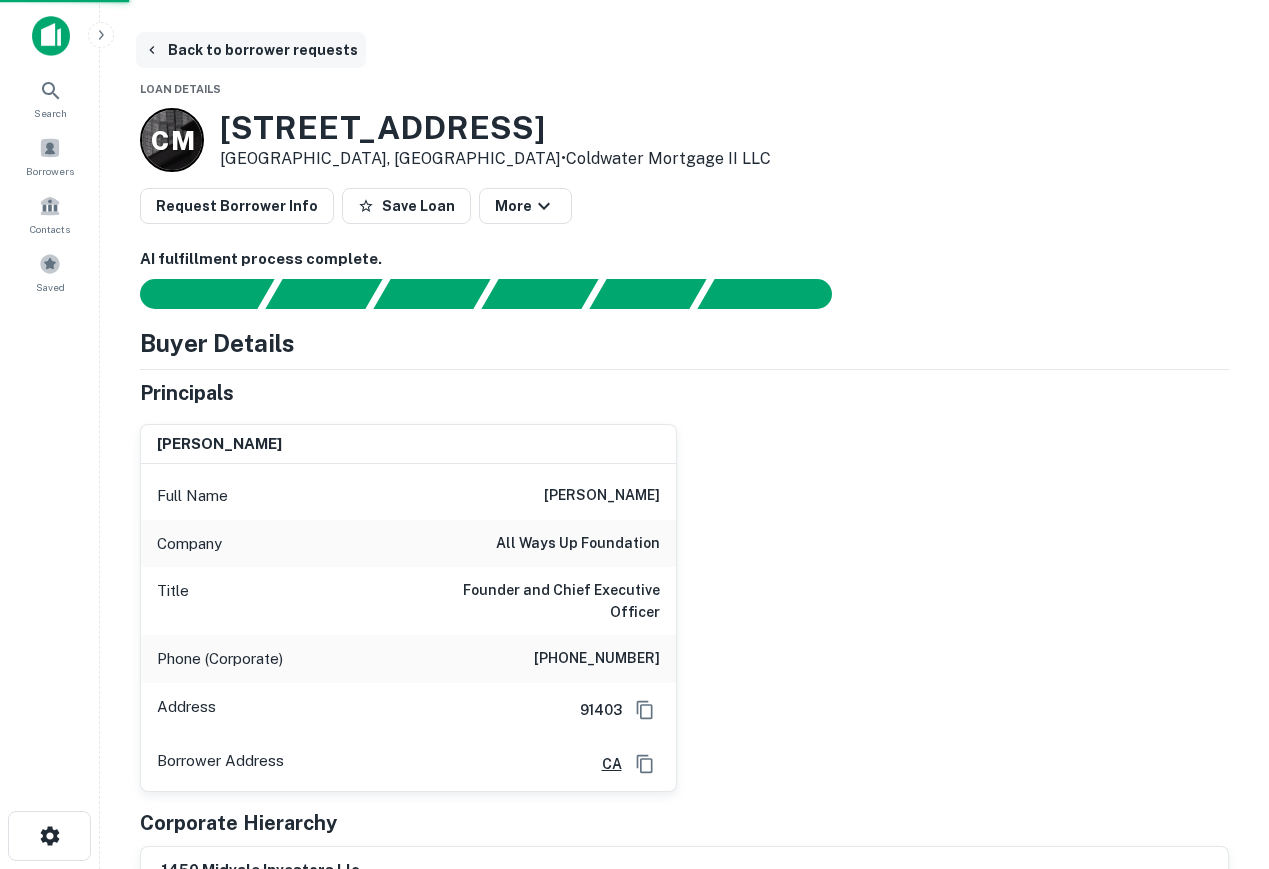 click on "Back to borrower requests" at bounding box center [251, 50] 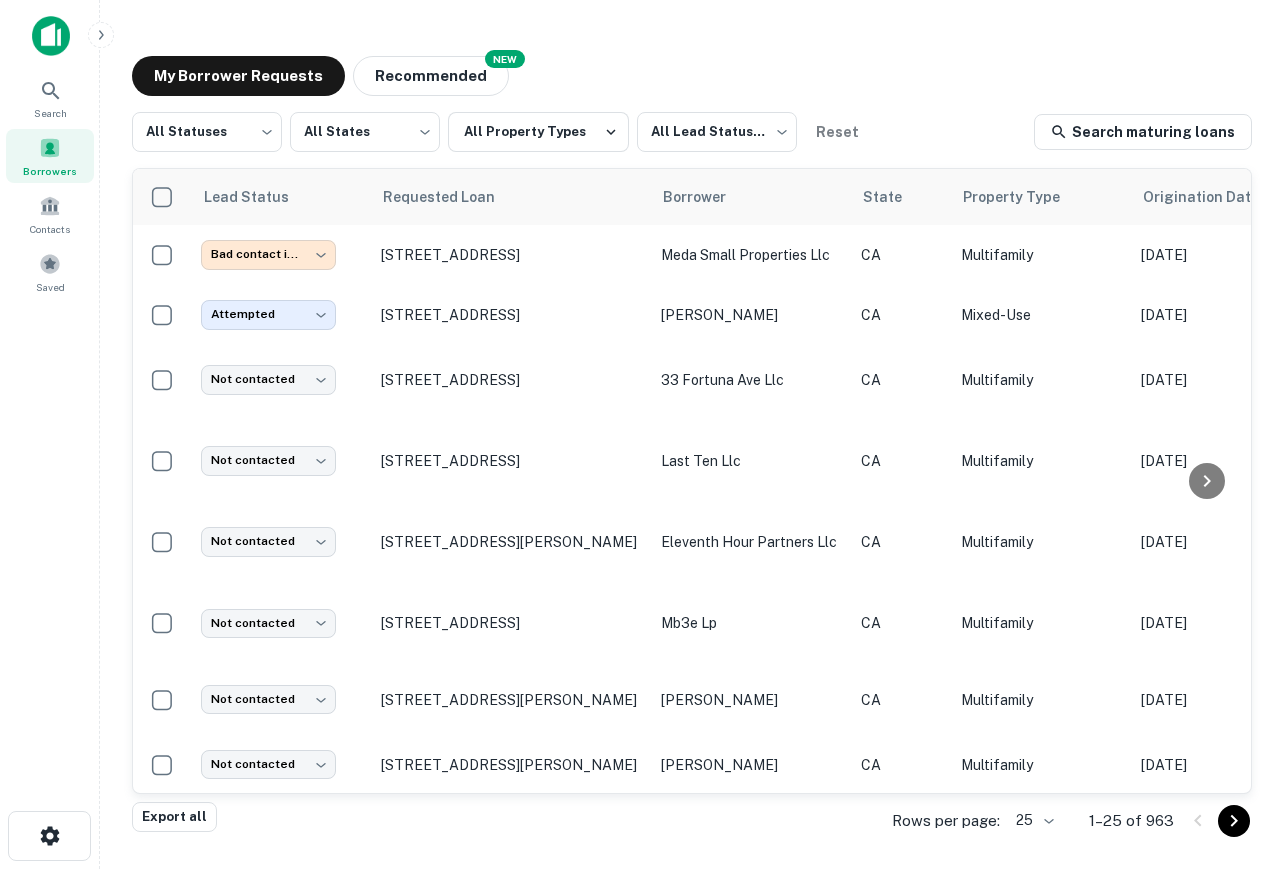 scroll, scrollTop: 0, scrollLeft: 0, axis: both 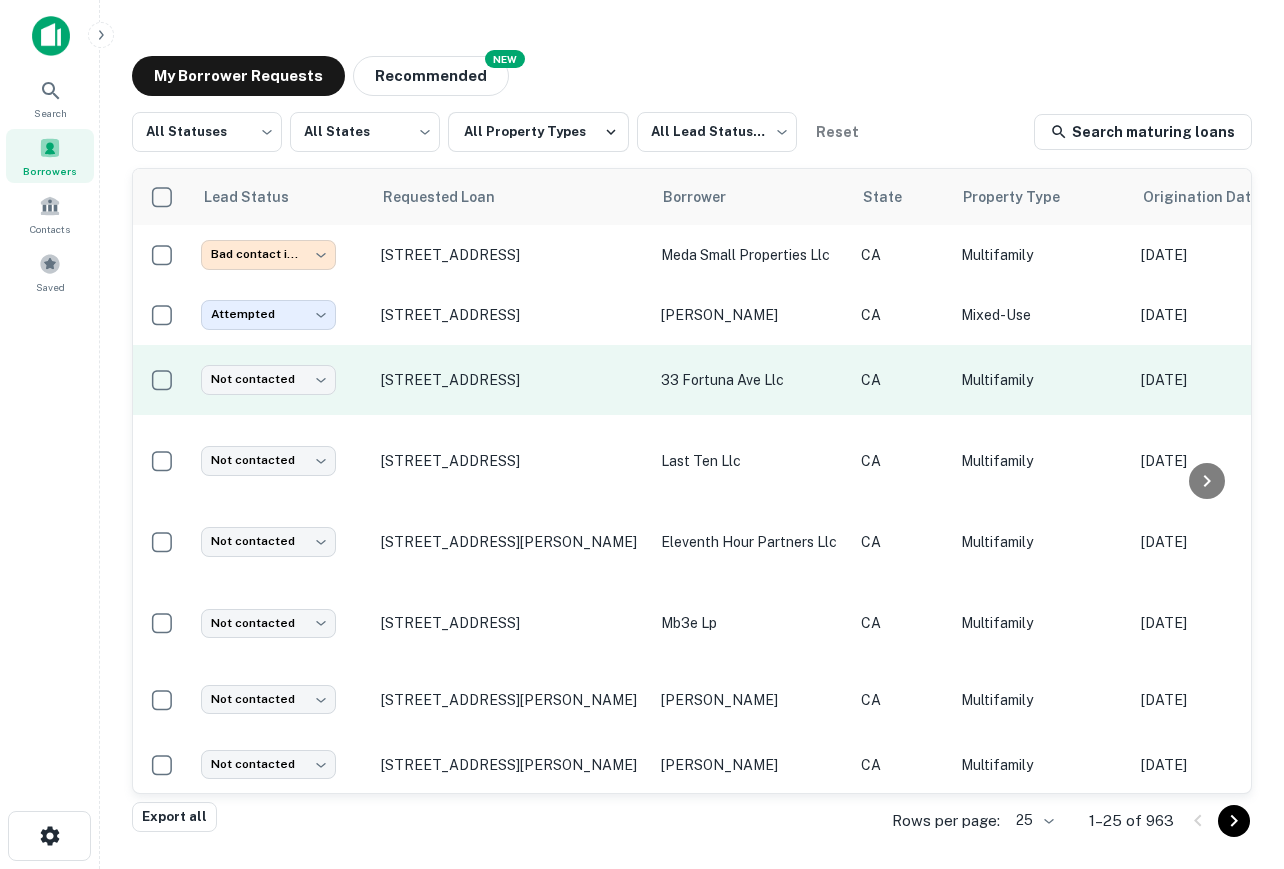 click on "33 fortuna ave llc" at bounding box center [751, 380] 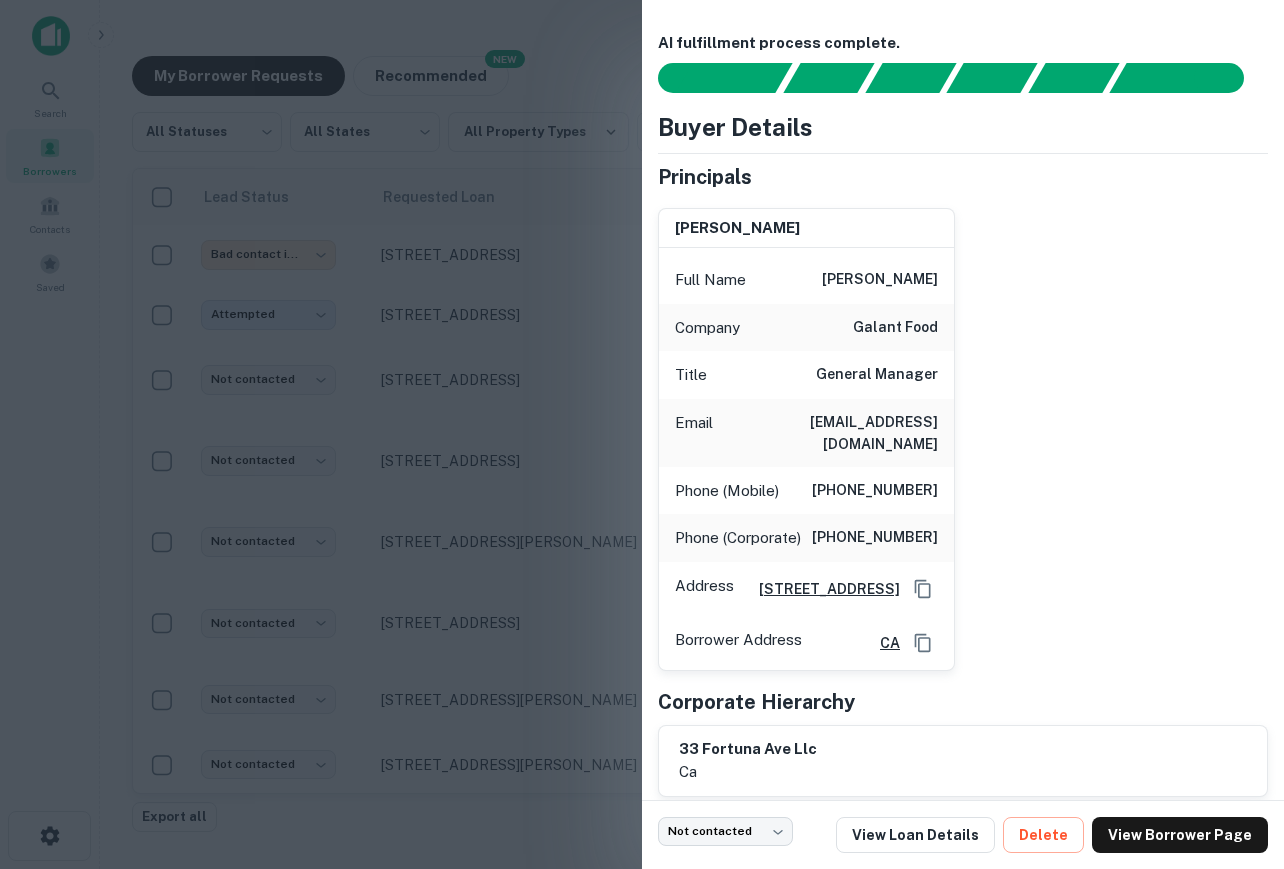 click at bounding box center (642, 434) 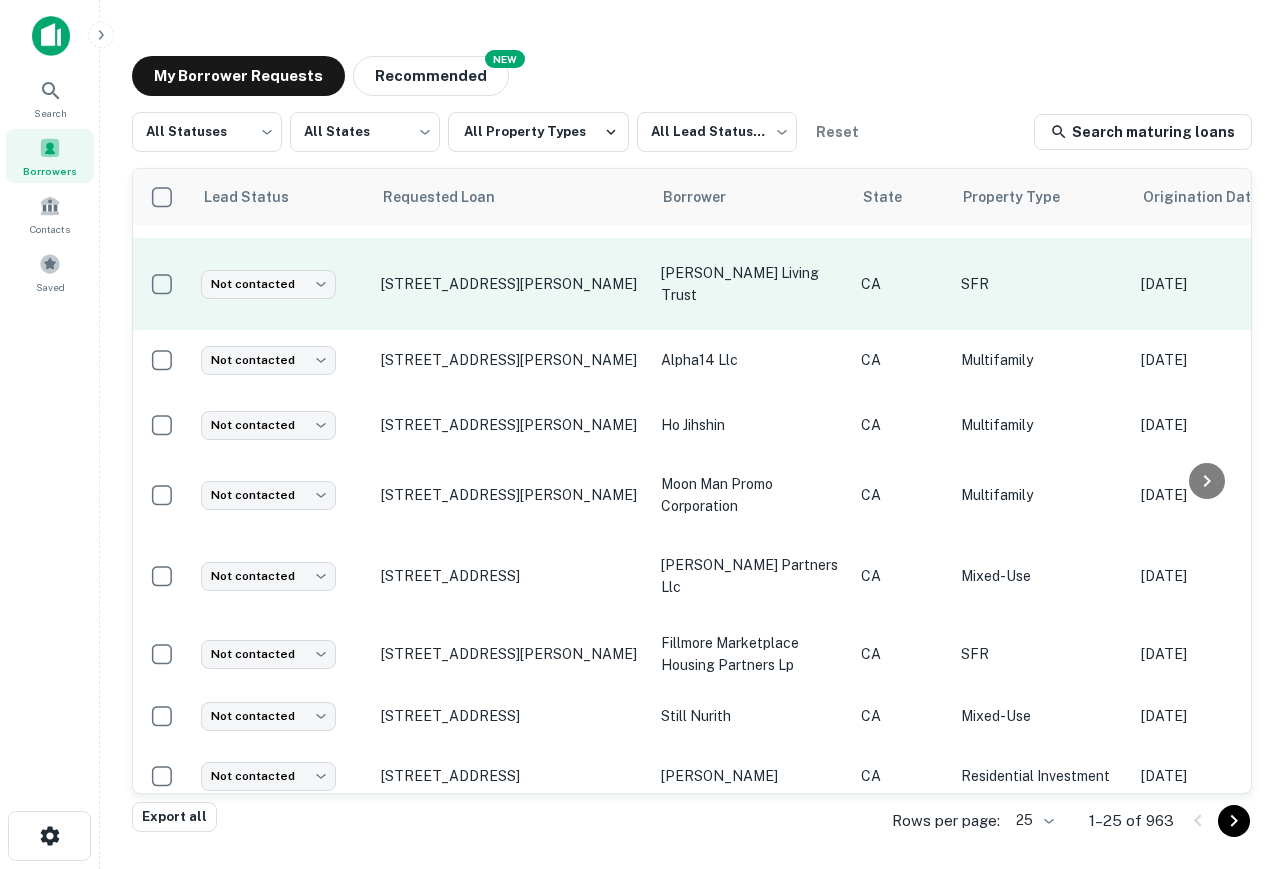 scroll, scrollTop: 800, scrollLeft: 0, axis: vertical 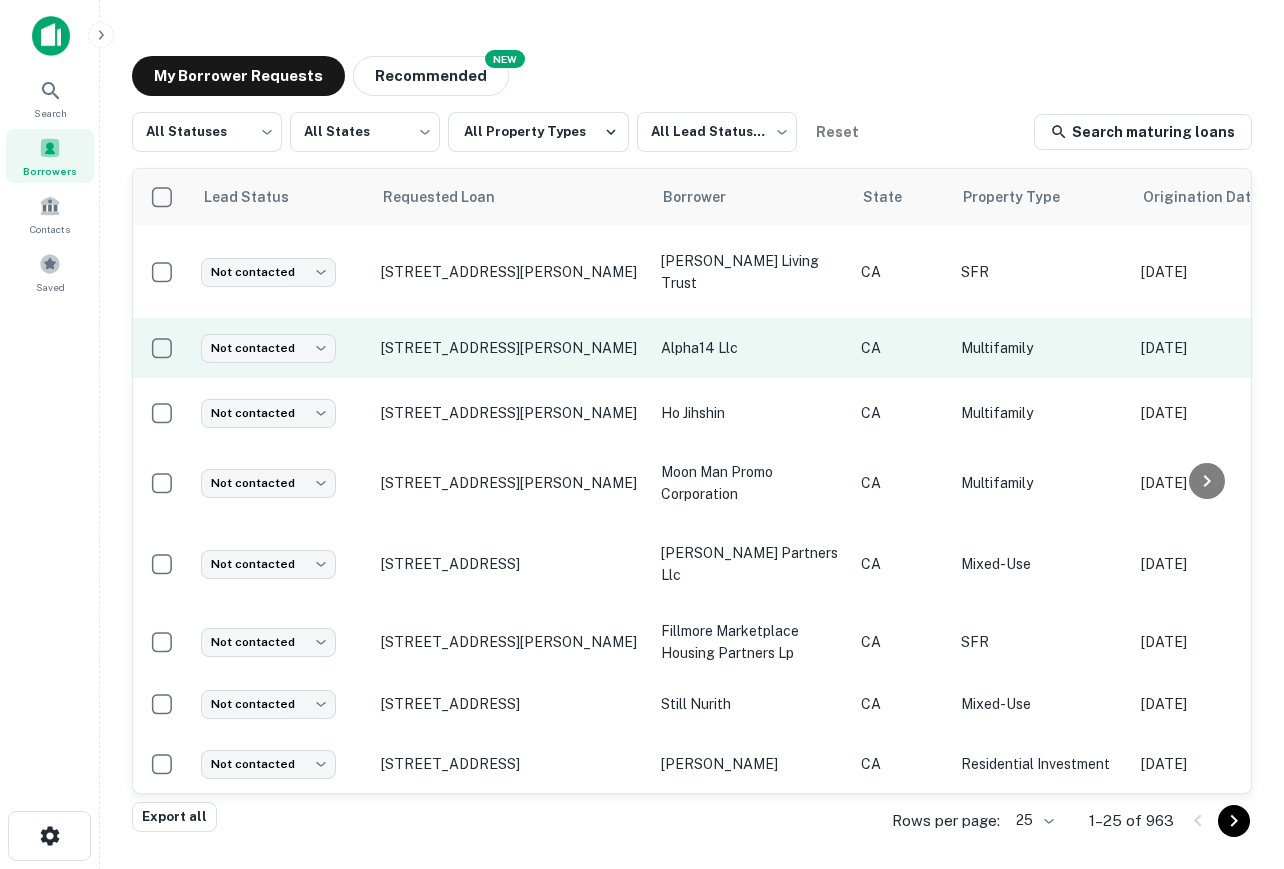 click on "1462 Waller St San Francisco, CA94117" at bounding box center (511, 348) 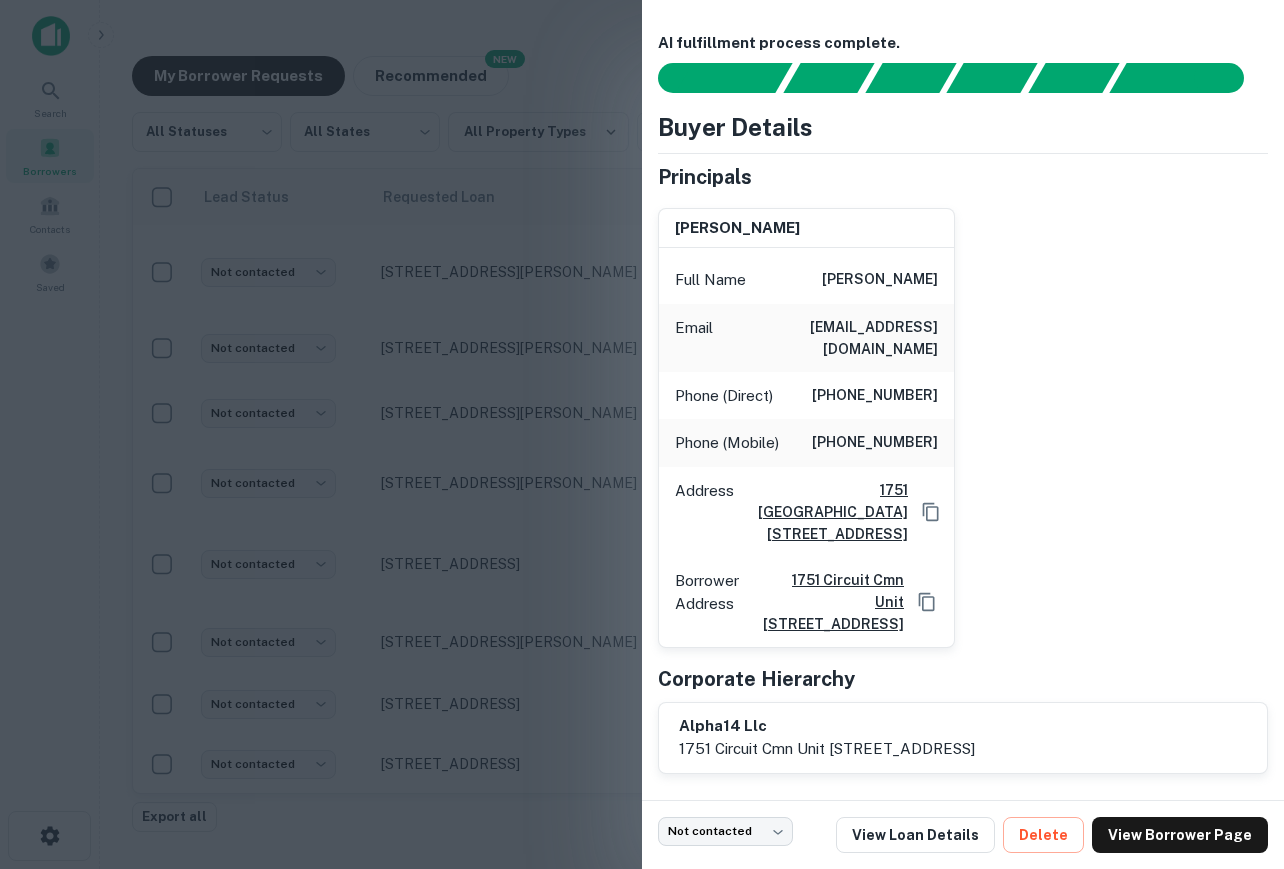 click at bounding box center [642, 434] 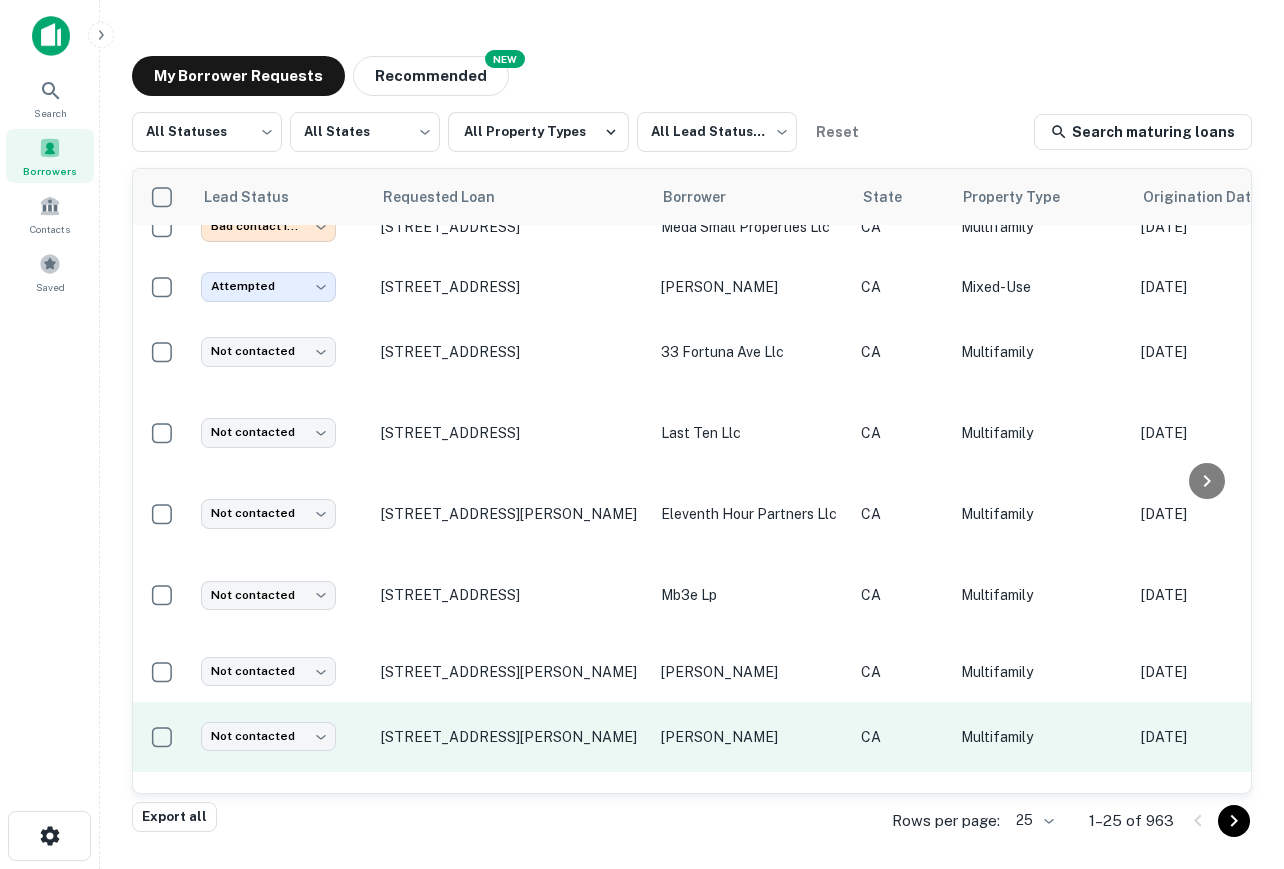 scroll, scrollTop: 0, scrollLeft: 0, axis: both 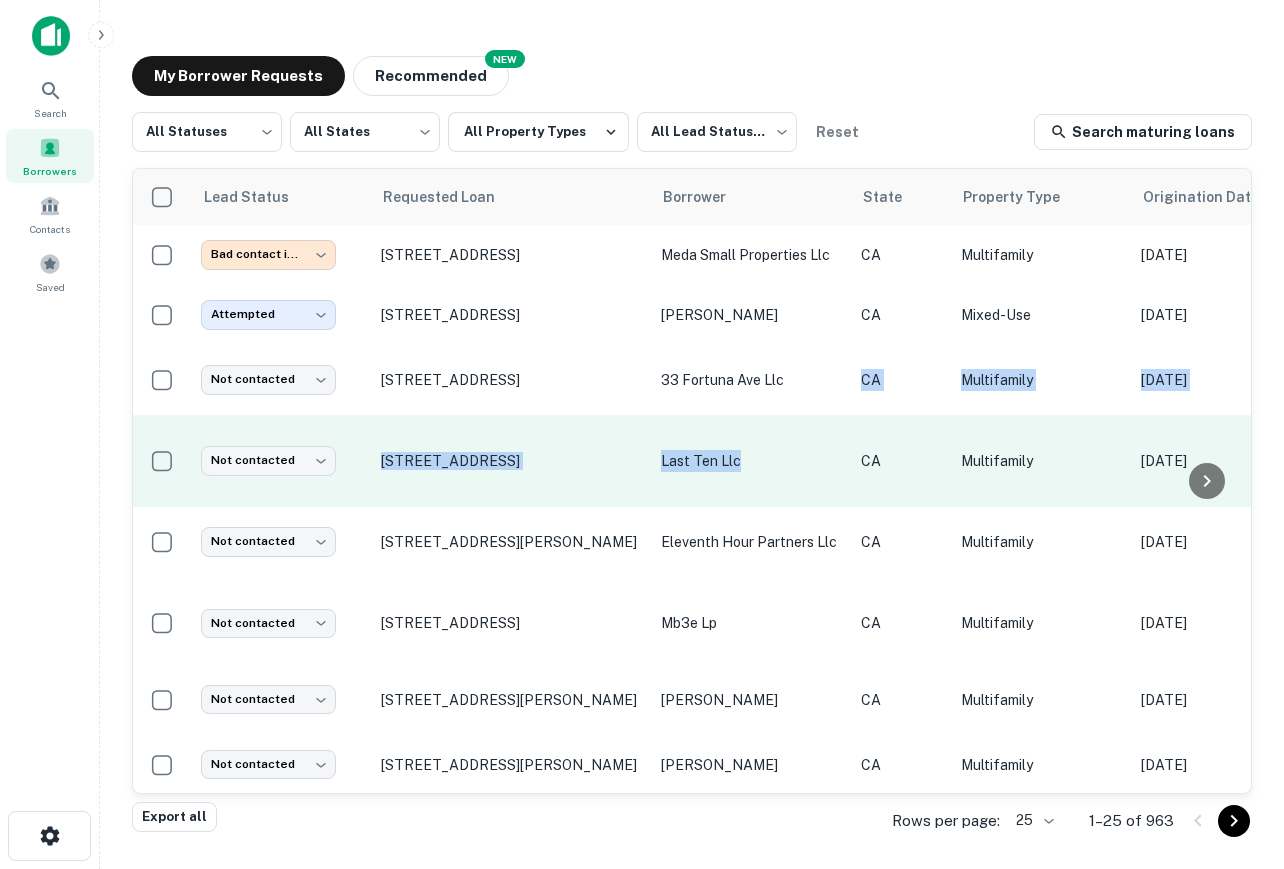 drag, startPoint x: 800, startPoint y: 402, endPoint x: 795, endPoint y: 421, distance: 19.646883 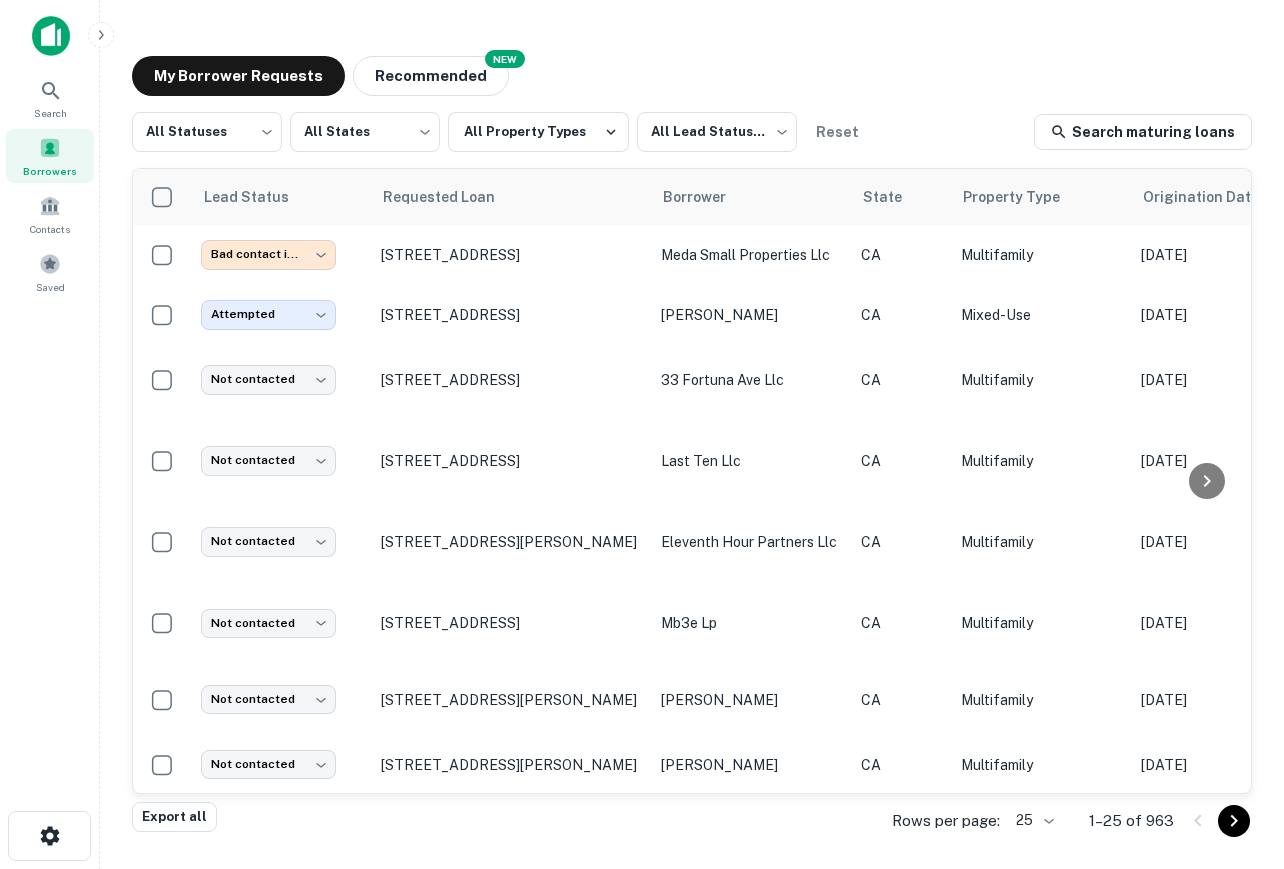 click on "**********" at bounding box center [692, 431] 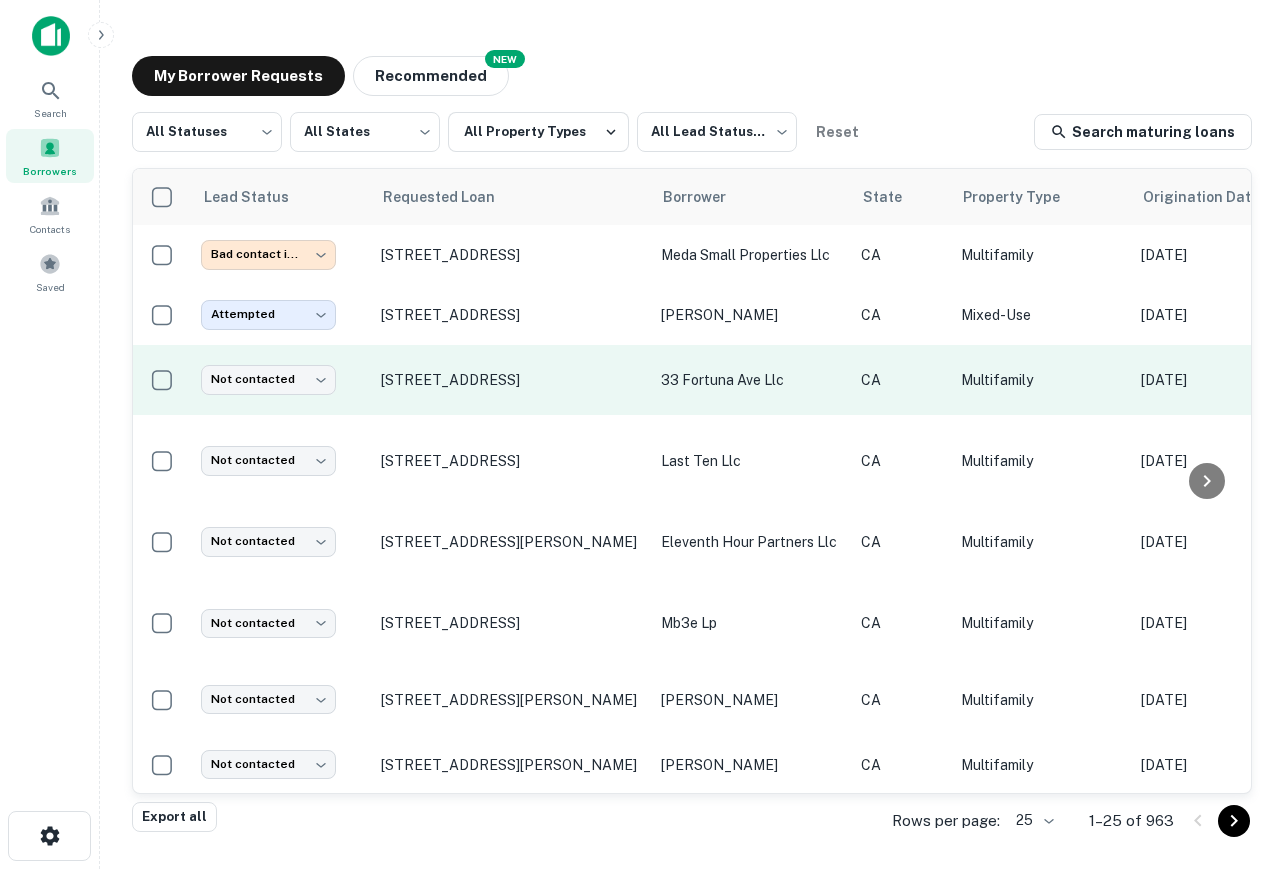click on "33 fortuna ave llc" at bounding box center (751, 380) 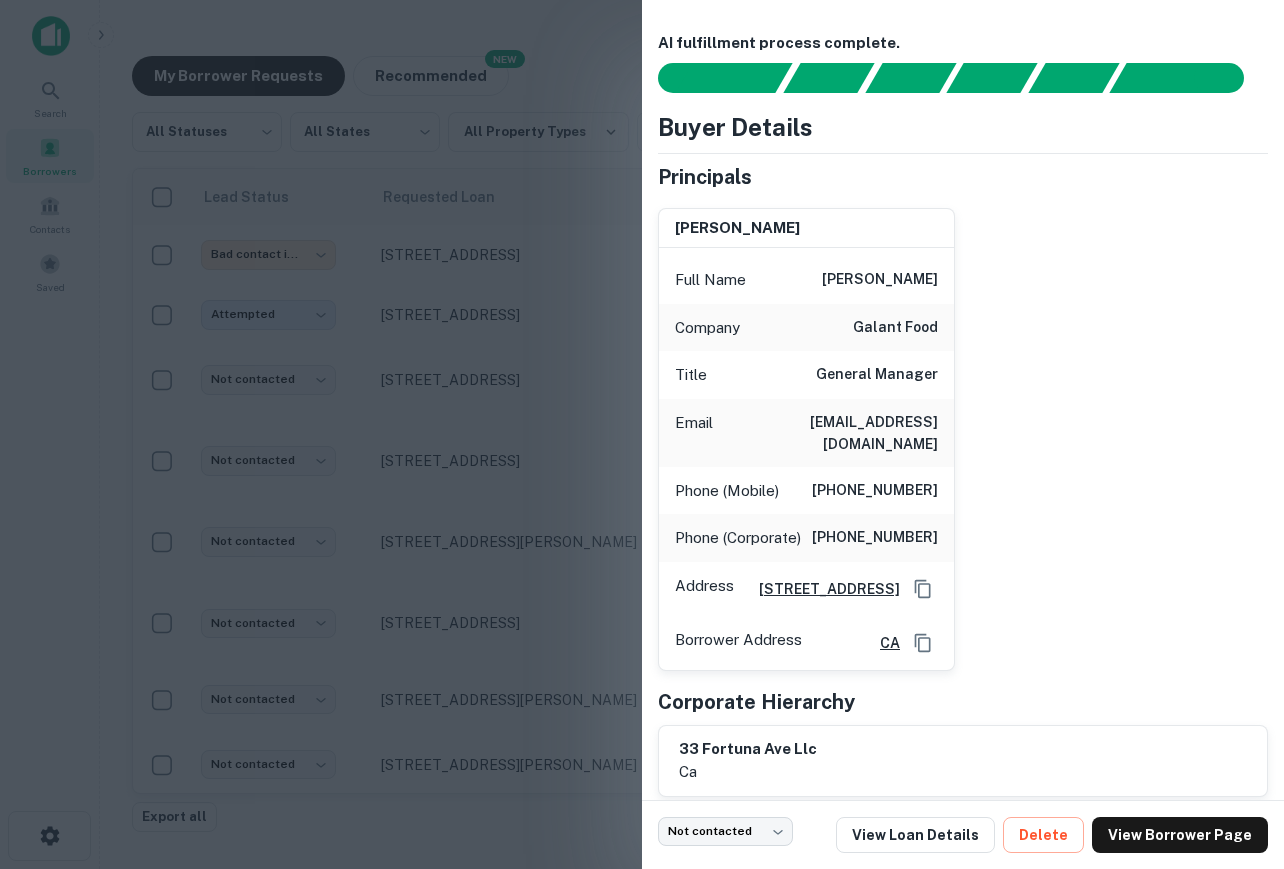 click at bounding box center (642, 434) 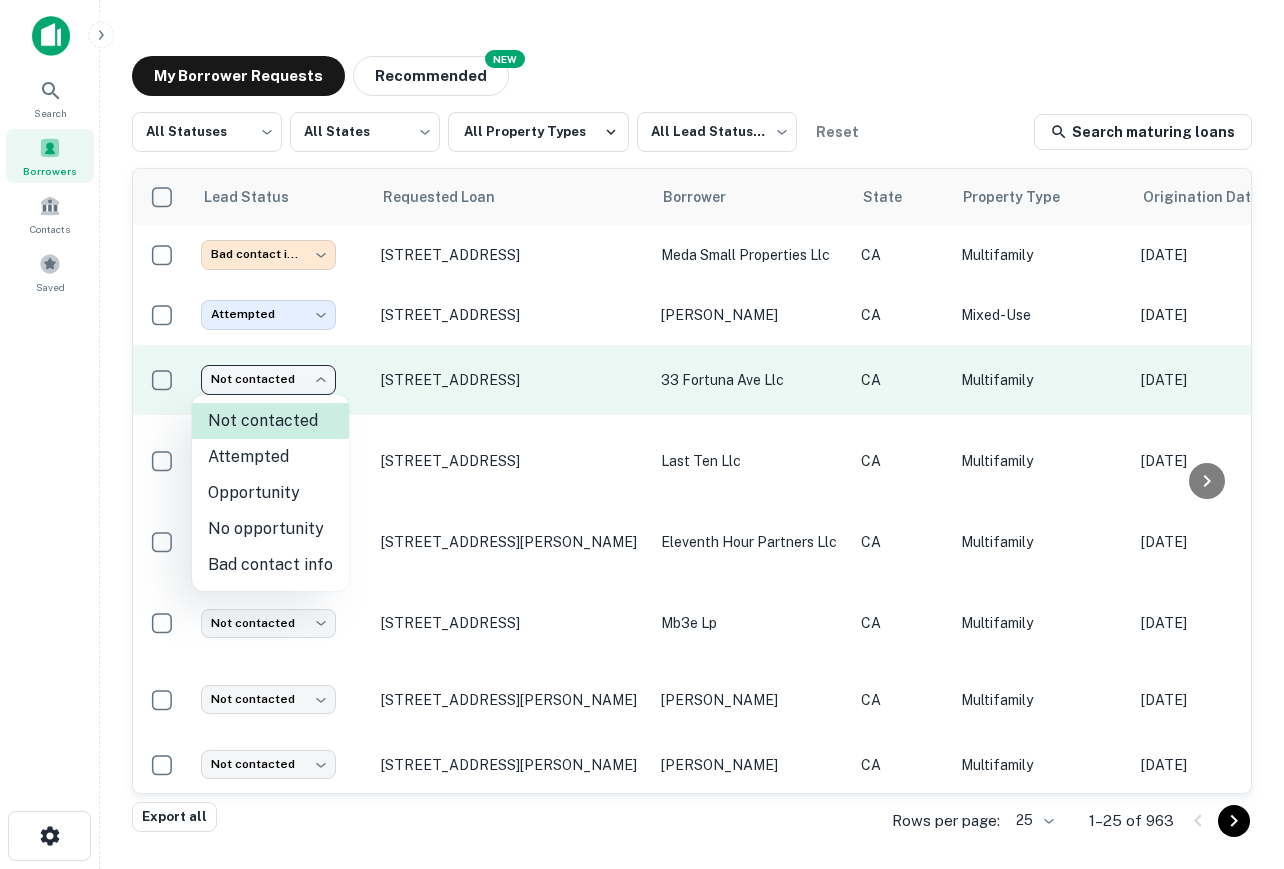 click on "**********" at bounding box center [642, 434] 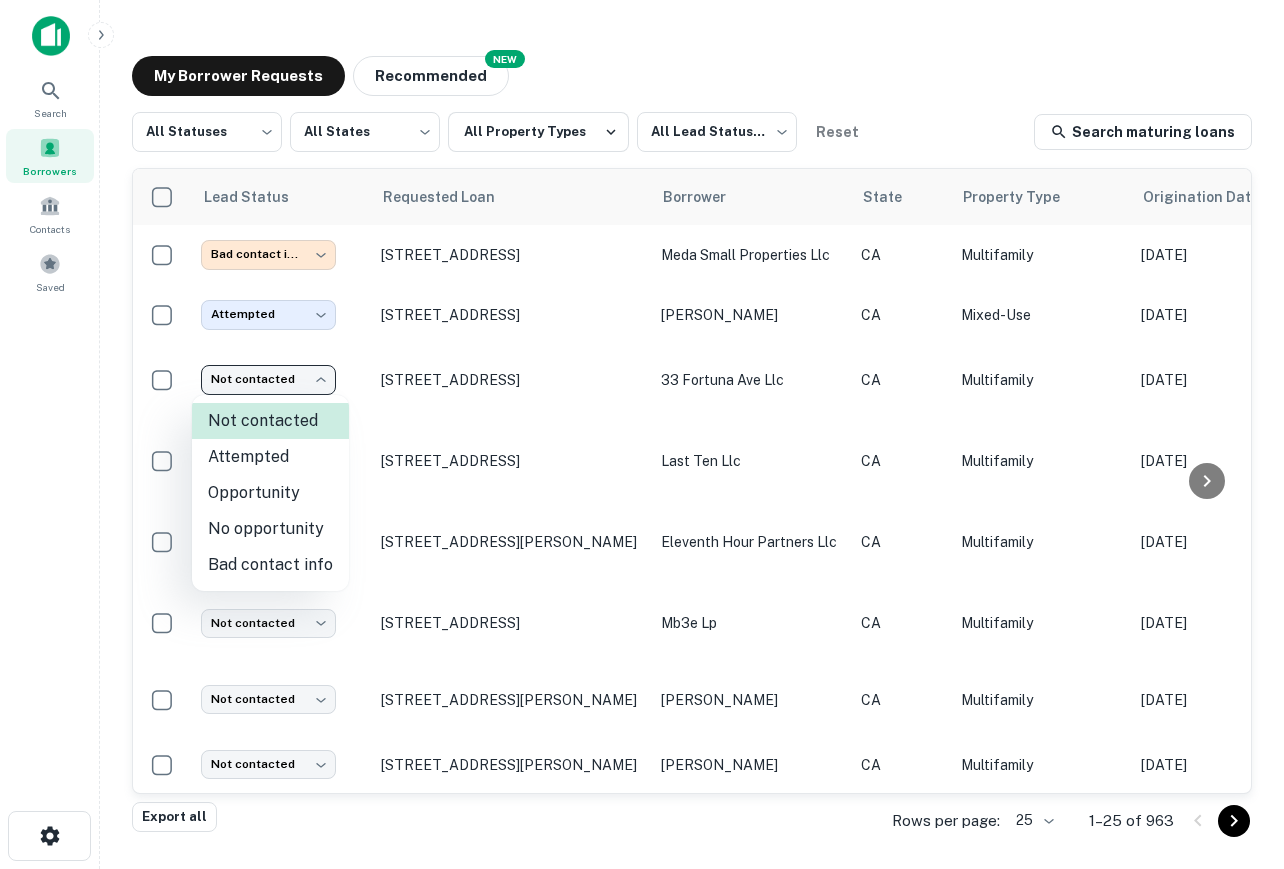 click on "Attempted" at bounding box center [270, 457] 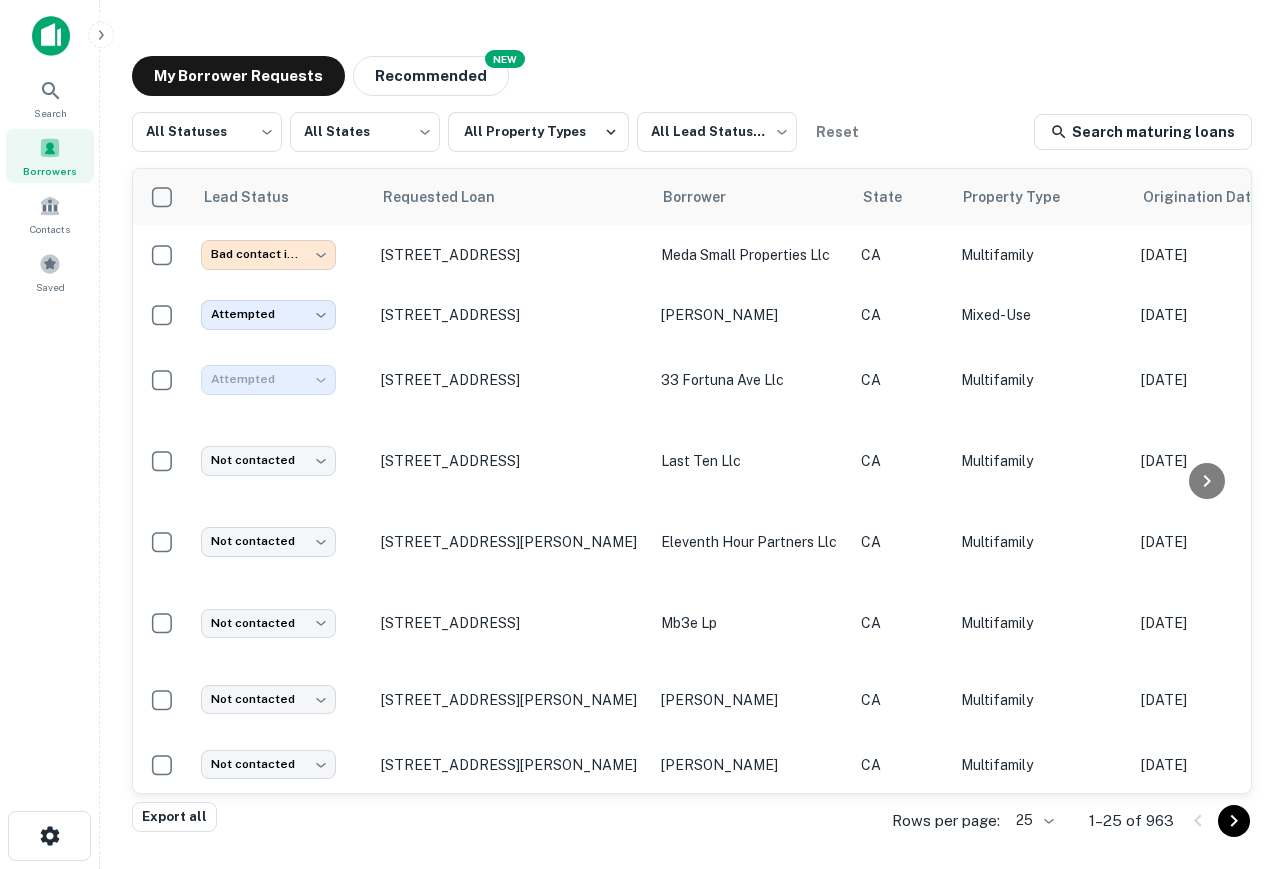 type on "*********" 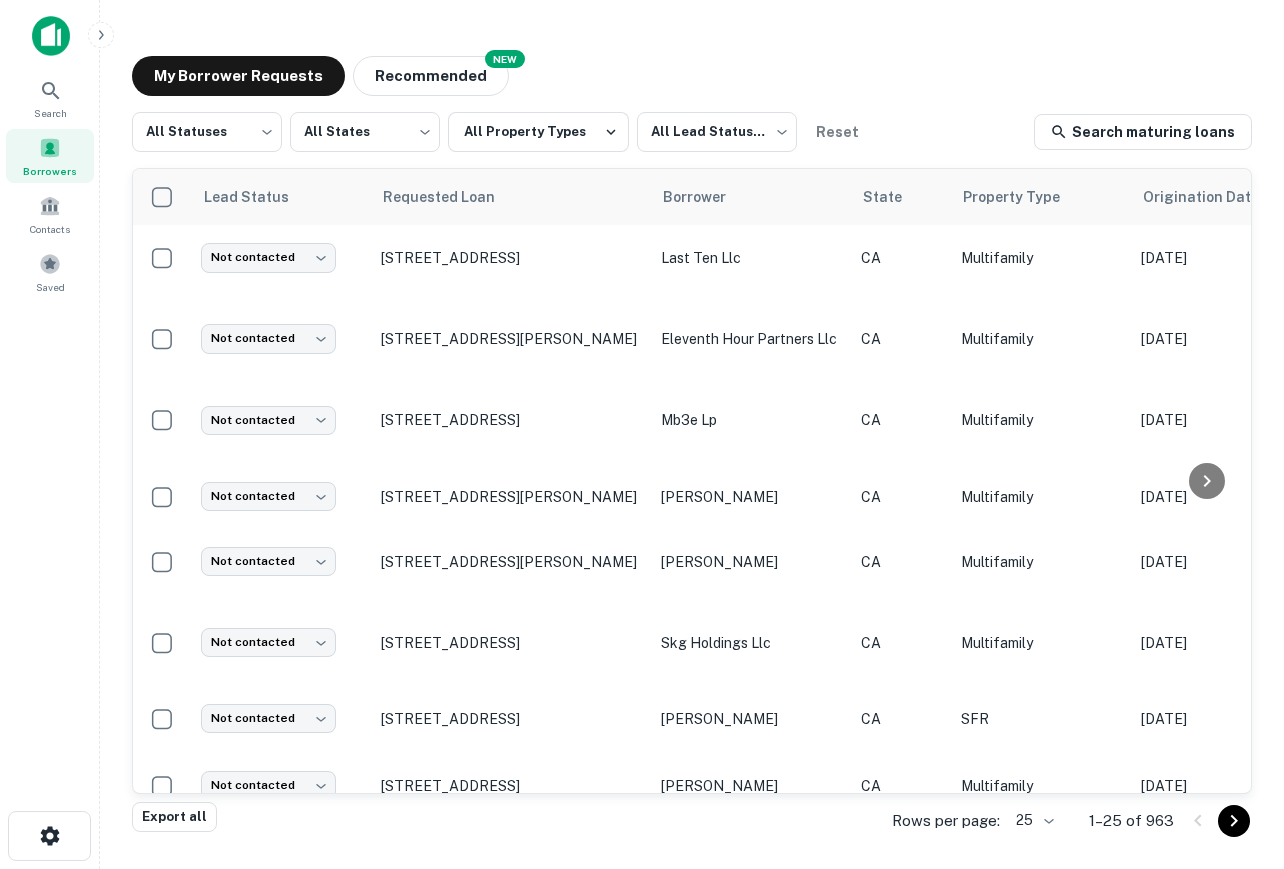 scroll, scrollTop: 206, scrollLeft: 0, axis: vertical 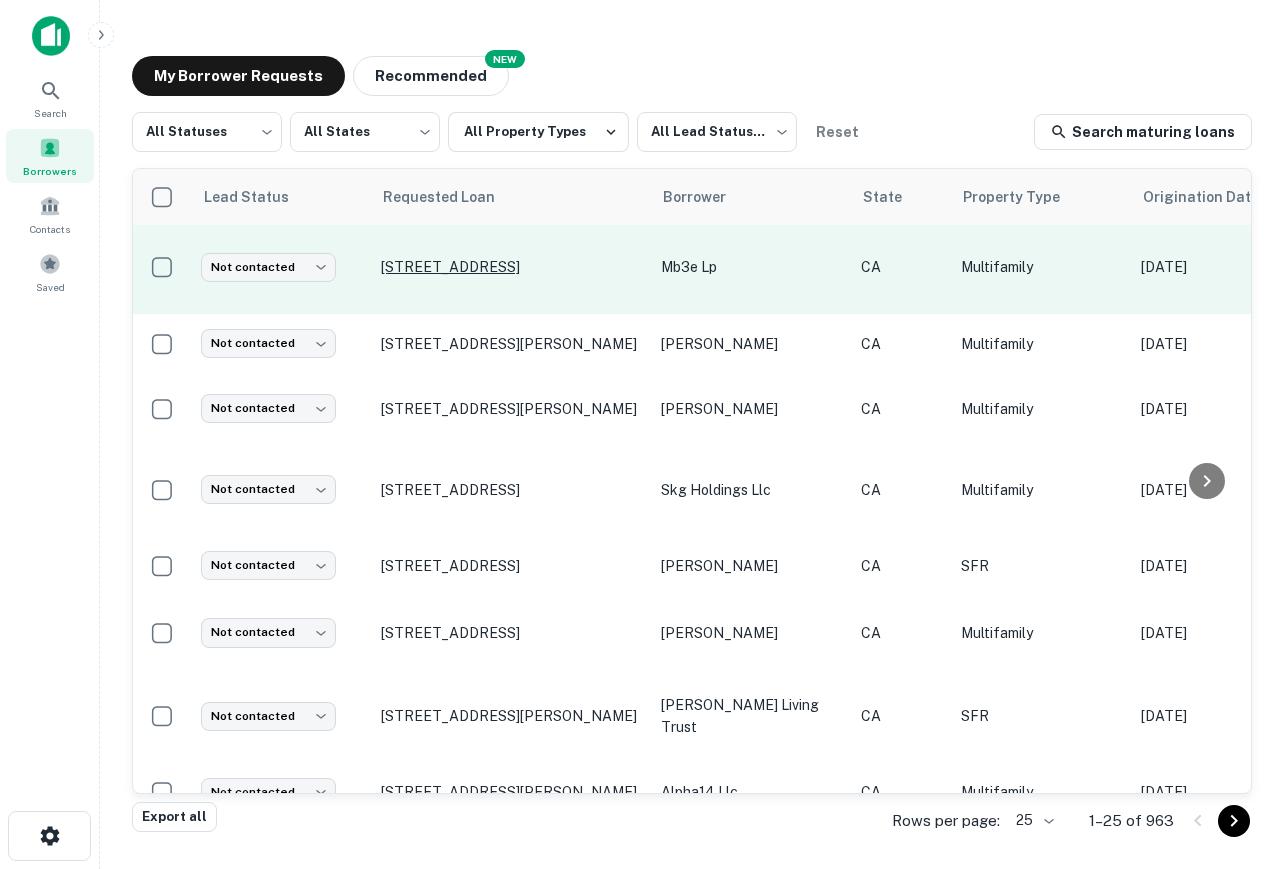 click on "1150 3rd St San Francisco, CA94158" at bounding box center (511, 267) 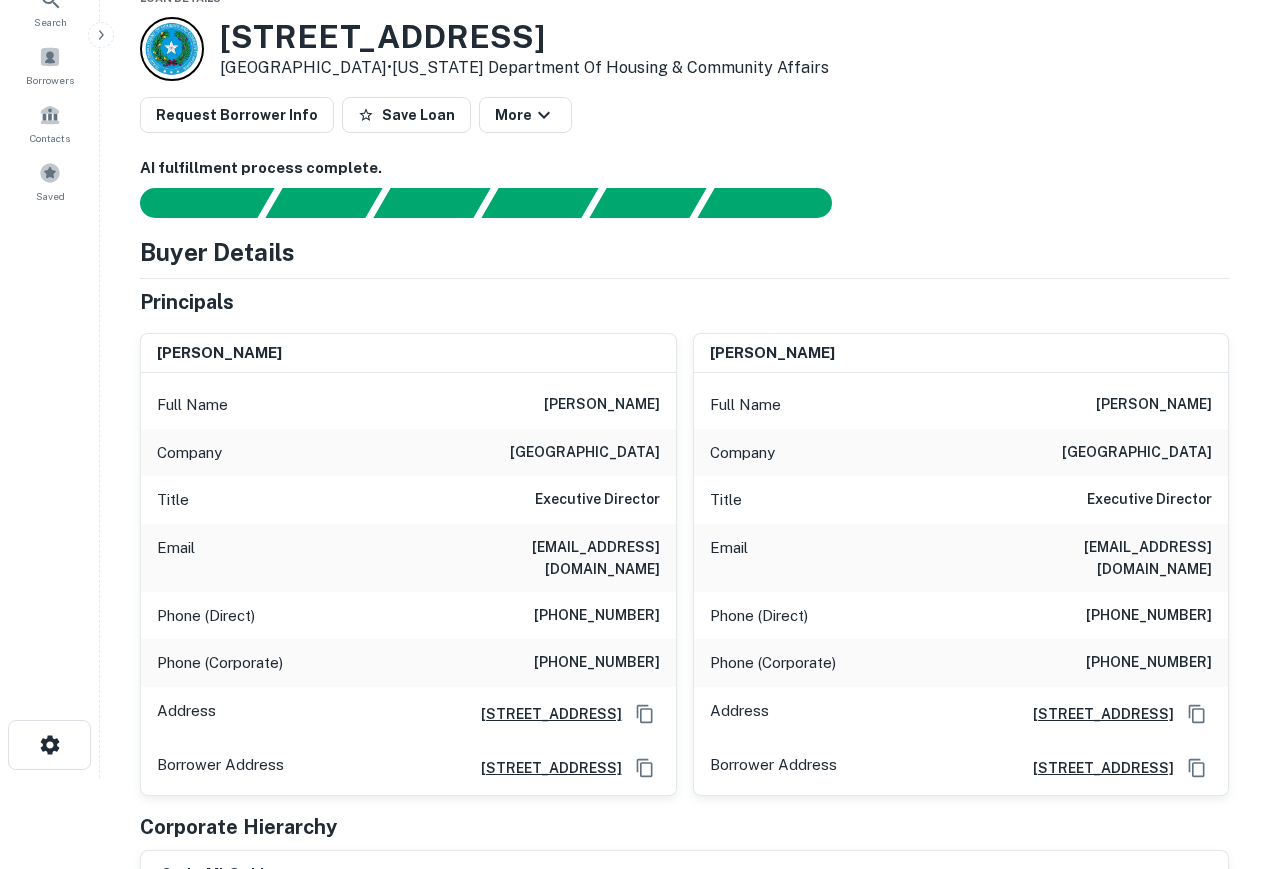 scroll, scrollTop: 100, scrollLeft: 0, axis: vertical 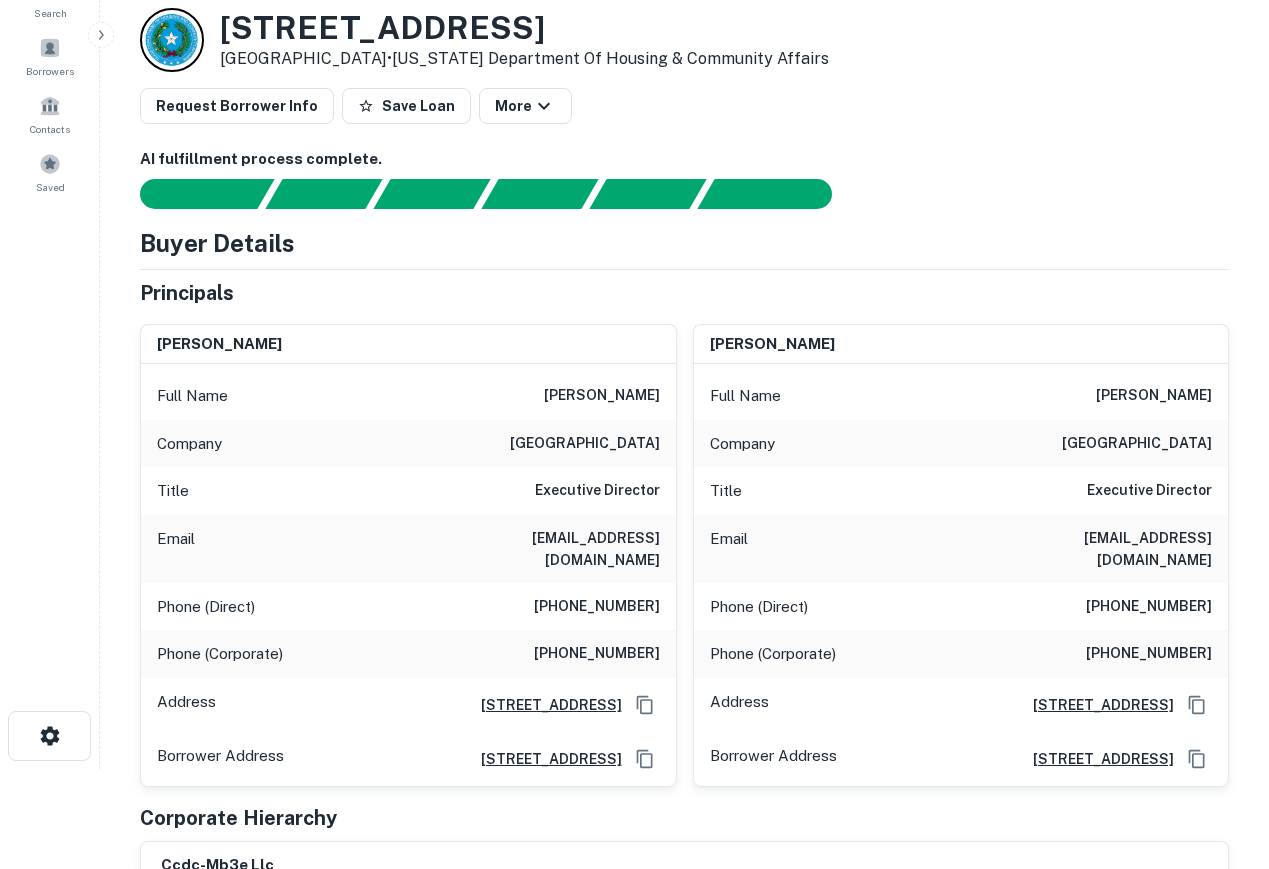 click on "(415) 984-1450" at bounding box center (597, 654) 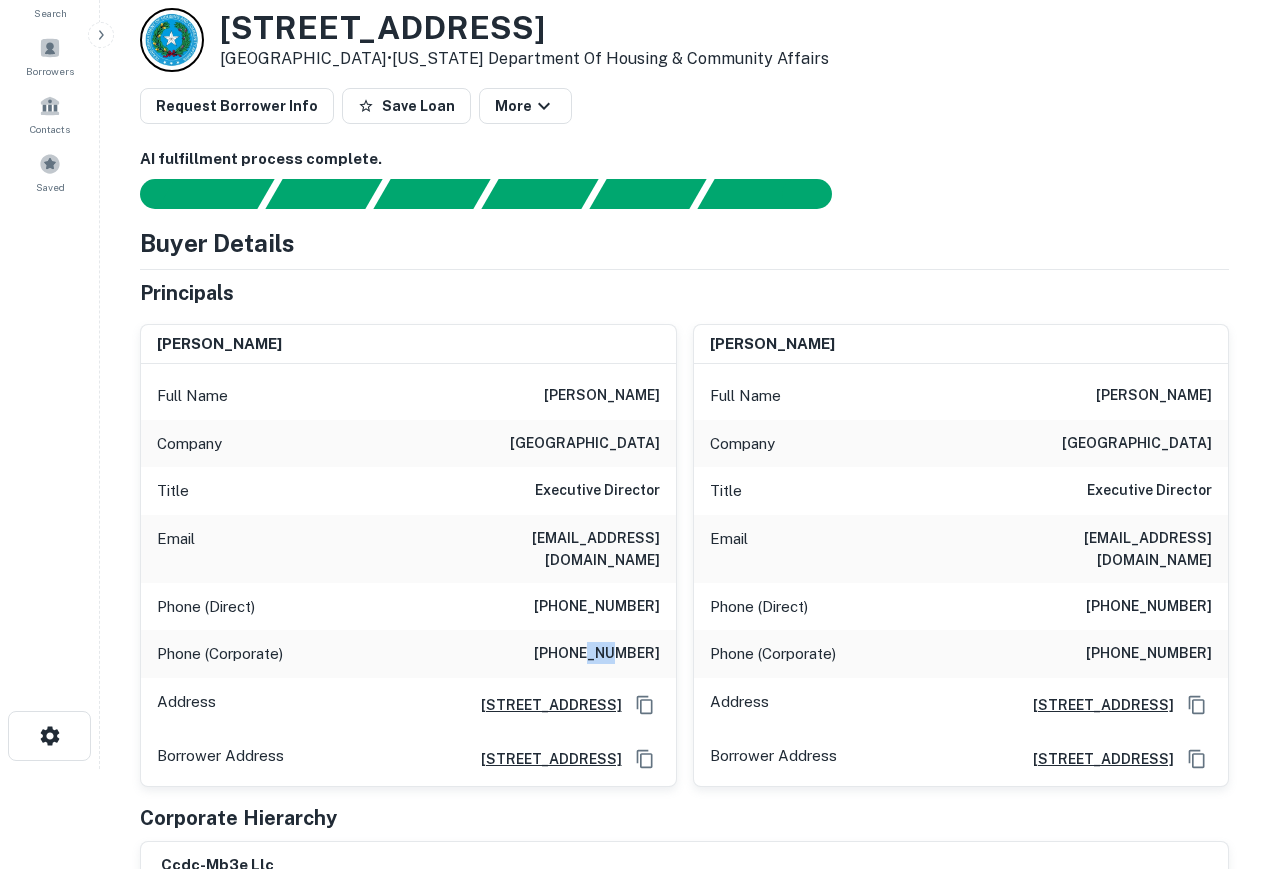 click on "(415) 984-1450" at bounding box center [597, 654] 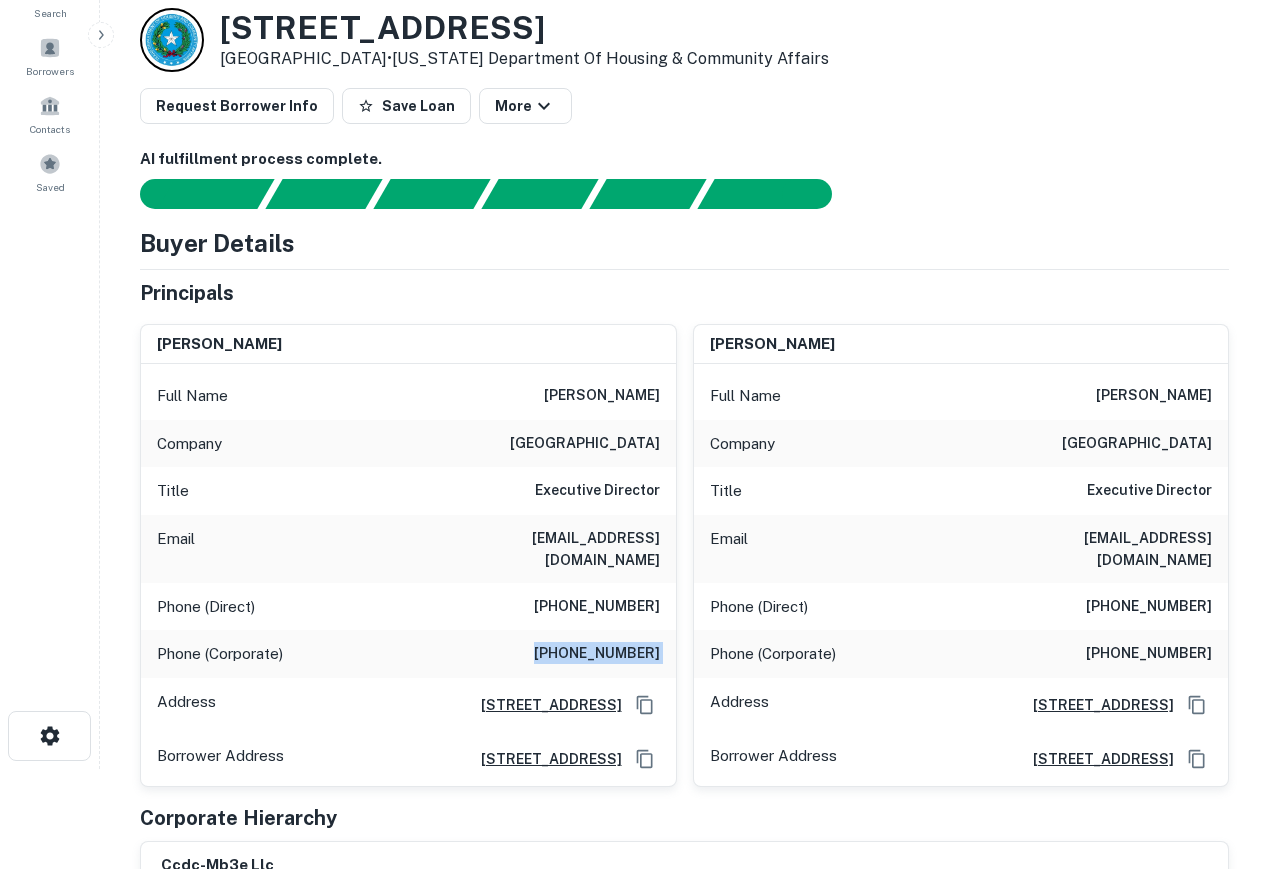click on "(415) 984-1450" at bounding box center (597, 654) 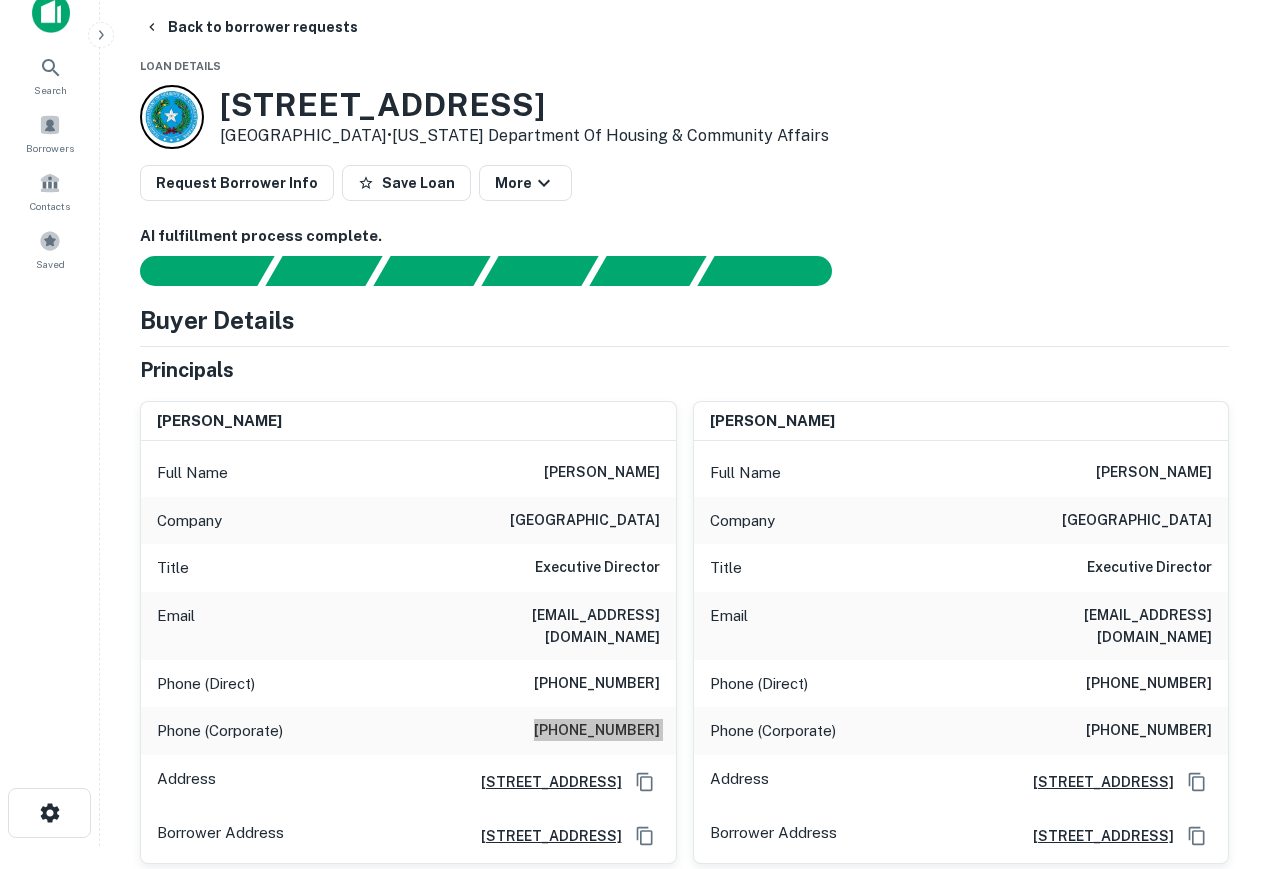 scroll, scrollTop: 0, scrollLeft: 0, axis: both 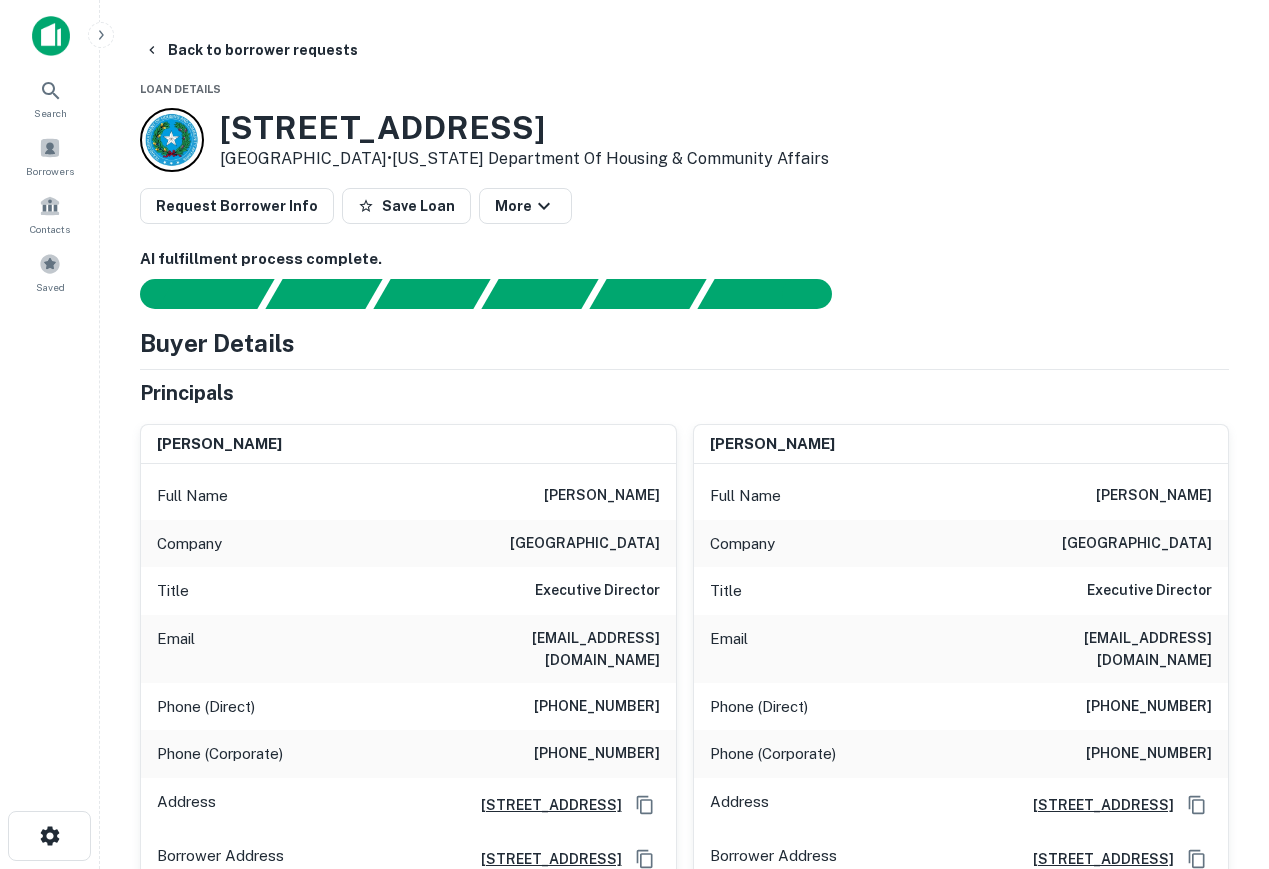 click on "malcolm yeung" at bounding box center [602, 496] 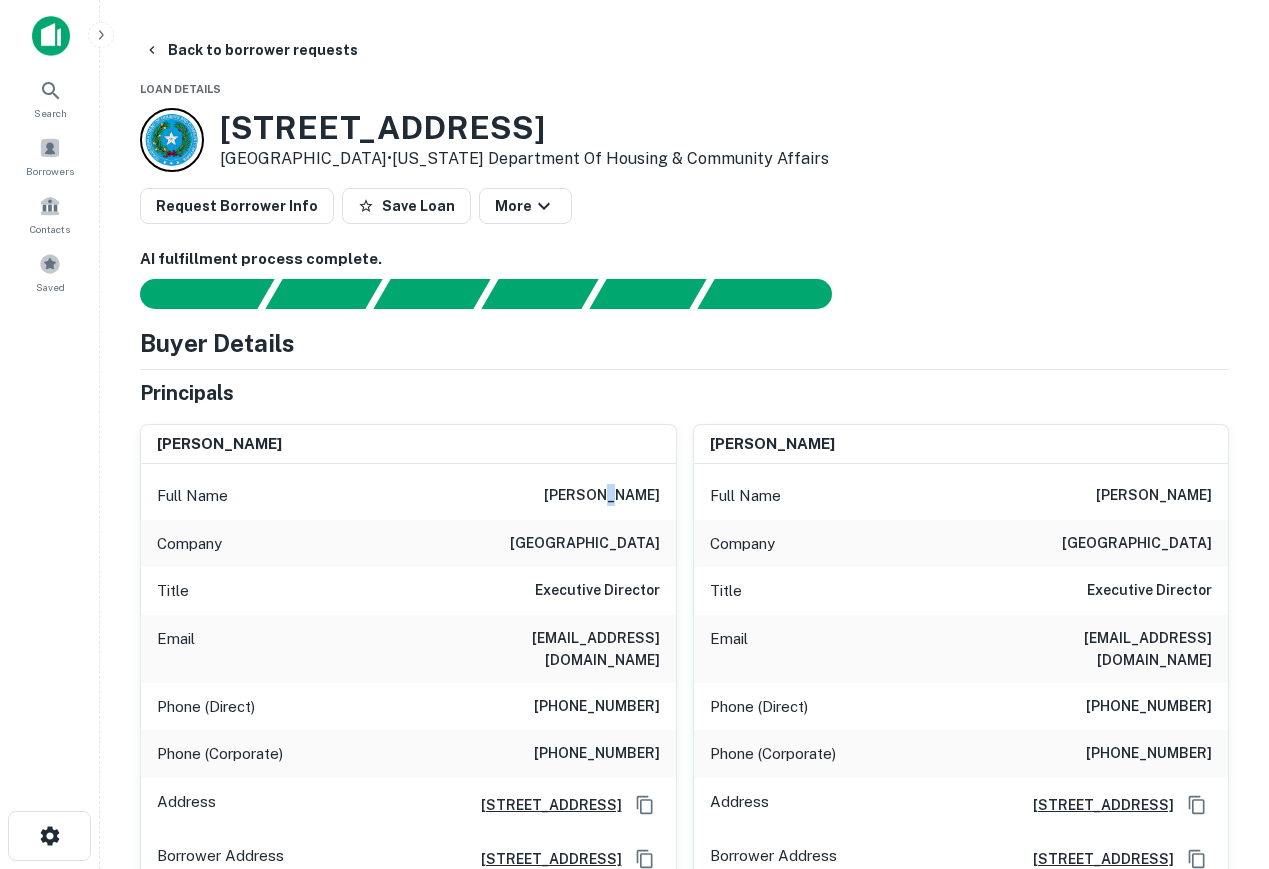 click on "malcolm yeung" at bounding box center (602, 496) 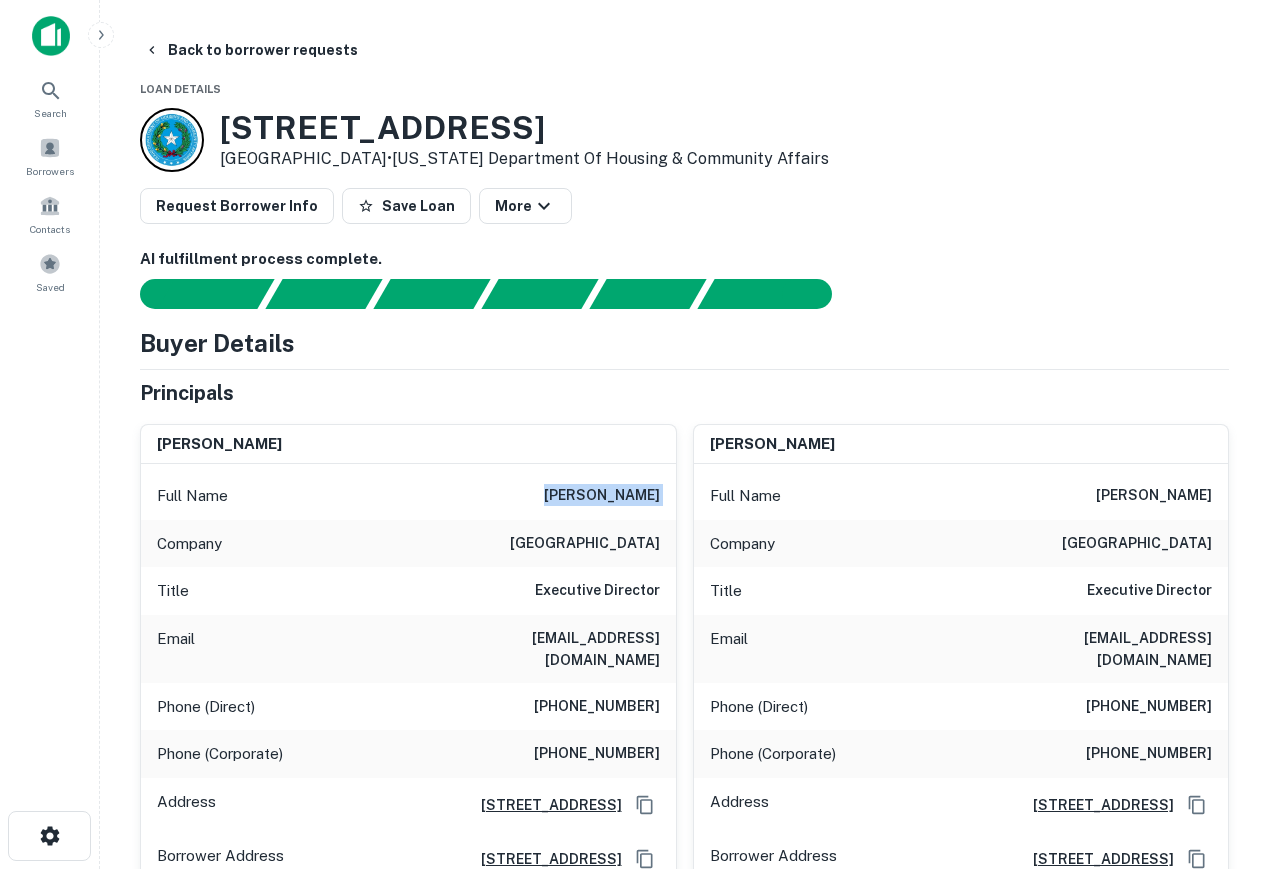 click on "malcolm yeung" at bounding box center (602, 496) 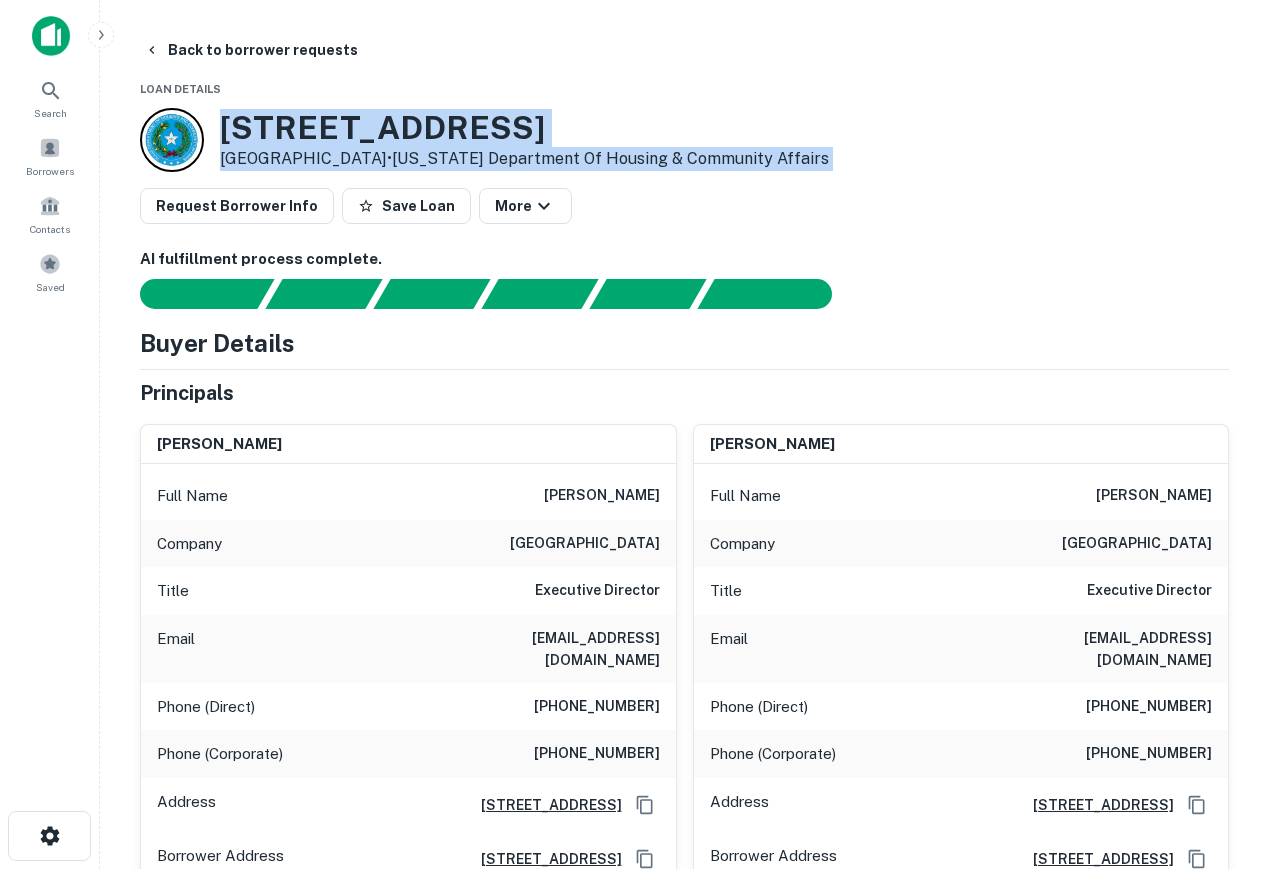 drag, startPoint x: 222, startPoint y: 138, endPoint x: 809, endPoint y: 173, distance: 588.04254 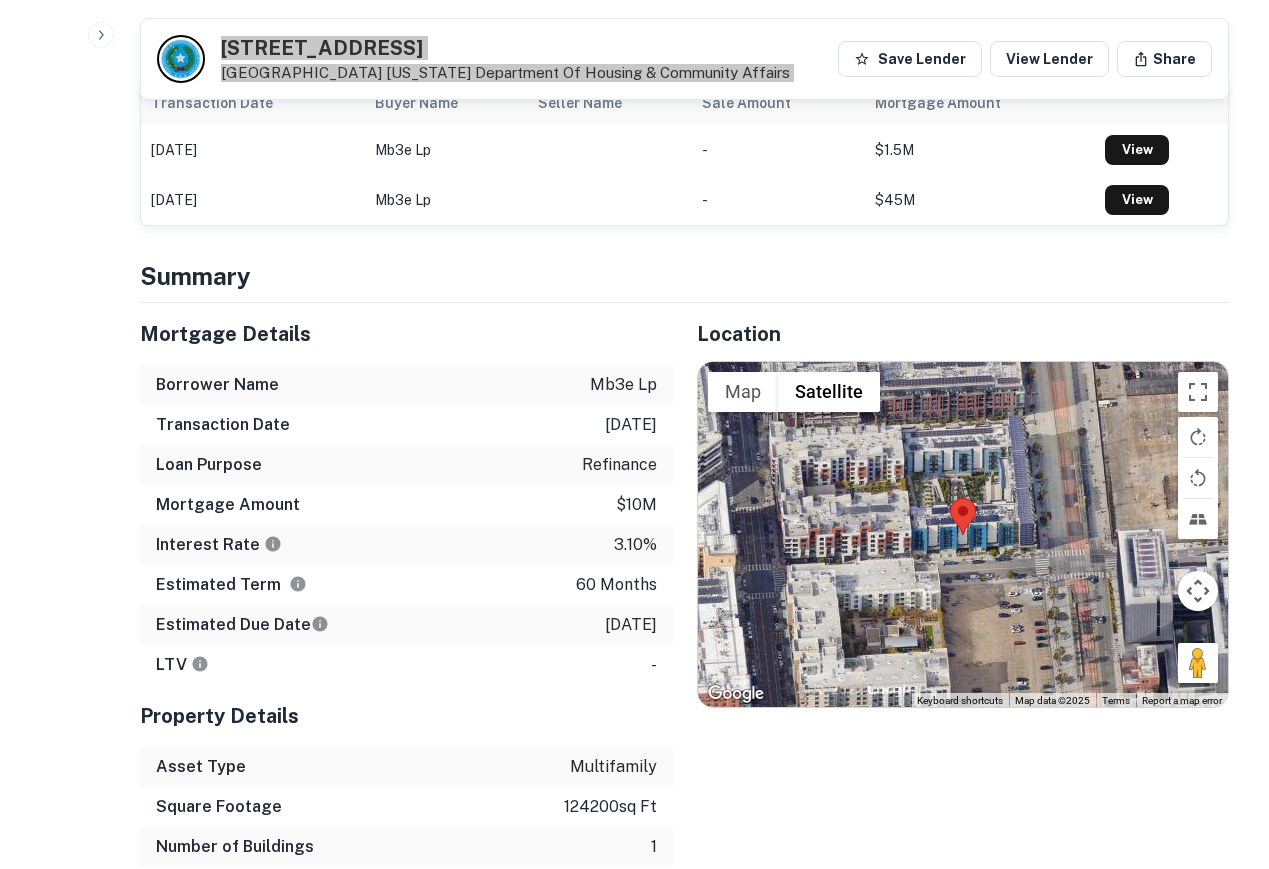 scroll, scrollTop: 1000, scrollLeft: 0, axis: vertical 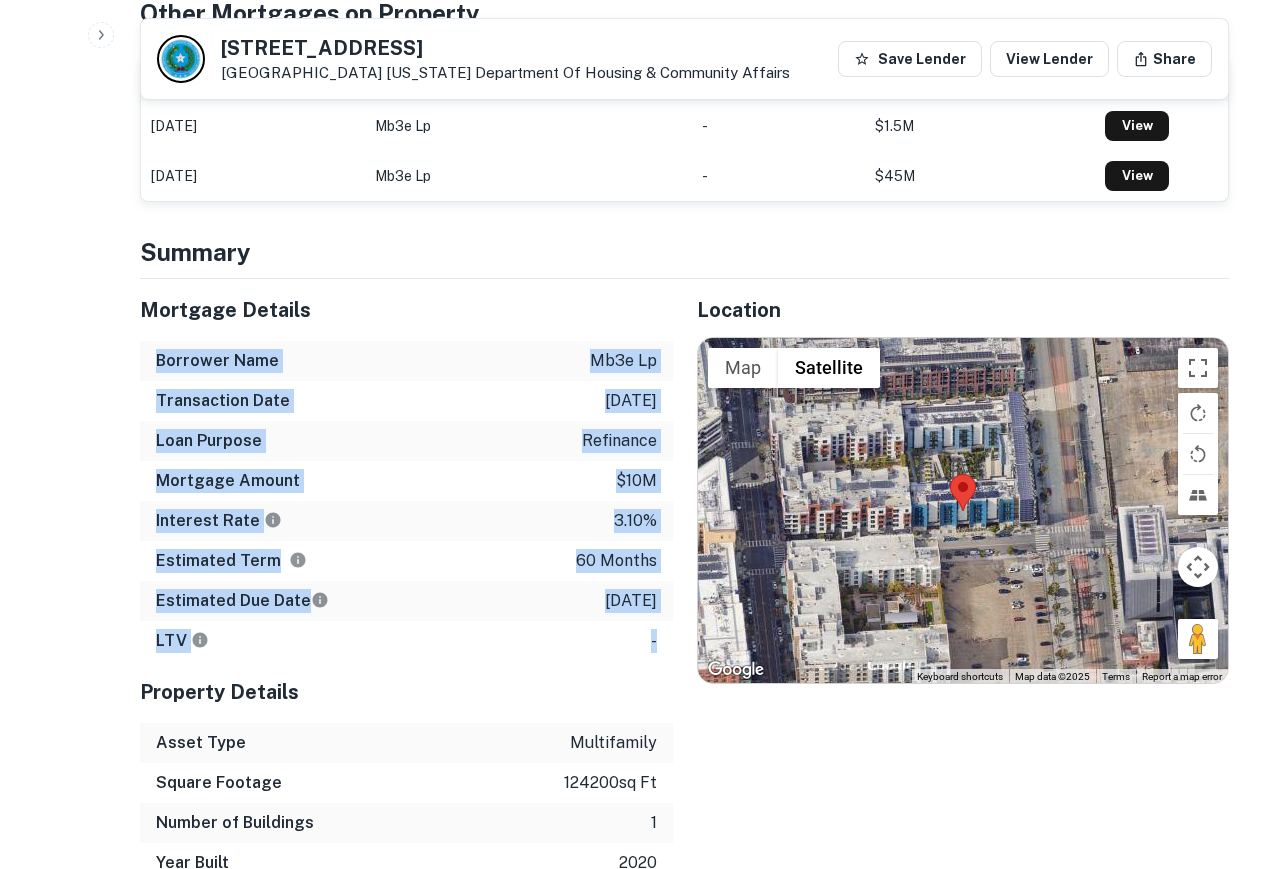 drag, startPoint x: 158, startPoint y: 332, endPoint x: 656, endPoint y: 615, distance: 572.794 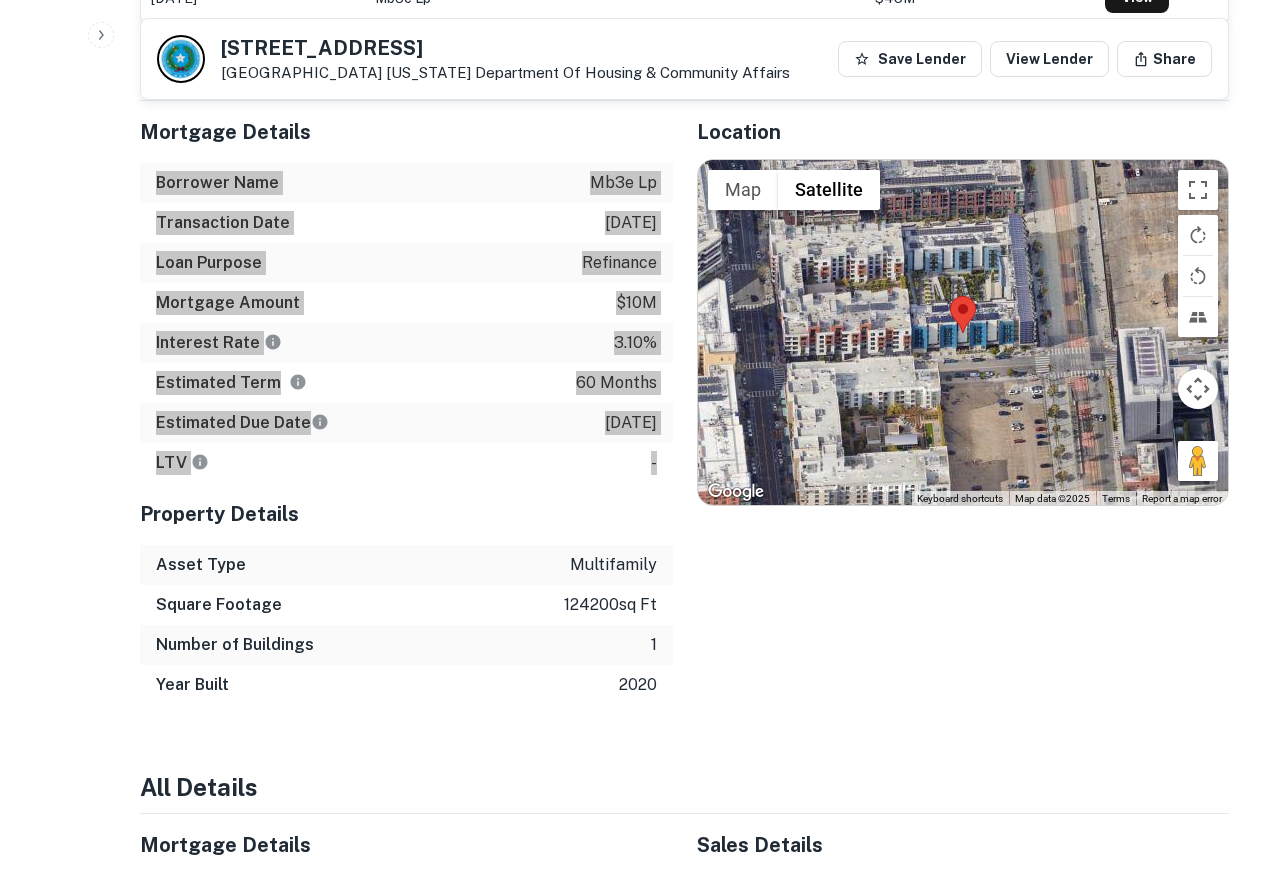 scroll, scrollTop: 1200, scrollLeft: 0, axis: vertical 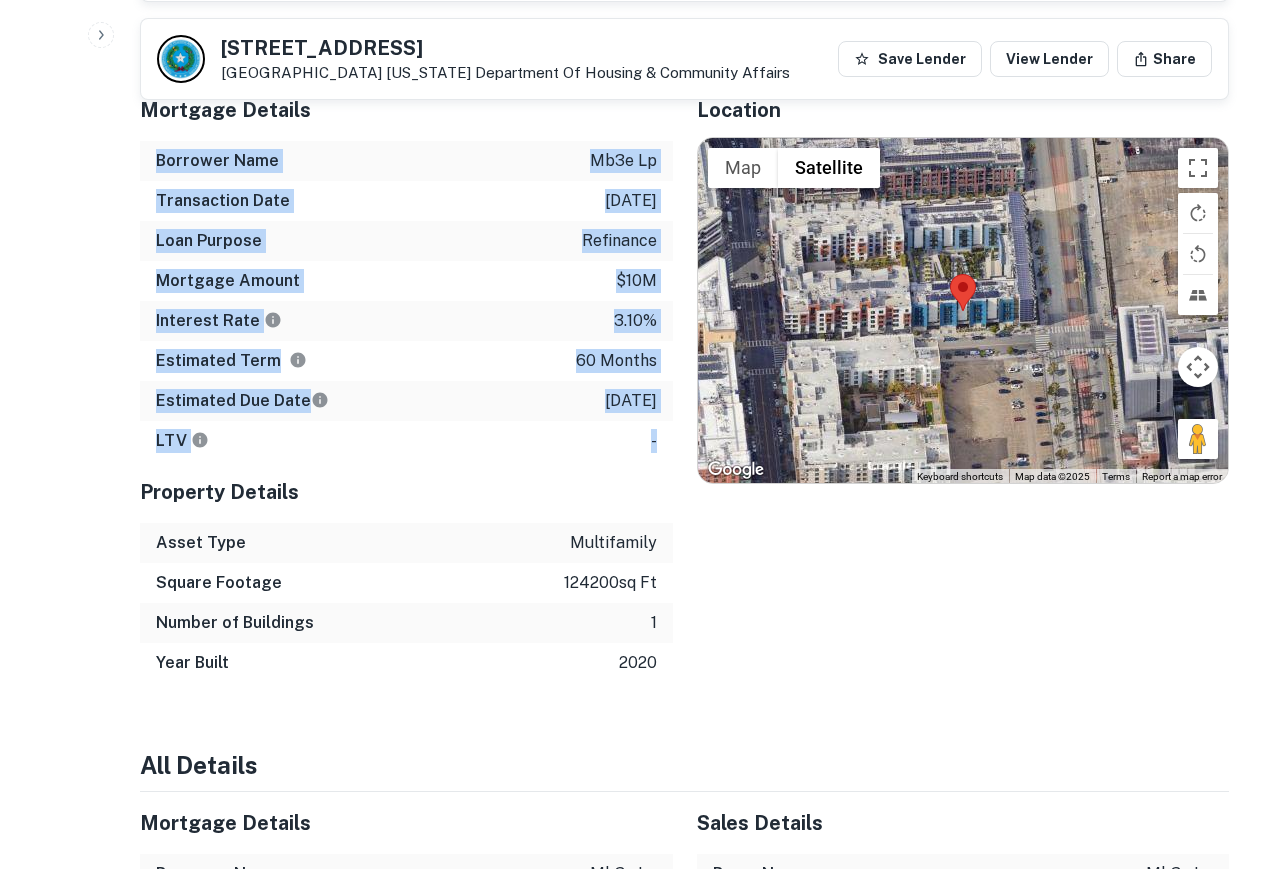 click on "Square Footage 124200  sq ft" at bounding box center (406, 583) 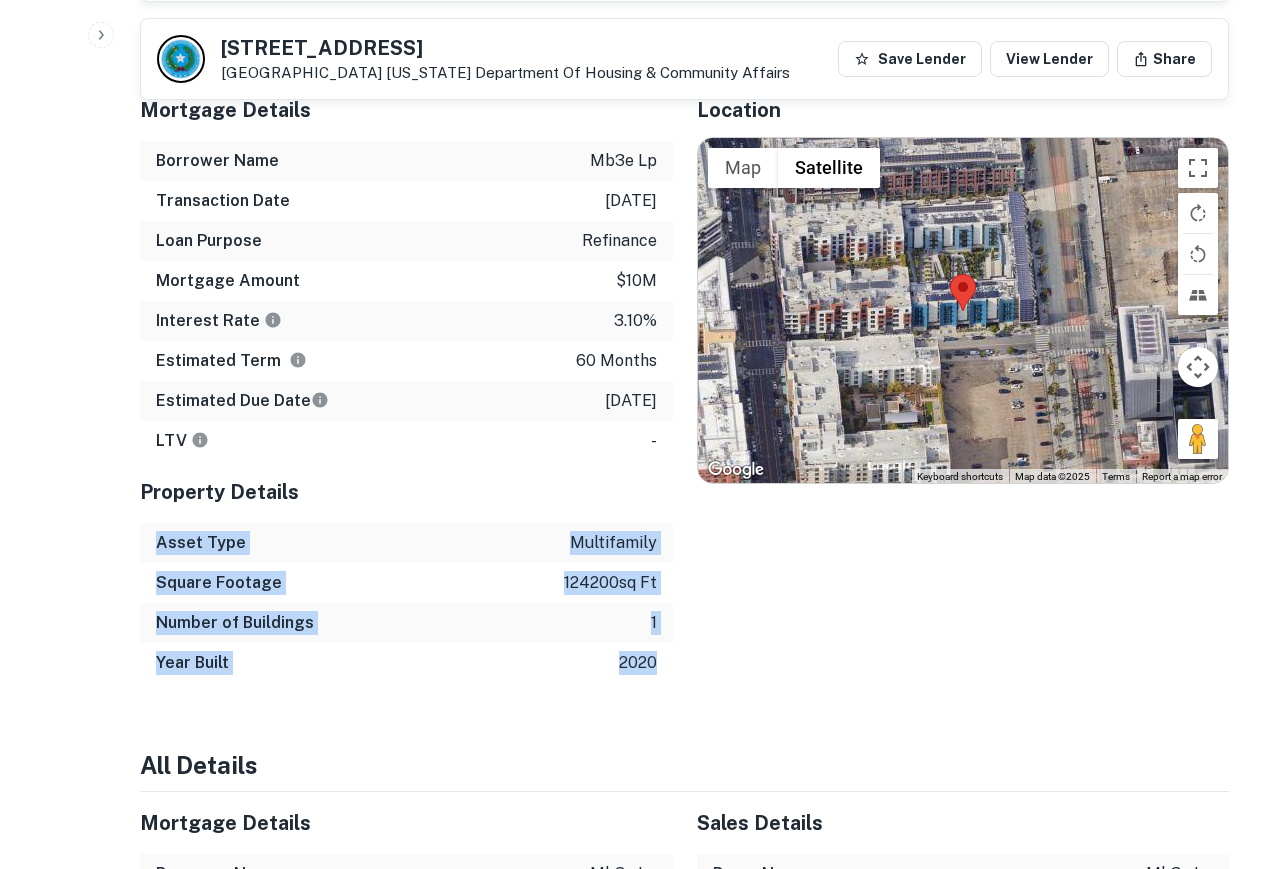 drag, startPoint x: 159, startPoint y: 525, endPoint x: 656, endPoint y: 639, distance: 509.90686 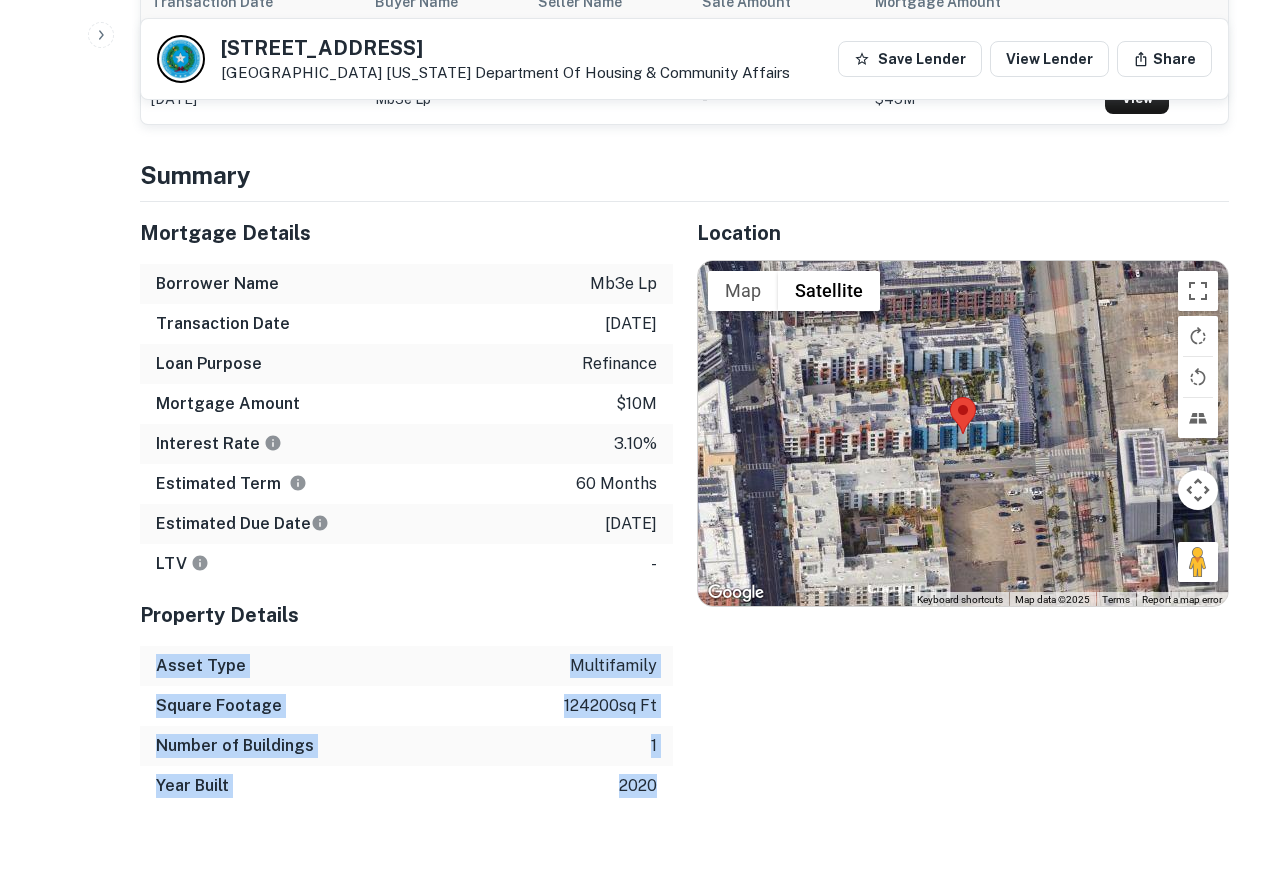 scroll, scrollTop: 1100, scrollLeft: 0, axis: vertical 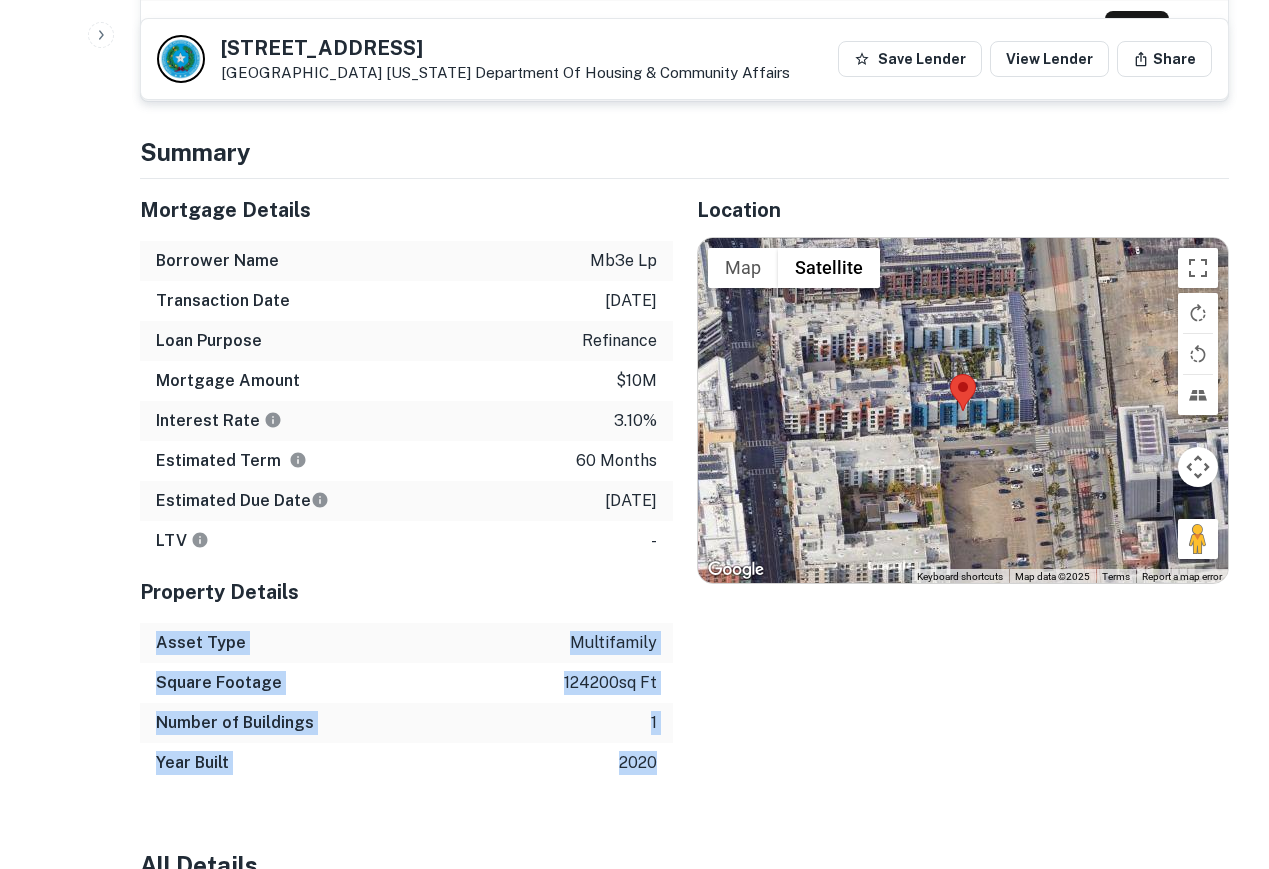 copy on "Asset Type multifamily Square Footage 124200  sq ft Number of Buildings 1 Year Built 2020" 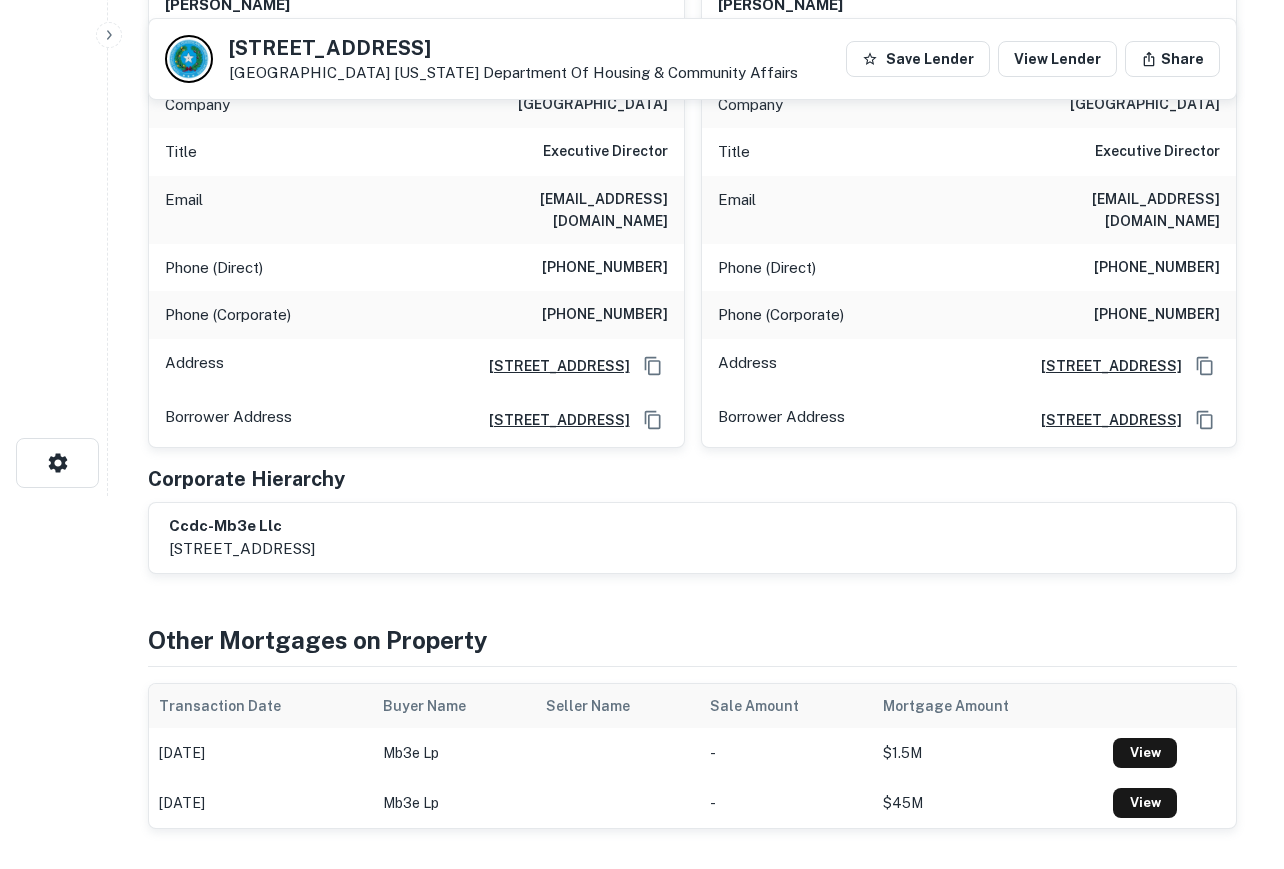 scroll, scrollTop: 0, scrollLeft: 0, axis: both 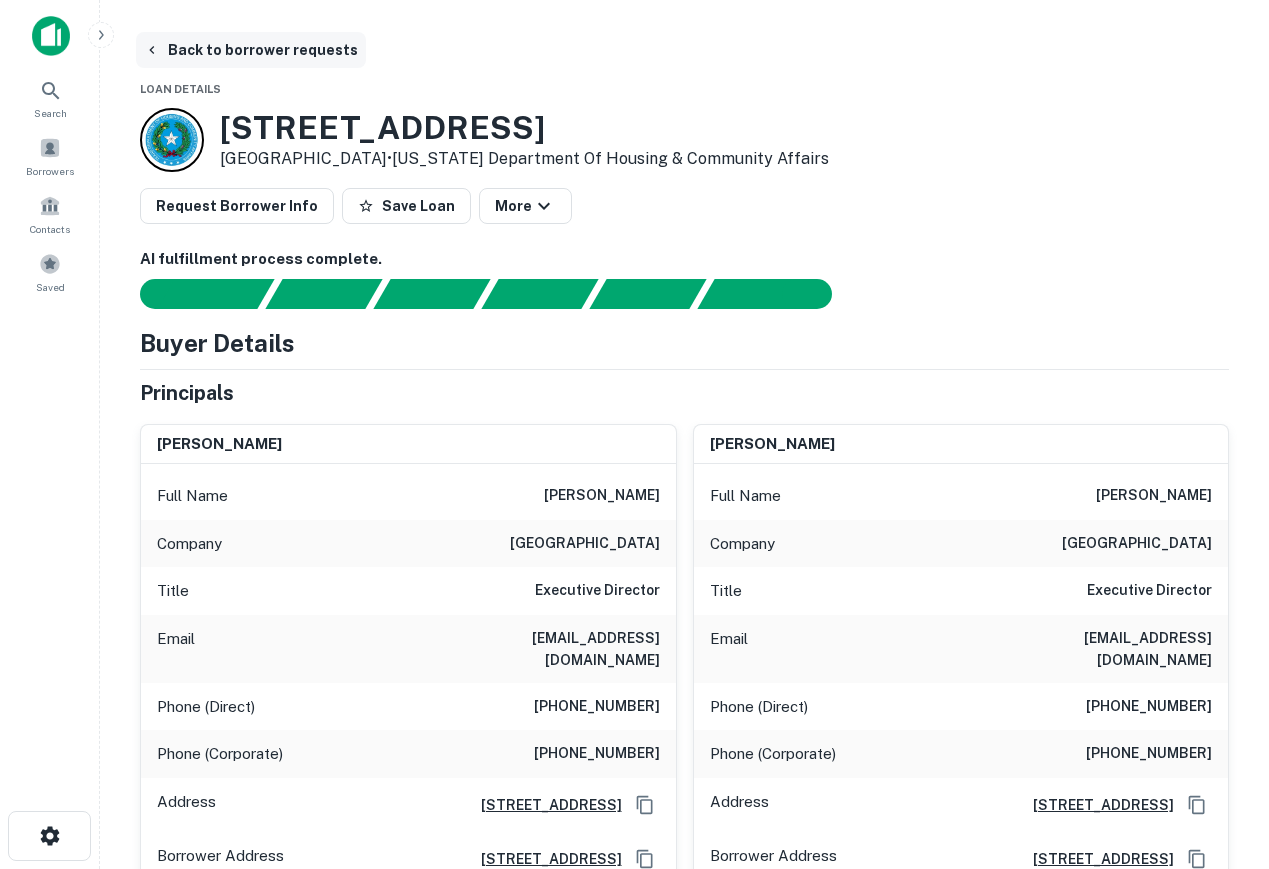 click on "Back to borrower requests" at bounding box center (251, 50) 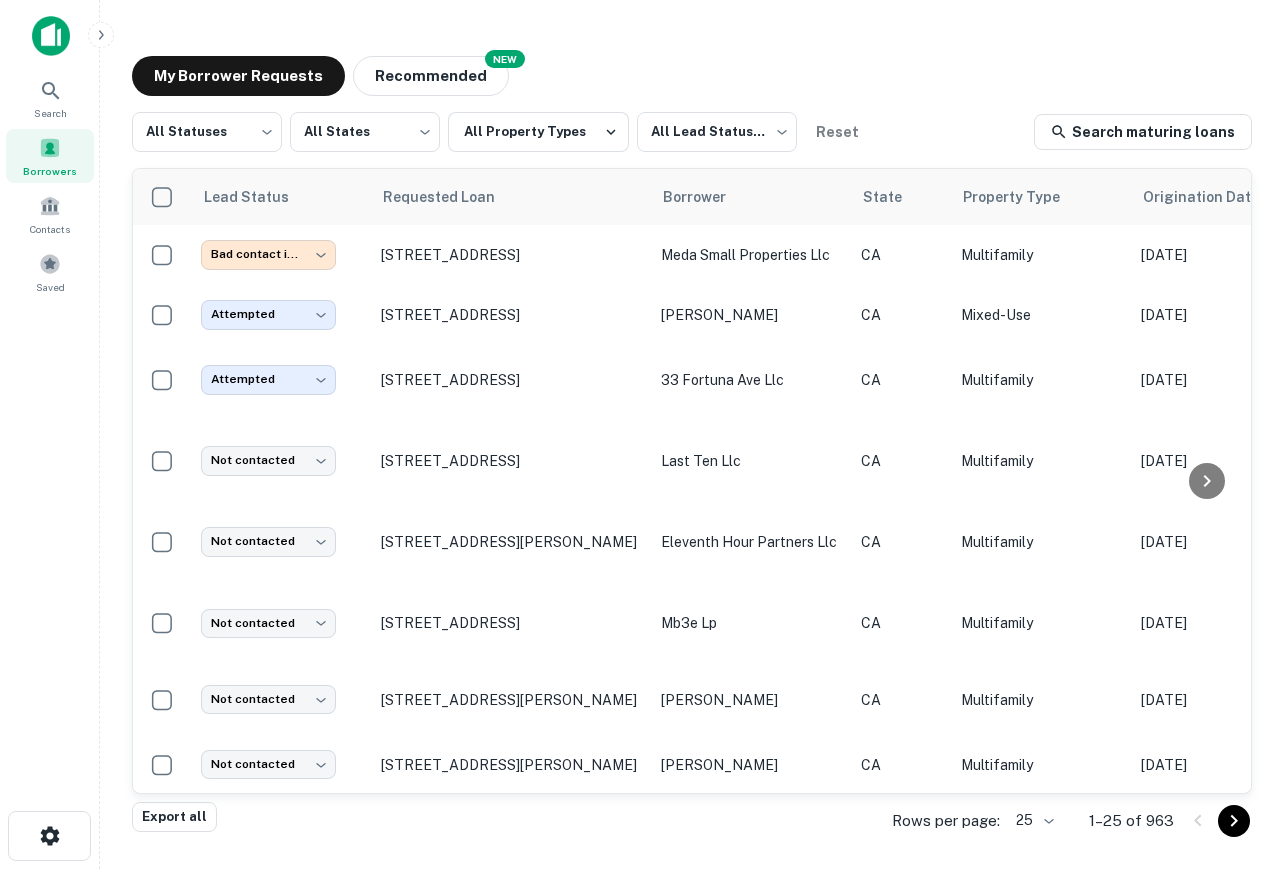 scroll, scrollTop: 356, scrollLeft: 0, axis: vertical 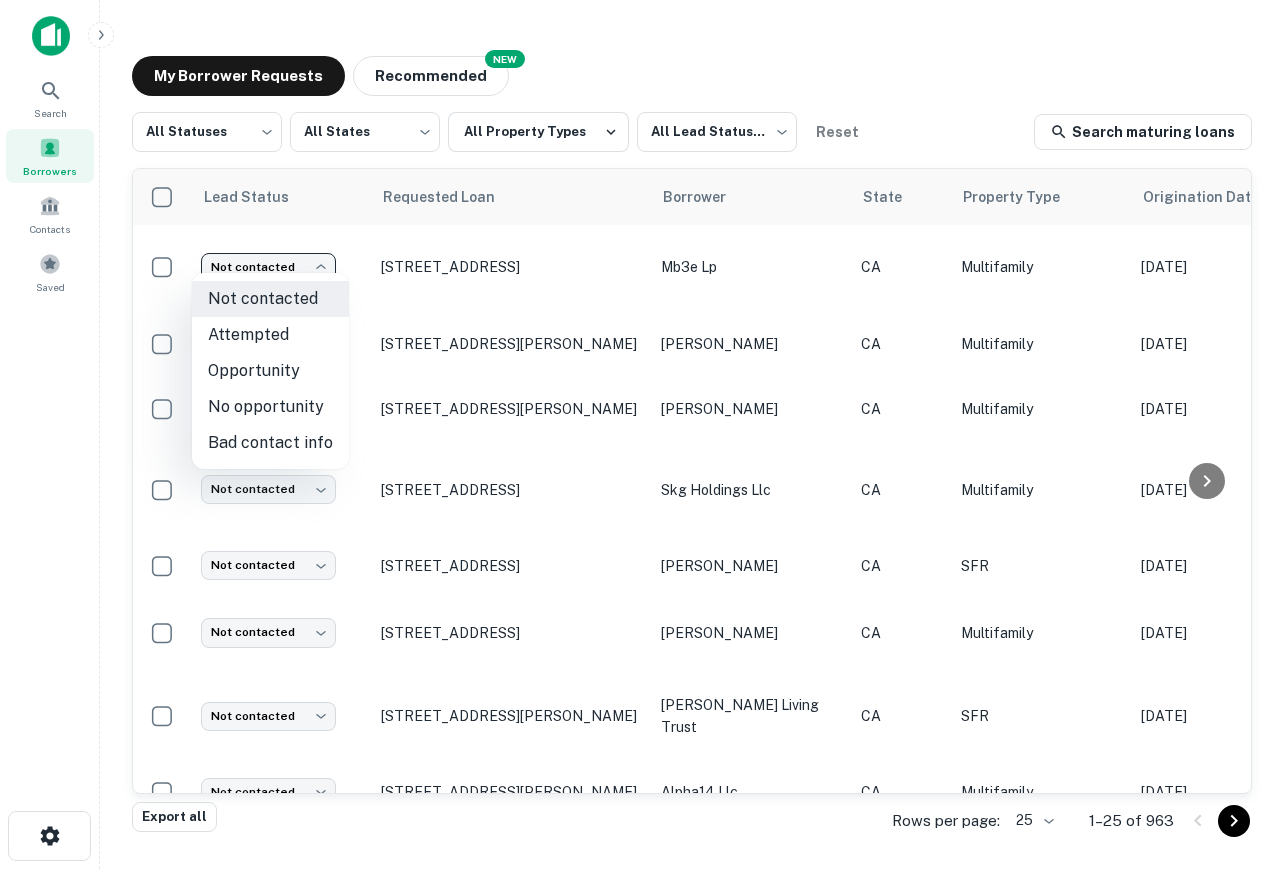 click on "**********" at bounding box center (642, 434) 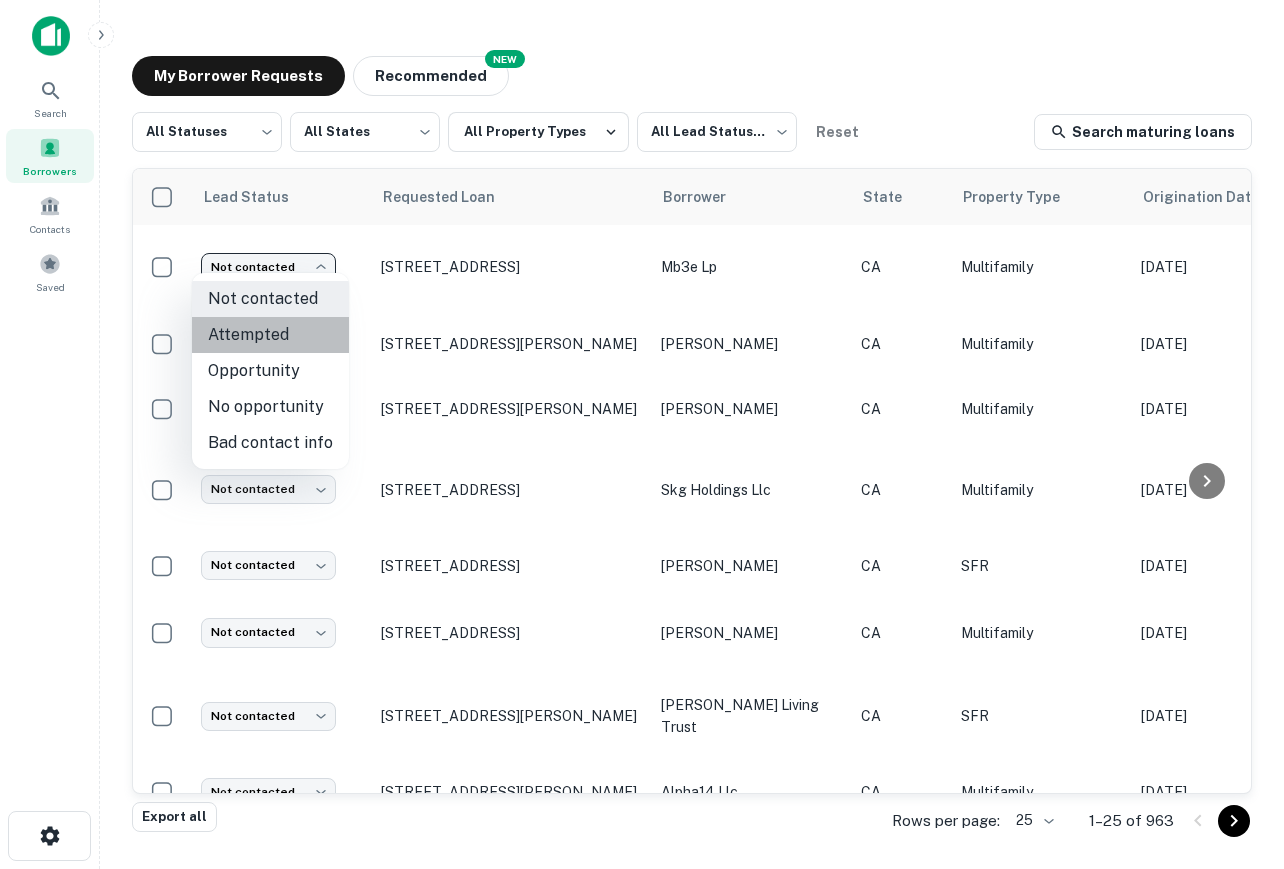 click on "Attempted" at bounding box center [270, 335] 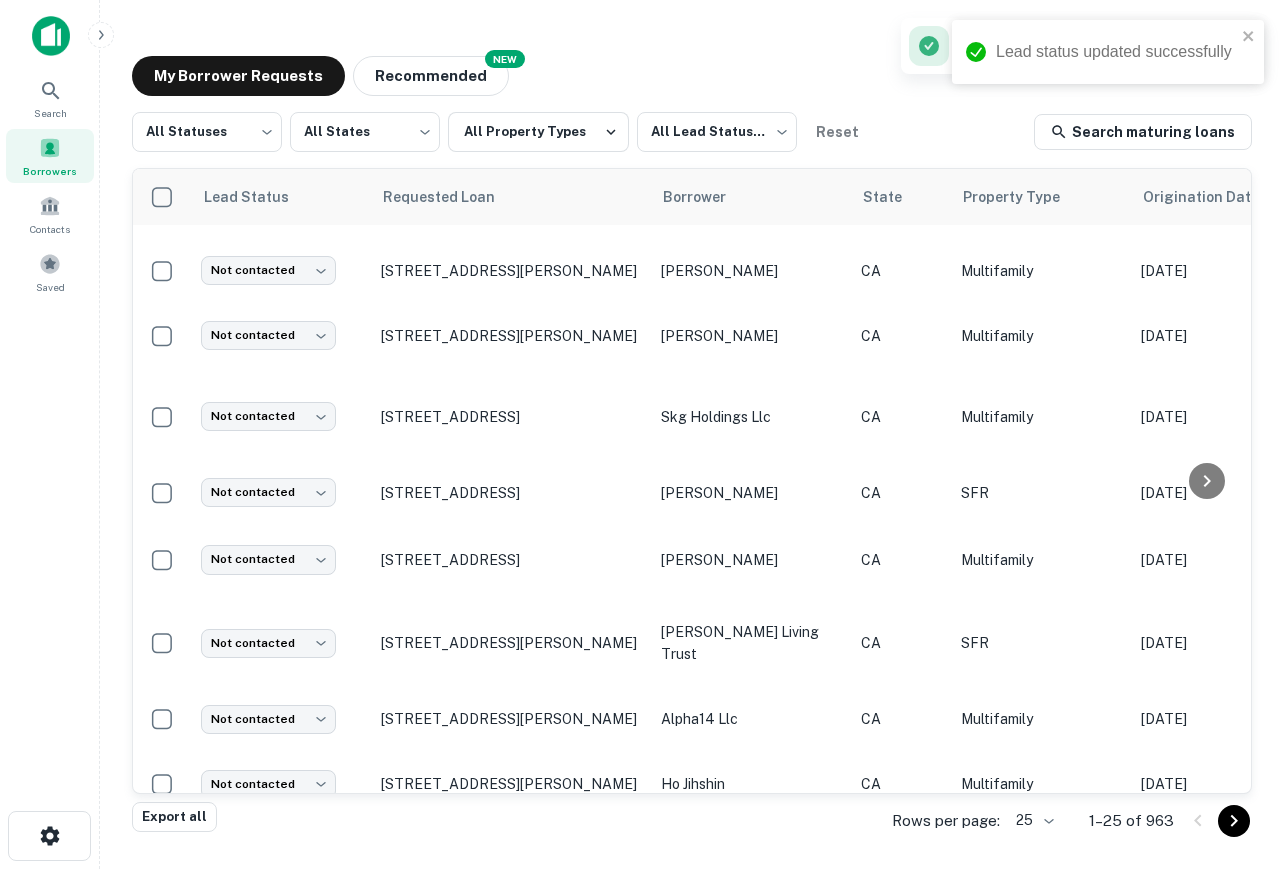 scroll, scrollTop: 431, scrollLeft: 0, axis: vertical 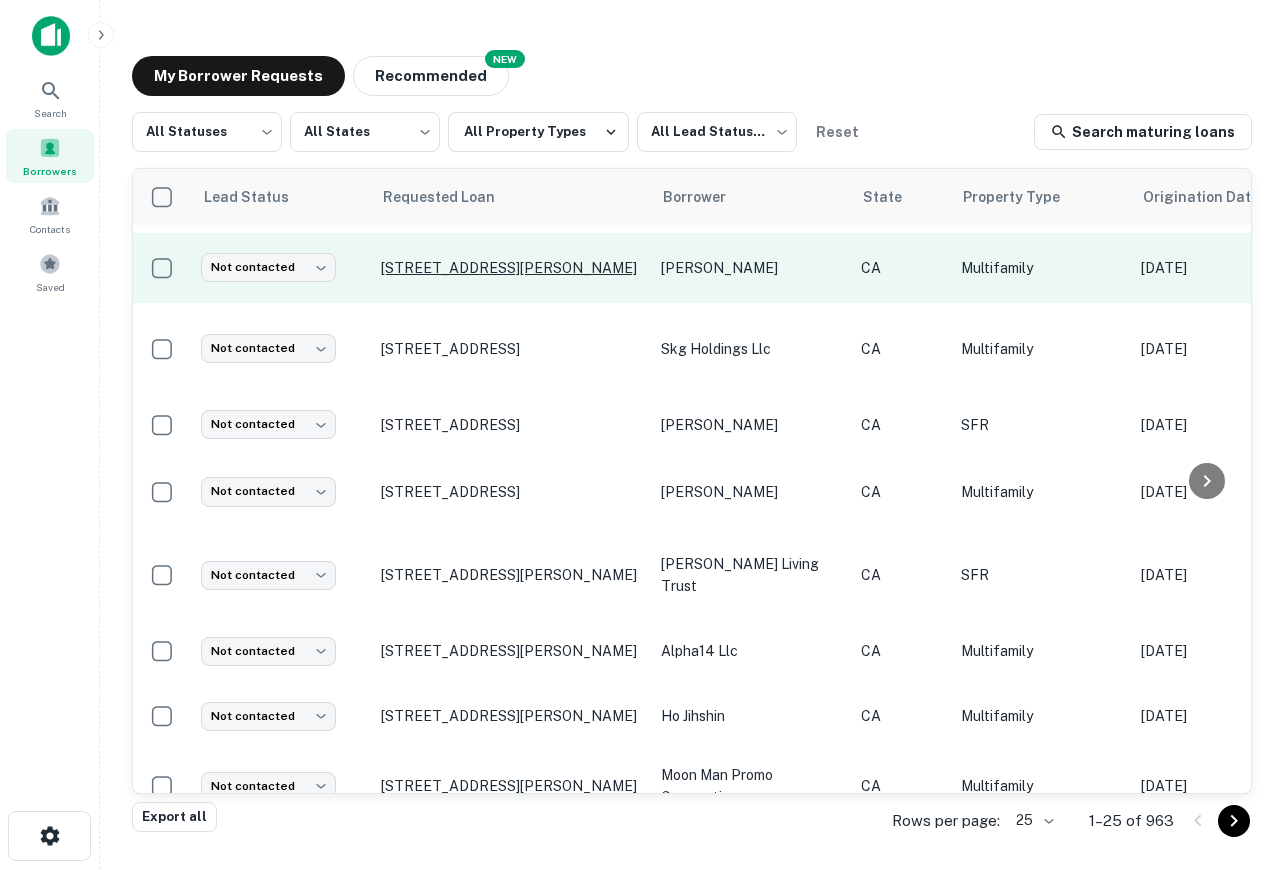 click on "240 Collins St San Francisco, CA94118" at bounding box center (511, 268) 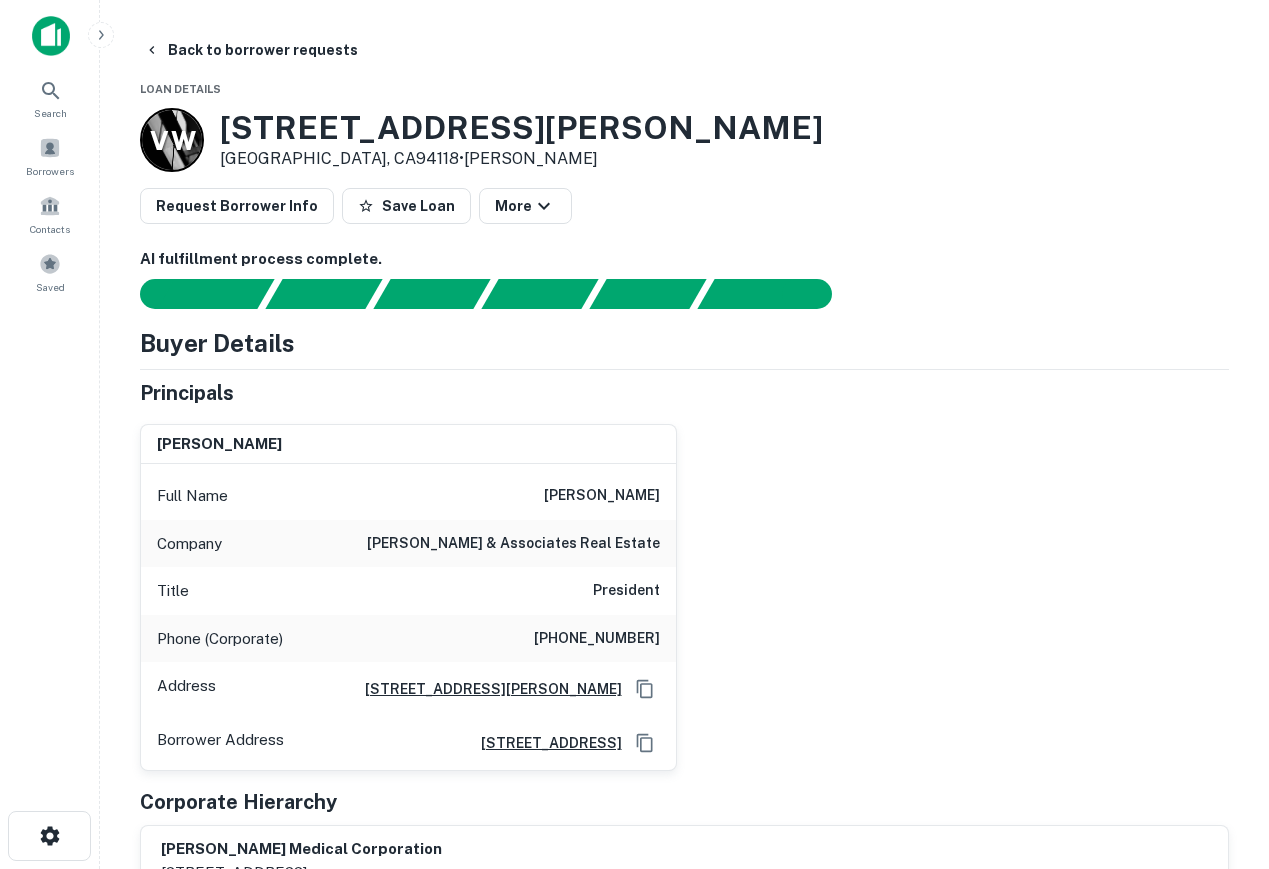 click on "(719) 466-0241" at bounding box center [597, 639] 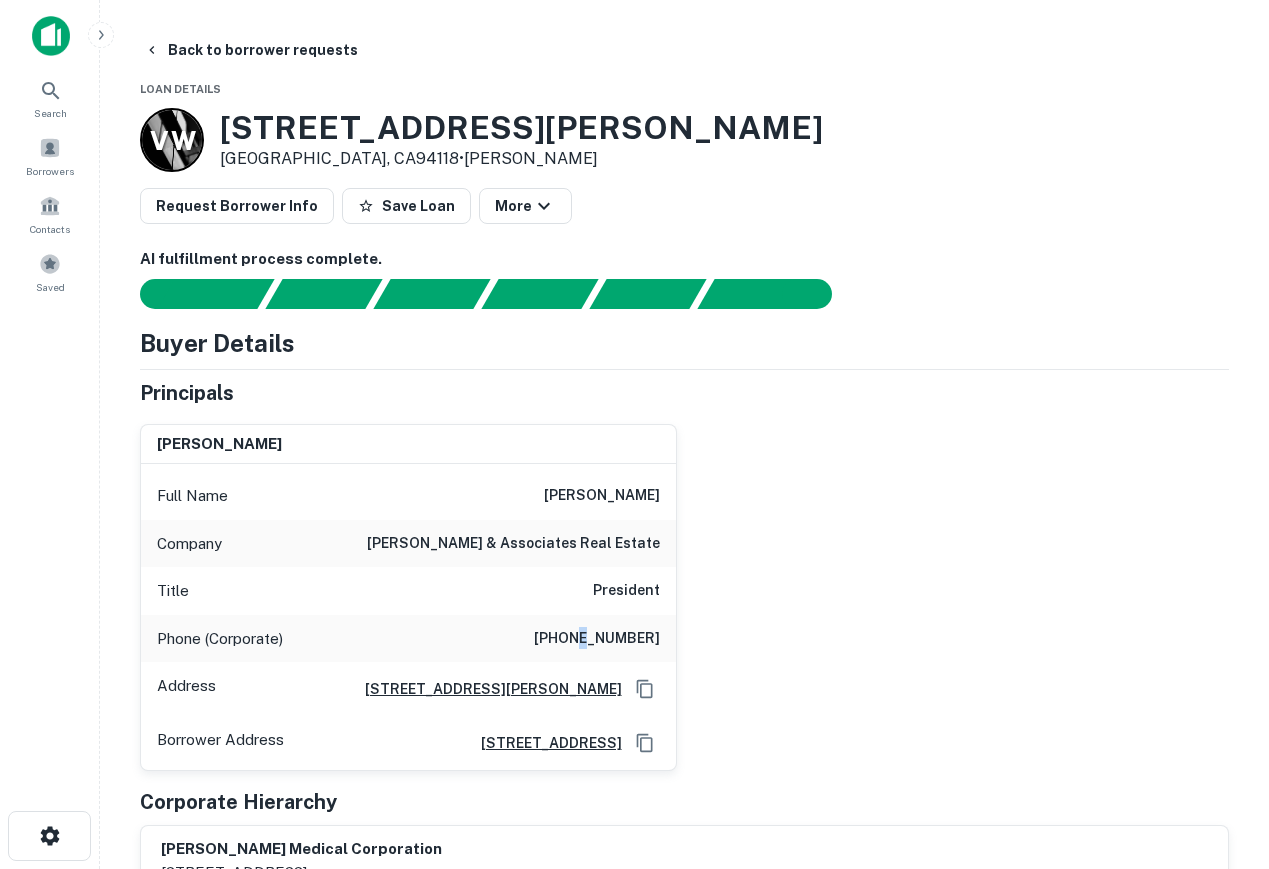 click on "(719) 466-0241" at bounding box center [597, 639] 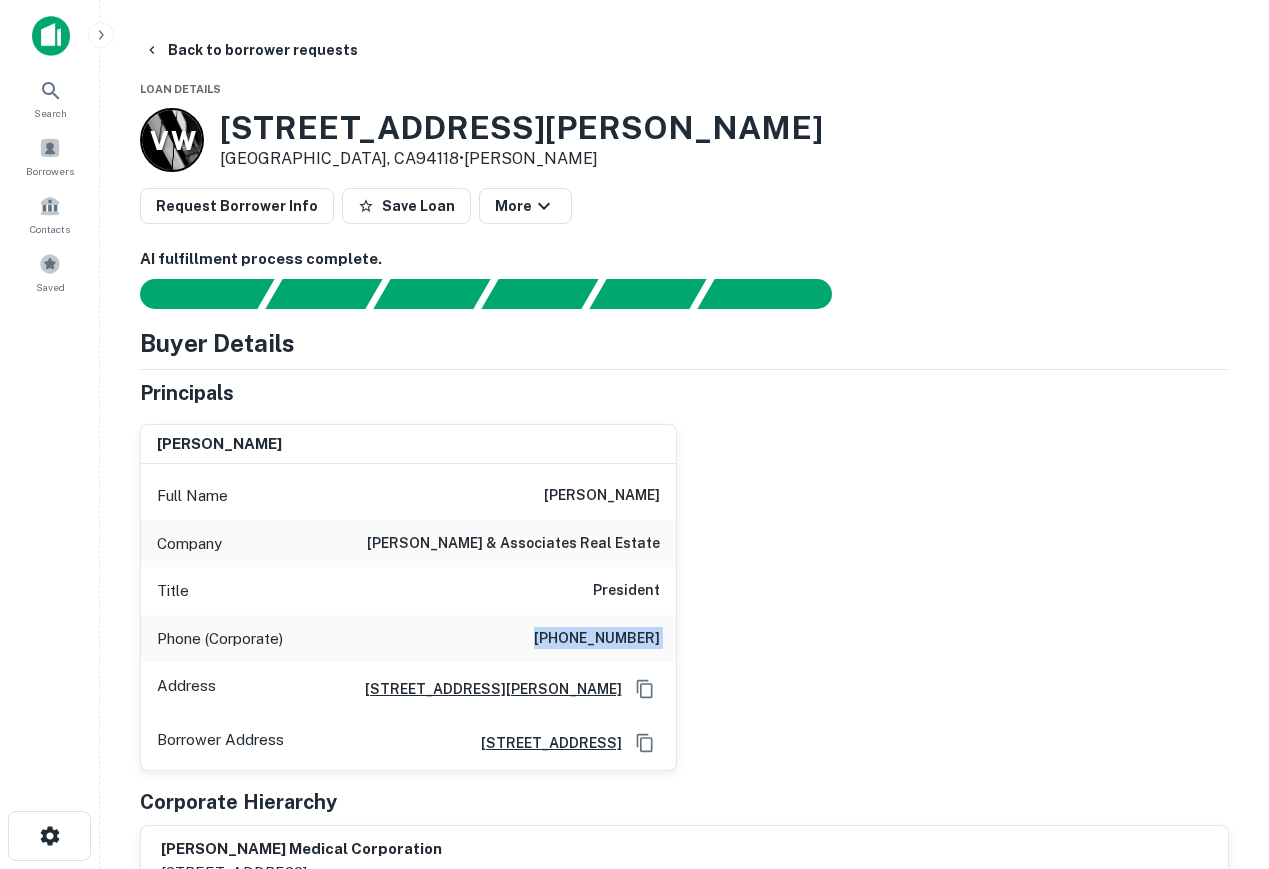 click on "(719) 466-0241" at bounding box center (597, 639) 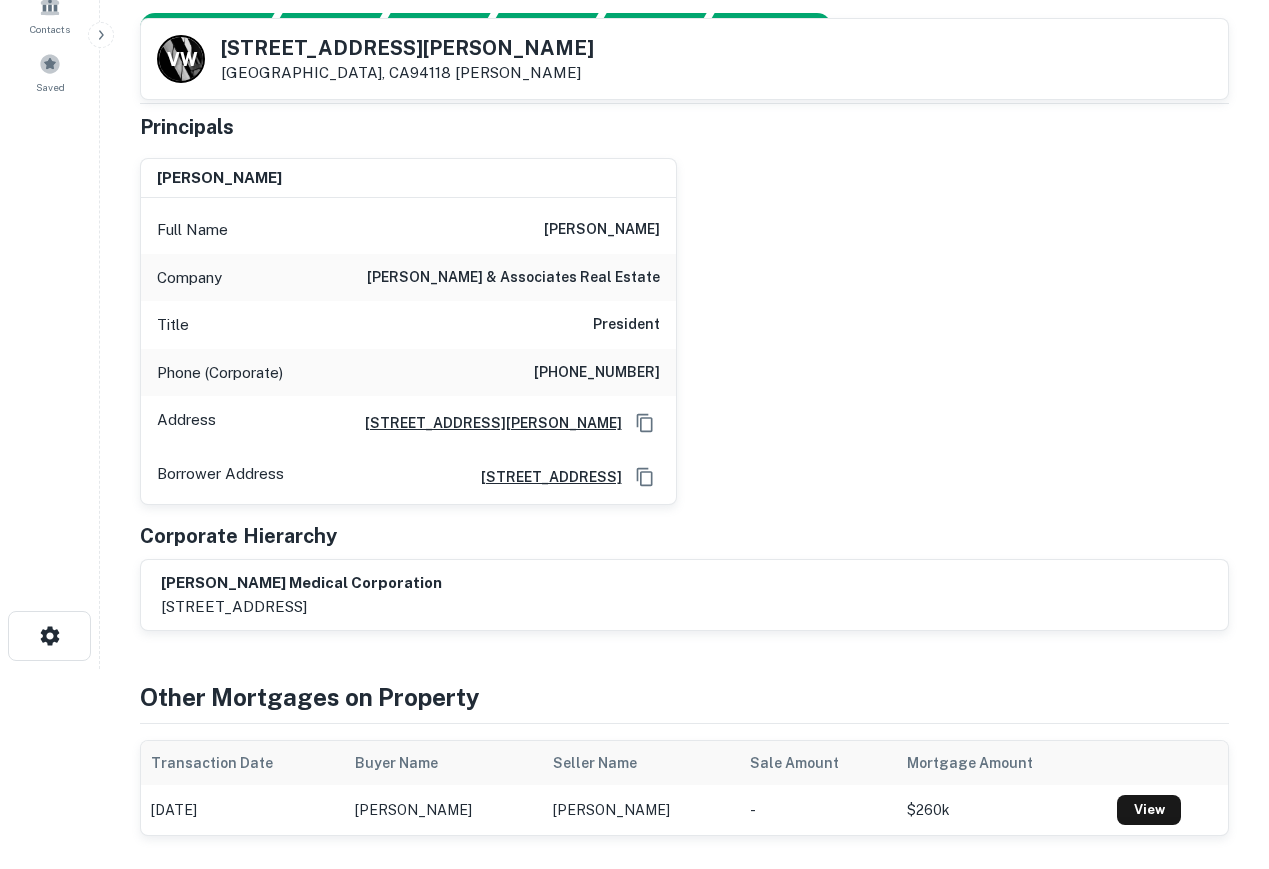 scroll, scrollTop: 0, scrollLeft: 0, axis: both 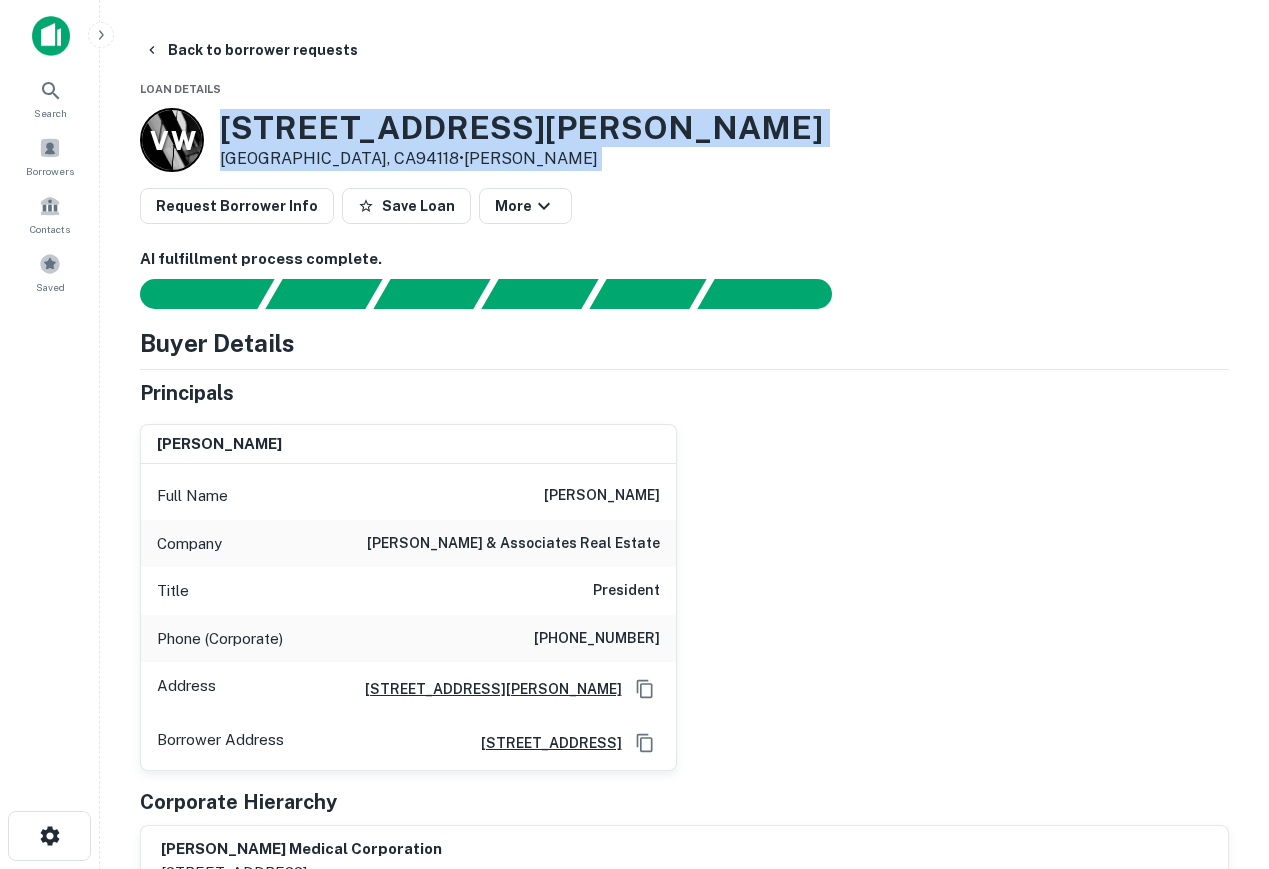 drag, startPoint x: 224, startPoint y: 125, endPoint x: 362, endPoint y: 94, distance: 141.43903 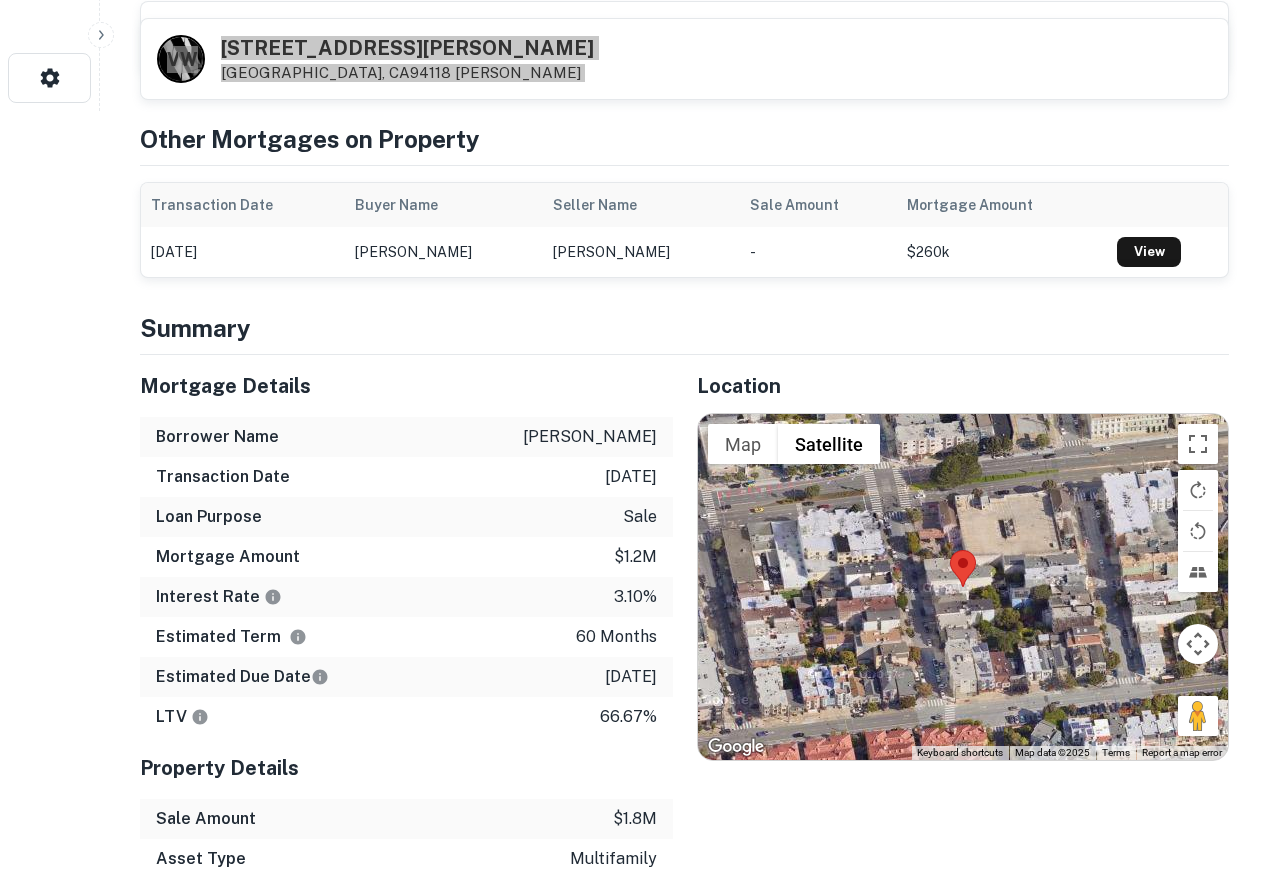 scroll, scrollTop: 800, scrollLeft: 0, axis: vertical 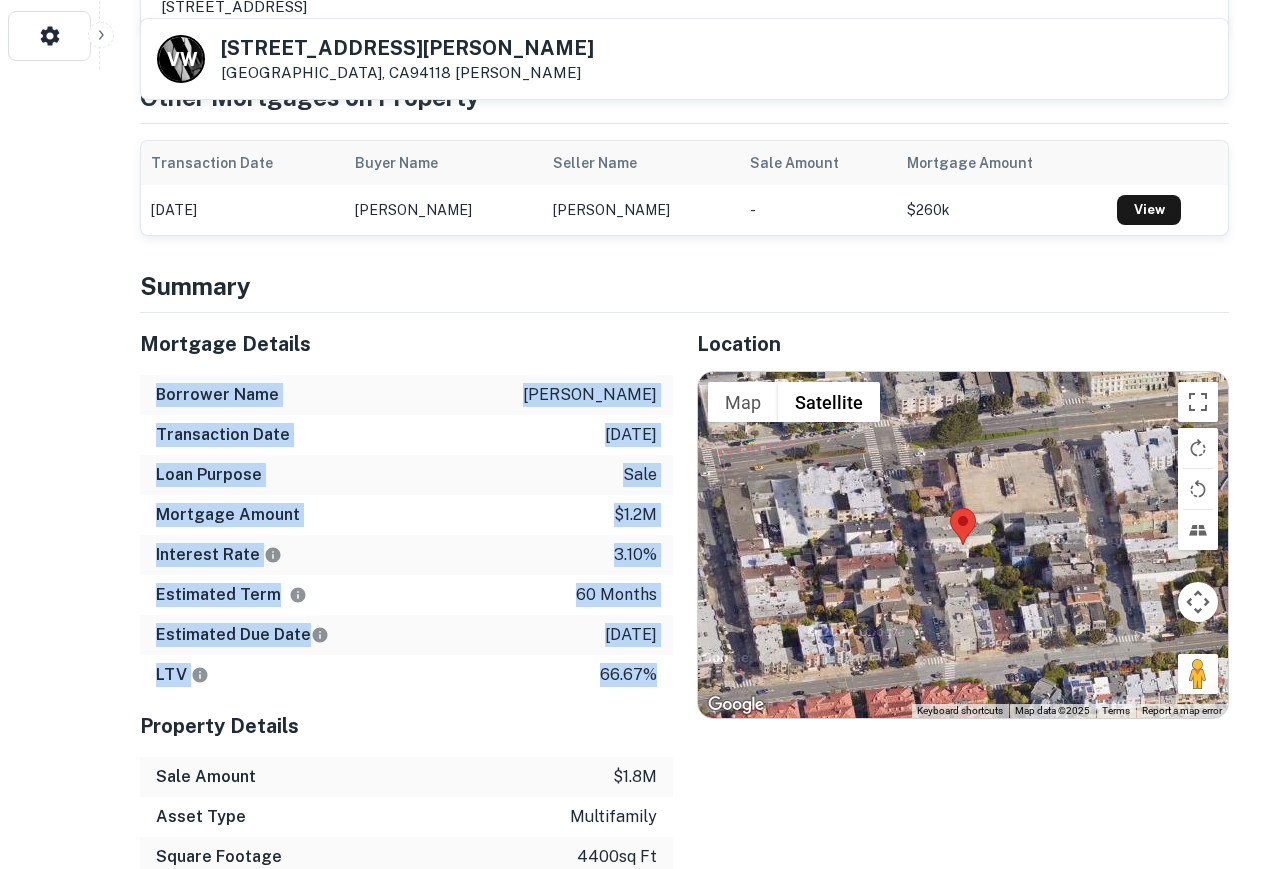 drag, startPoint x: 159, startPoint y: 389, endPoint x: 644, endPoint y: 667, distance: 559.025 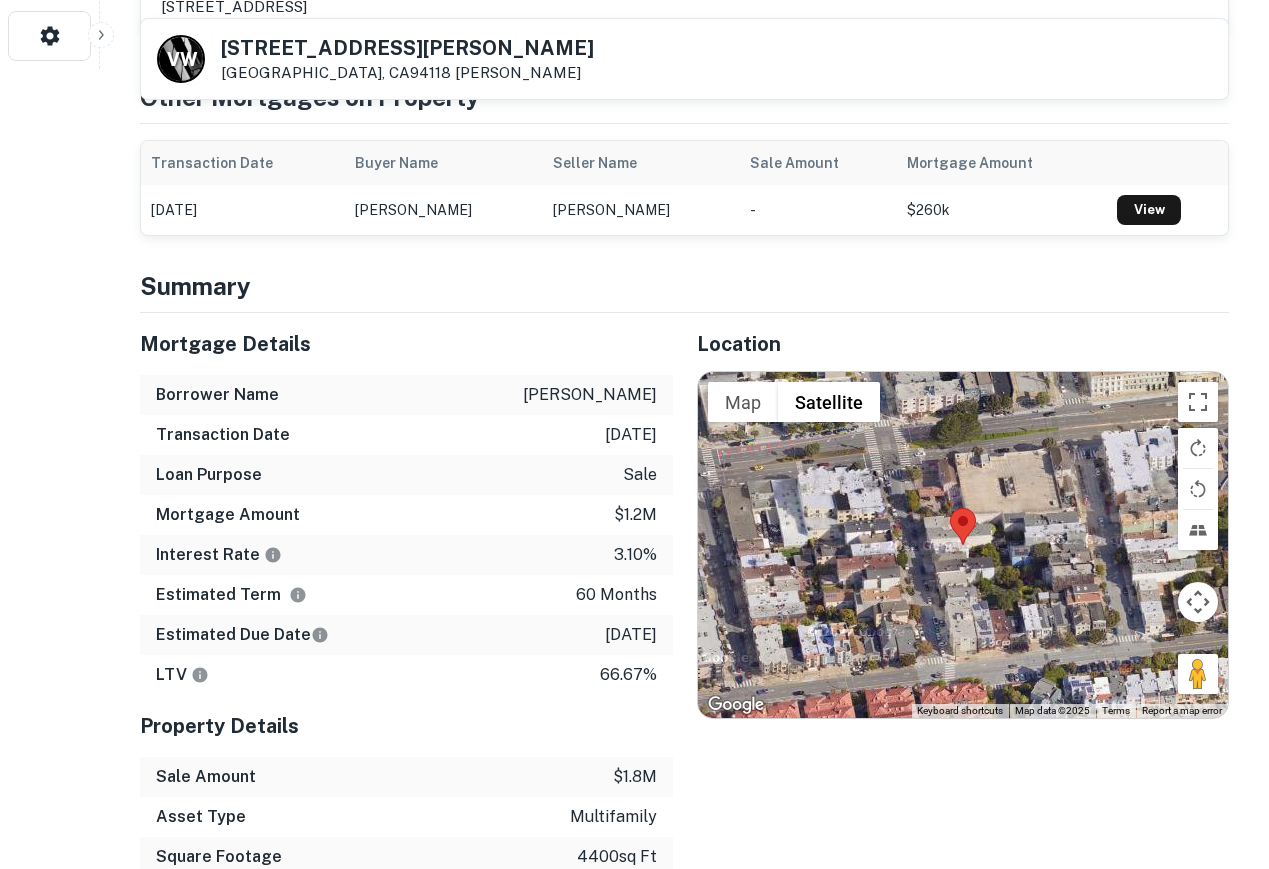 click on "Search         Borrowers         Contacts         Saved     Back to borrower requests V   W 240 Collins St San Francisco, CA94118    Vera Winkler AI fulfillment process complete.   Buyer Details Principals andrew lee Full Name andrew lee Company lee & associates real estate Title President Phone (Corporate) (719) 466-0241 Address 855 3rd St, Palmer Lake, CO94539  Borrower Address 3463 belmont terrace, fremont, CA, 94539 Corporate Hierarchy andrew lee medical corporation 3463 belmont terrace, fremont, ca, 94539 Other Mortgages on Property Transaction Date Buyer Name Seller Name Sale Amount Mortgage Amount 10/28/2014 winkler vera winkler vera - $260k View Summary Mortgage Details Borrower Name lee andrew Transaction Date   5/5/2021 Loan Purpose   sale Mortgage Amount   $1.2m Interest Rate   3.10% Estimated Term 60 months Estimated Due Date 5/5/2026 LTV   66.67% Property Details Sale Amount $1.8m Asset Type multifamily Square Footage 4400  sq ft Number of Residential Units 6 Number of Buildings 1 6 +" at bounding box center [634, -366] 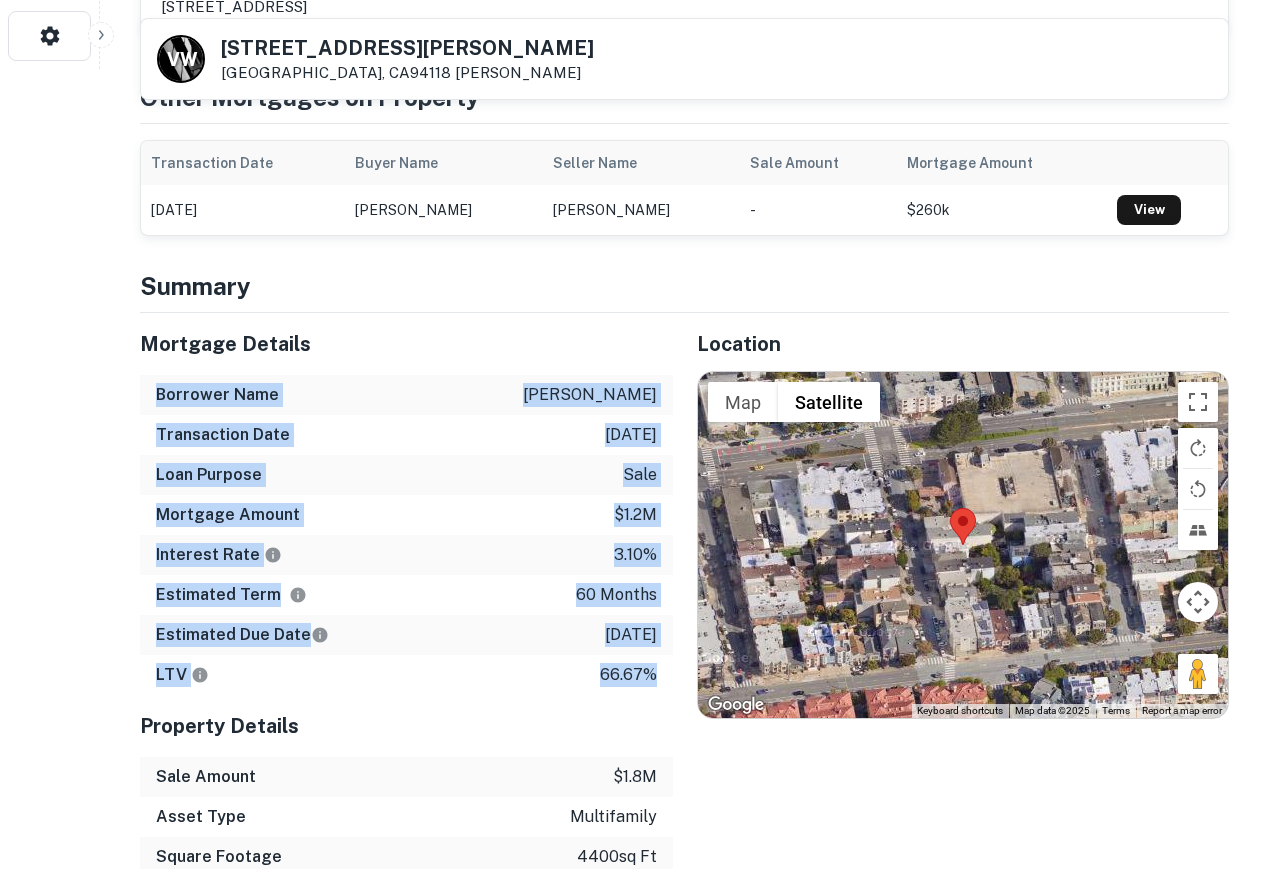 drag, startPoint x: 158, startPoint y: 392, endPoint x: 654, endPoint y: 683, distance: 575.0626 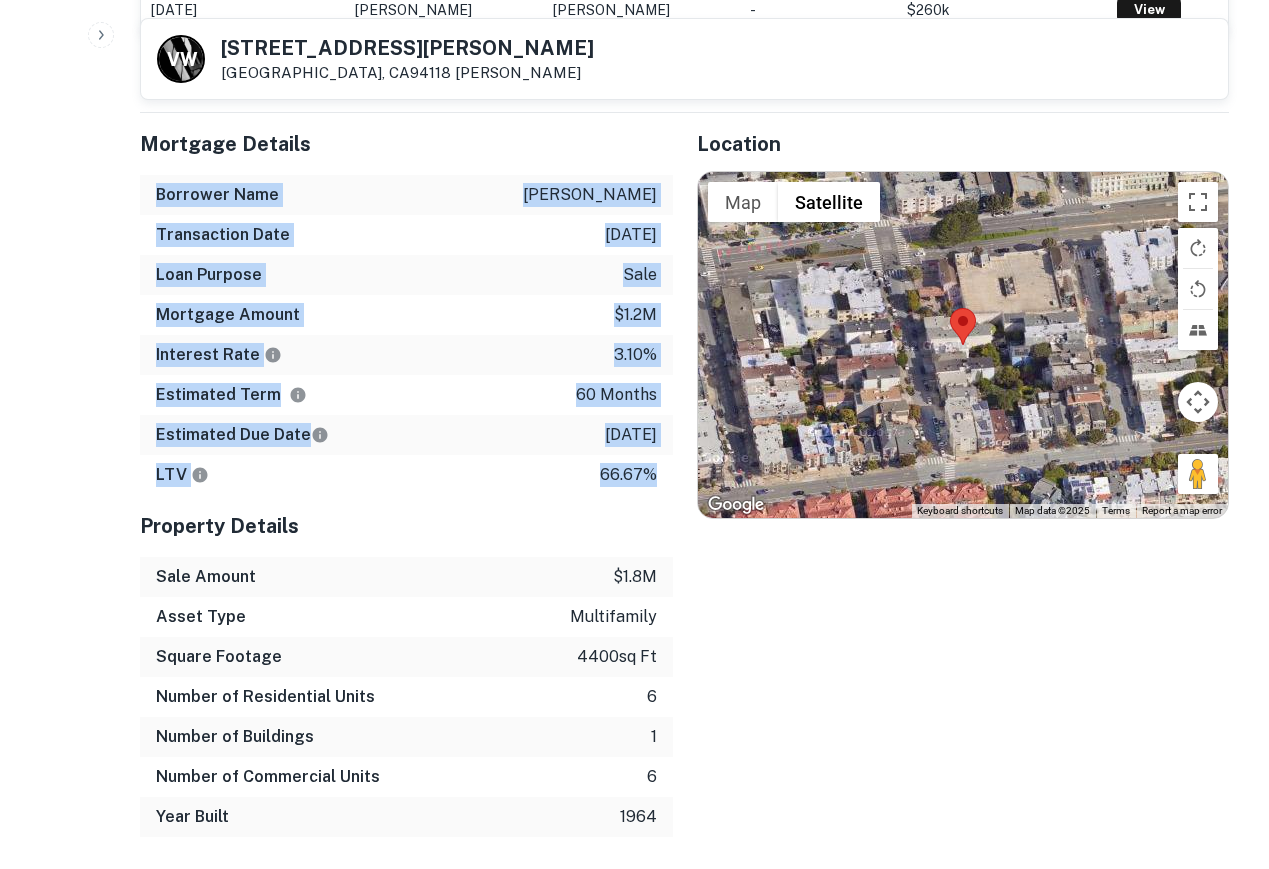 click on "Search         Borrowers         Contacts         Saved     Back to borrower requests V   W 240 Collins St San Francisco, CA94118    Vera Winkler AI fulfillment process complete.   Buyer Details Principals andrew lee Full Name andrew lee Company lee & associates real estate Title President Phone (Corporate) (719) 466-0241 Address 855 3rd St, Palmer Lake, CO94539  Borrower Address 3463 belmont terrace, fremont, CA, 94539 Corporate Hierarchy andrew lee medical corporation 3463 belmont terrace, fremont, ca, 94539 Other Mortgages on Property Transaction Date Buyer Name Seller Name Sale Amount Mortgage Amount 10/28/2014 winkler vera winkler vera - $260k View Summary Mortgage Details Borrower Name lee andrew Transaction Date   5/5/2021 Loan Purpose   sale Mortgage Amount   $1.2m Interest Rate   3.10% Estimated Term 60 months Estimated Due Date 5/5/2026 LTV   66.67% Property Details Sale Amount $1.8m Asset Type multifamily Square Footage 4400  sq ft Number of Residential Units 6 Number of Buildings 1 6 +" at bounding box center [634, -566] 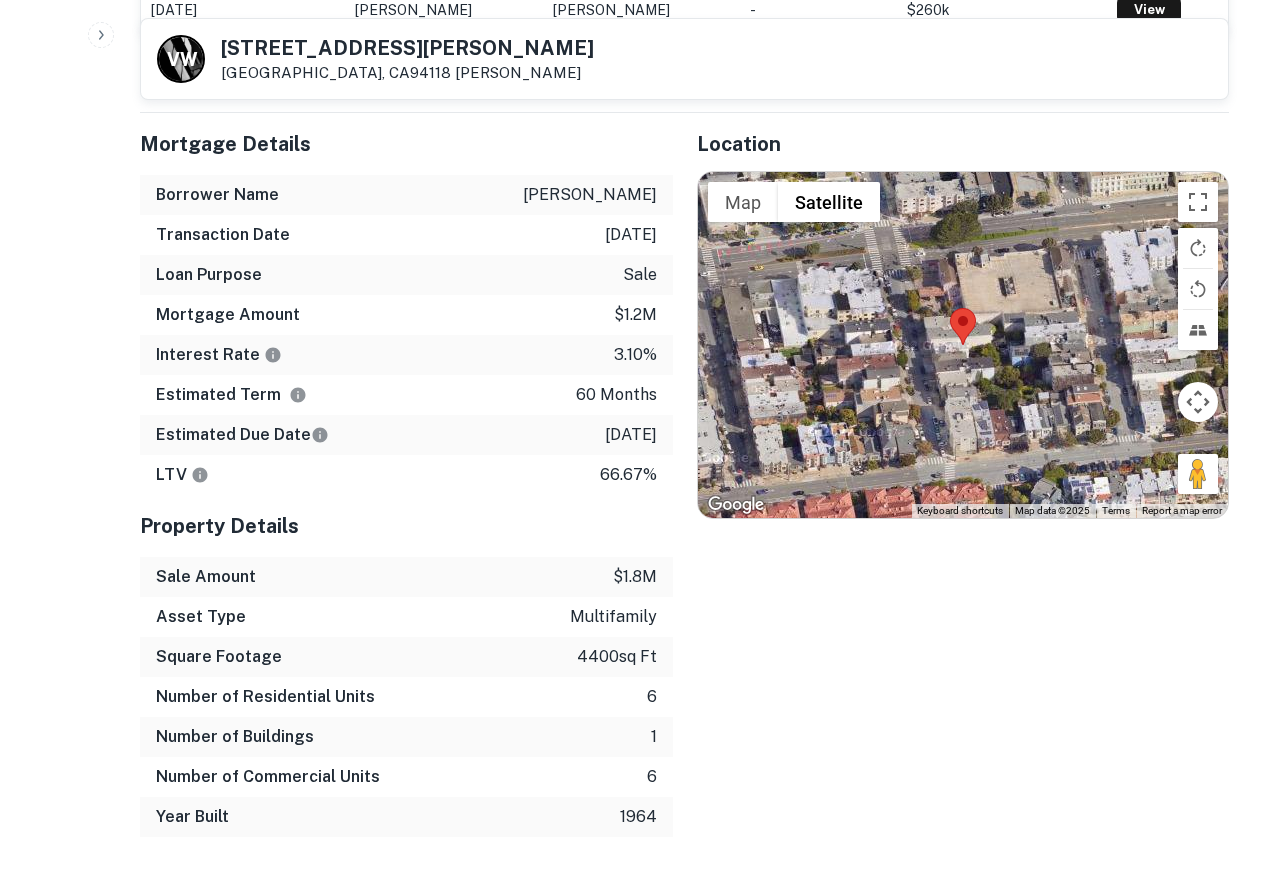 scroll, scrollTop: 1100, scrollLeft: 0, axis: vertical 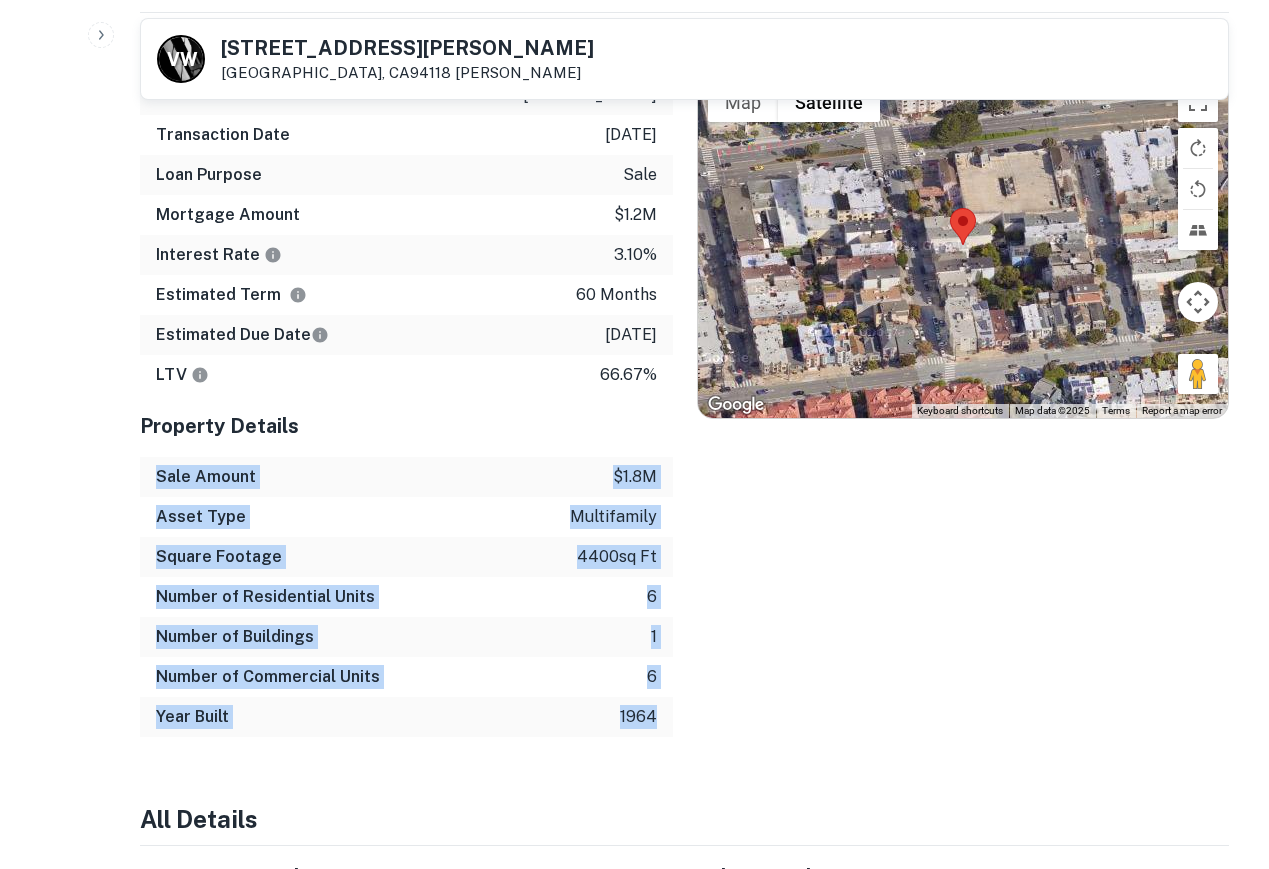drag, startPoint x: 157, startPoint y: 476, endPoint x: 646, endPoint y: 709, distance: 541.67334 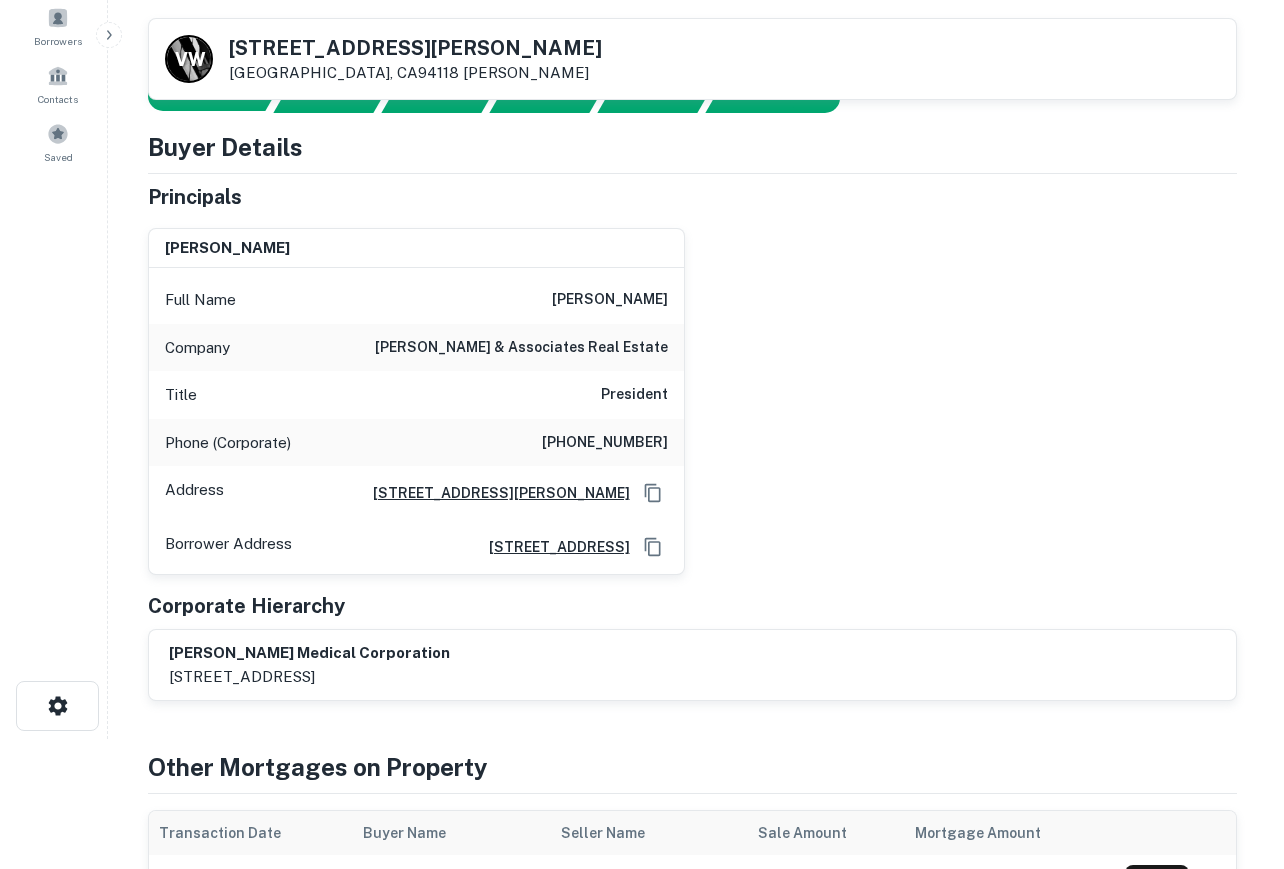 scroll, scrollTop: 0, scrollLeft: 0, axis: both 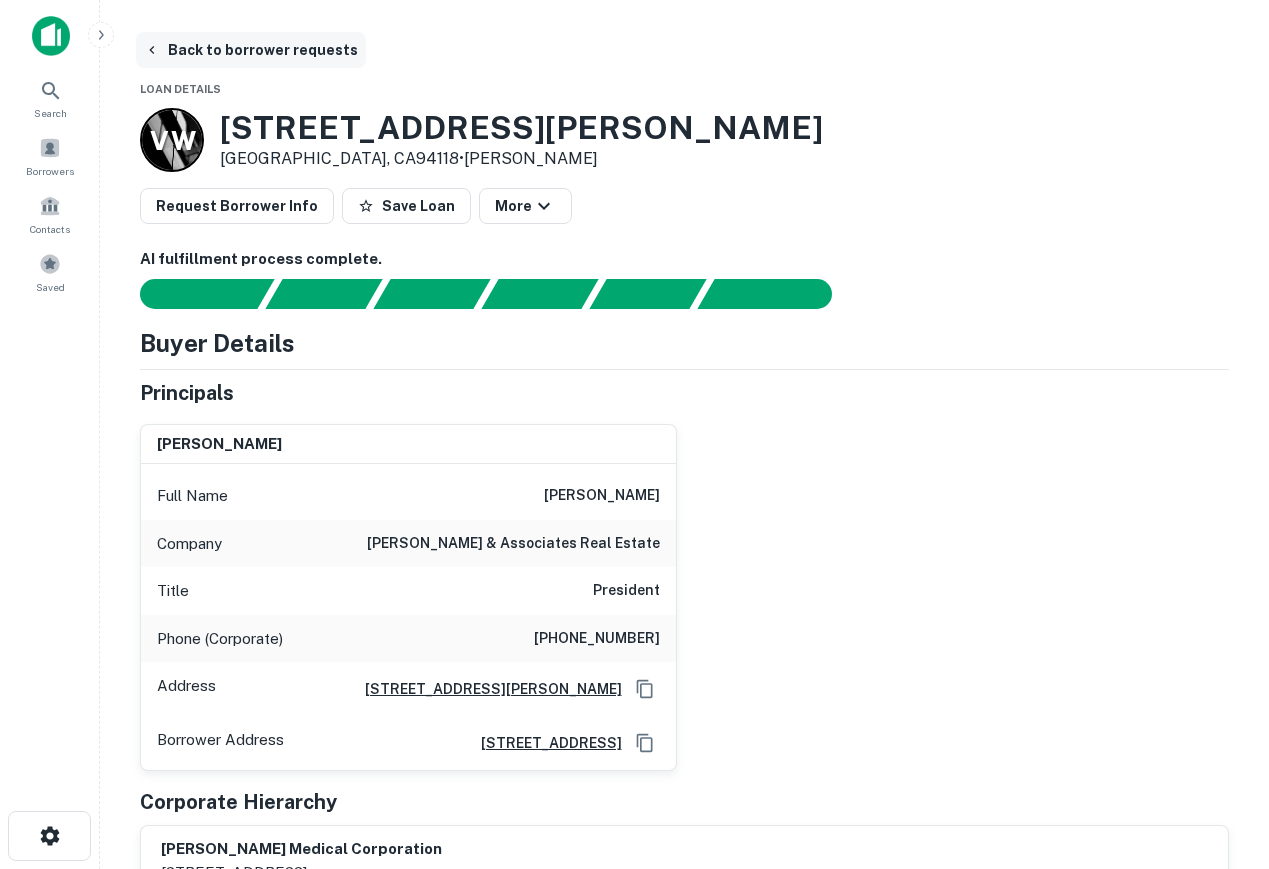 click on "Back to borrower requests" at bounding box center [251, 50] 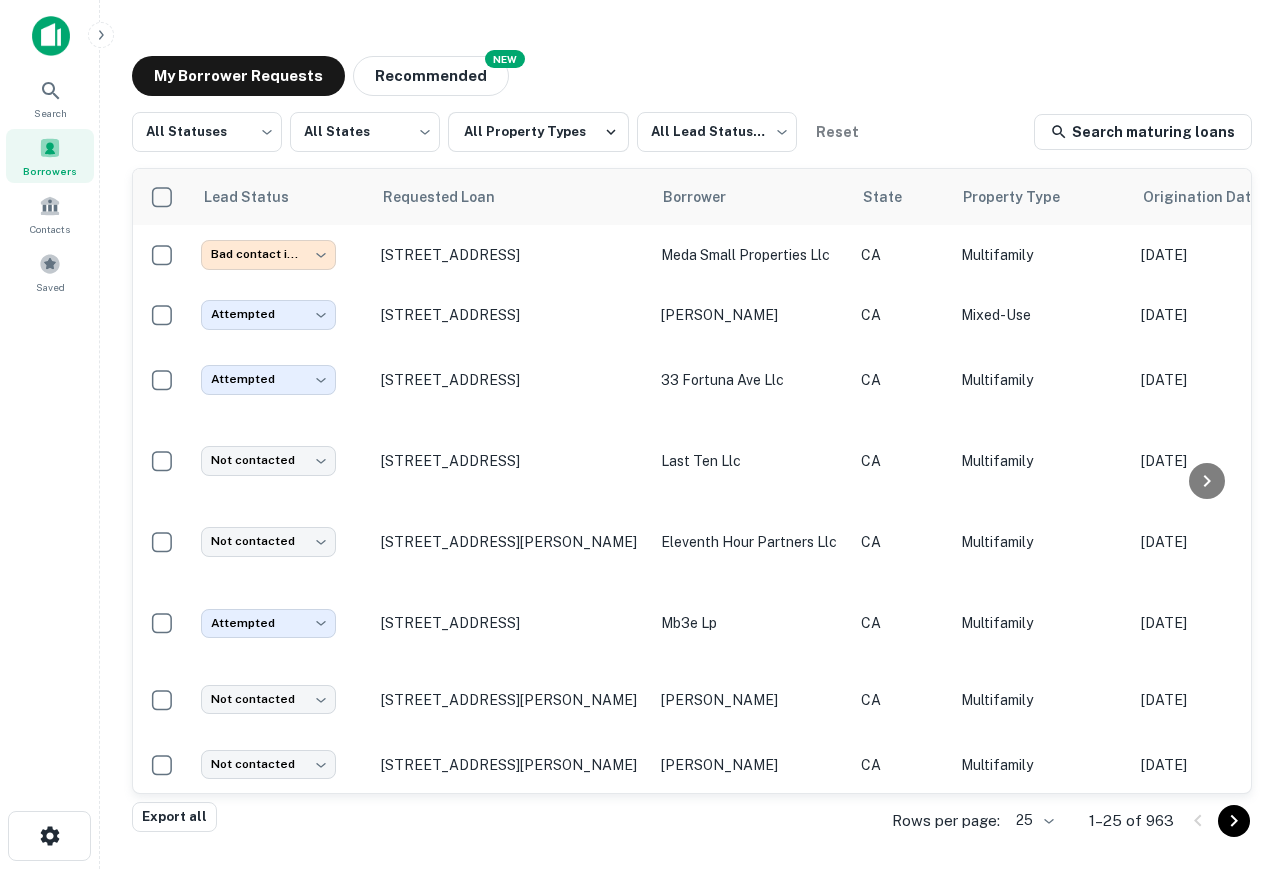 scroll, scrollTop: 497, scrollLeft: 0, axis: vertical 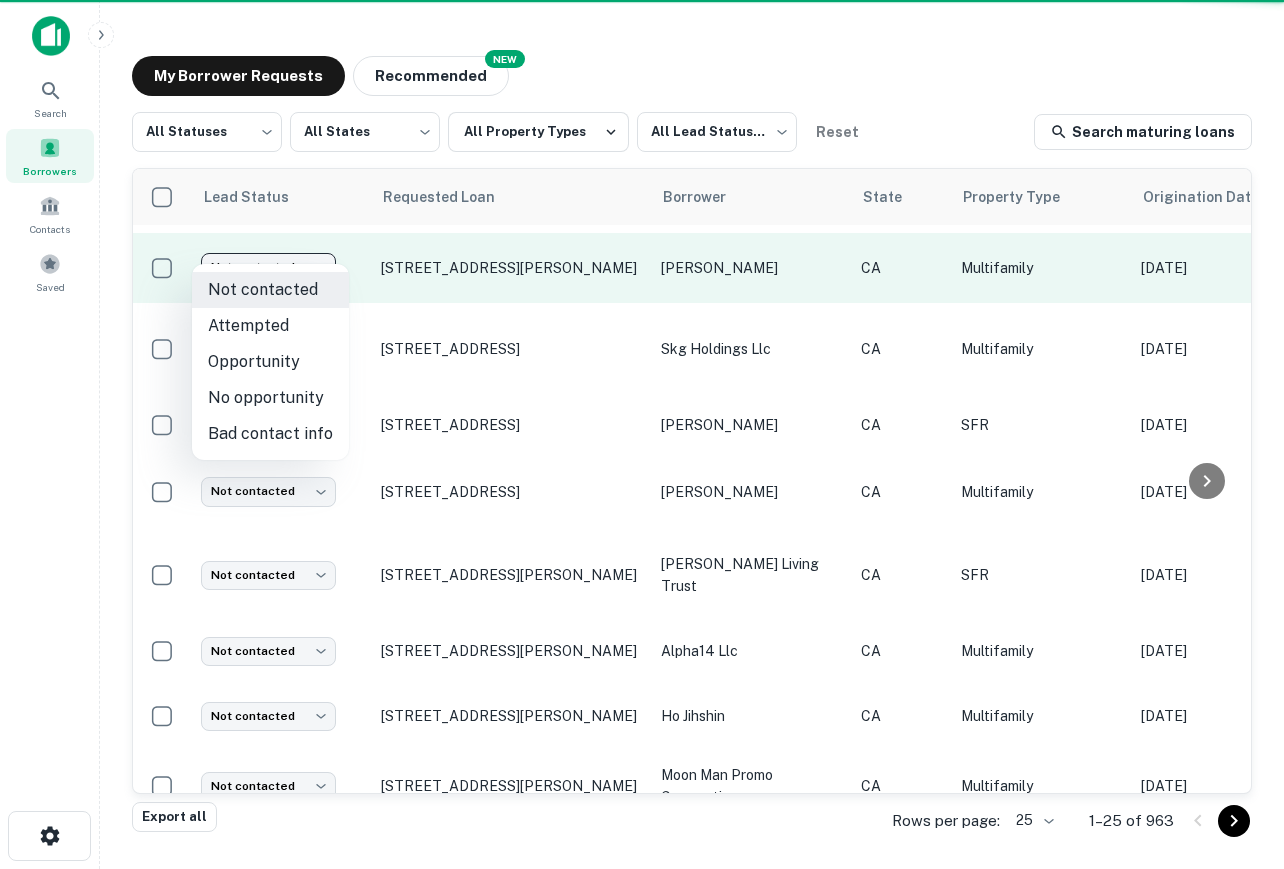 click on "**********" at bounding box center (642, 434) 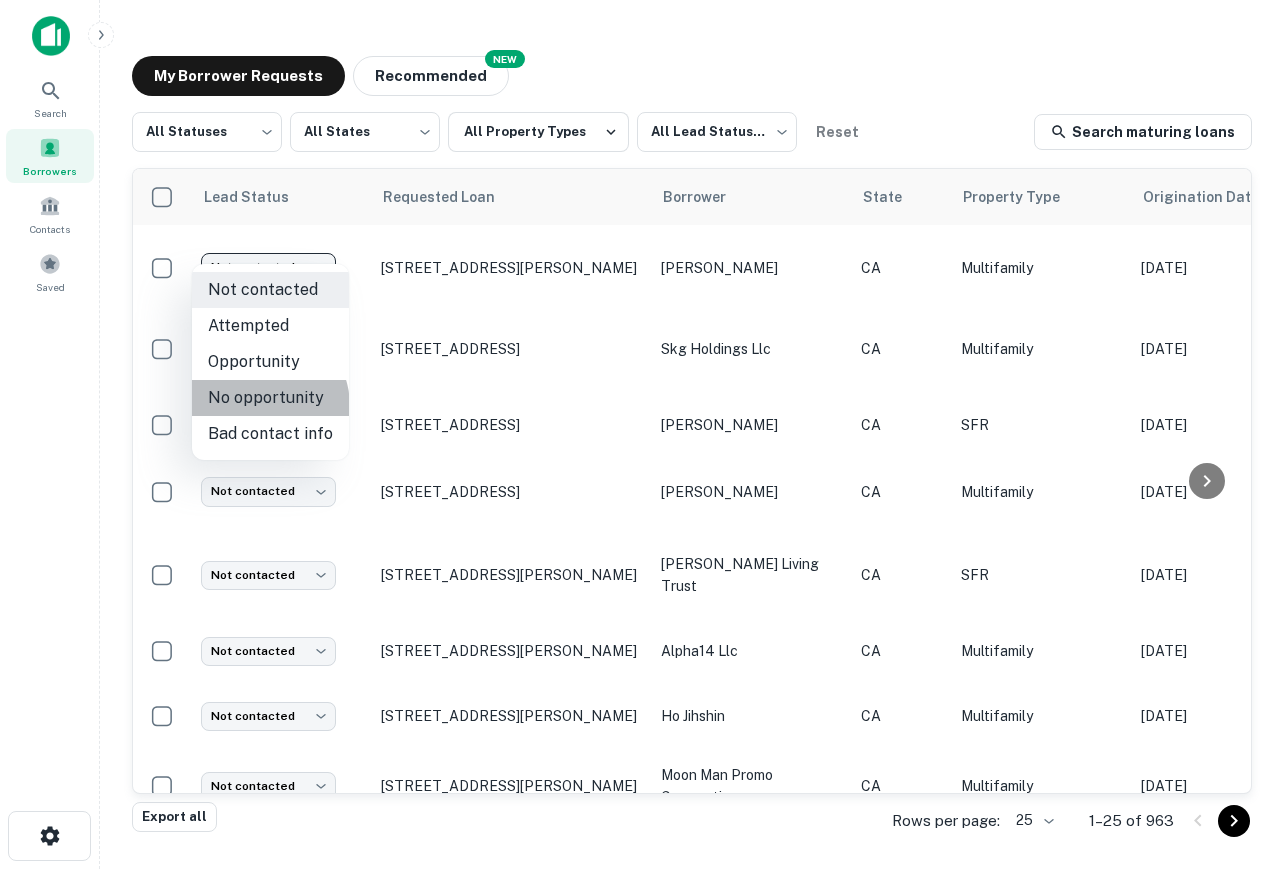 click on "No opportunity" at bounding box center (270, 398) 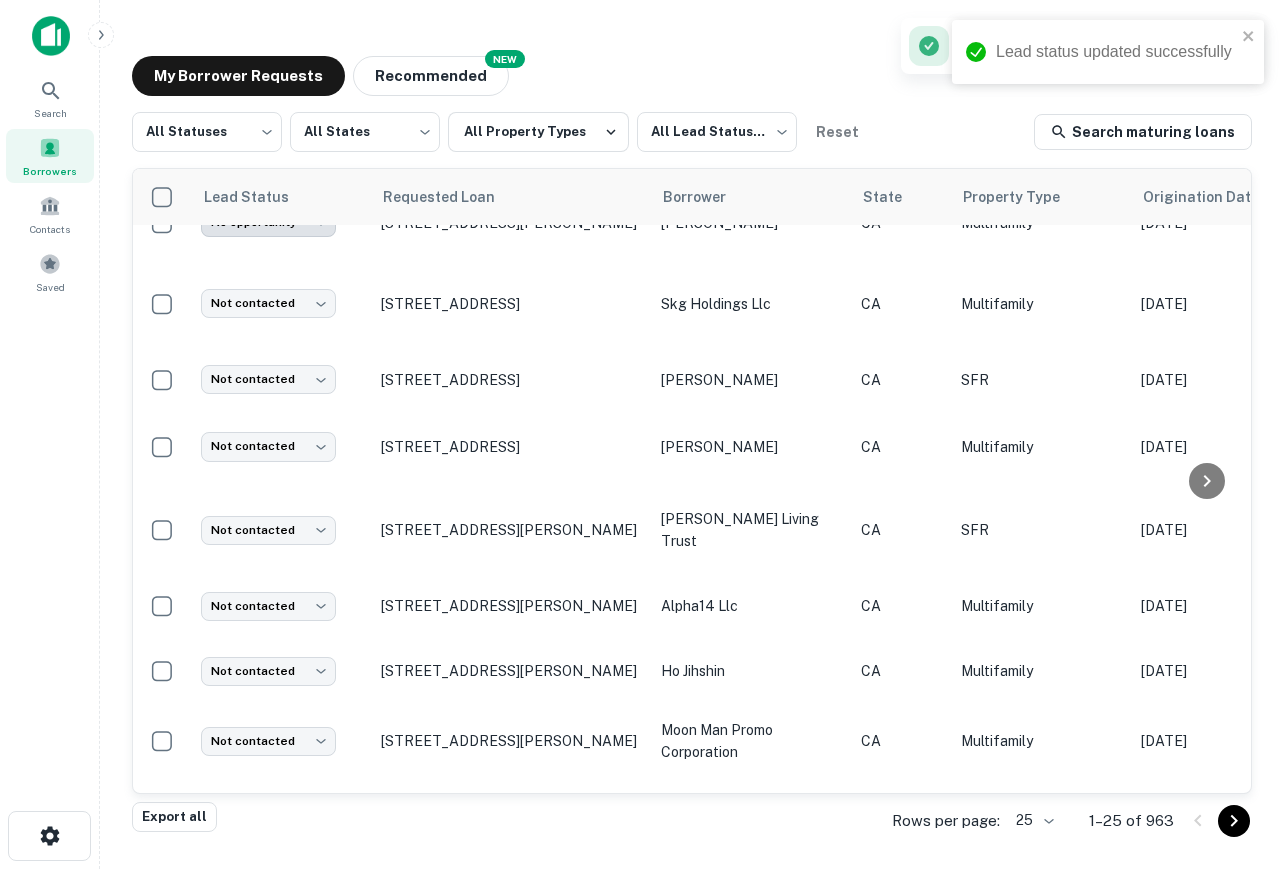 scroll, scrollTop: 559, scrollLeft: 0, axis: vertical 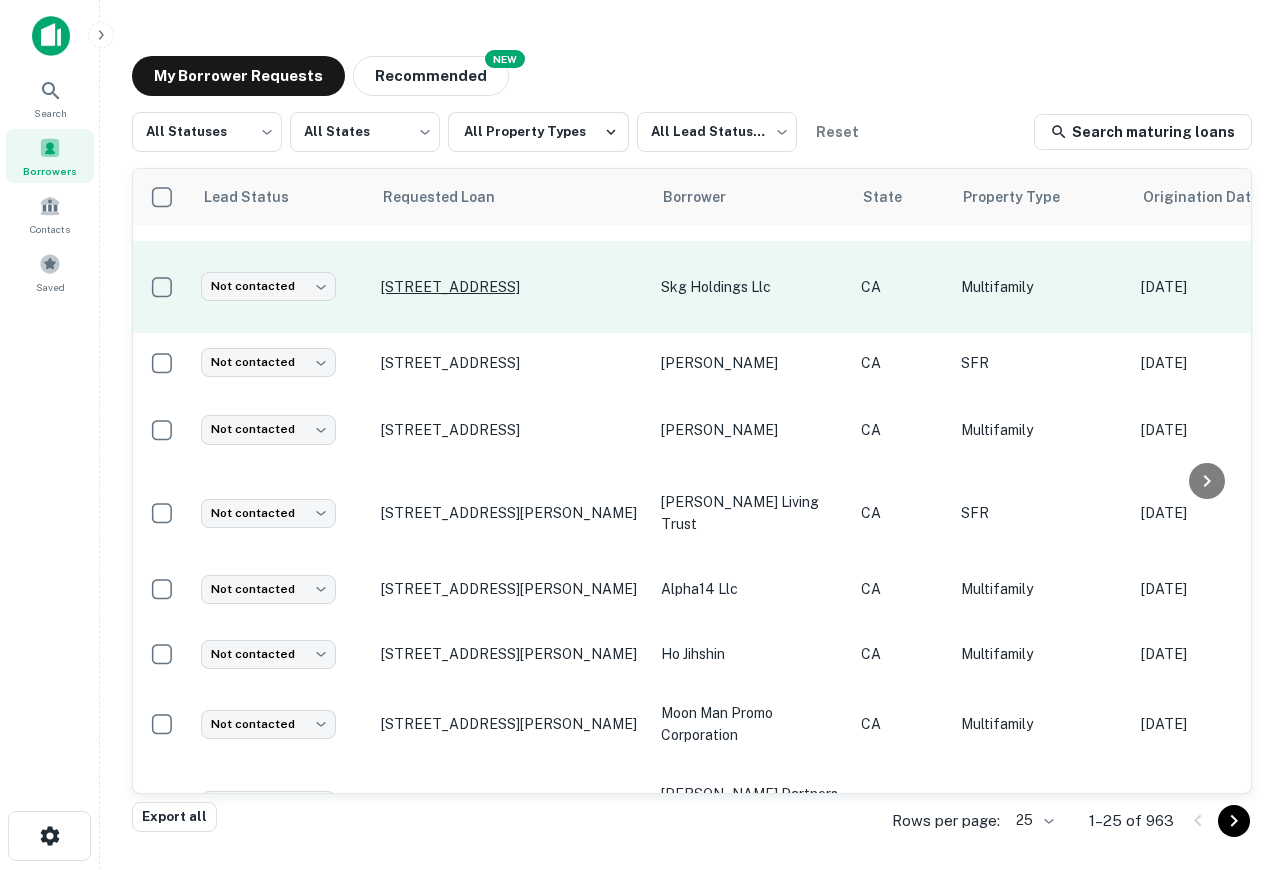 click on "1631 N Point St San Francisco, CA94123" at bounding box center (511, 287) 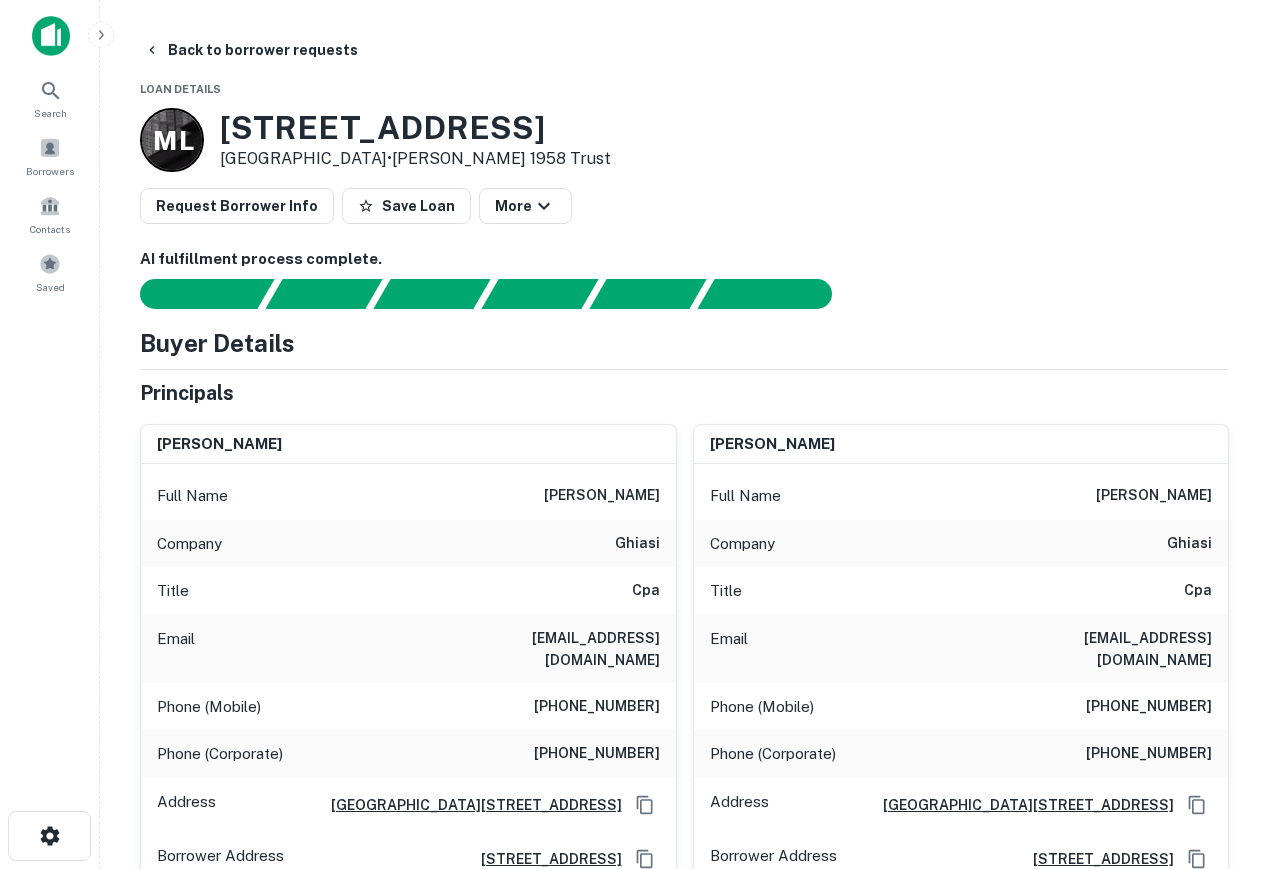 click on "(415) 309-0266" at bounding box center [597, 707] 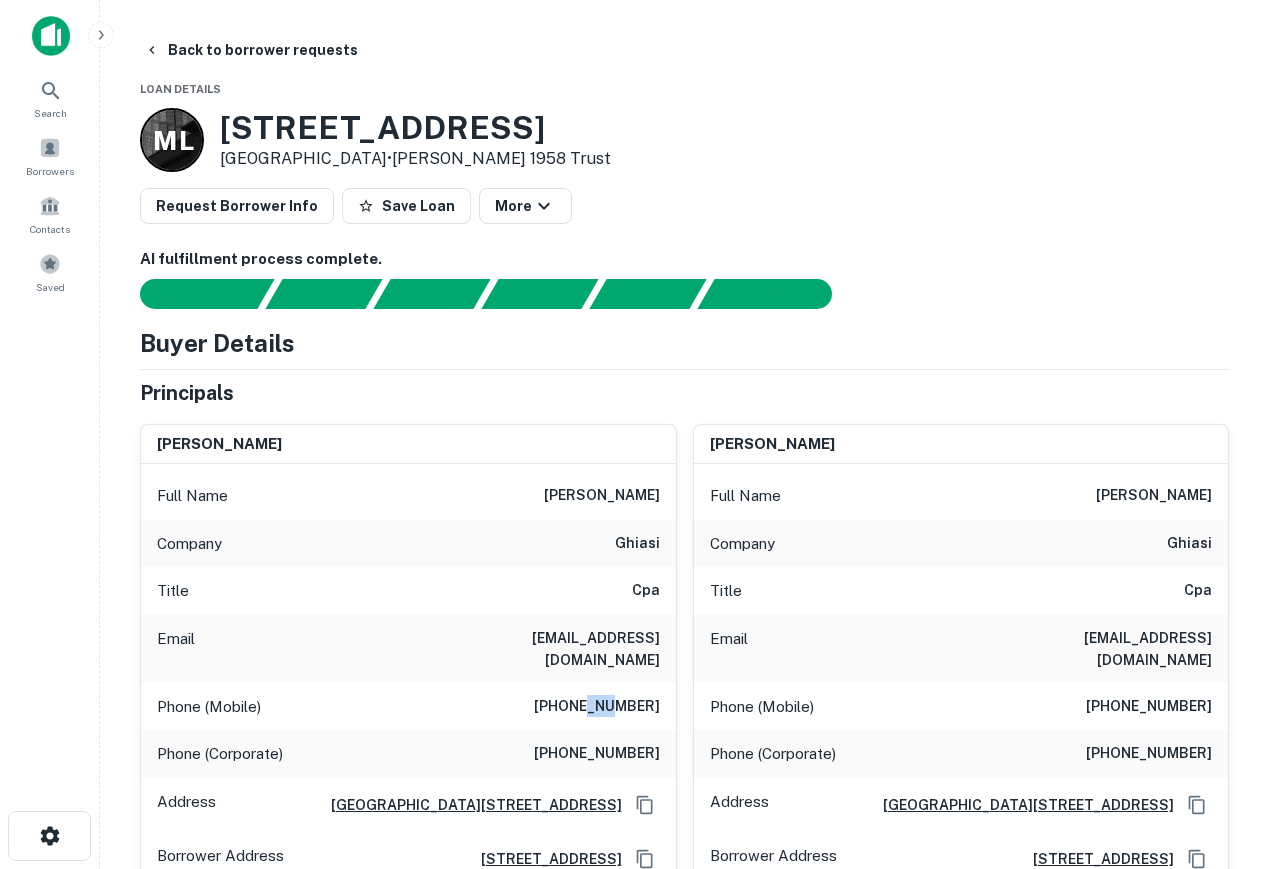 click on "(415) 309-0266" at bounding box center (597, 707) 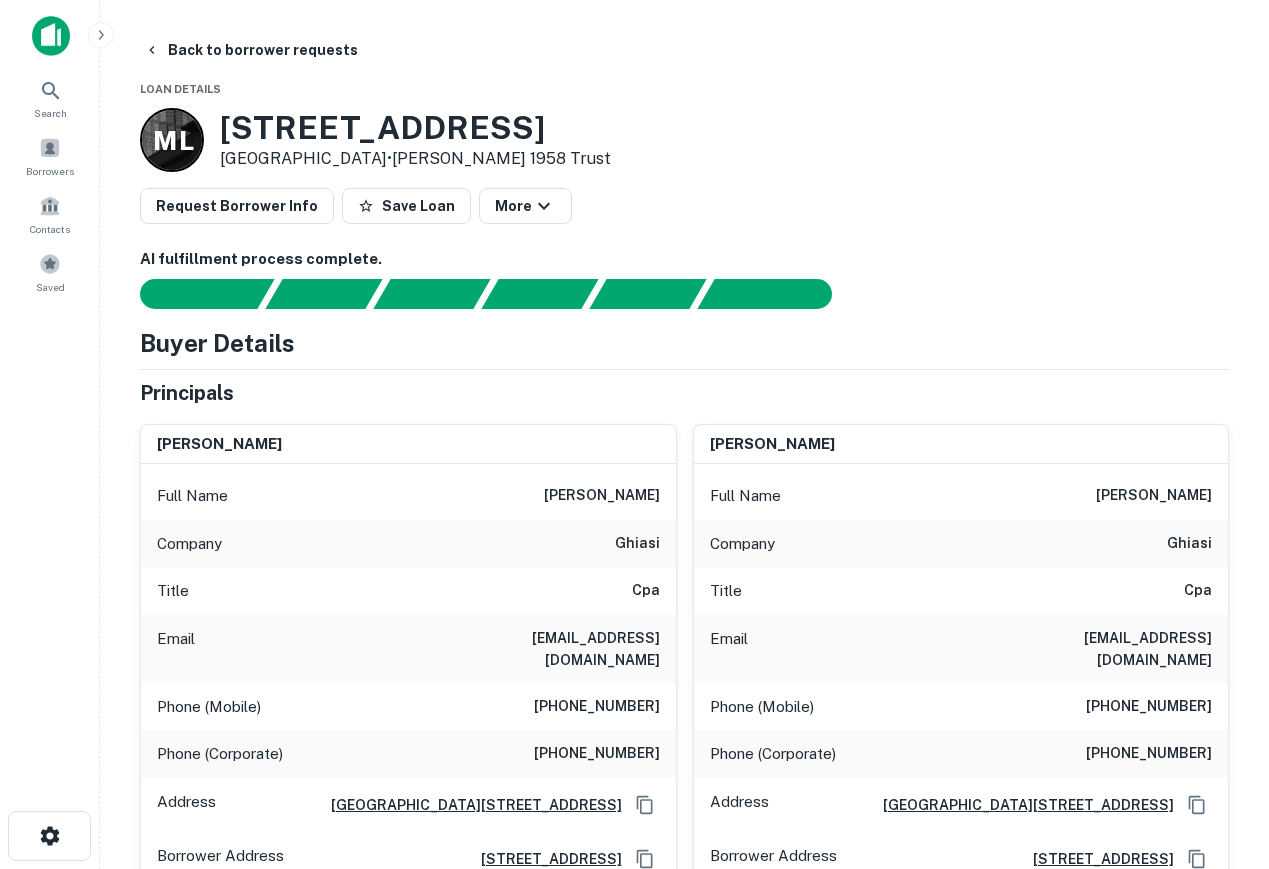 click on "(415) 309-0266" at bounding box center (597, 707) 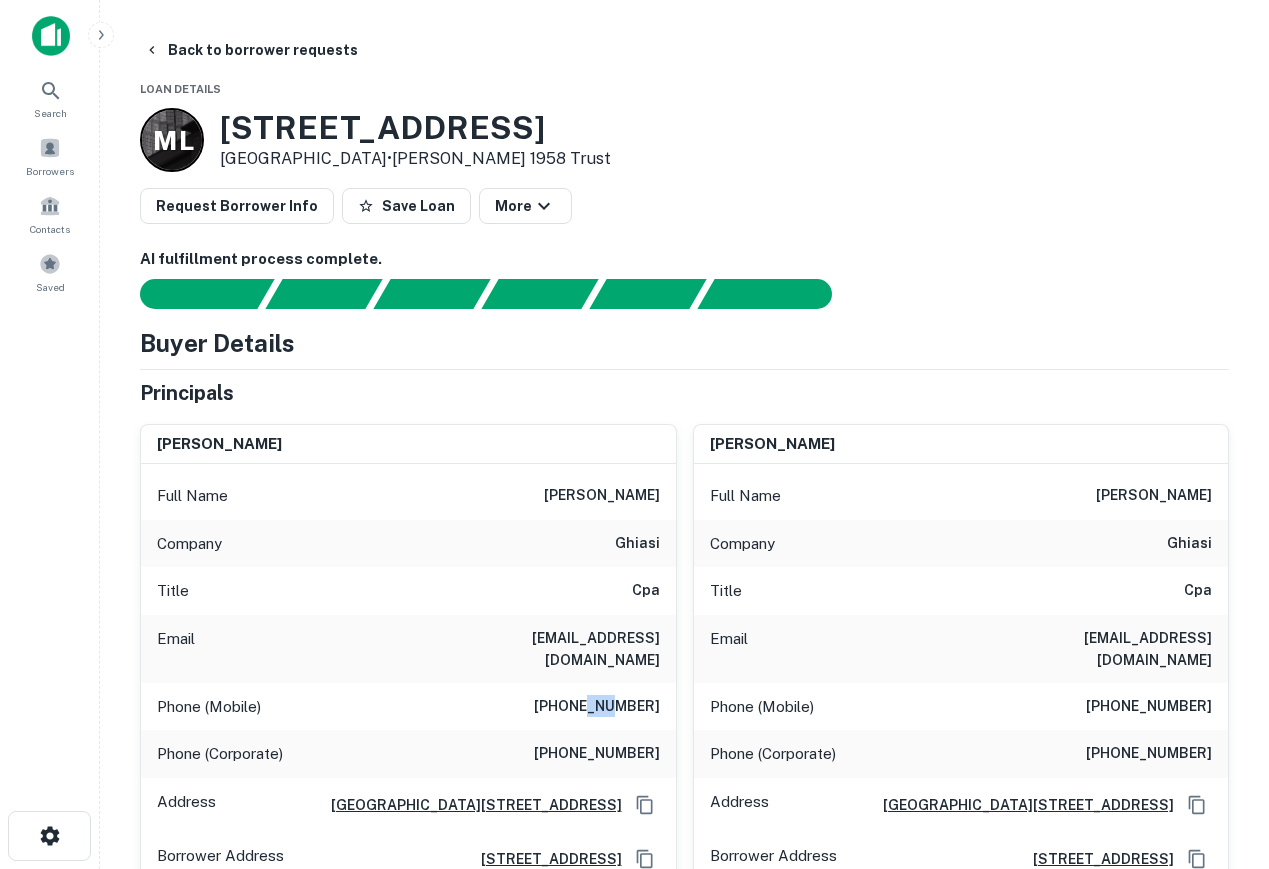 click on "(415) 309-0266" at bounding box center [597, 707] 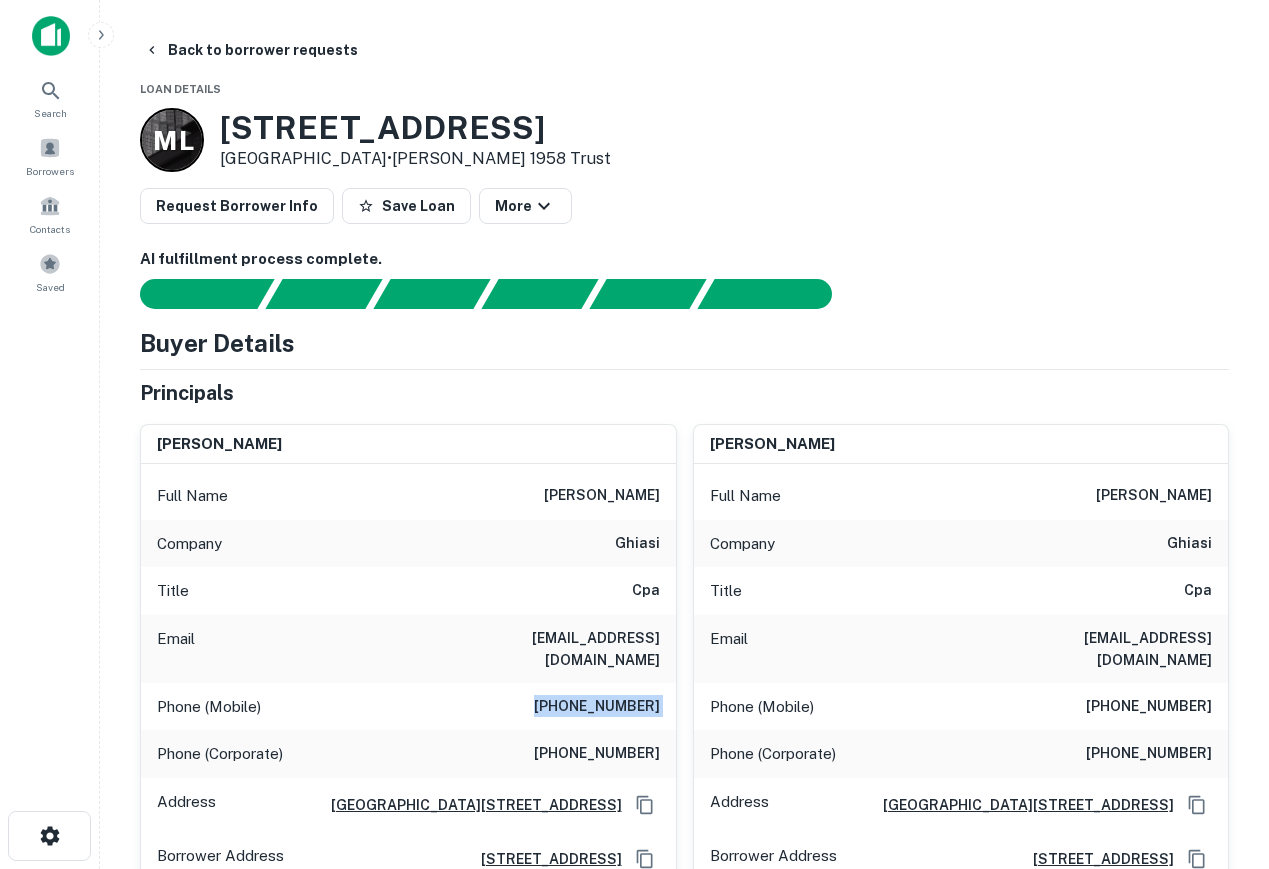 click on "(415) 309-0266" at bounding box center (597, 707) 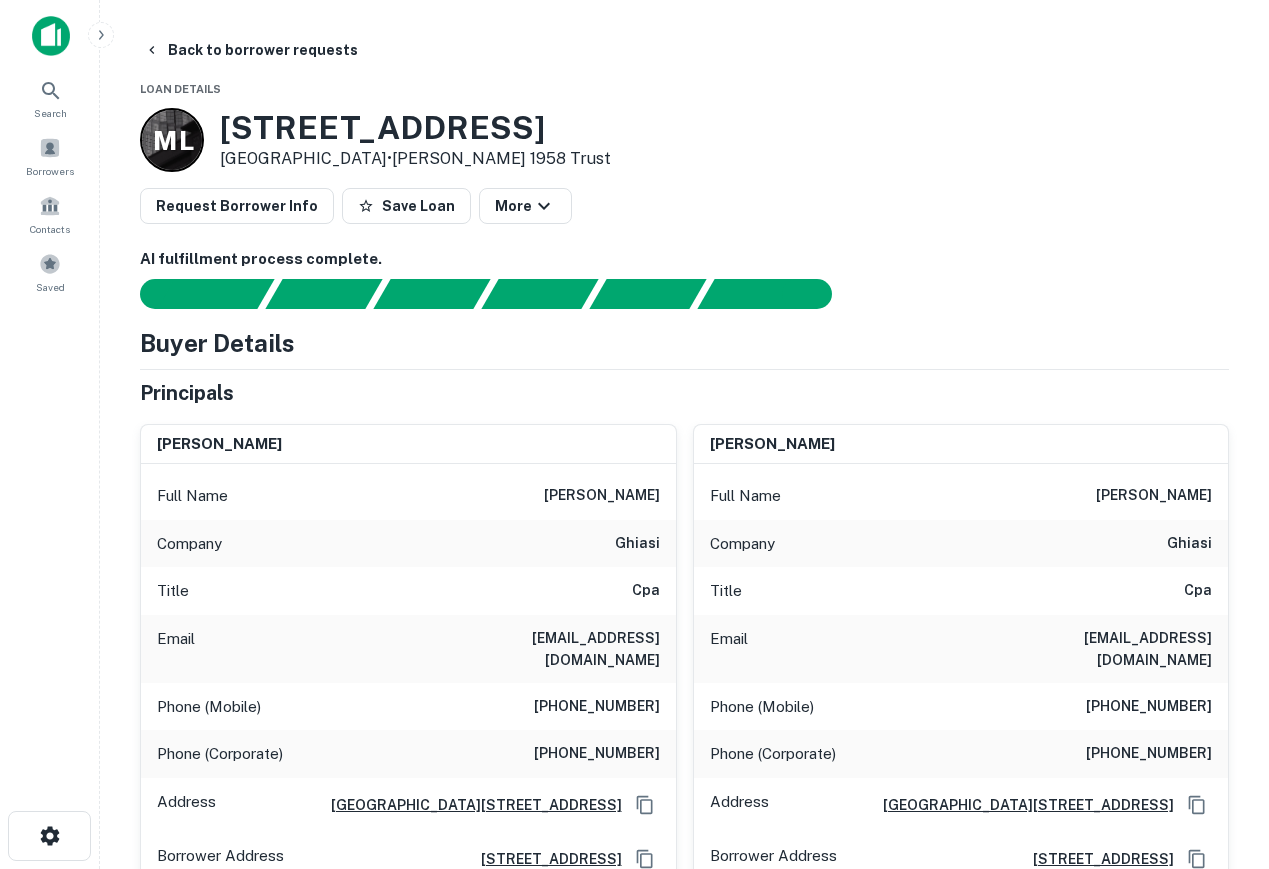 click on "Principals" at bounding box center (684, 393) 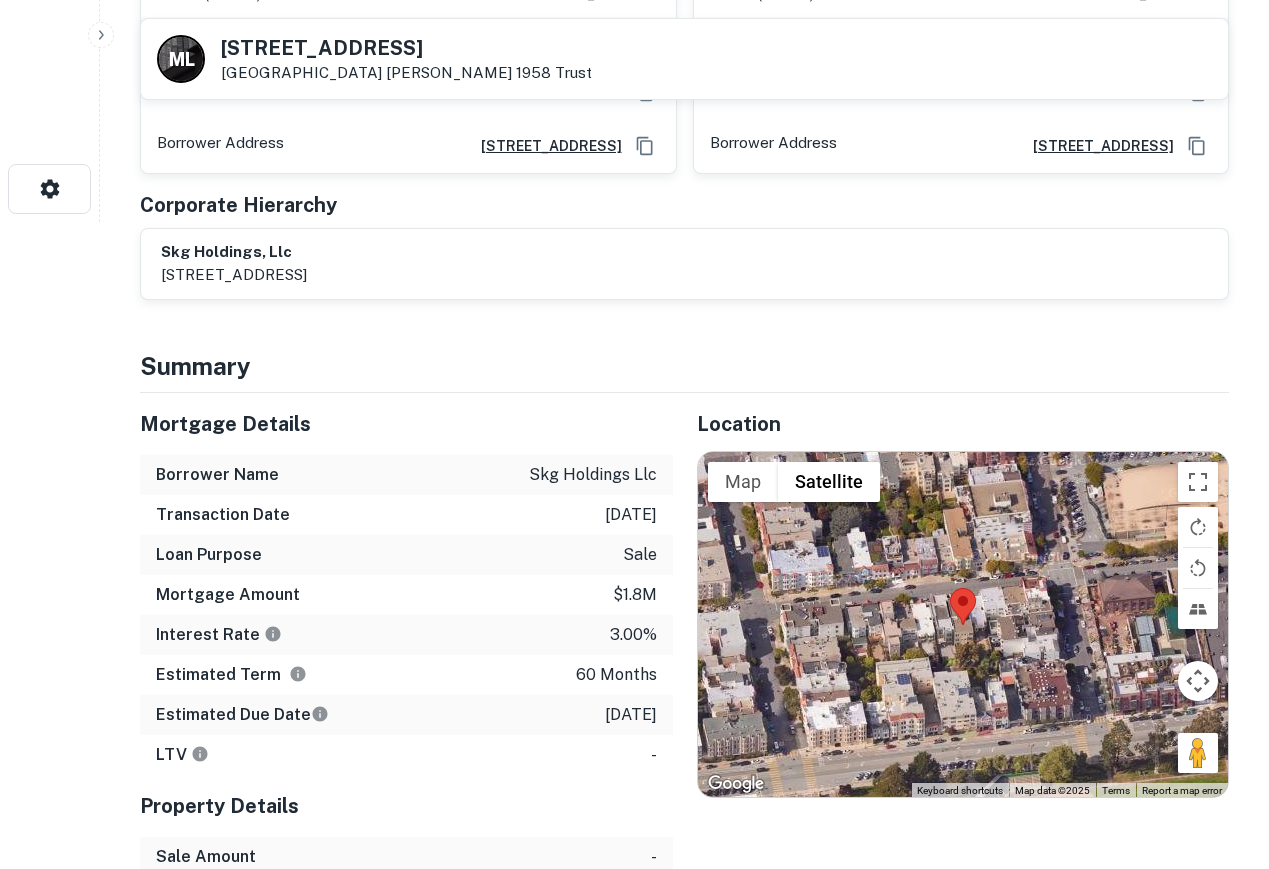 scroll, scrollTop: 700, scrollLeft: 0, axis: vertical 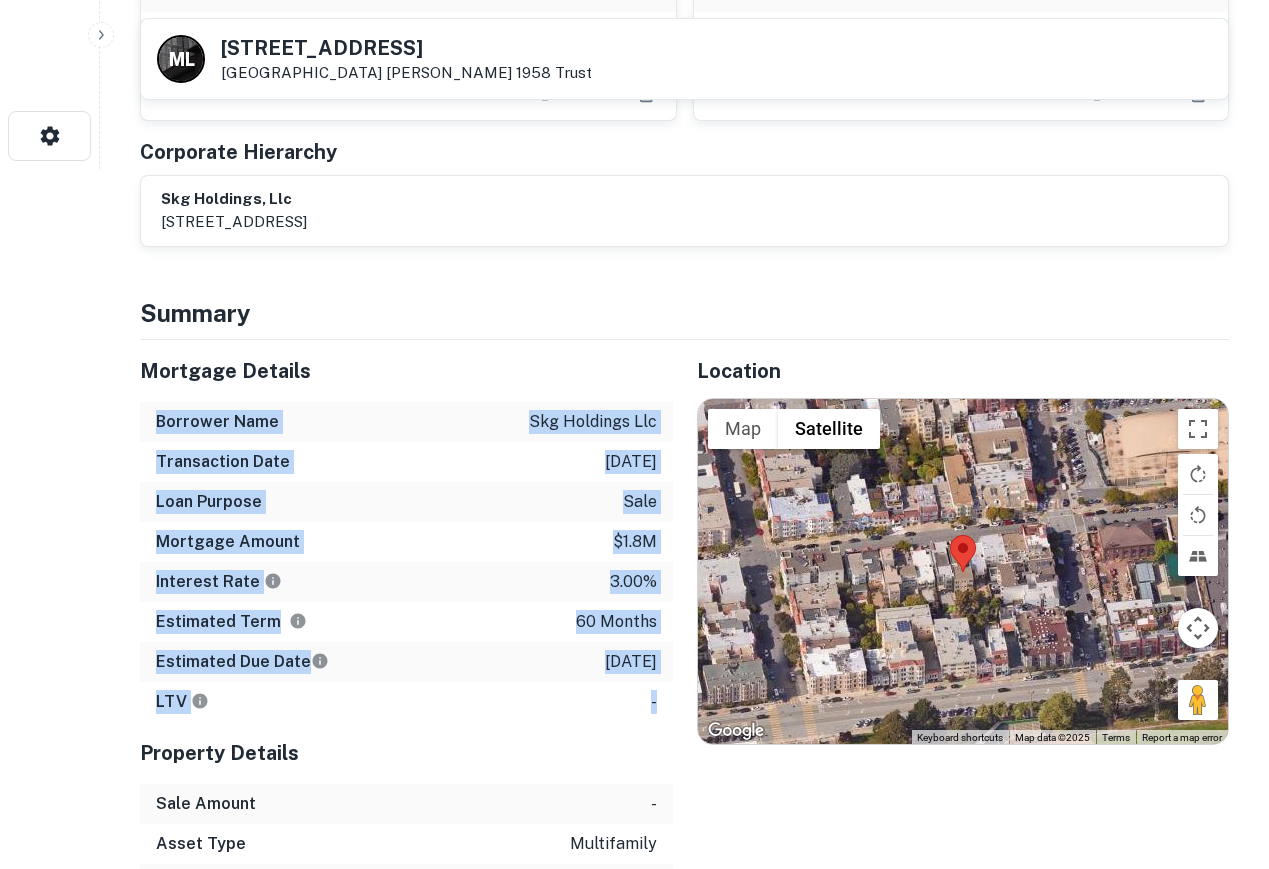 drag, startPoint x: 154, startPoint y: 431, endPoint x: 668, endPoint y: 703, distance: 581.5325 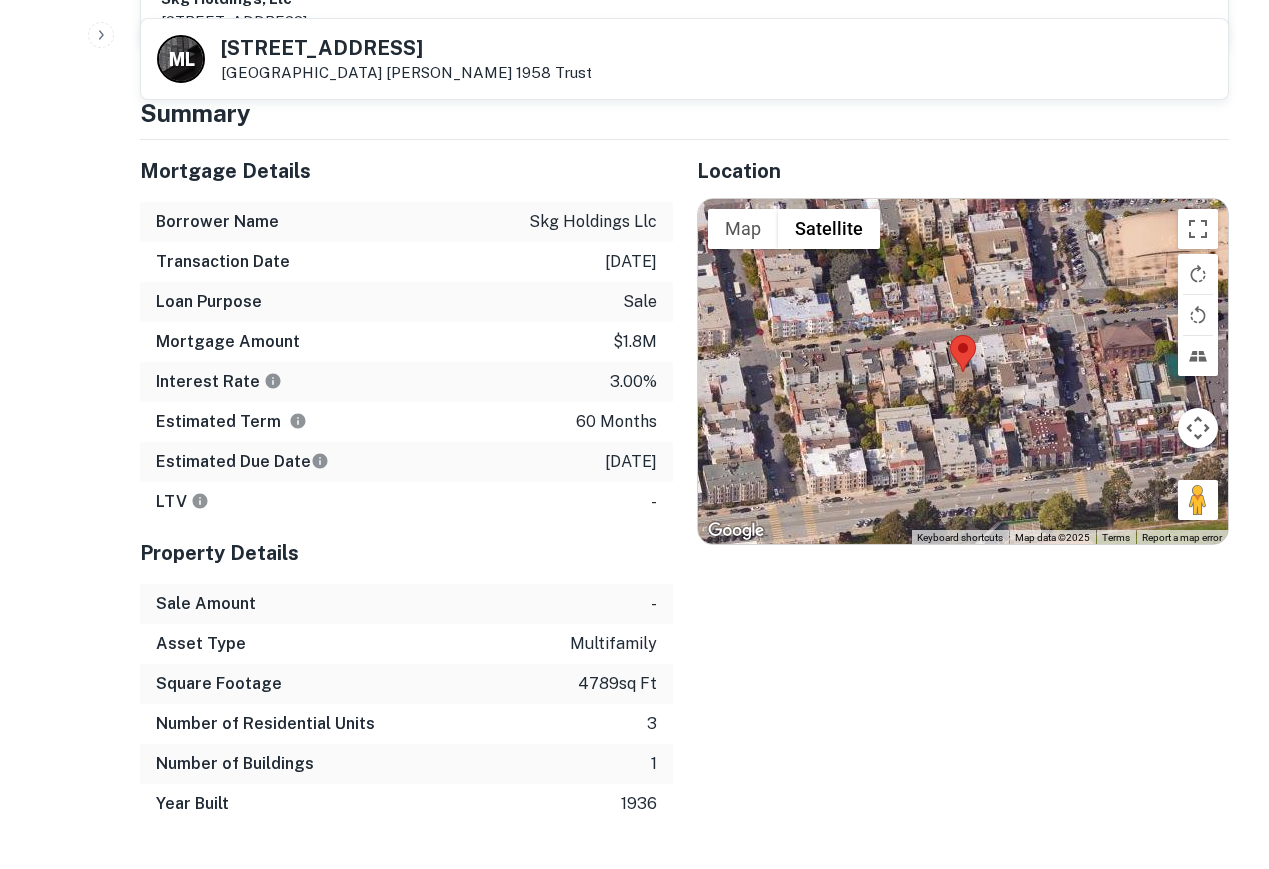 scroll, scrollTop: 1000, scrollLeft: 0, axis: vertical 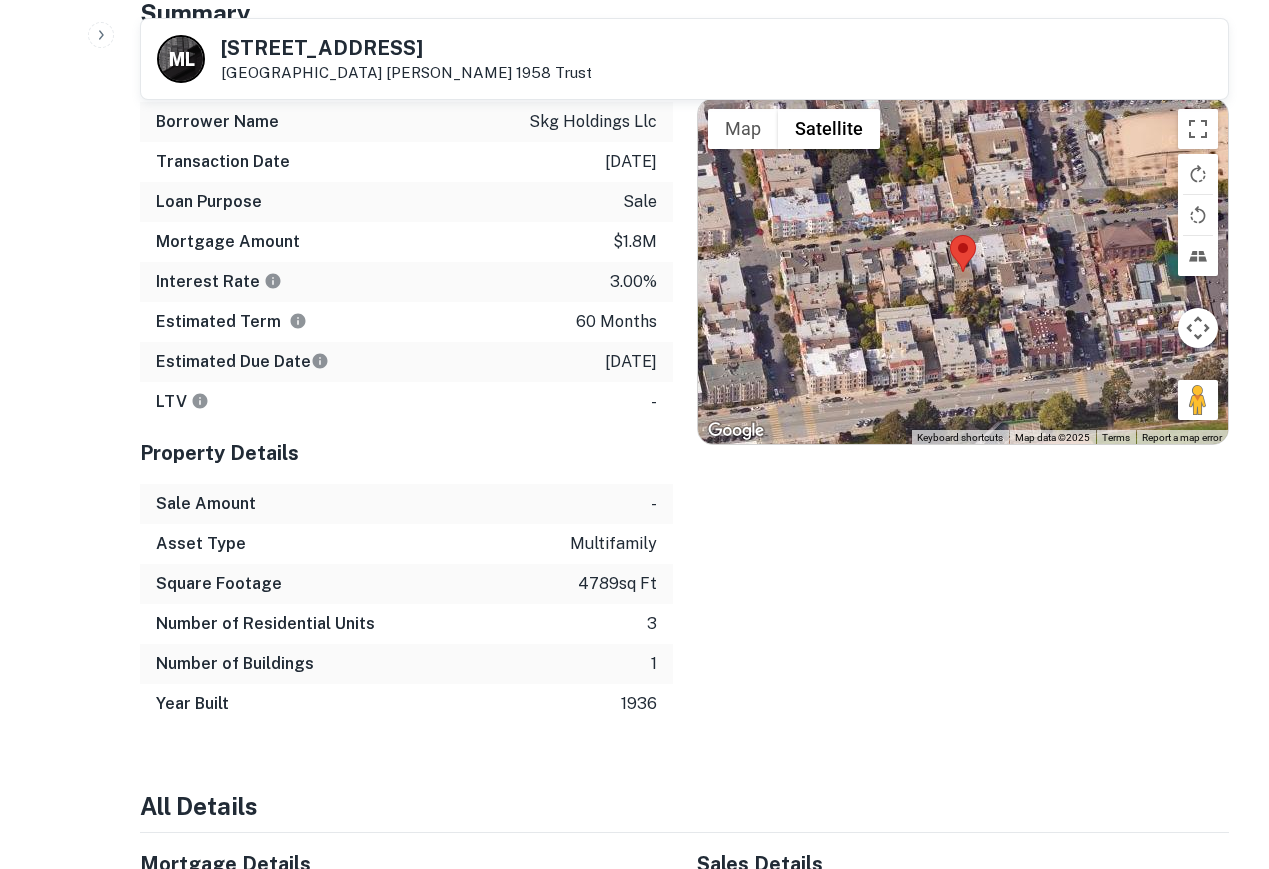 click on "Year Built 1936" at bounding box center [406, 704] 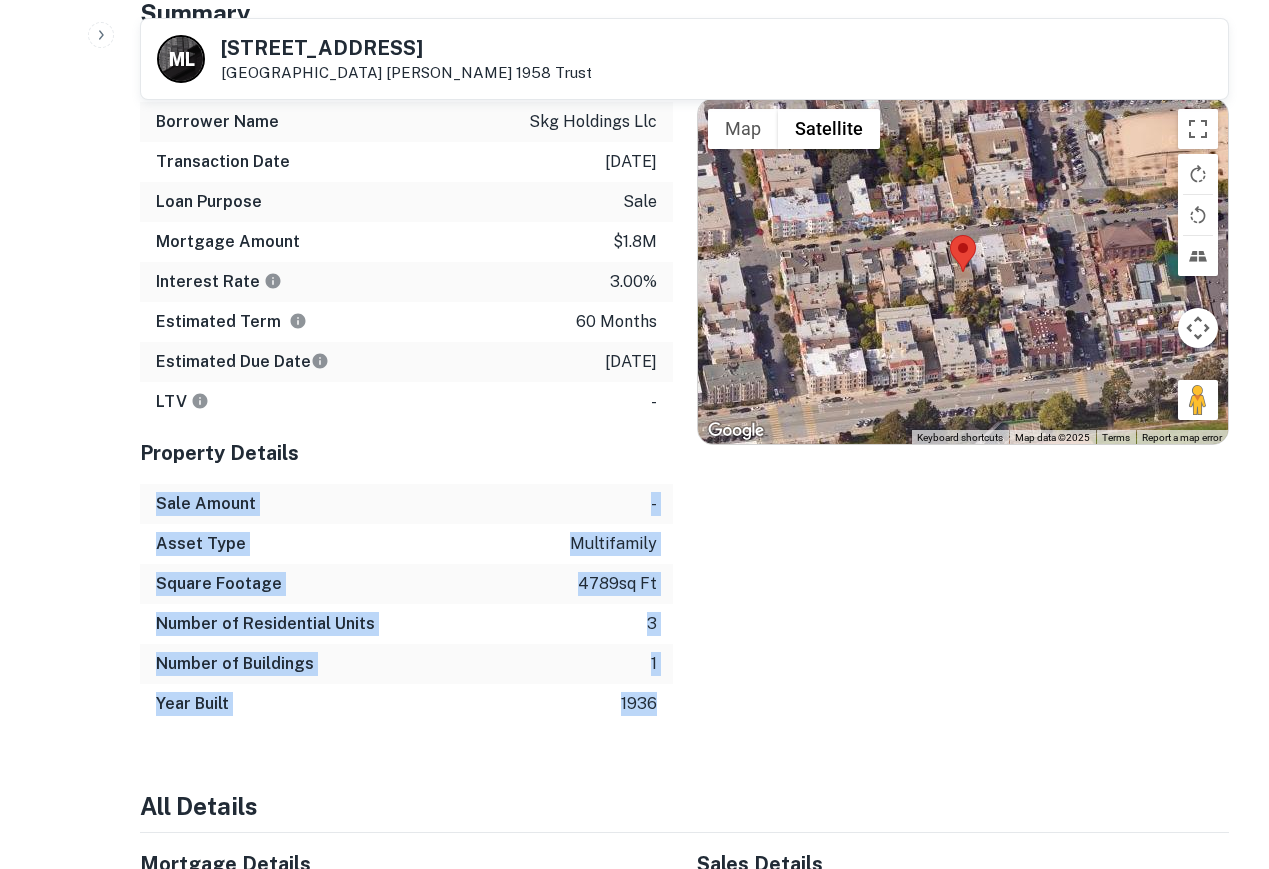 drag, startPoint x: 157, startPoint y: 512, endPoint x: 652, endPoint y: 698, distance: 528.792 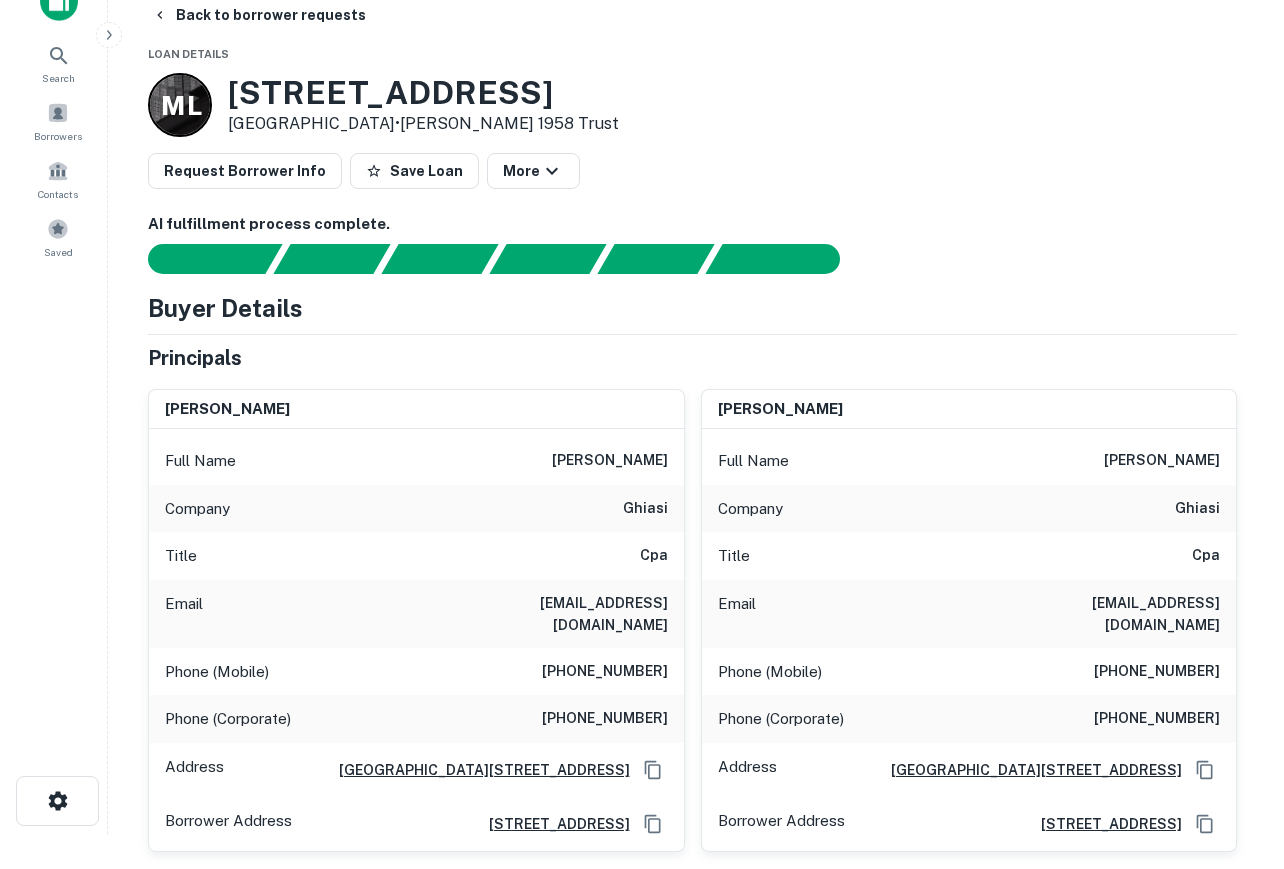 scroll, scrollTop: 0, scrollLeft: 0, axis: both 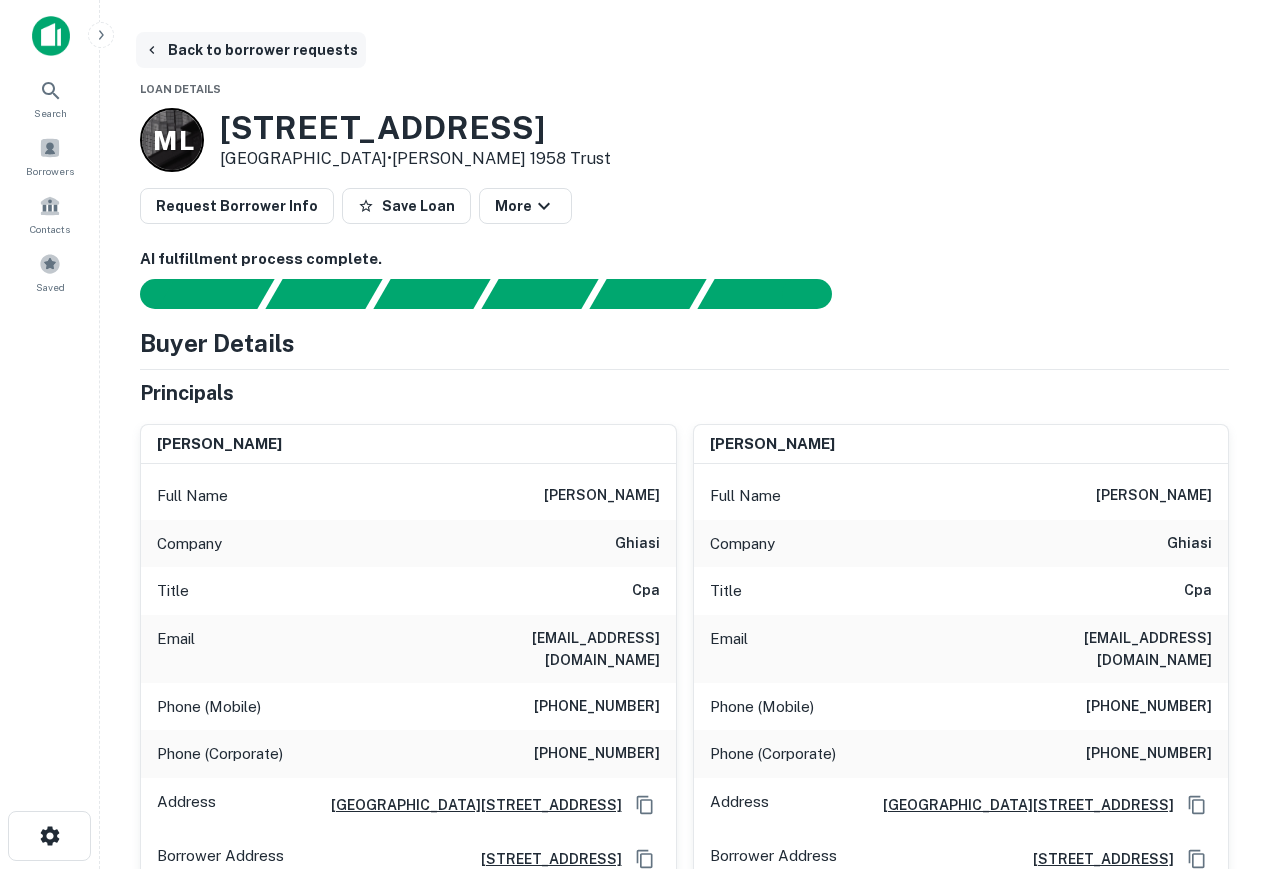 click on "Back to borrower requests" at bounding box center [251, 50] 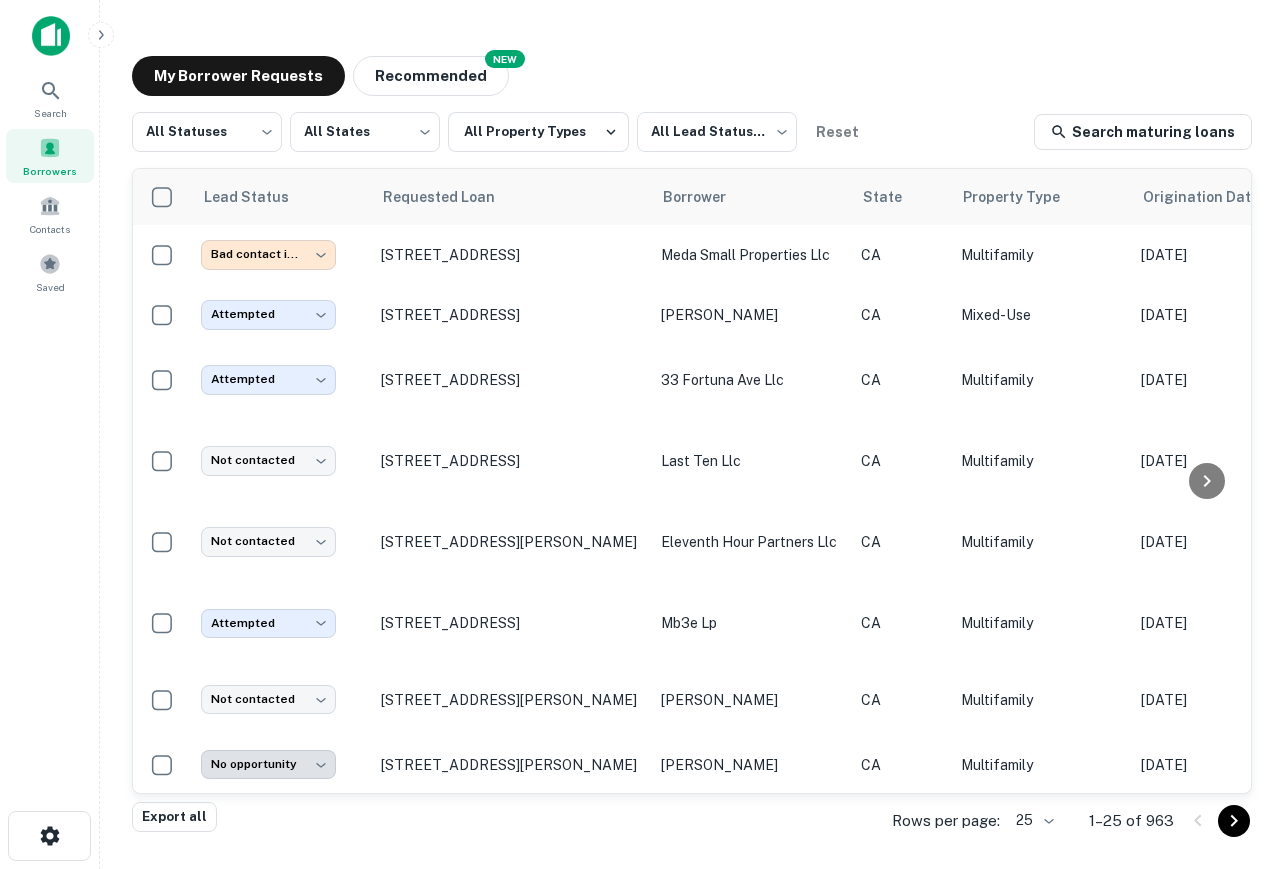 scroll, scrollTop: 559, scrollLeft: 0, axis: vertical 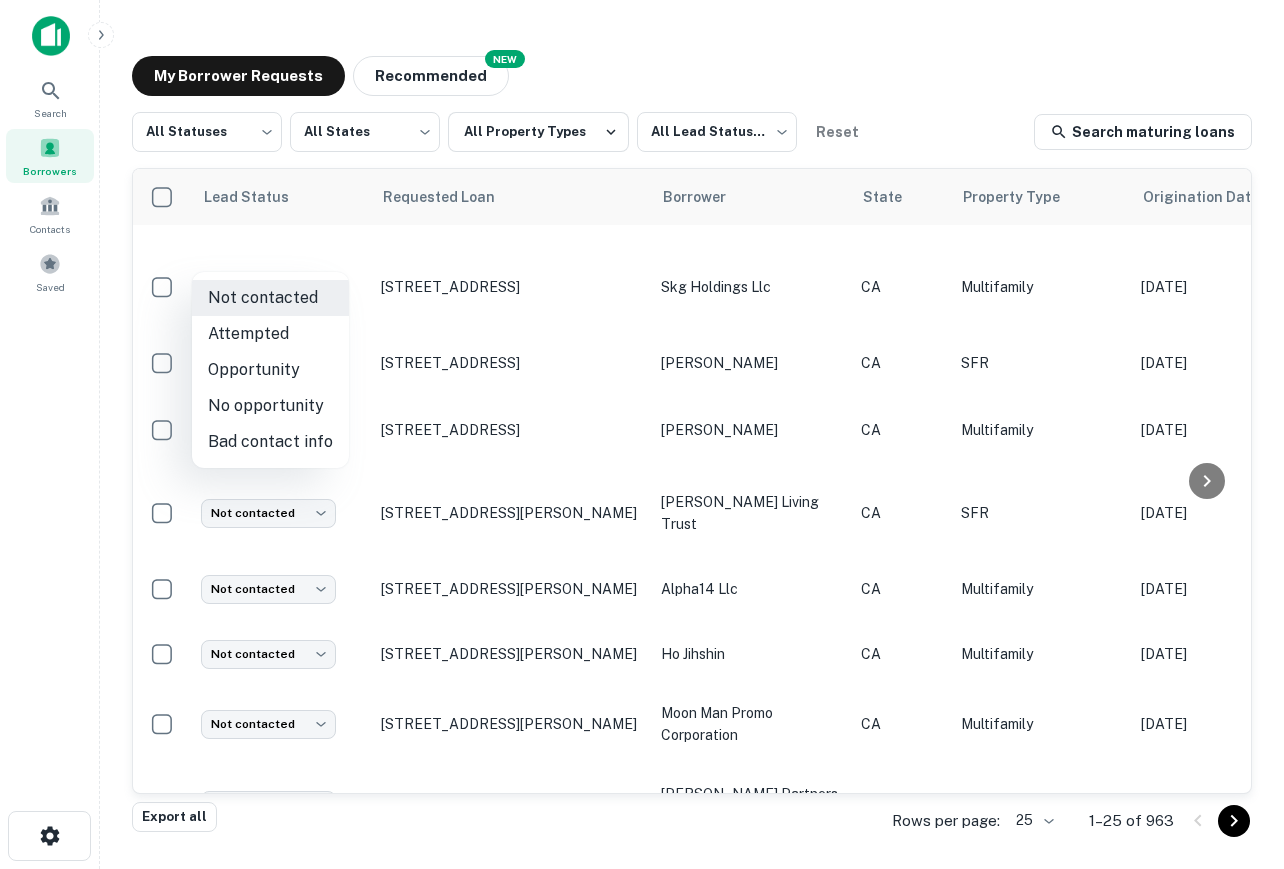 click on "**********" at bounding box center [642, 434] 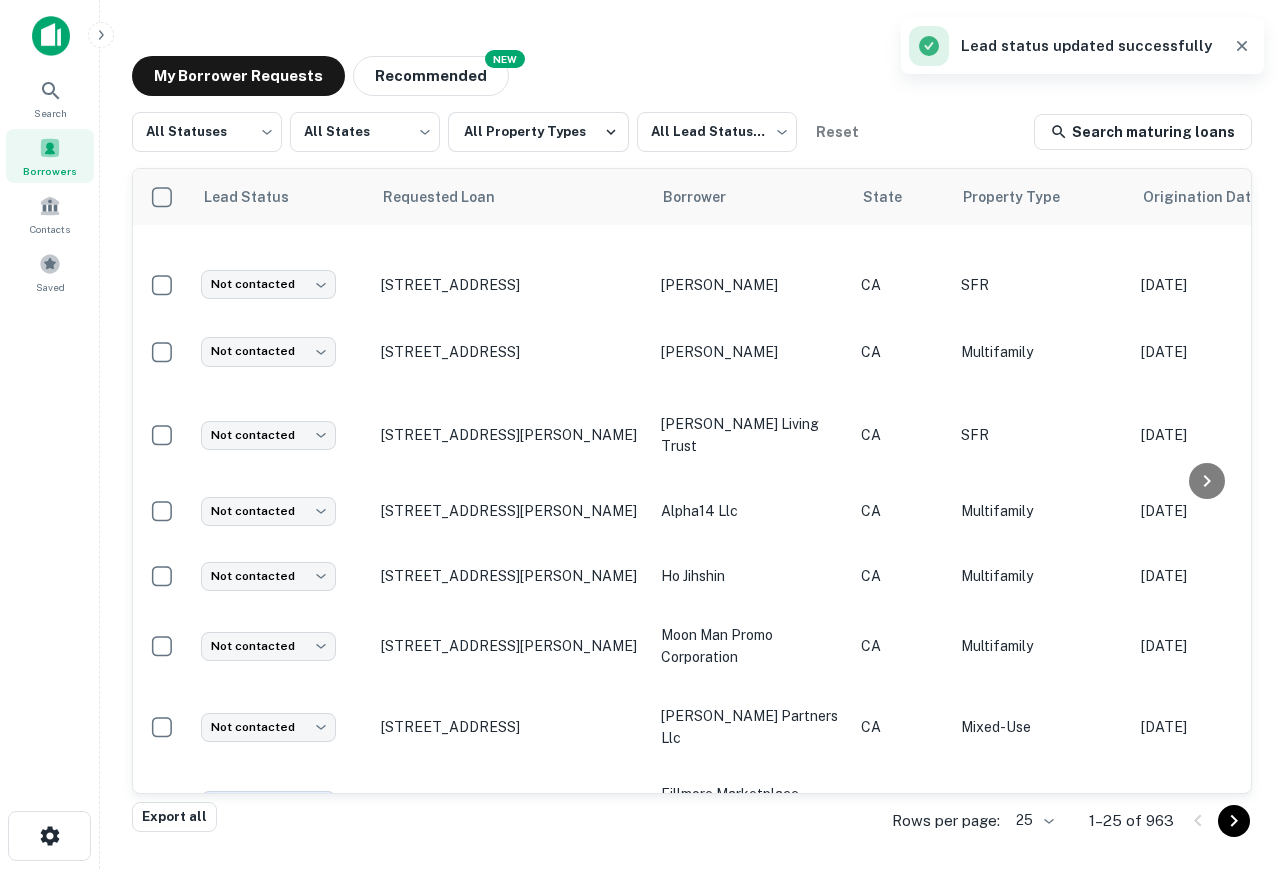scroll, scrollTop: 641, scrollLeft: 0, axis: vertical 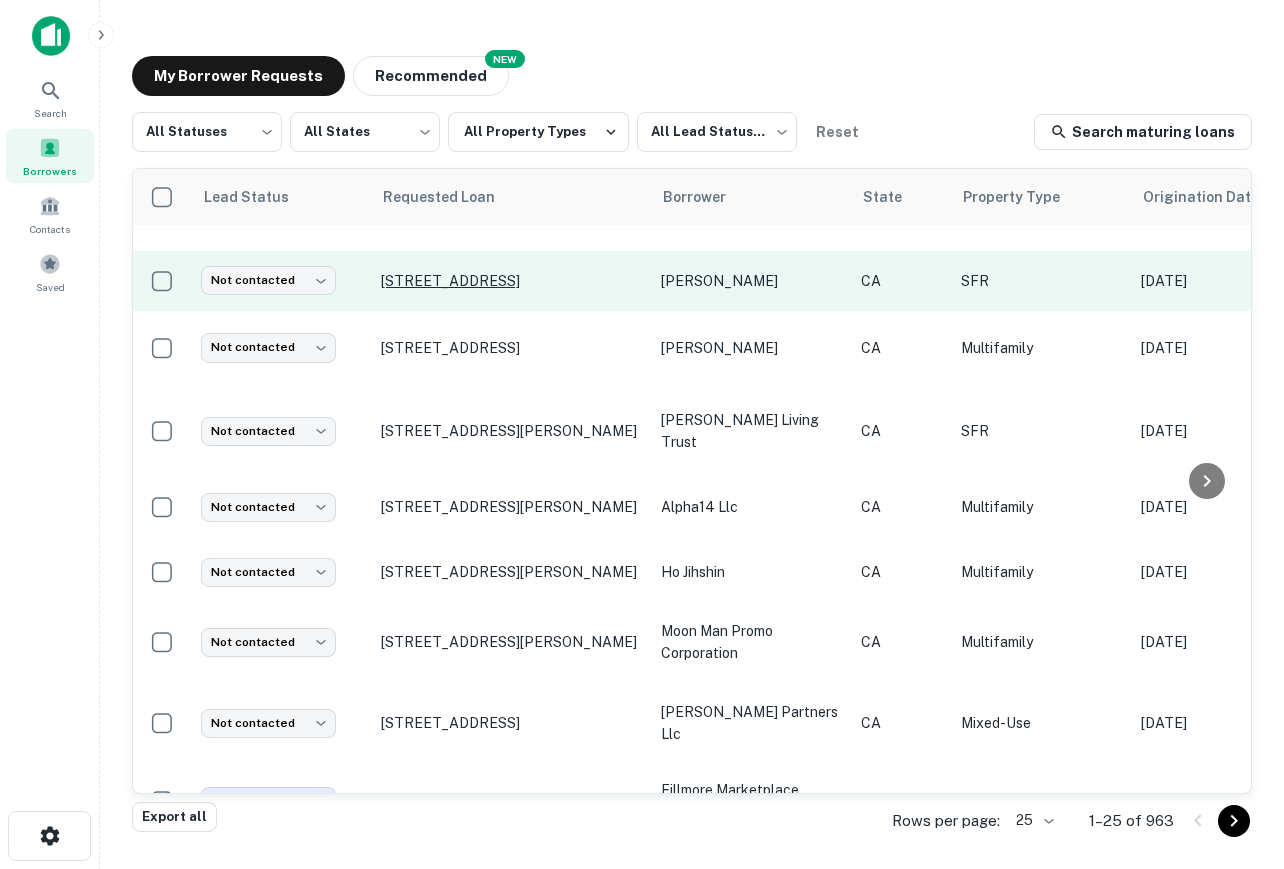 click on "530 29th Ave San Francisco, CA94121" at bounding box center [511, 281] 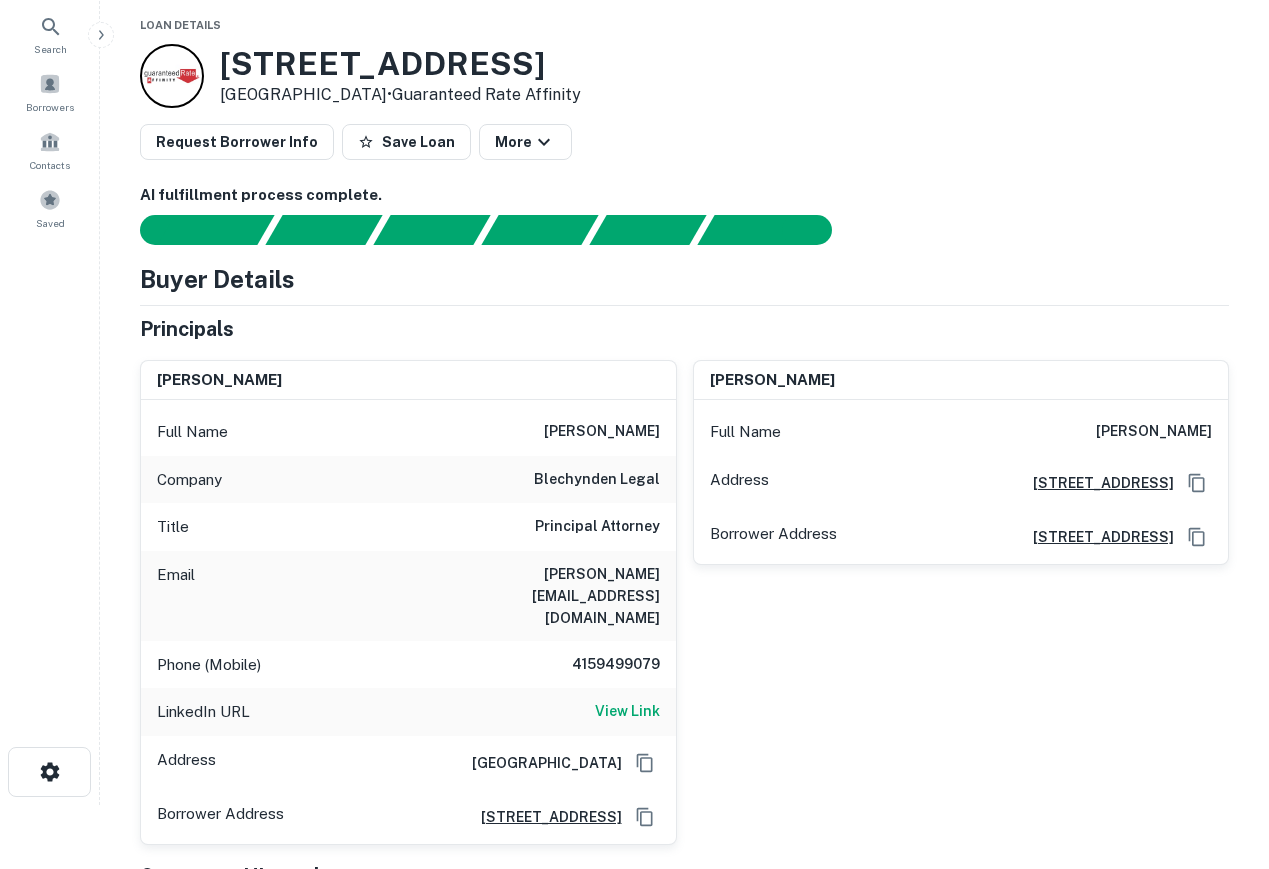 scroll, scrollTop: 100, scrollLeft: 0, axis: vertical 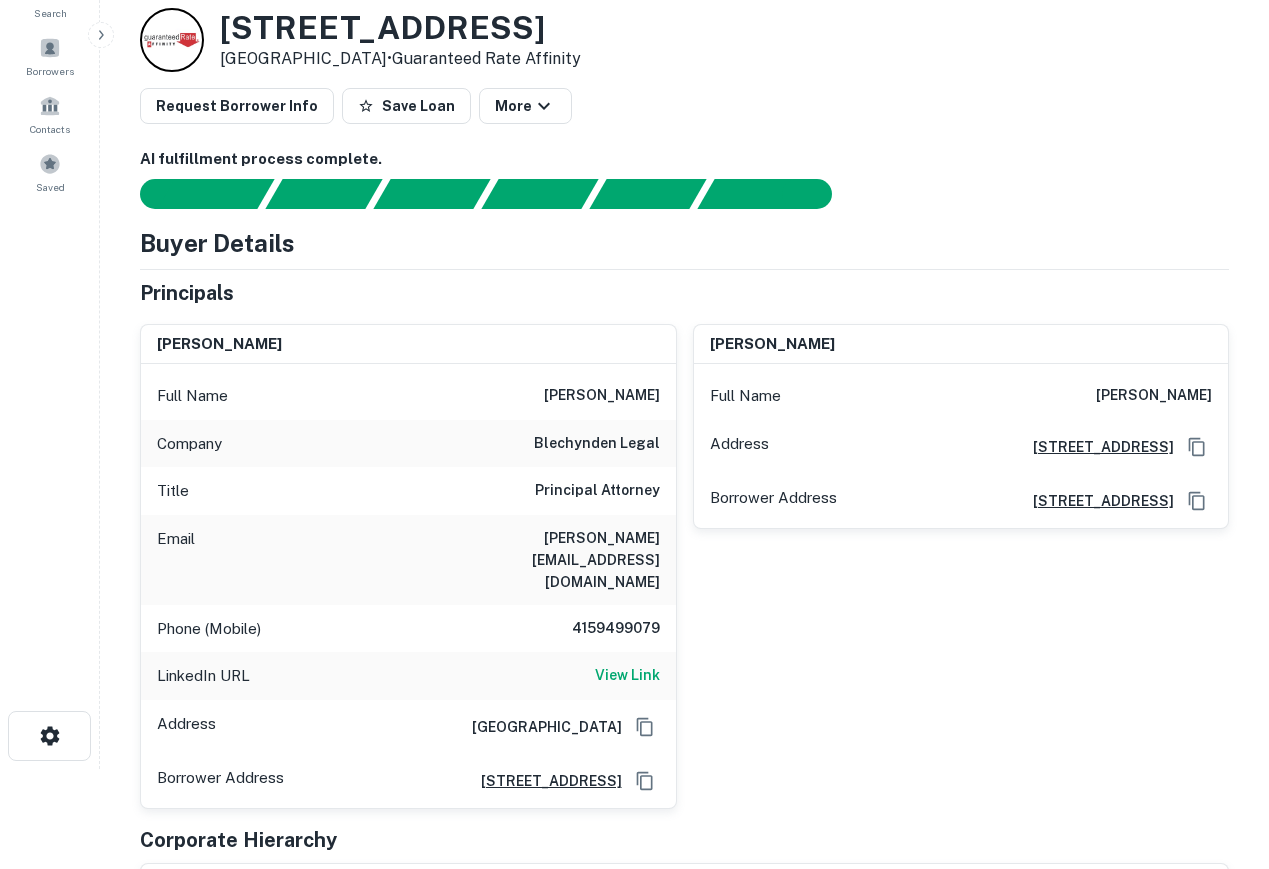 click on "4159499079" at bounding box center [616, 629] 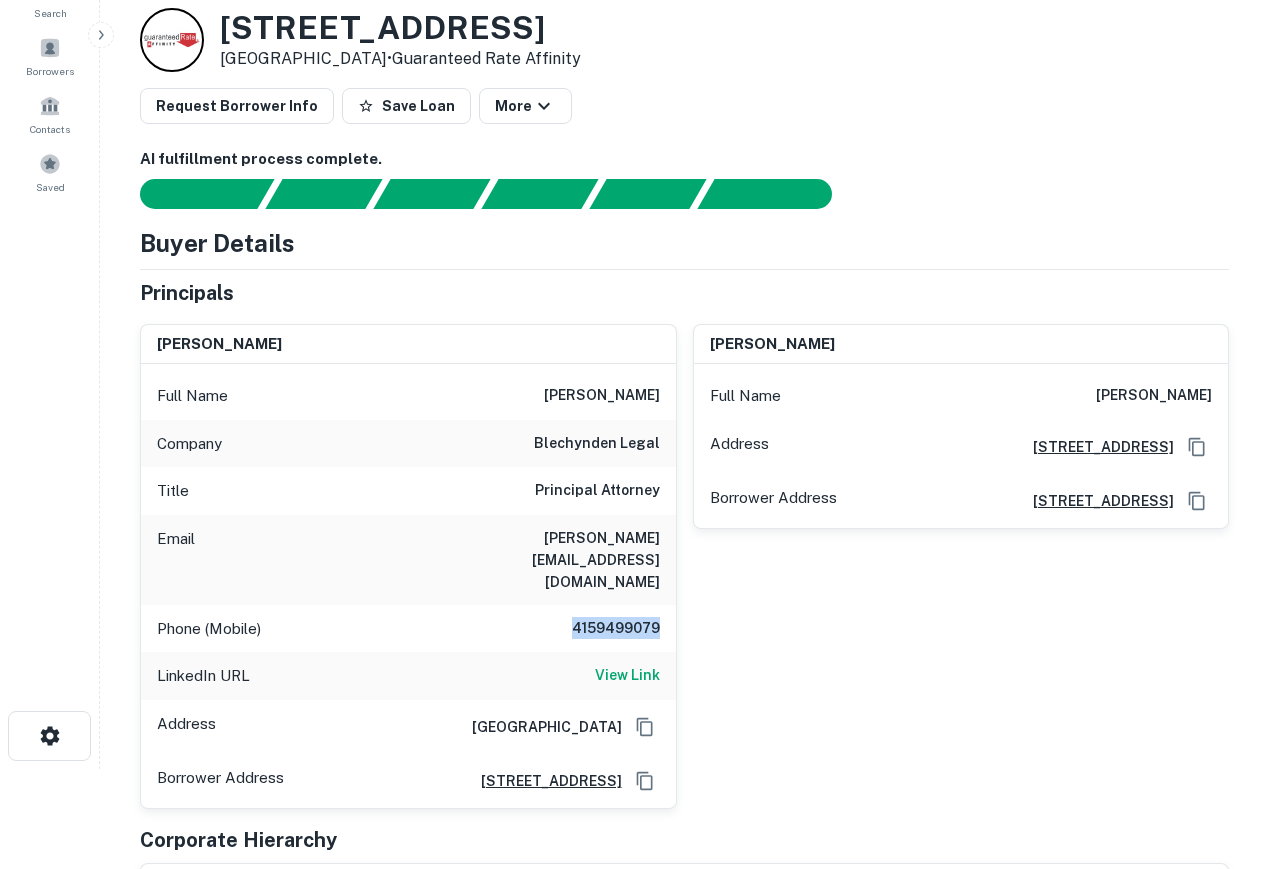 click on "4159499079" at bounding box center [616, 629] 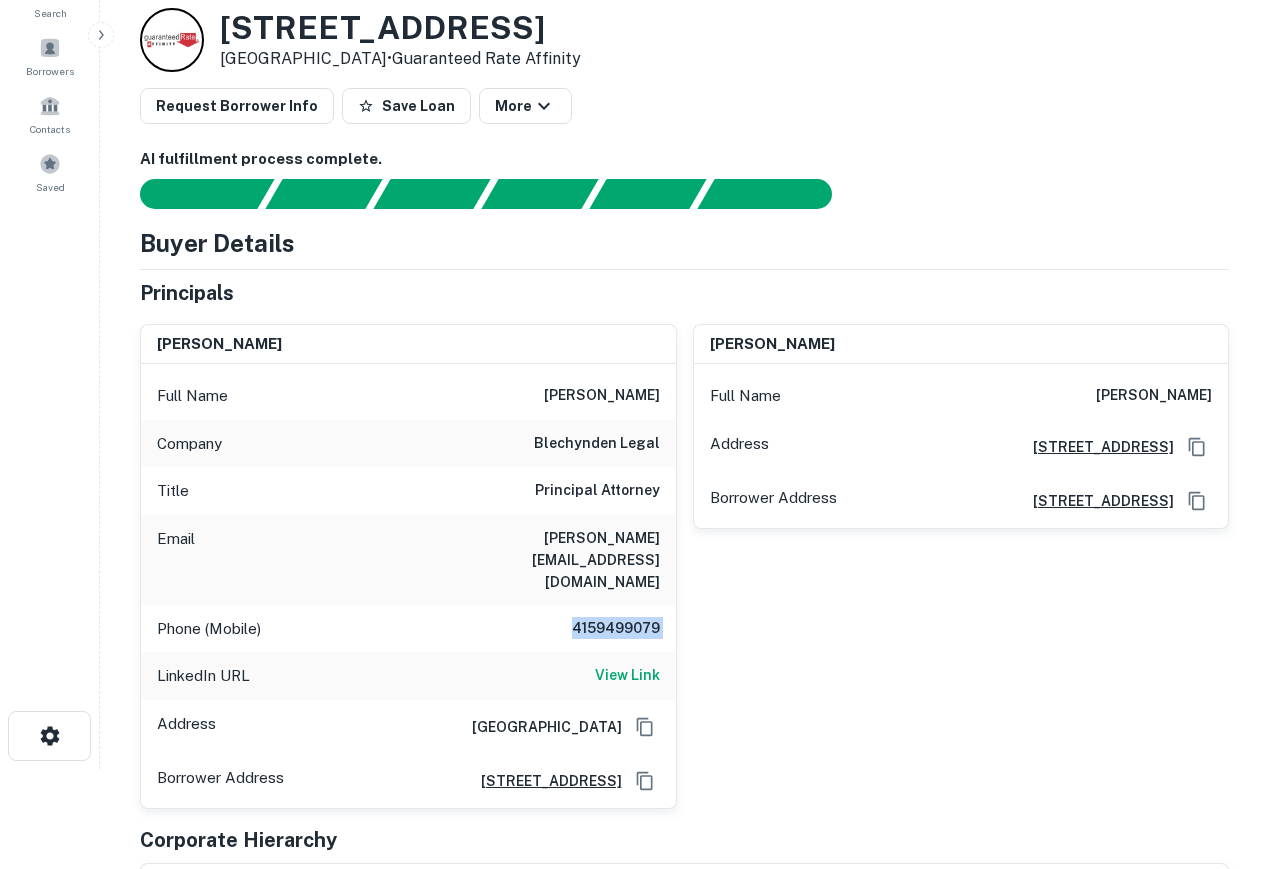 click on "4159499079" at bounding box center (616, 629) 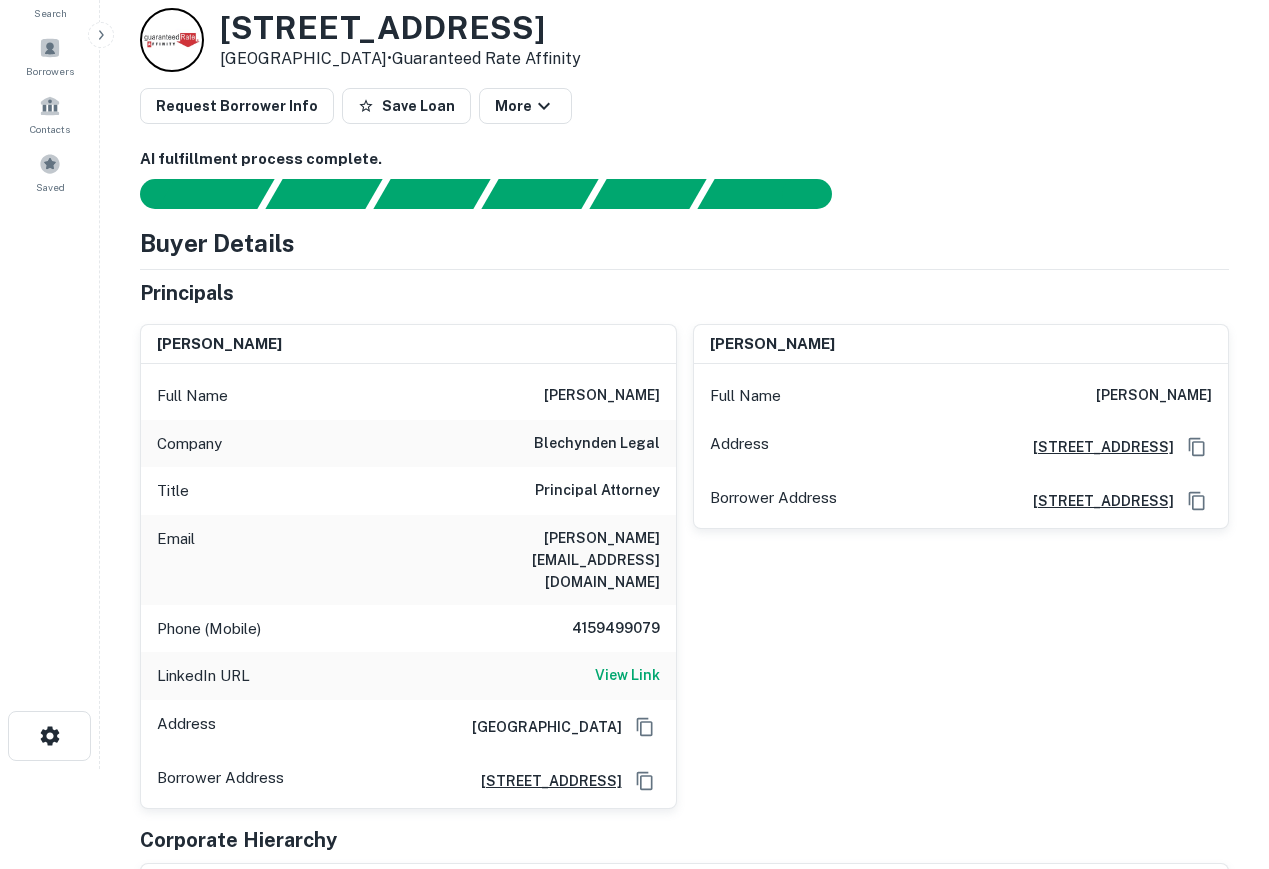 click on "4159499079" at bounding box center [616, 629] 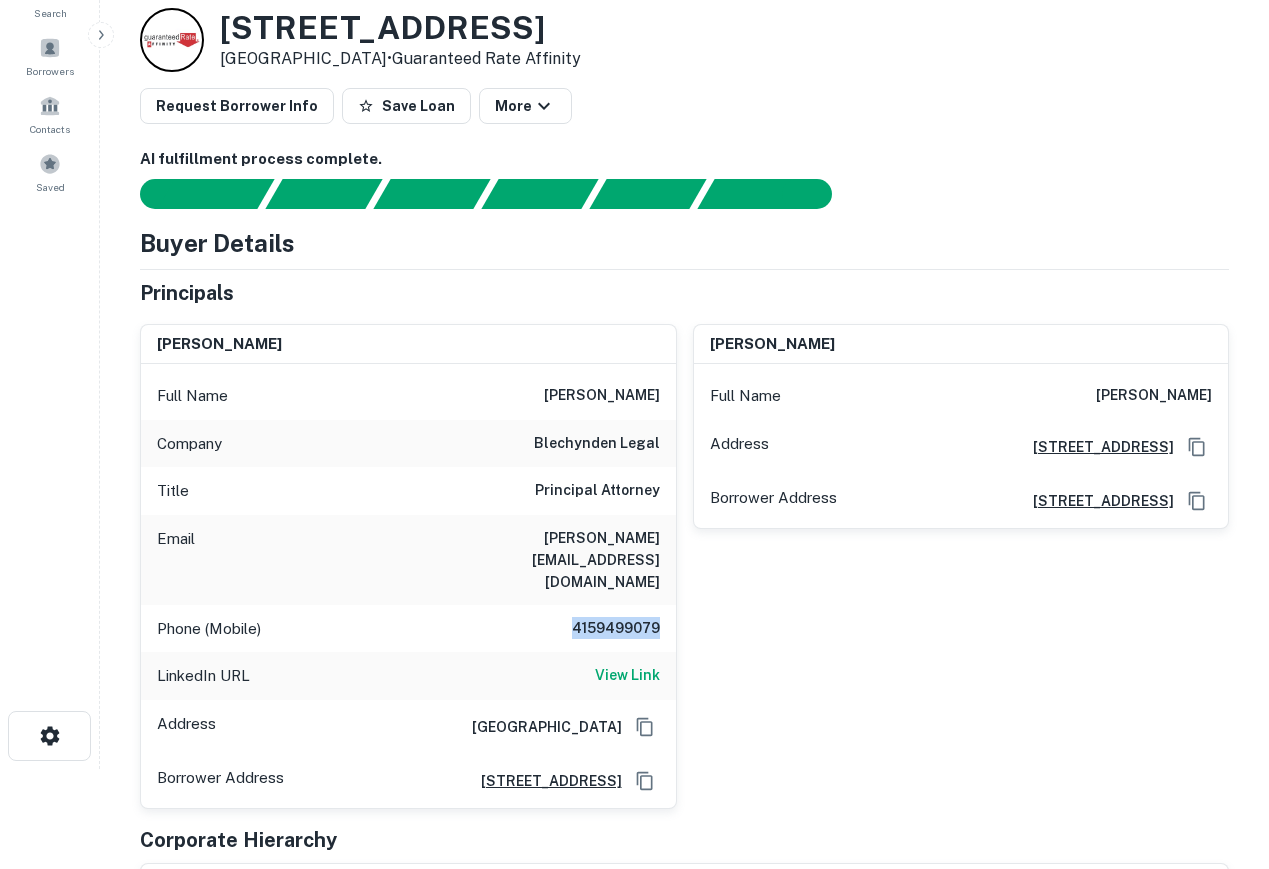 click on "4159499079" at bounding box center [616, 629] 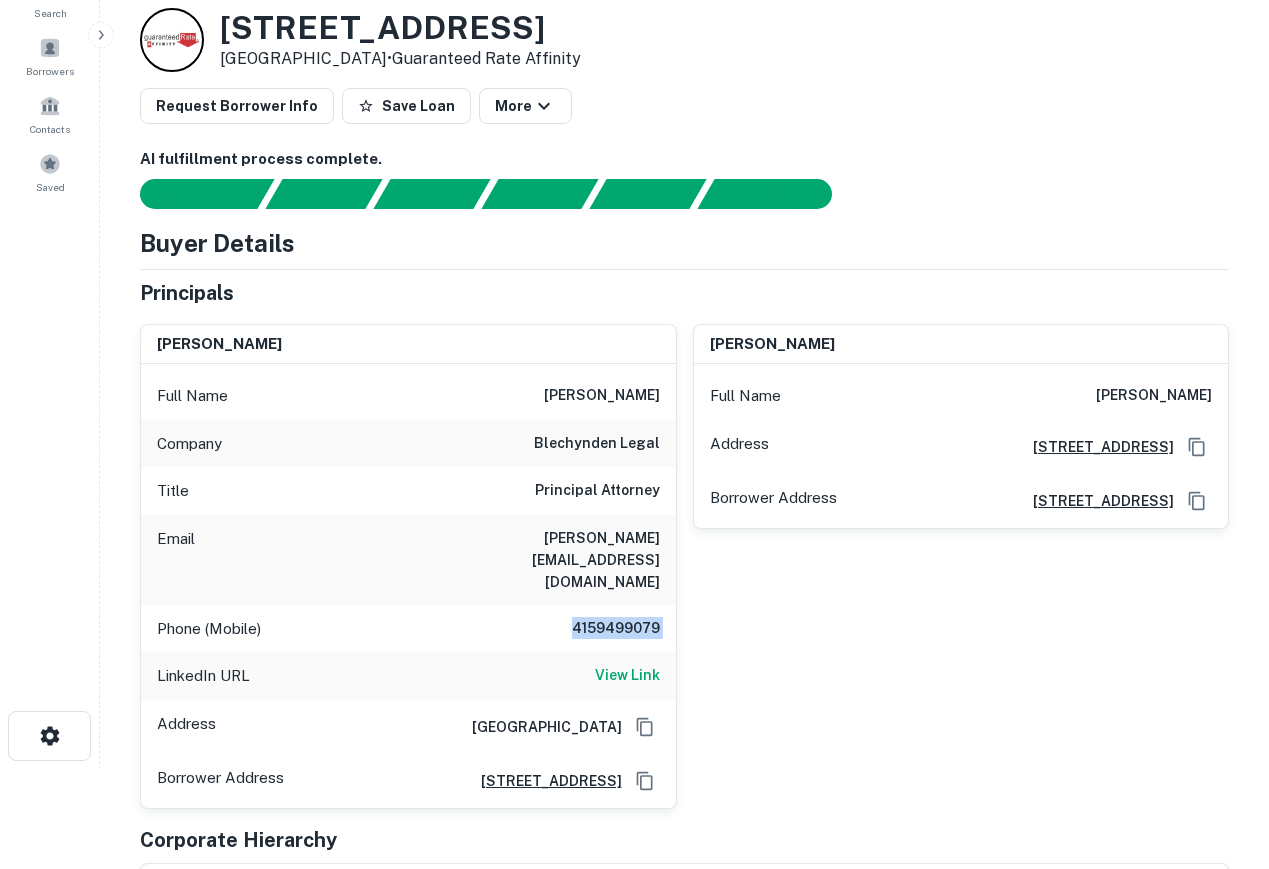 click on "4159499079" at bounding box center [616, 629] 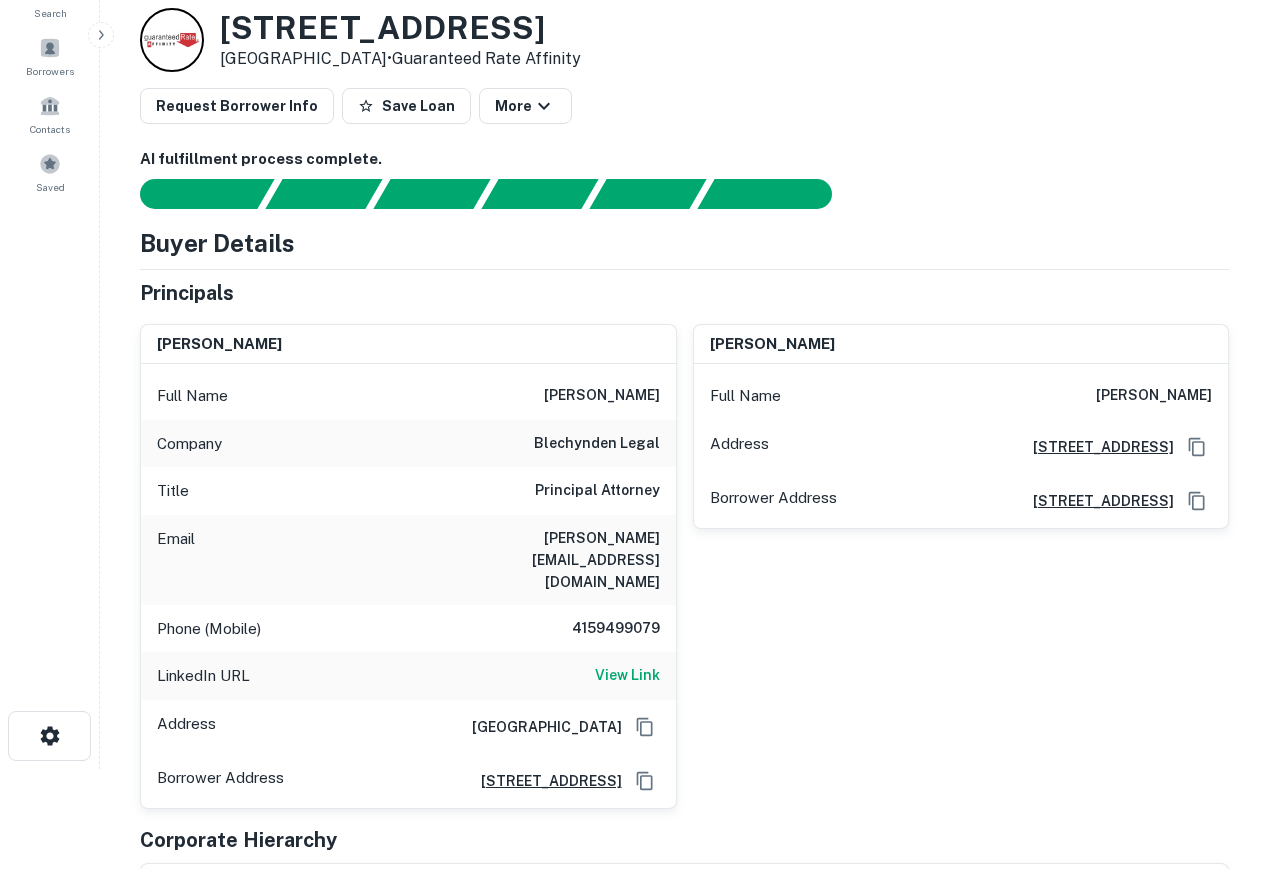 click on "4159499079" at bounding box center (616, 629) 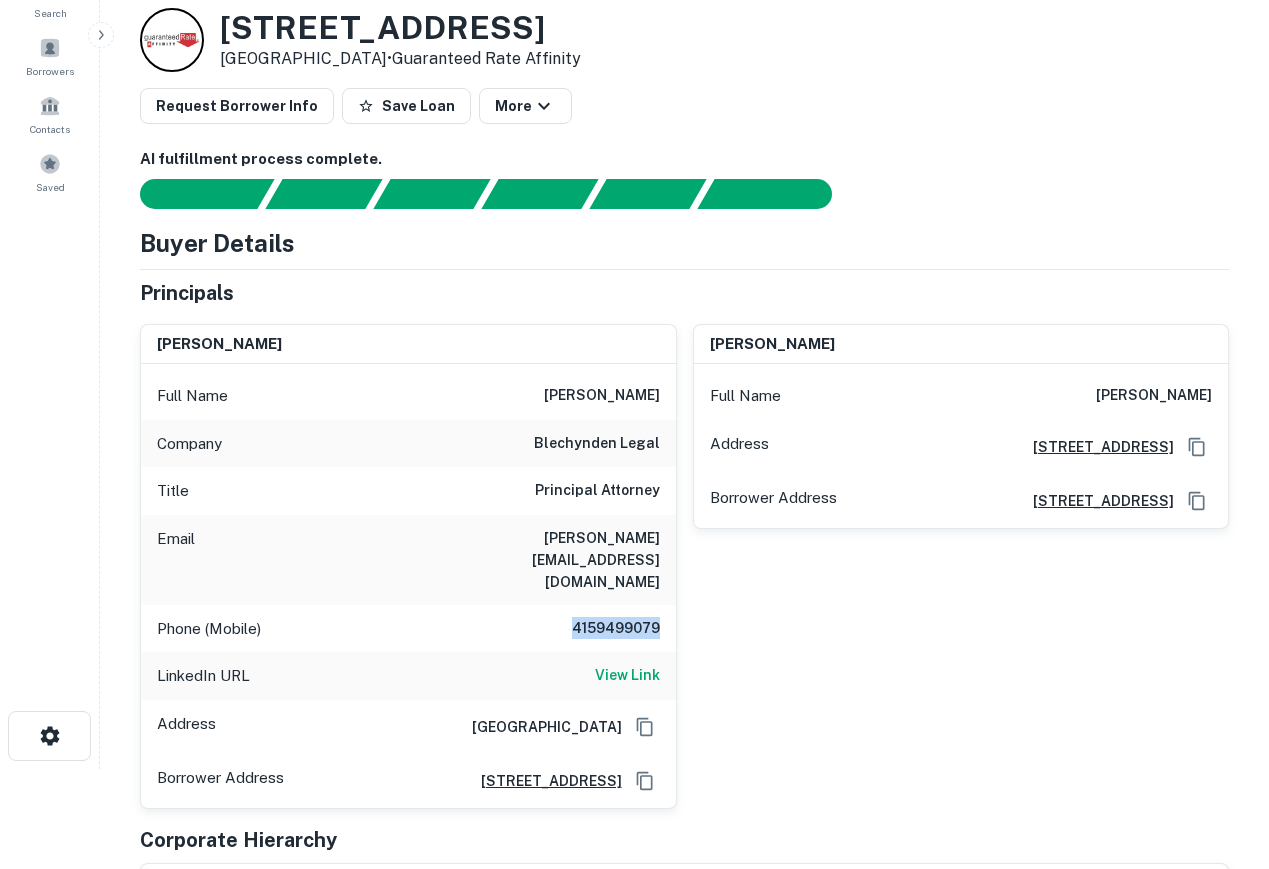 click on "4159499079" at bounding box center [616, 629] 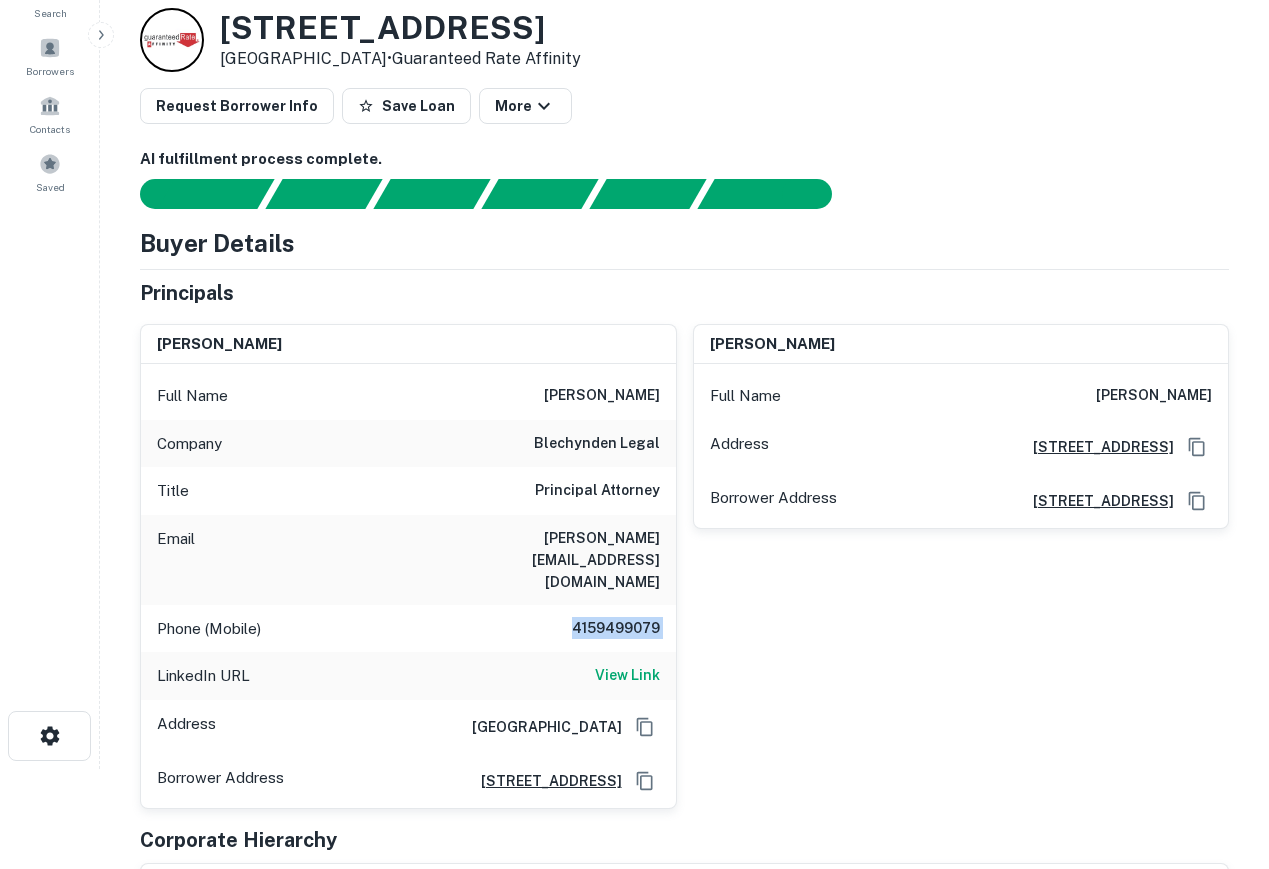 click on "4159499079" at bounding box center [616, 629] 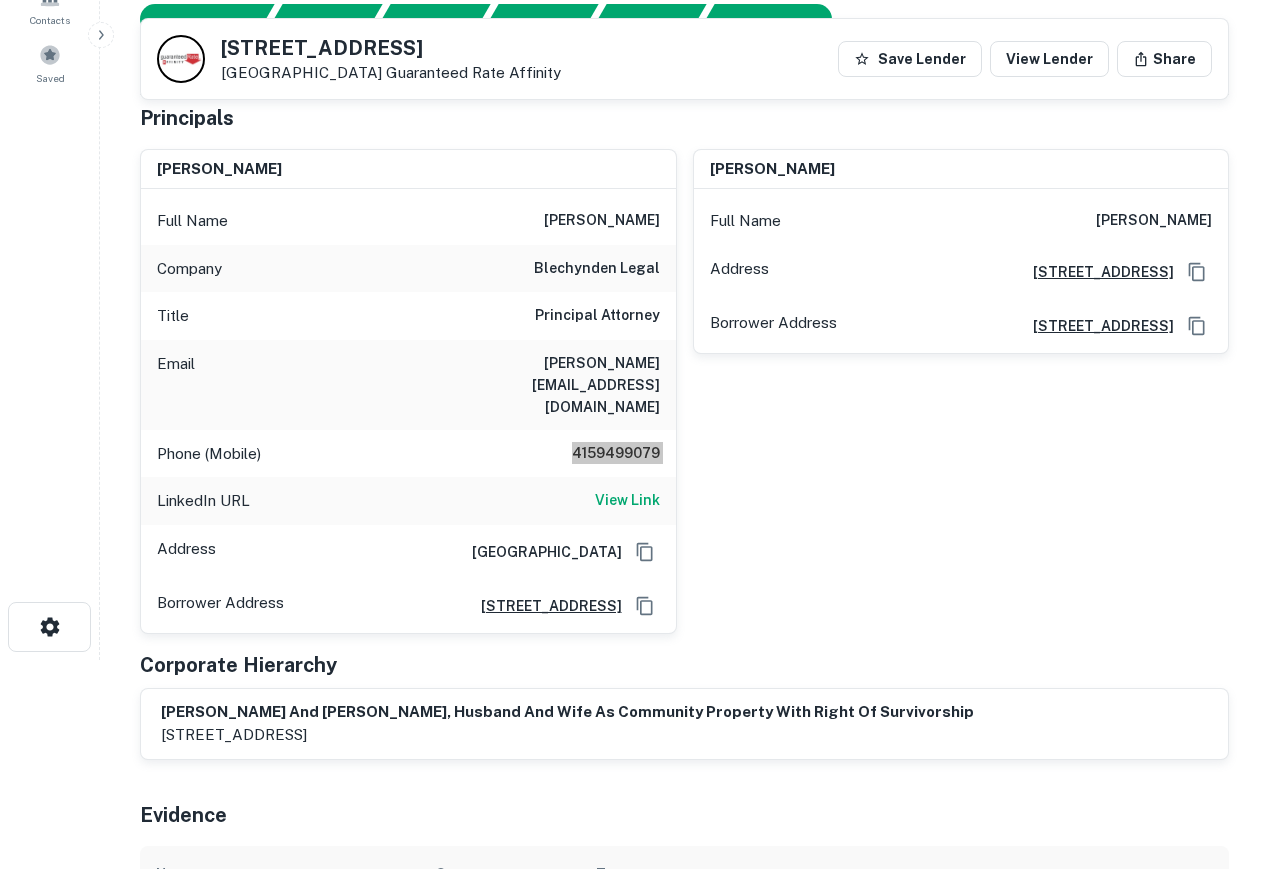 scroll, scrollTop: 0, scrollLeft: 0, axis: both 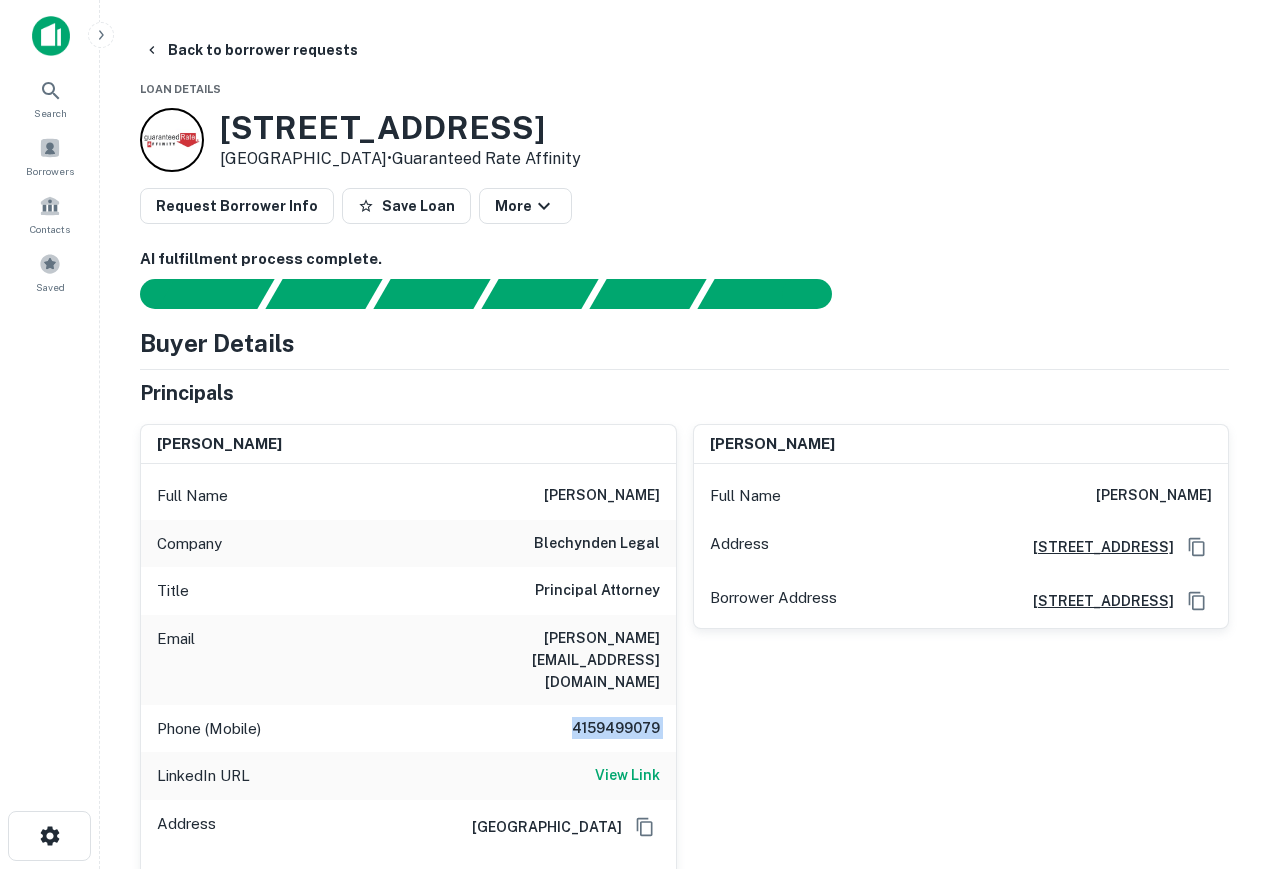 click on "ellisha blechynden" at bounding box center [602, 496] 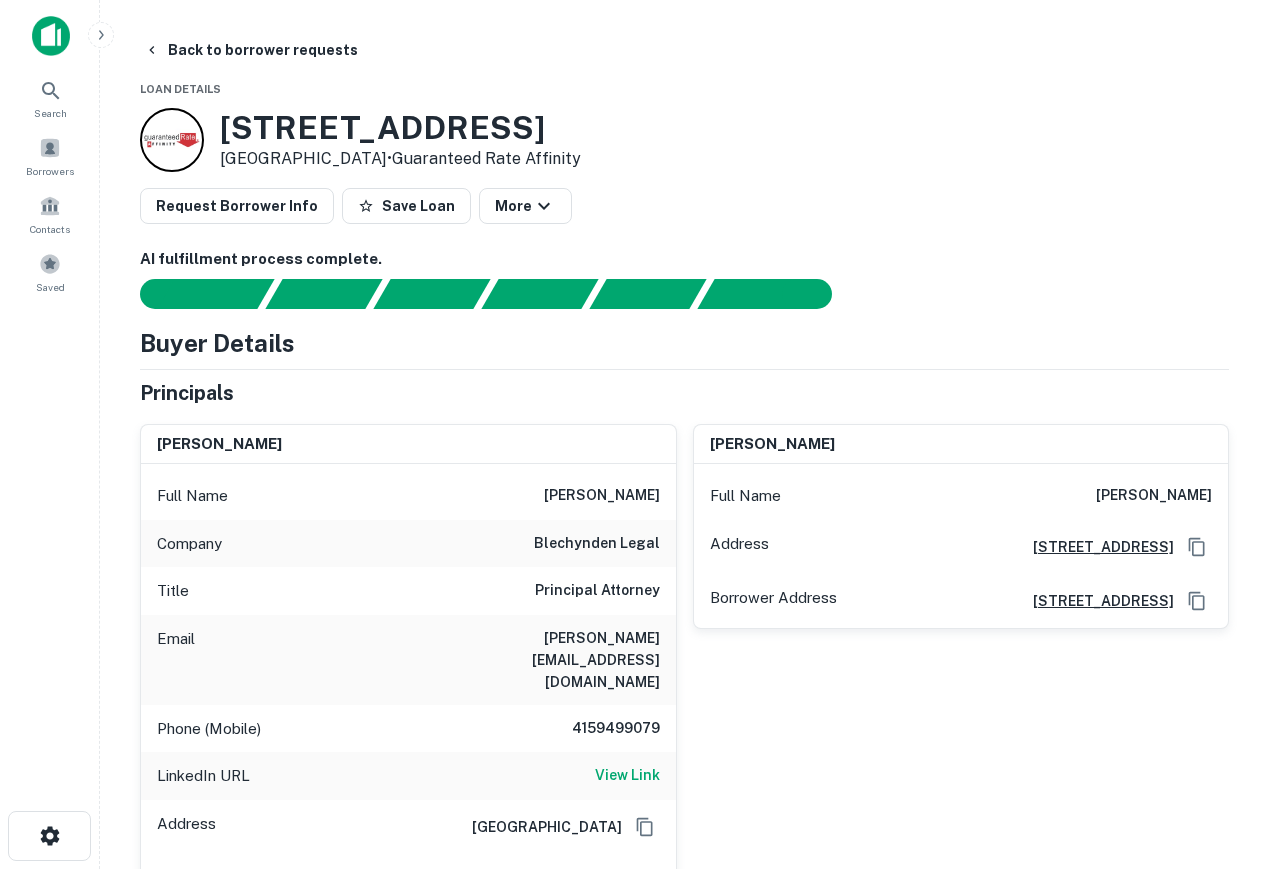click on "ellisha blechynden" at bounding box center (602, 496) 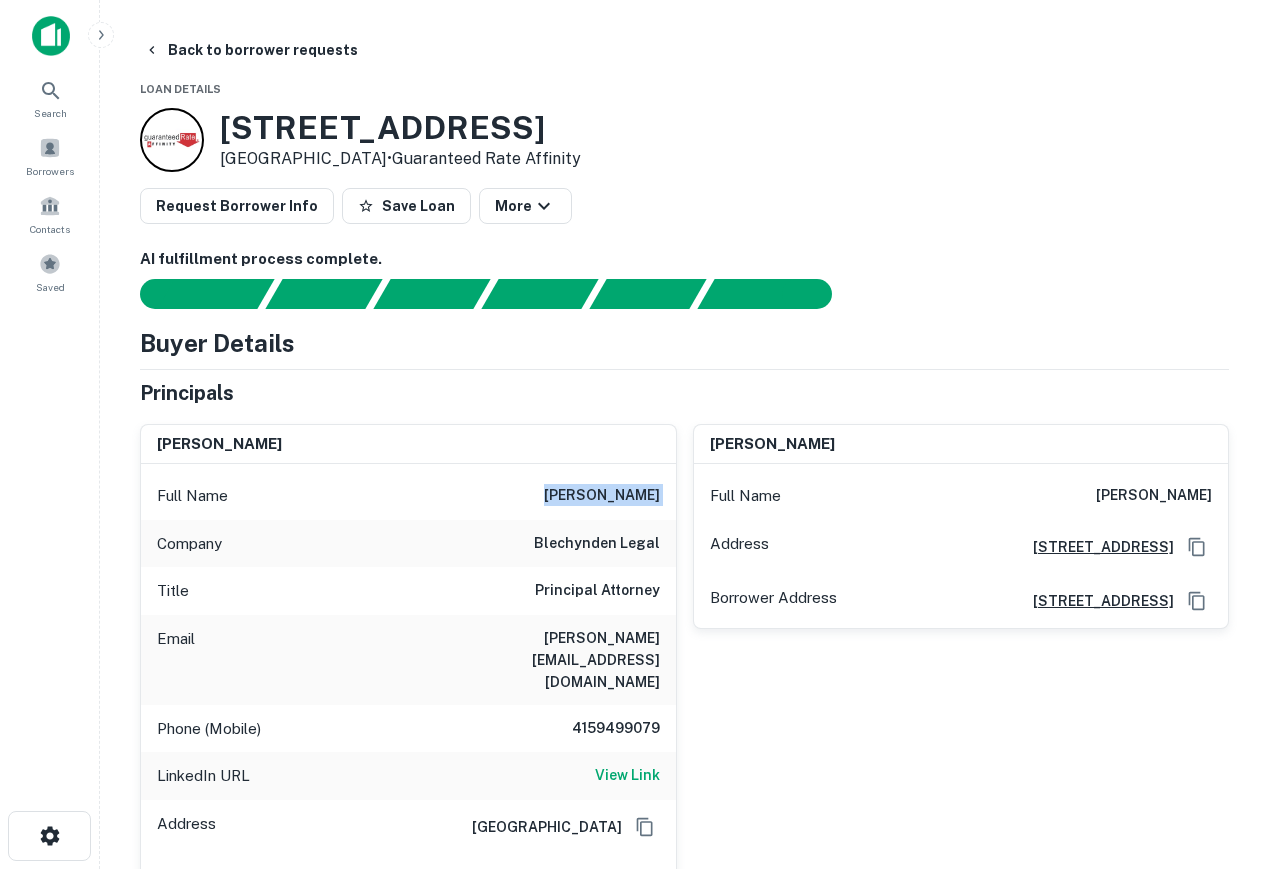 click on "ellisha blechynden" at bounding box center (602, 496) 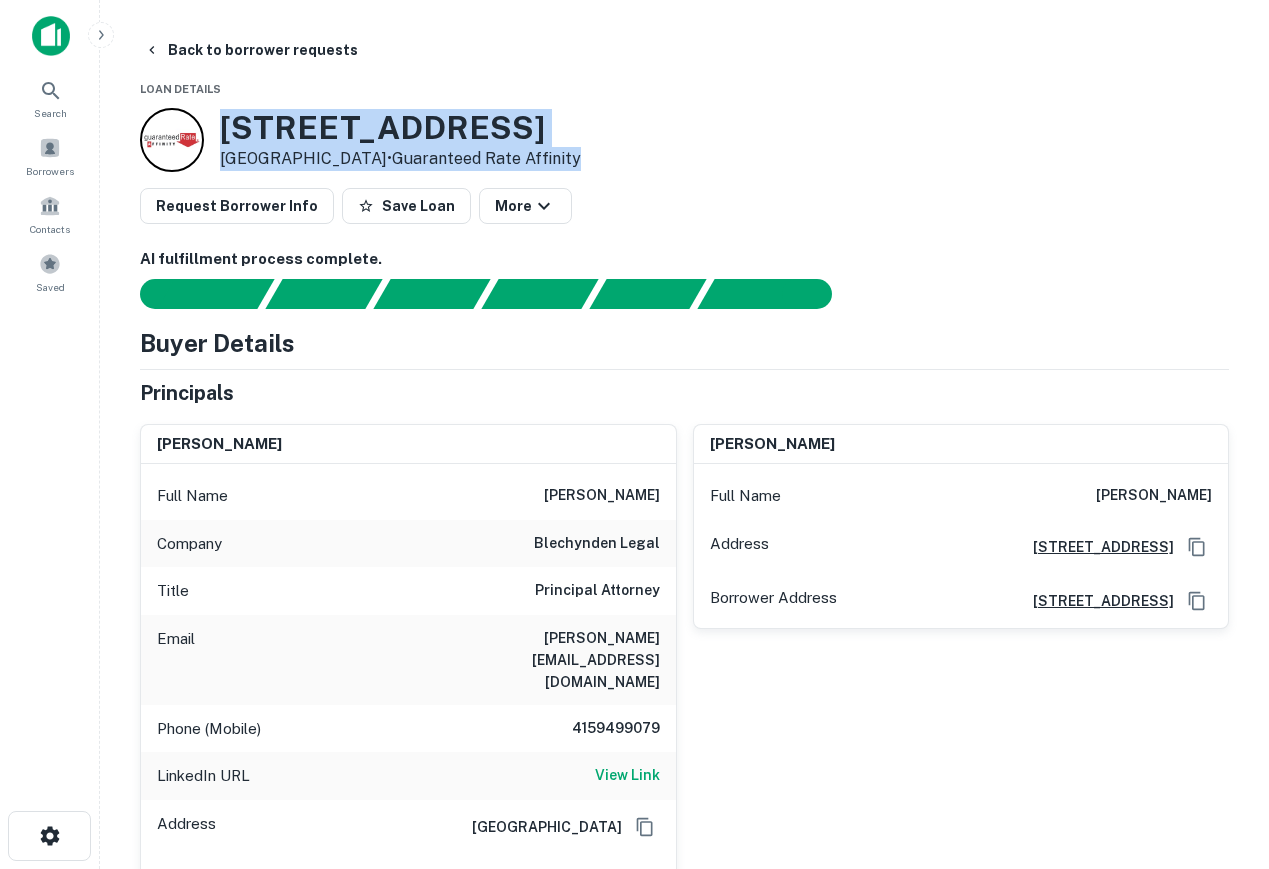 drag, startPoint x: 220, startPoint y: 125, endPoint x: 623, endPoint y: 153, distance: 403.97153 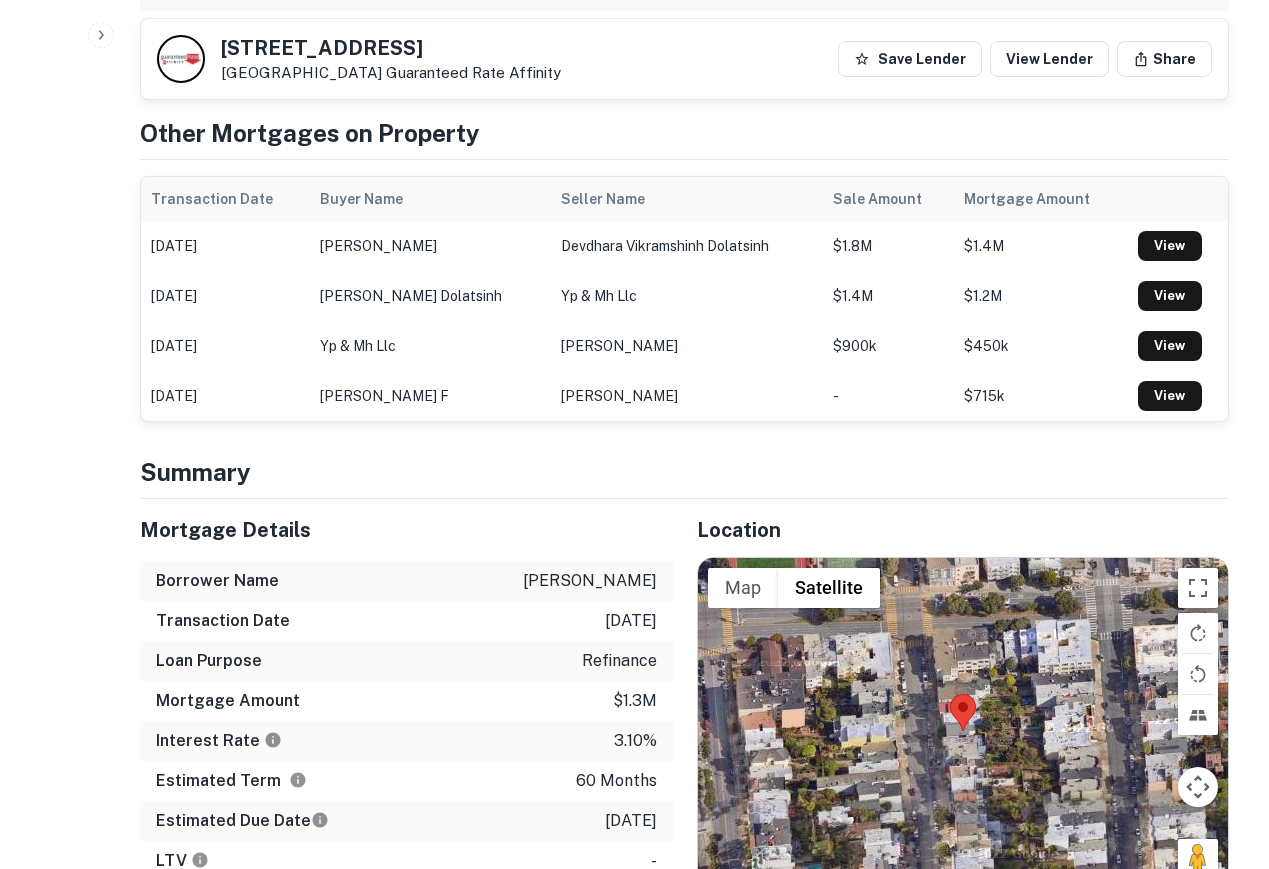 scroll, scrollTop: 1200, scrollLeft: 0, axis: vertical 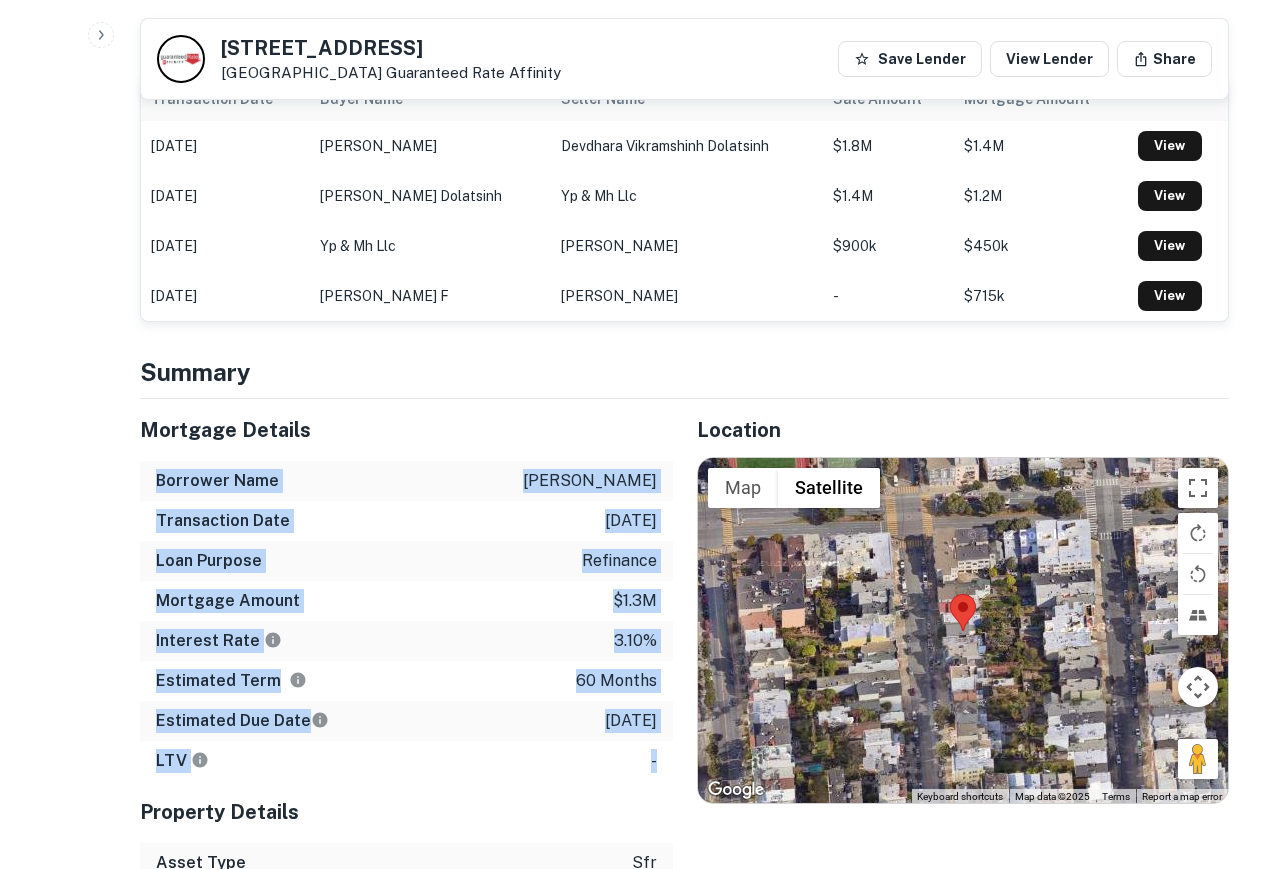 drag, startPoint x: 156, startPoint y: 439, endPoint x: 665, endPoint y: 719, distance: 580.93115 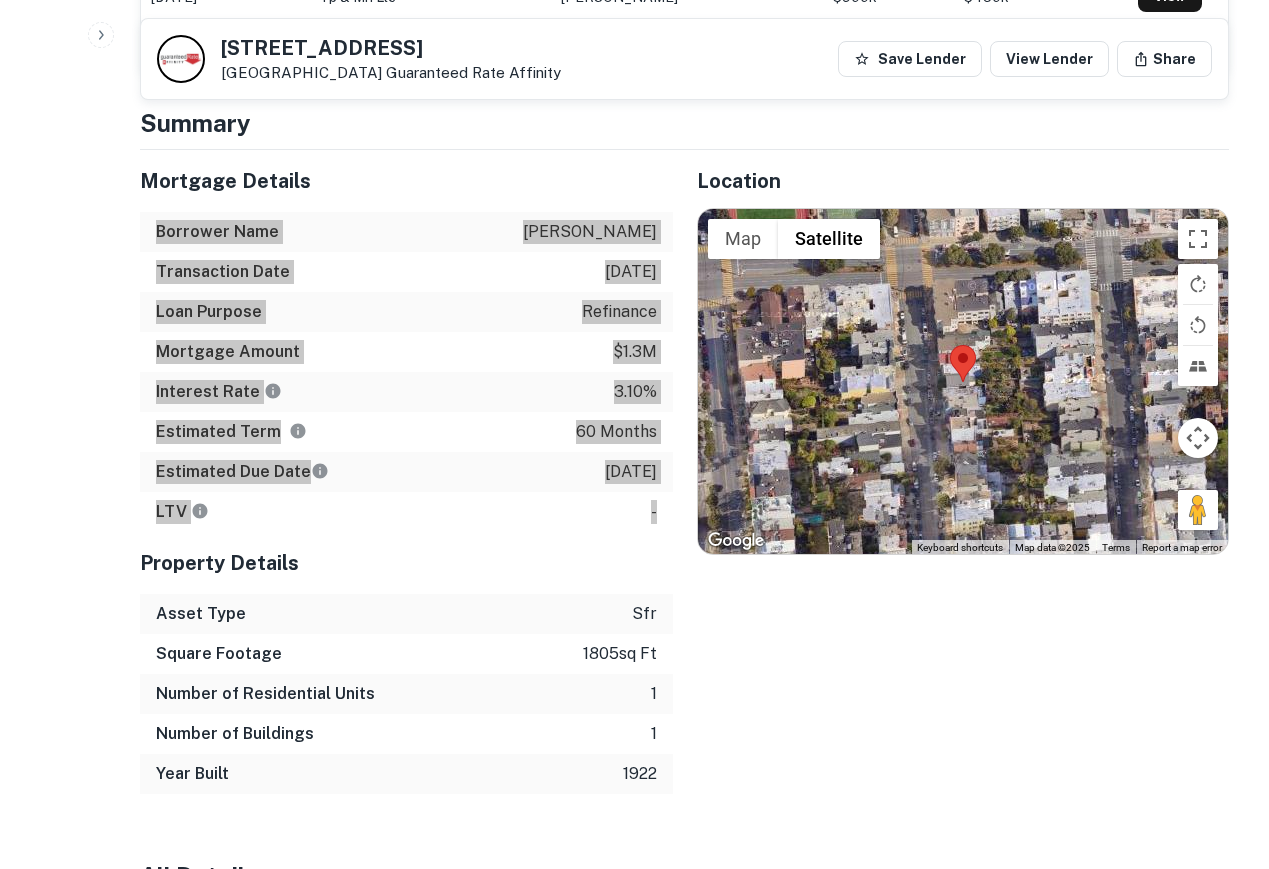 scroll, scrollTop: 1500, scrollLeft: 0, axis: vertical 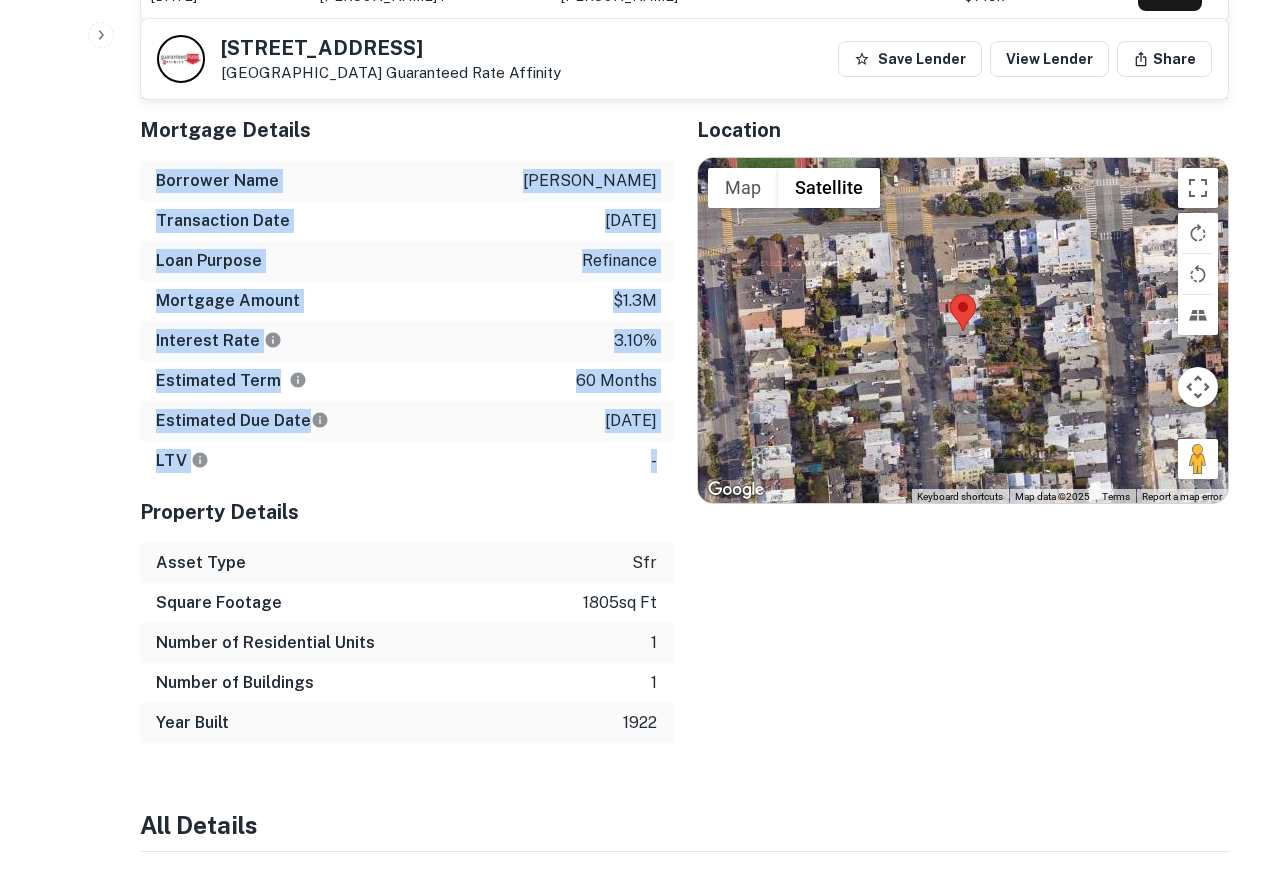 click on "Asset Type sfr" at bounding box center [406, 563] 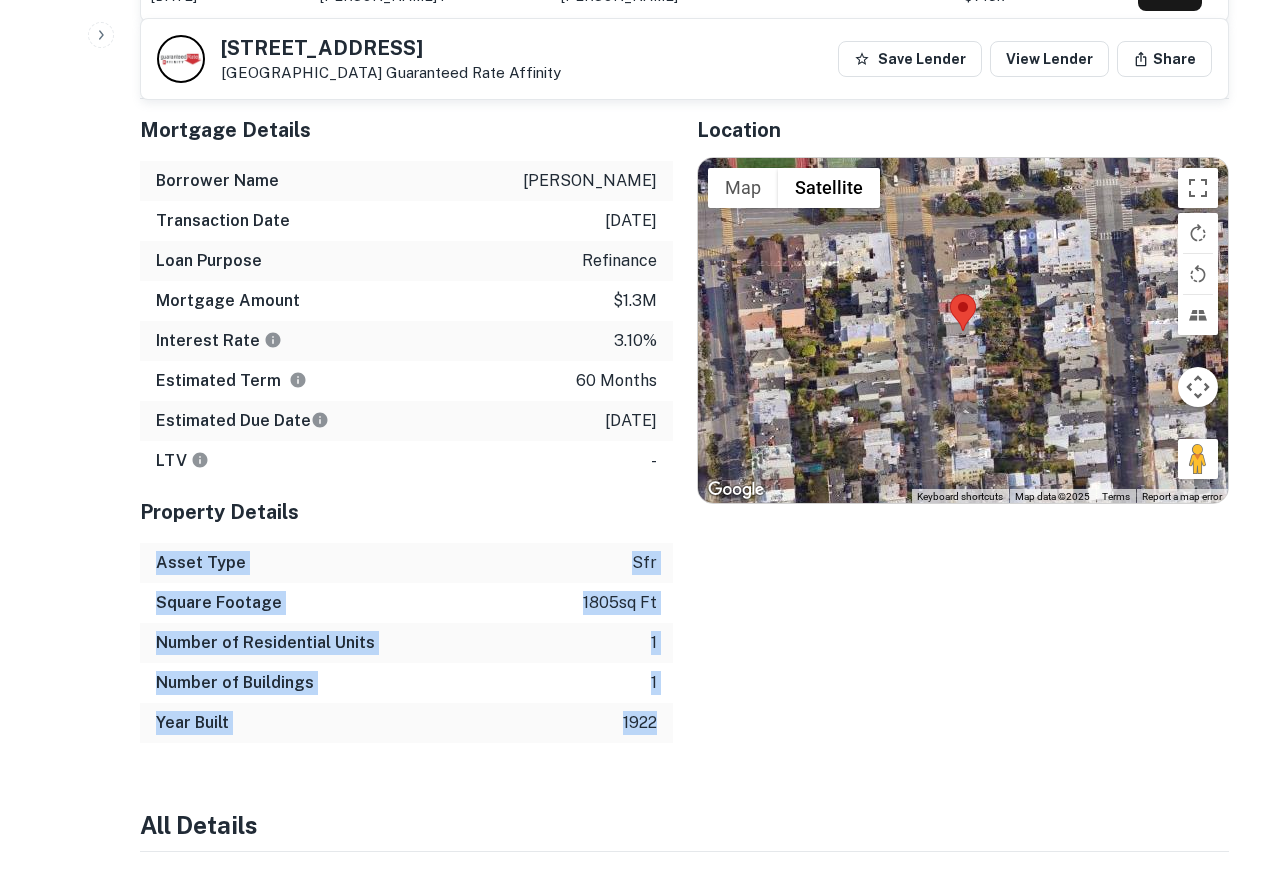 drag, startPoint x: 152, startPoint y: 516, endPoint x: 631, endPoint y: 675, distance: 504.69992 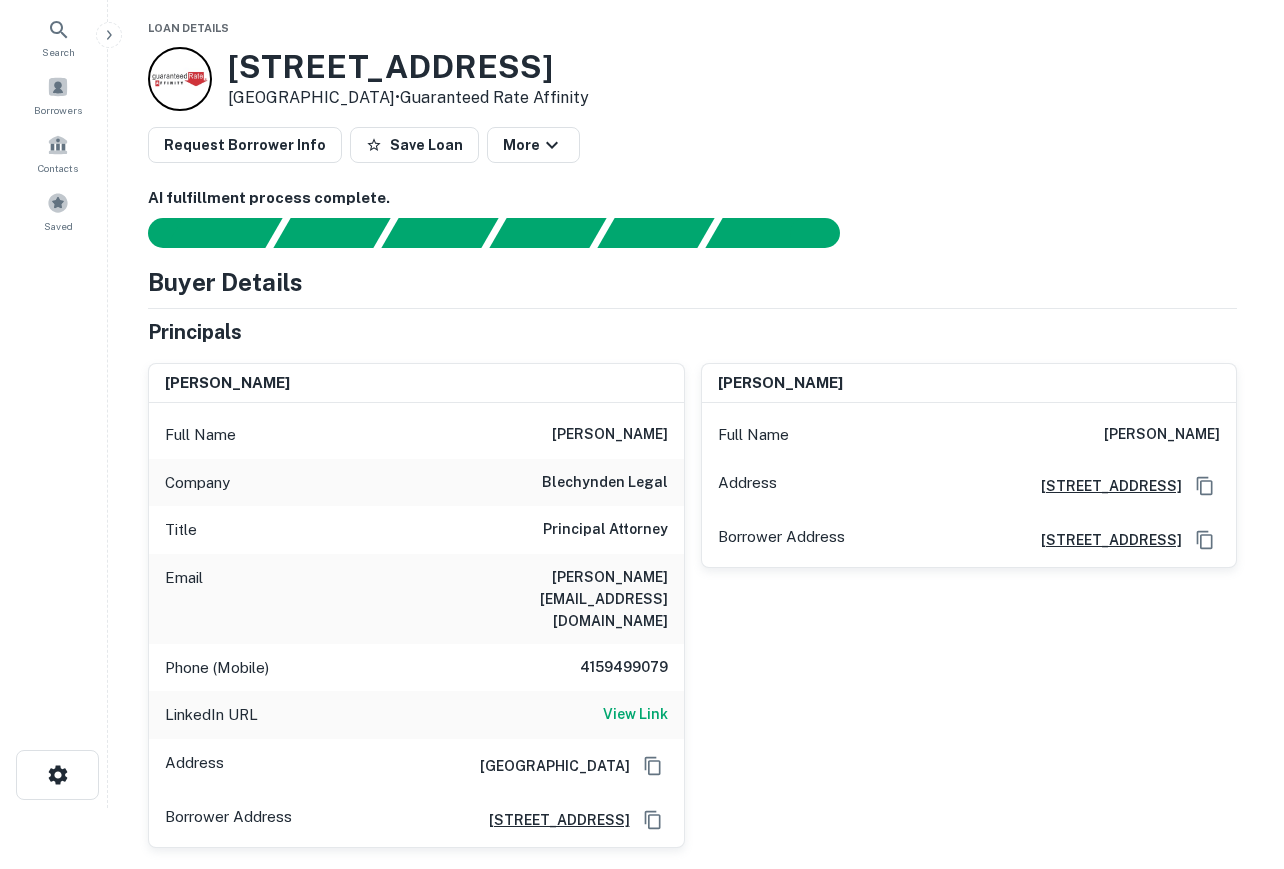 scroll, scrollTop: 0, scrollLeft: 0, axis: both 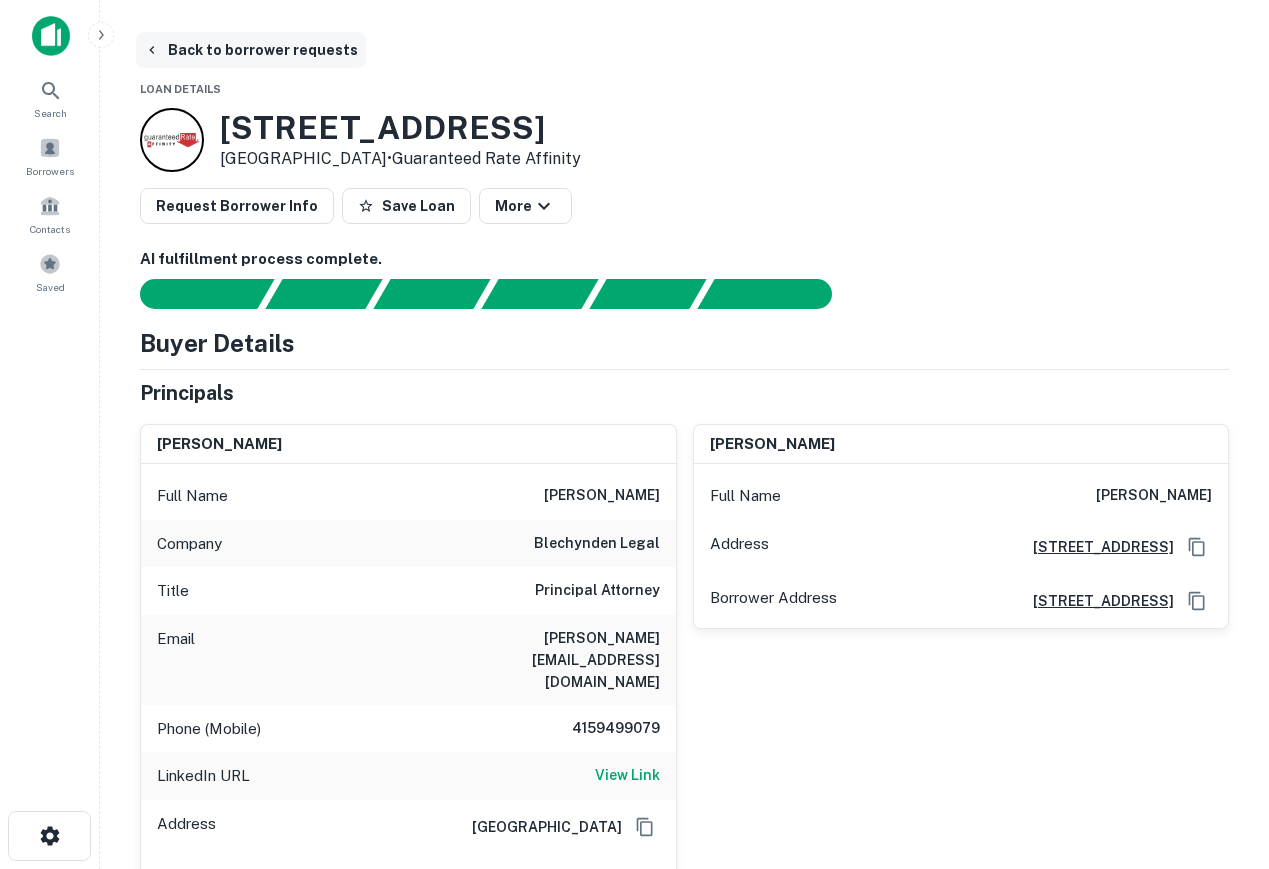 click on "Back to borrower requests" at bounding box center (251, 50) 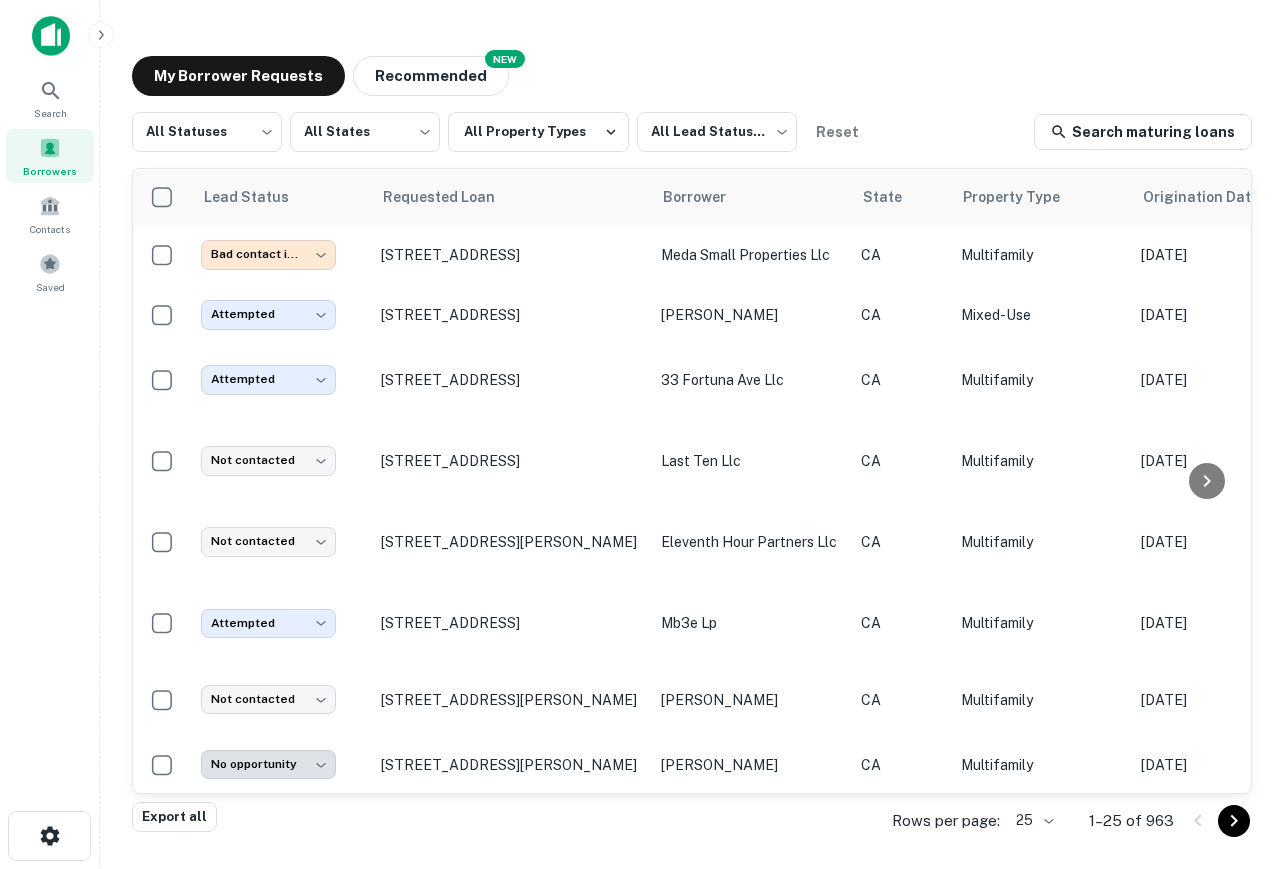 scroll, scrollTop: 641, scrollLeft: 0, axis: vertical 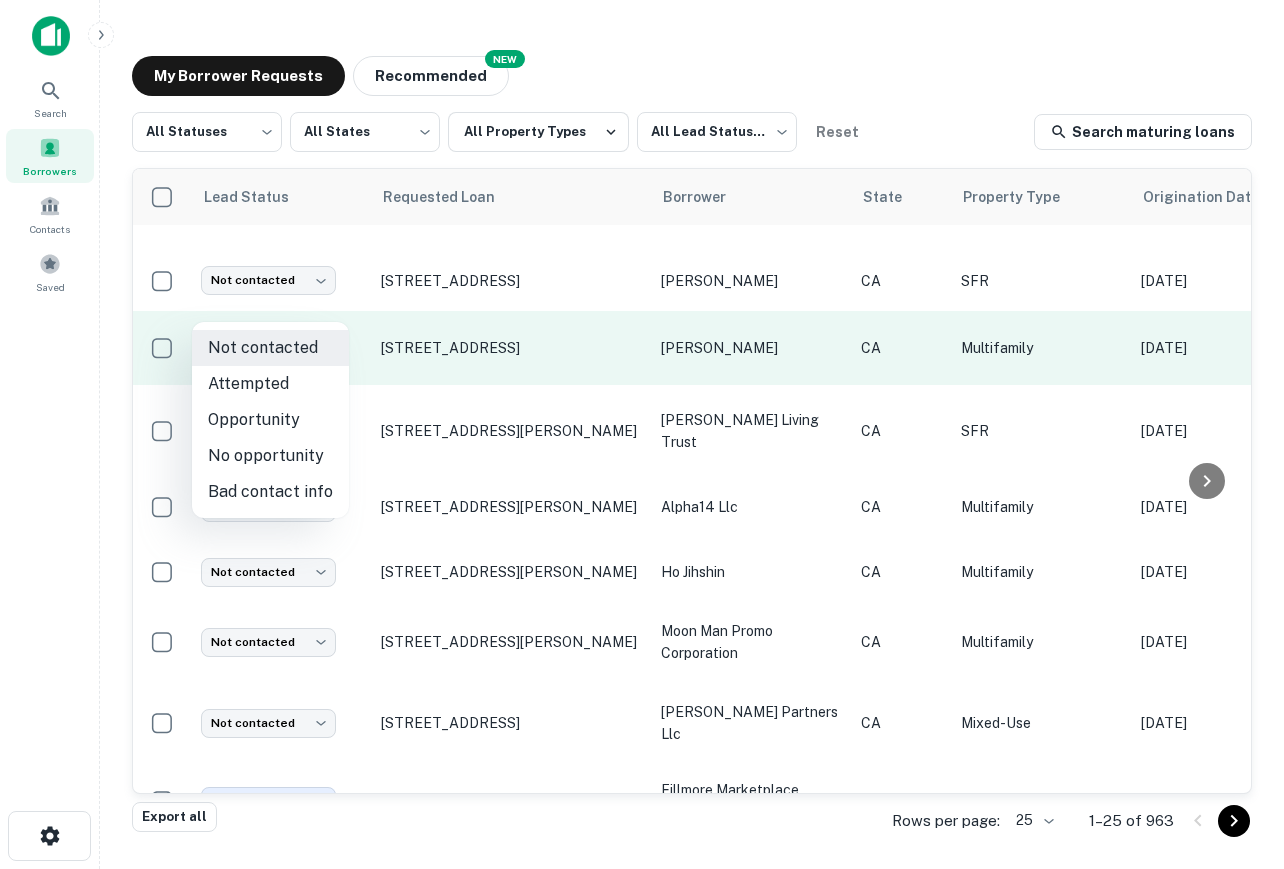click on "**********" at bounding box center [642, 434] 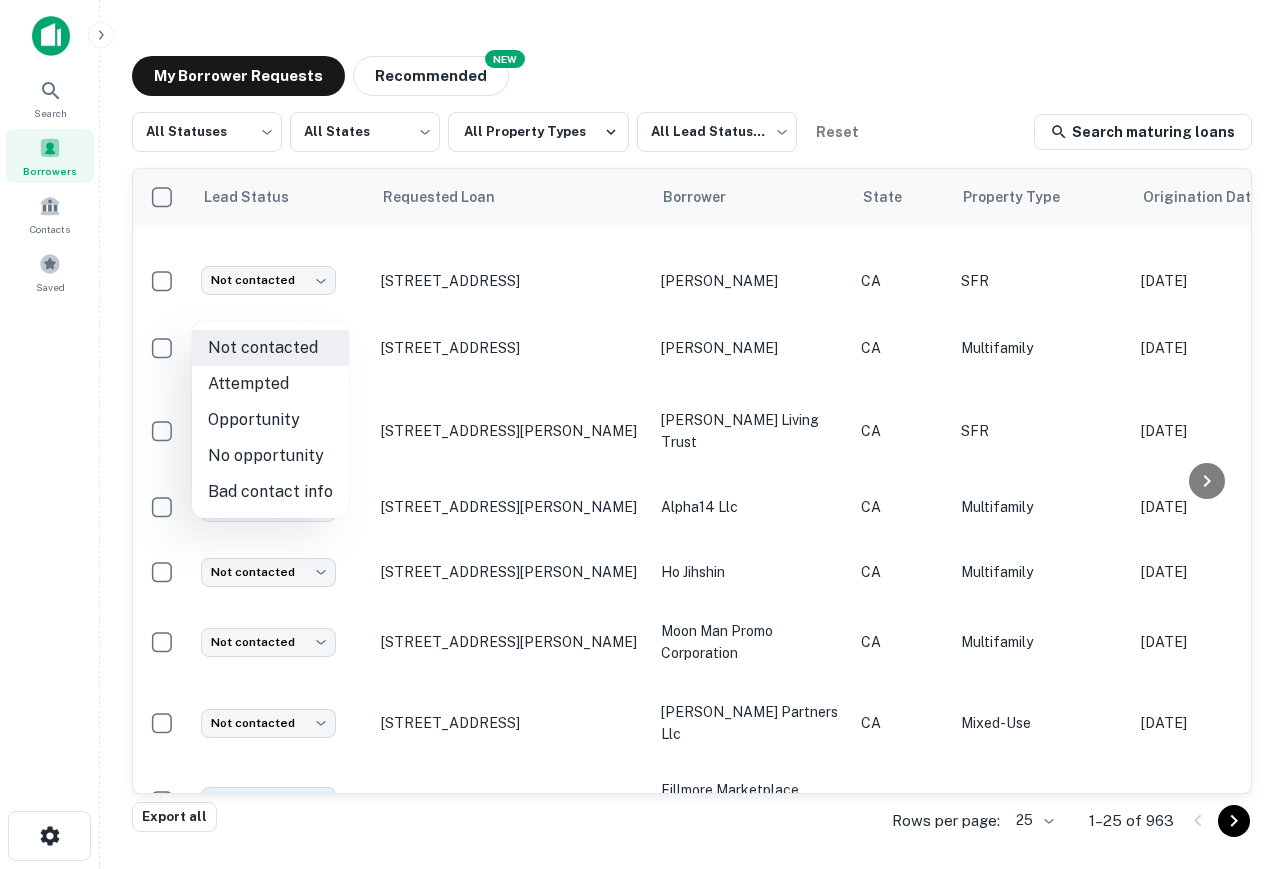 click at bounding box center [642, 434] 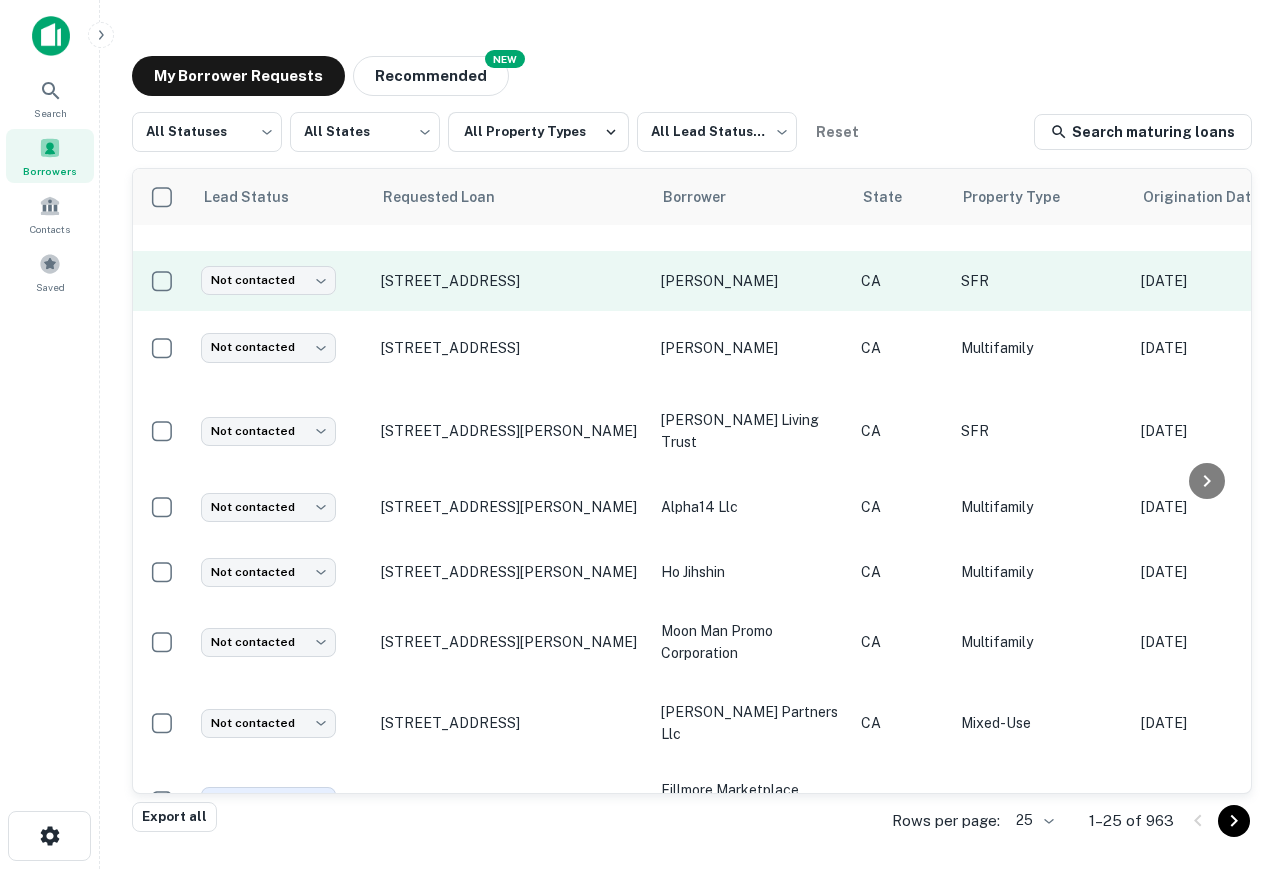 click on "purtill alexander" at bounding box center [751, 281] 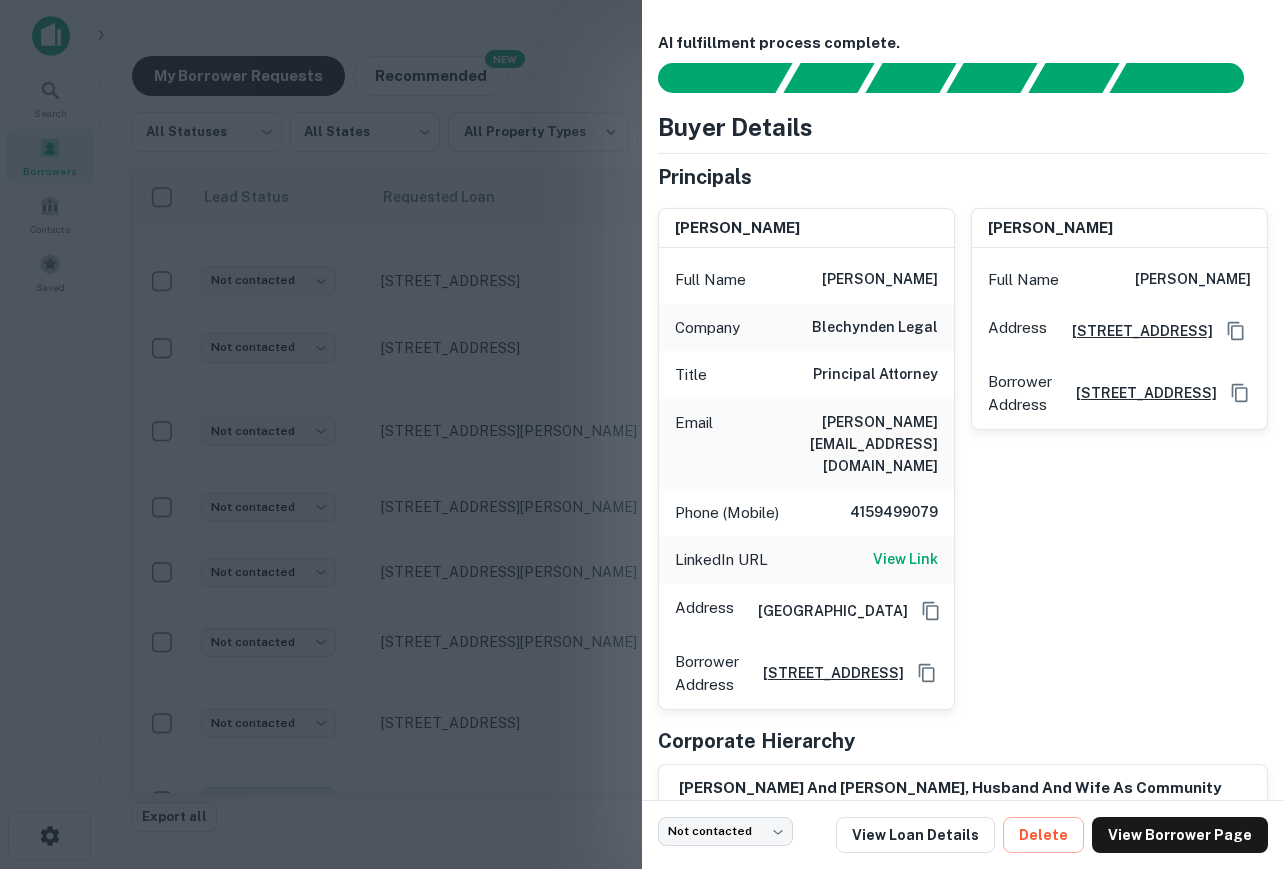click at bounding box center (642, 434) 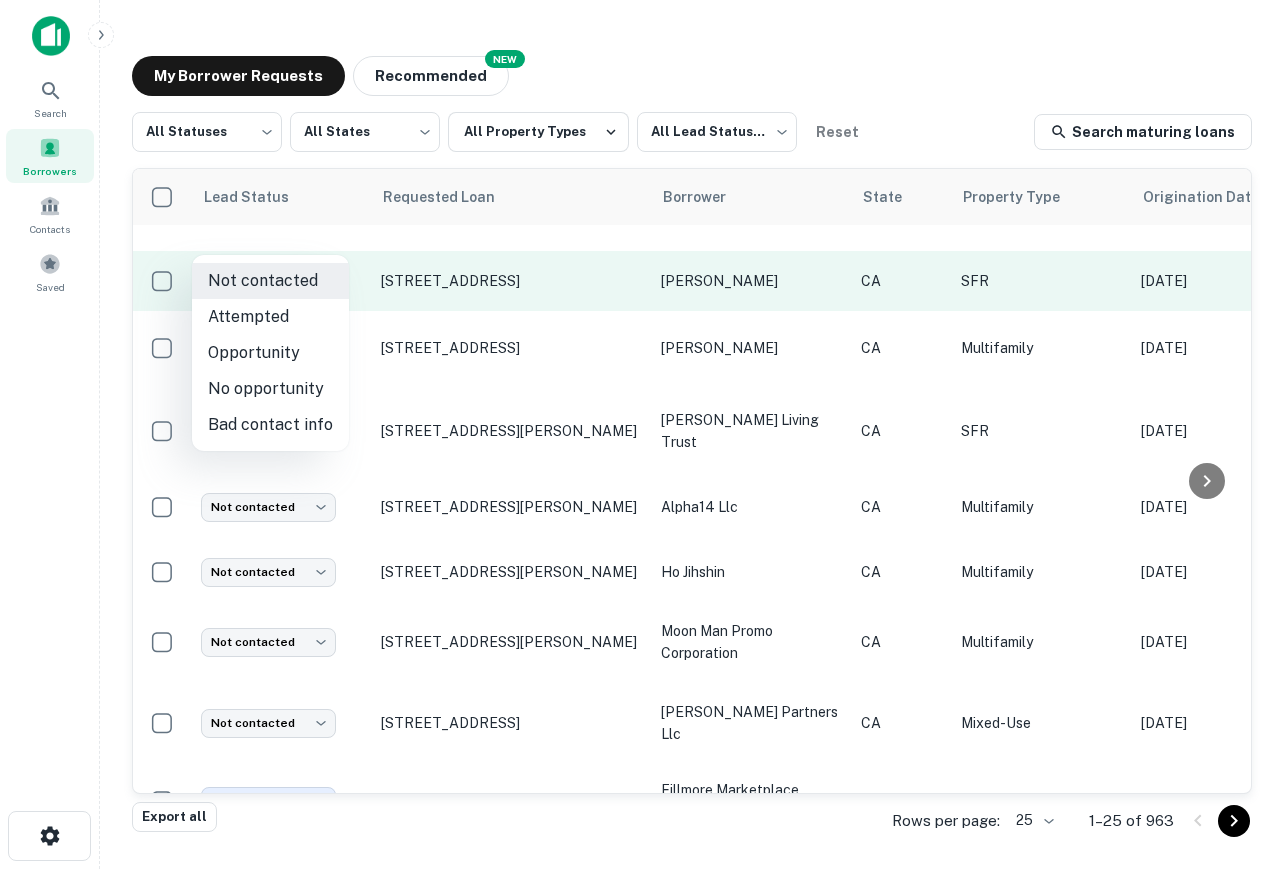 click on "**********" at bounding box center (642, 434) 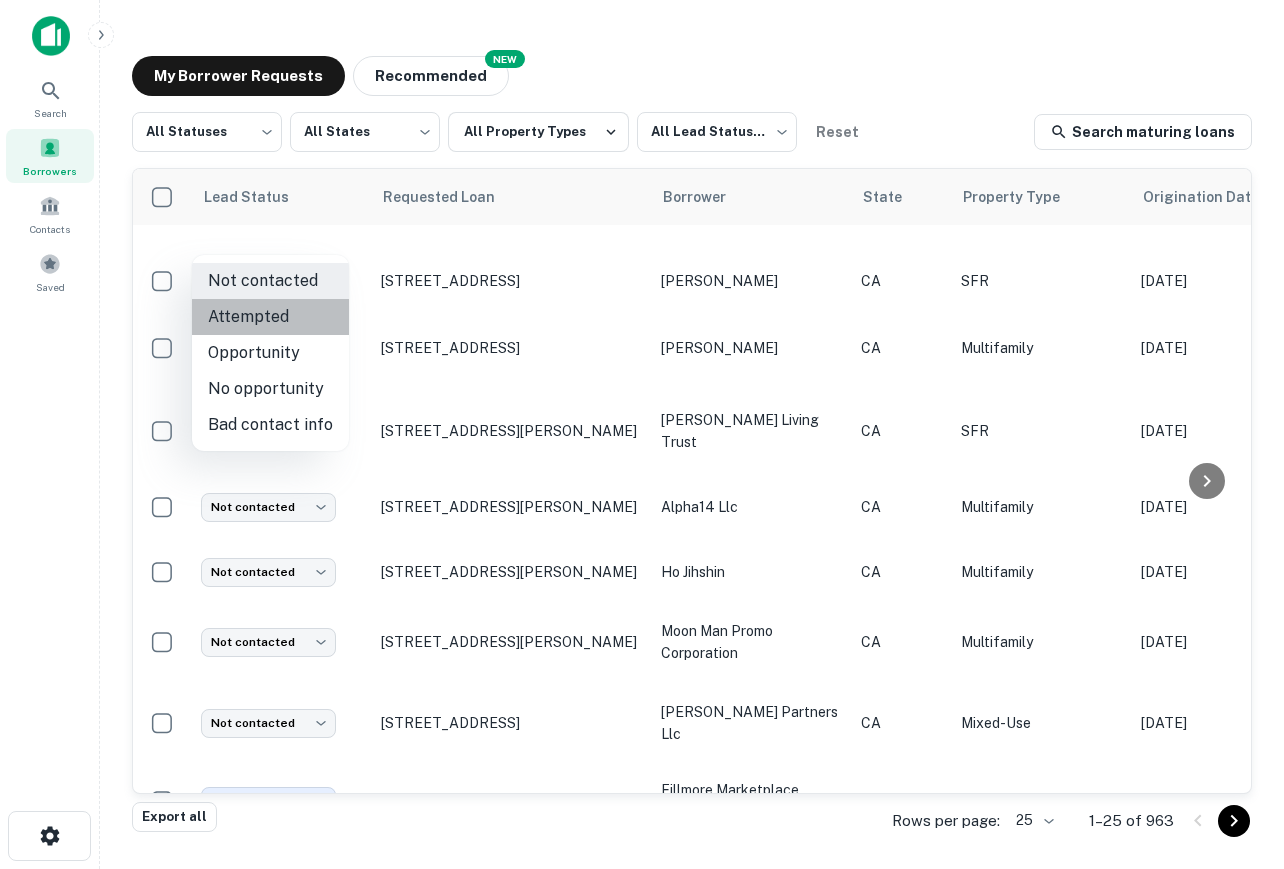 click on "Attempted" at bounding box center (270, 317) 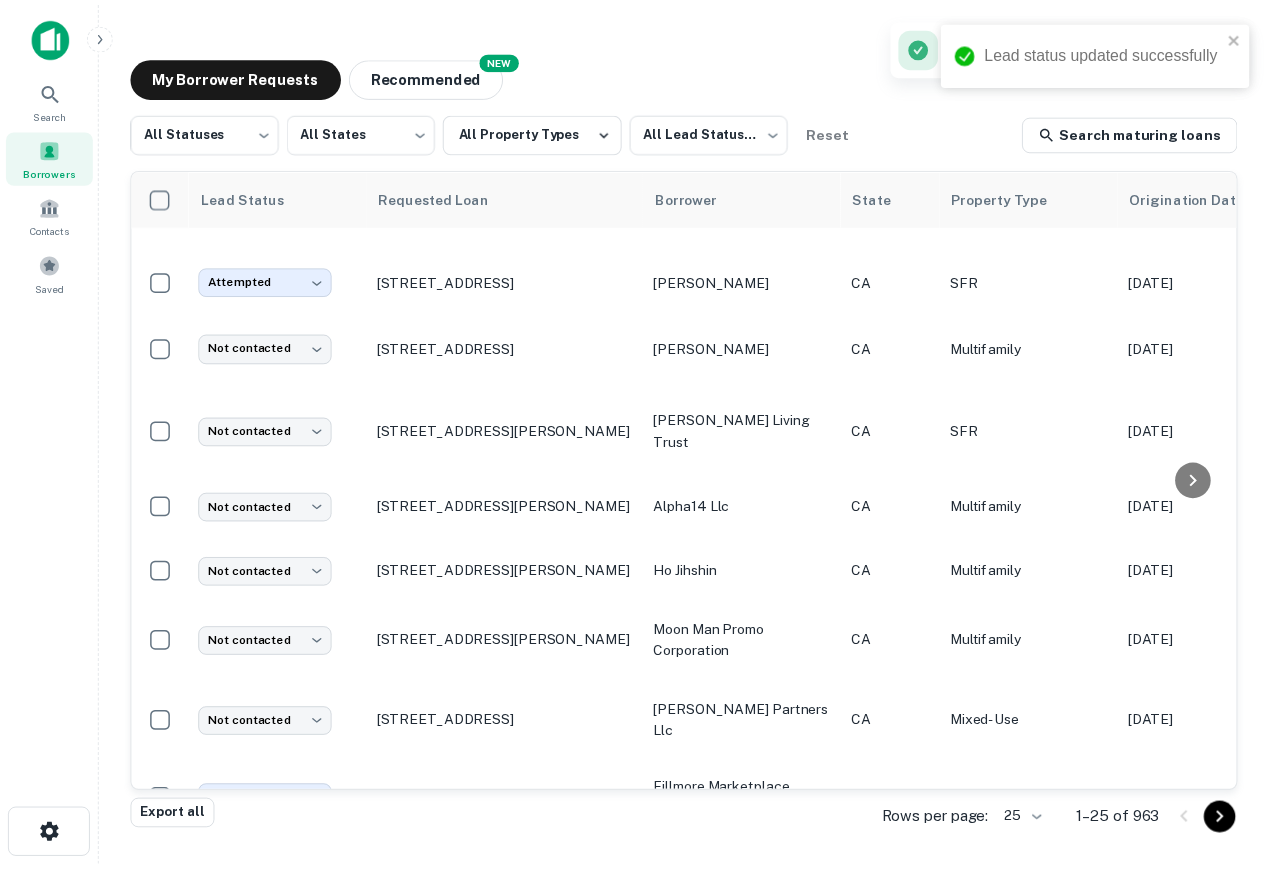 scroll, scrollTop: 680, scrollLeft: 0, axis: vertical 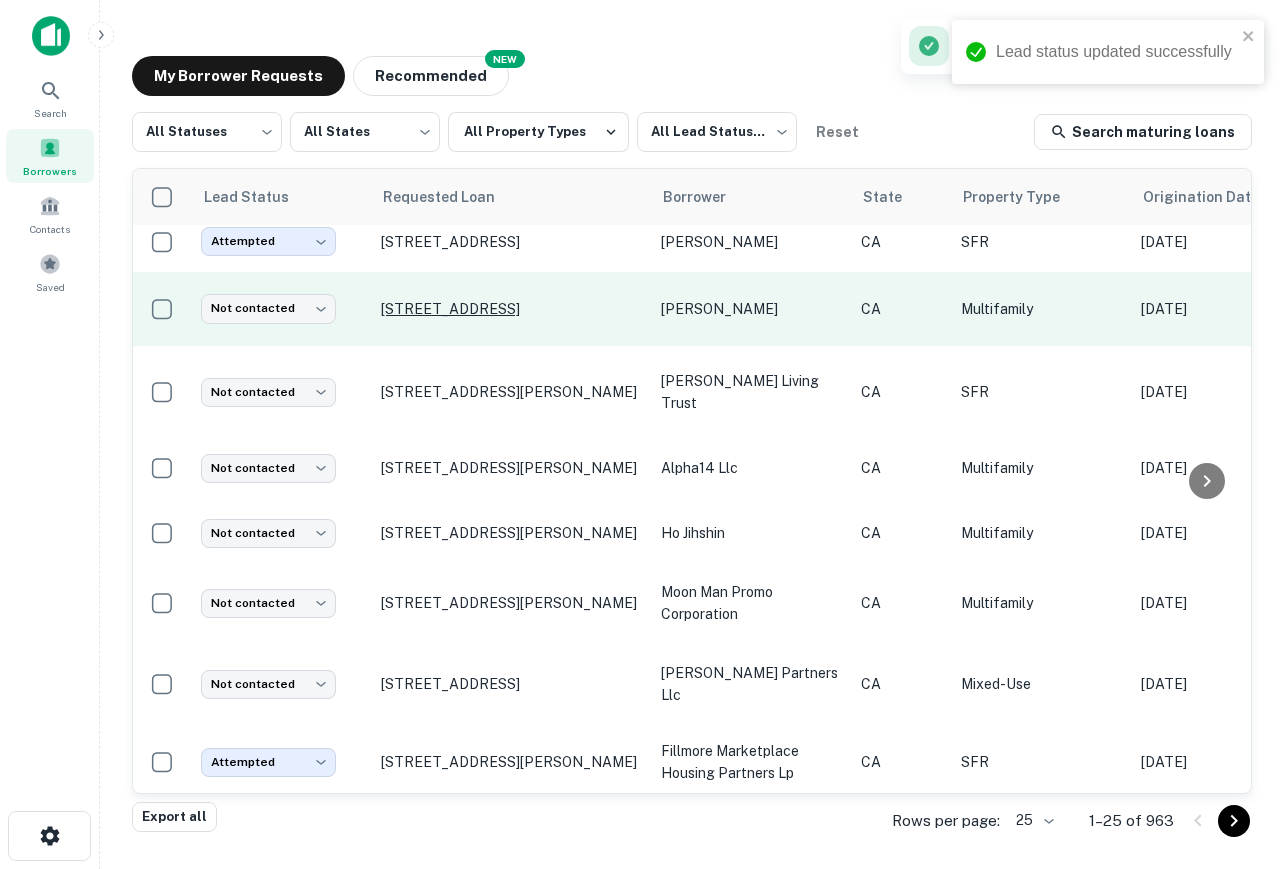 click on "278 Precita Ave San Francisco, CA94110" at bounding box center (511, 309) 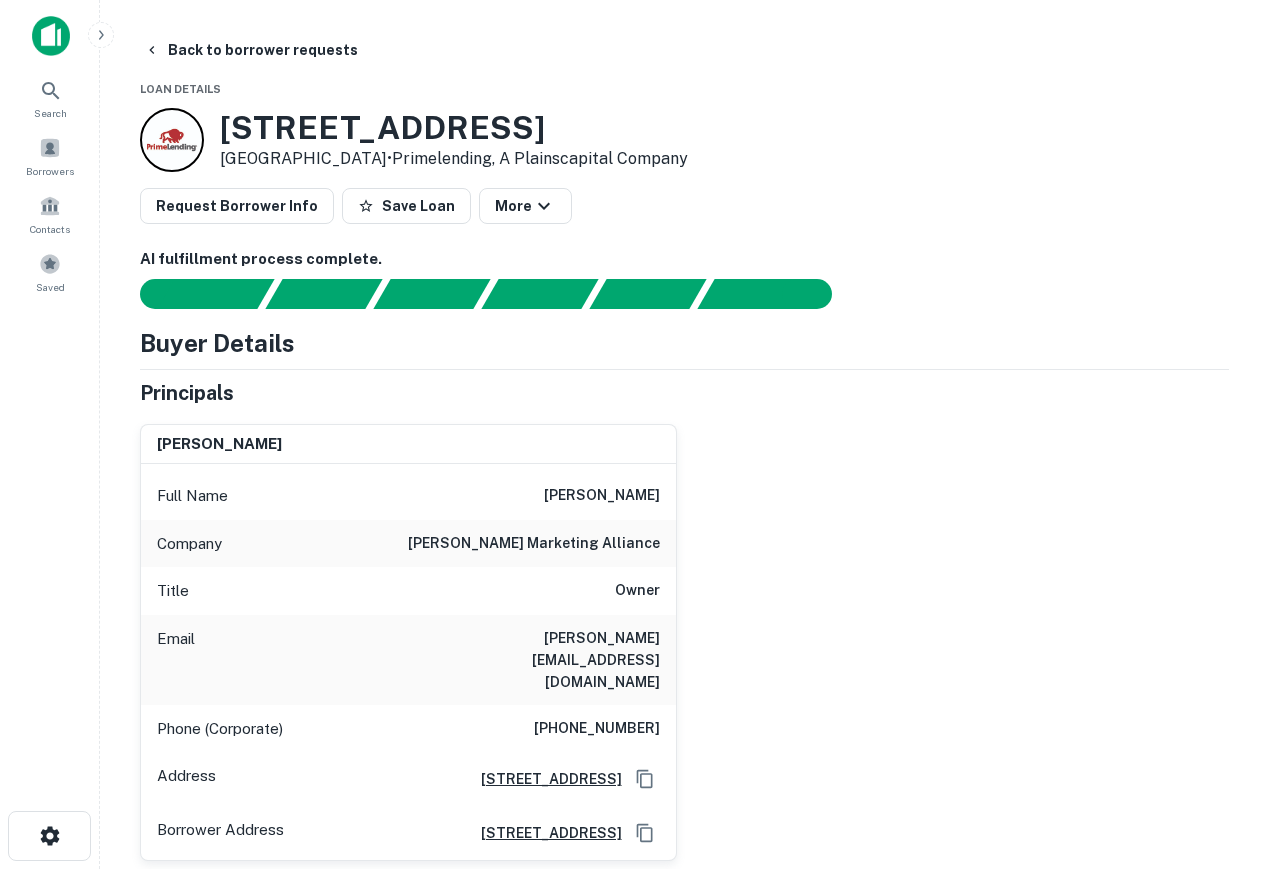 click on "(715) 891-3360" at bounding box center (597, 729) 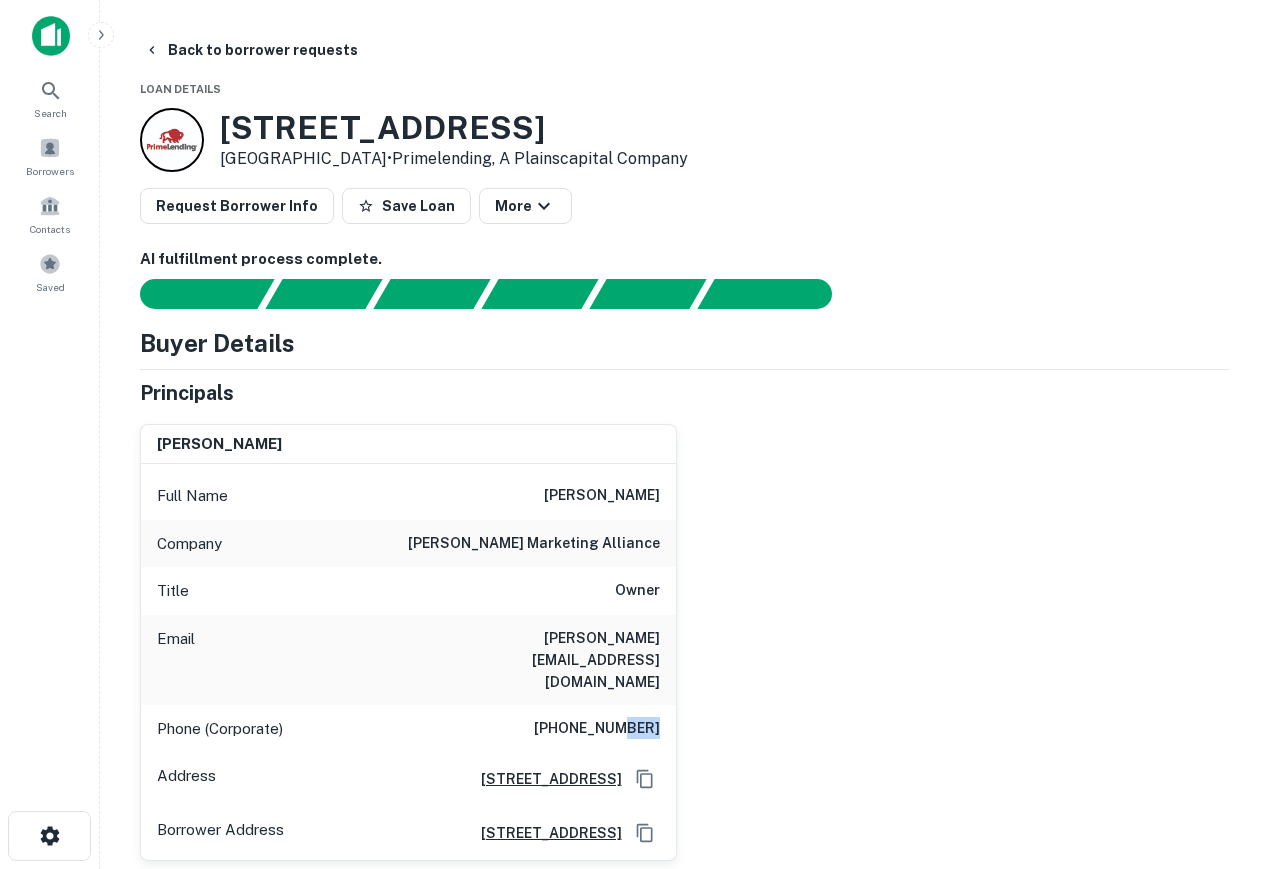 click on "(715) 891-3360" at bounding box center (597, 729) 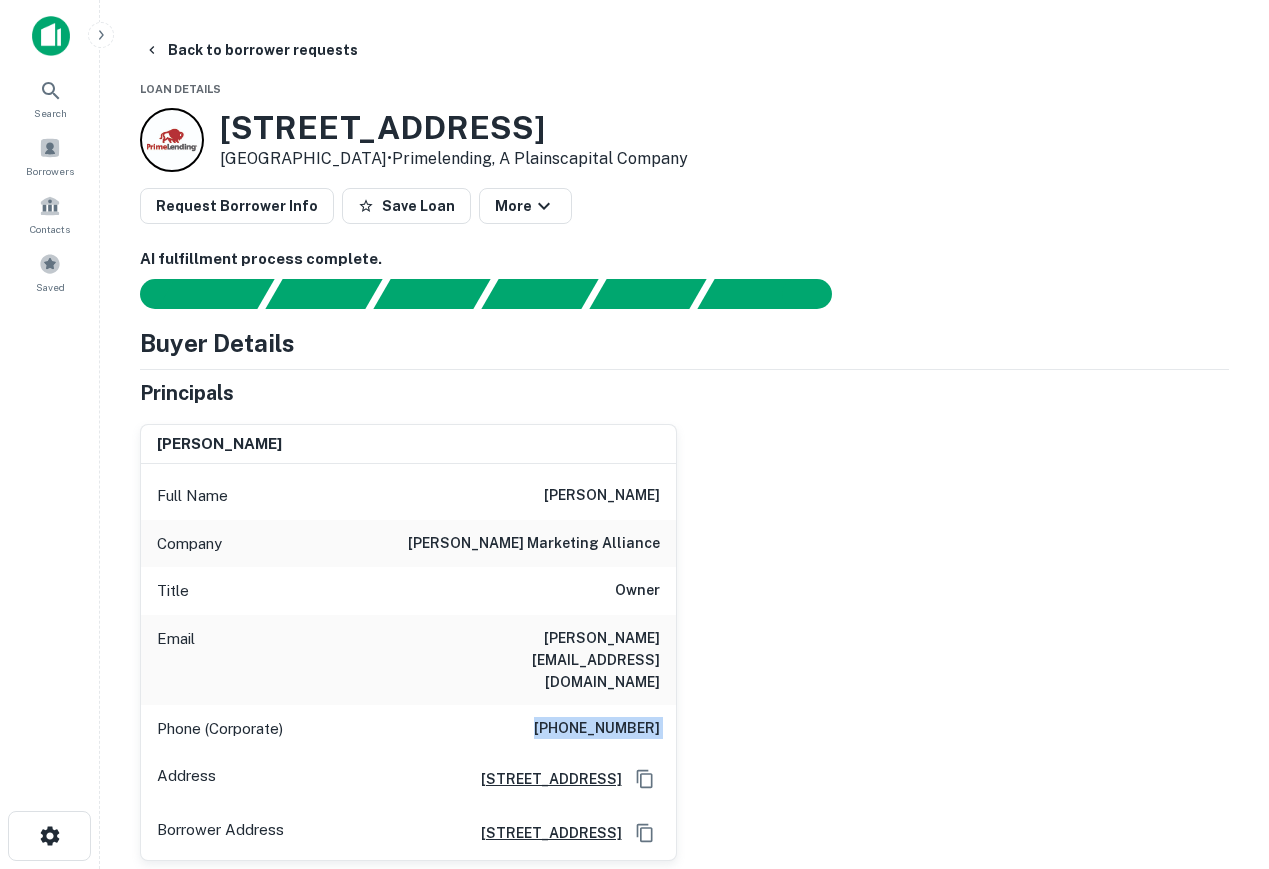 click on "(715) 891-3360" at bounding box center [597, 729] 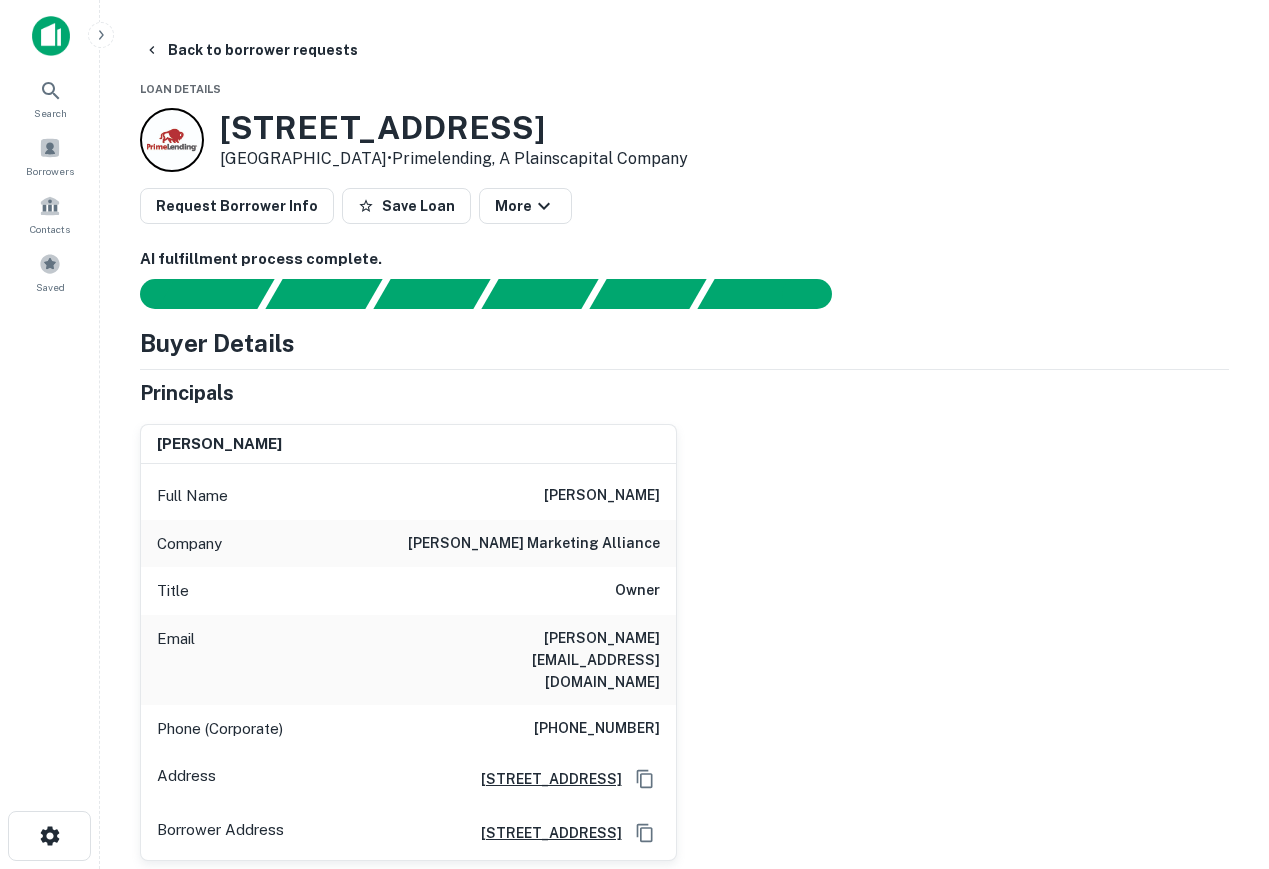 click on "neil roberts Full Name neil roberts Company roberts marketing alliance Title Owner Email neil@robertsmarketingalliance.com Phone (Corporate) (715) 891-3360 Address 348 W Pine St Ste D, Eagle River, WI94110  Borrower Address 3267 20th st, san francisco, CA, 94110" at bounding box center (676, 635) 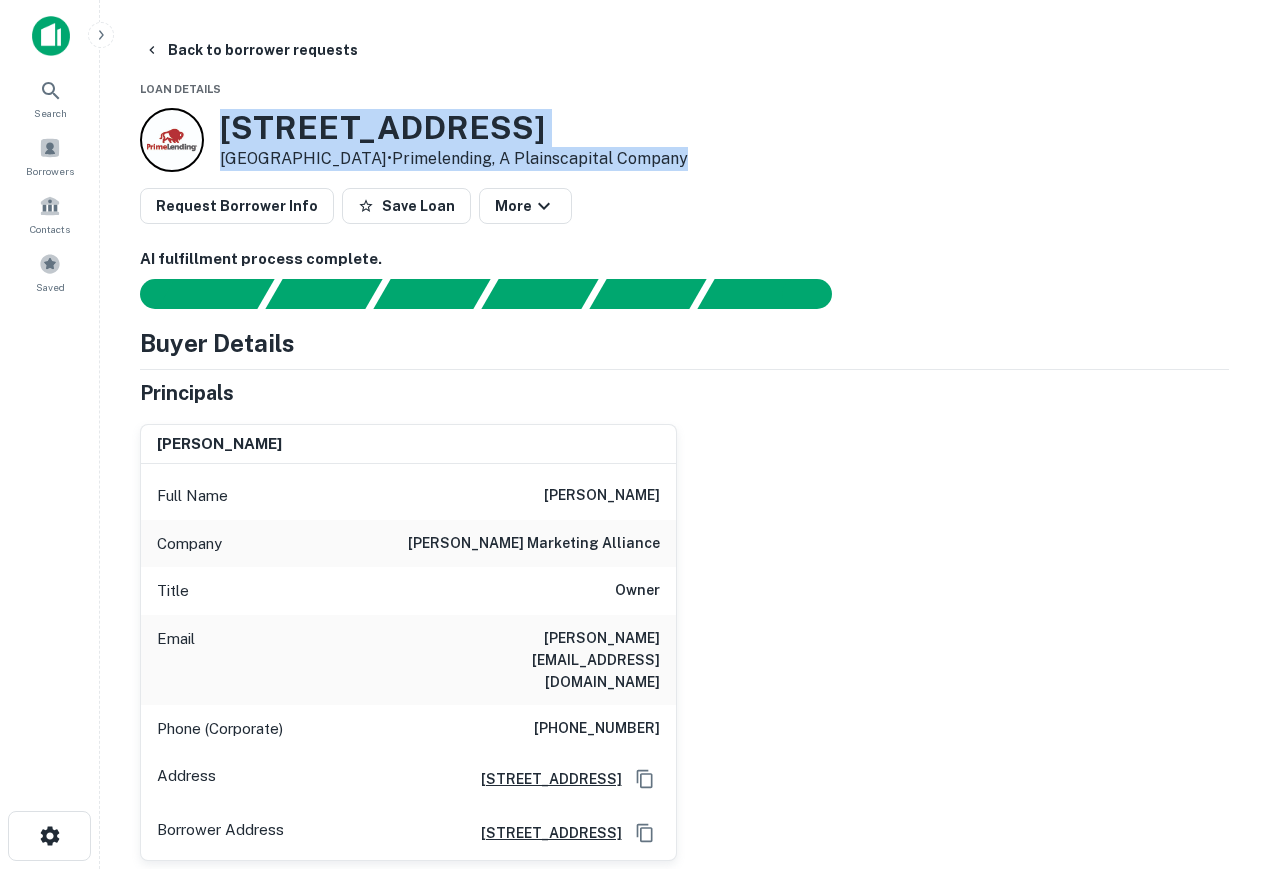 drag, startPoint x: 225, startPoint y: 128, endPoint x: 725, endPoint y: 155, distance: 500.72845 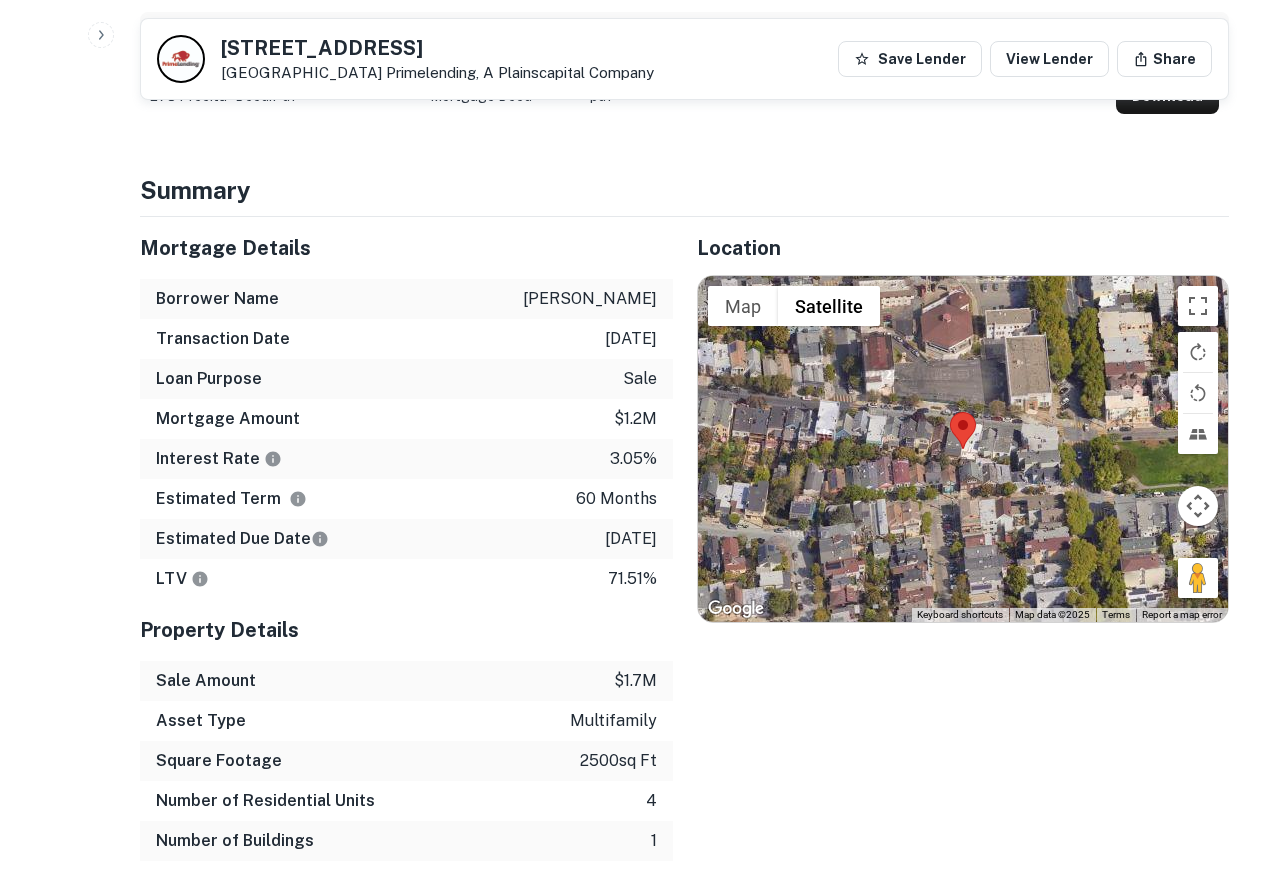 scroll, scrollTop: 1000, scrollLeft: 0, axis: vertical 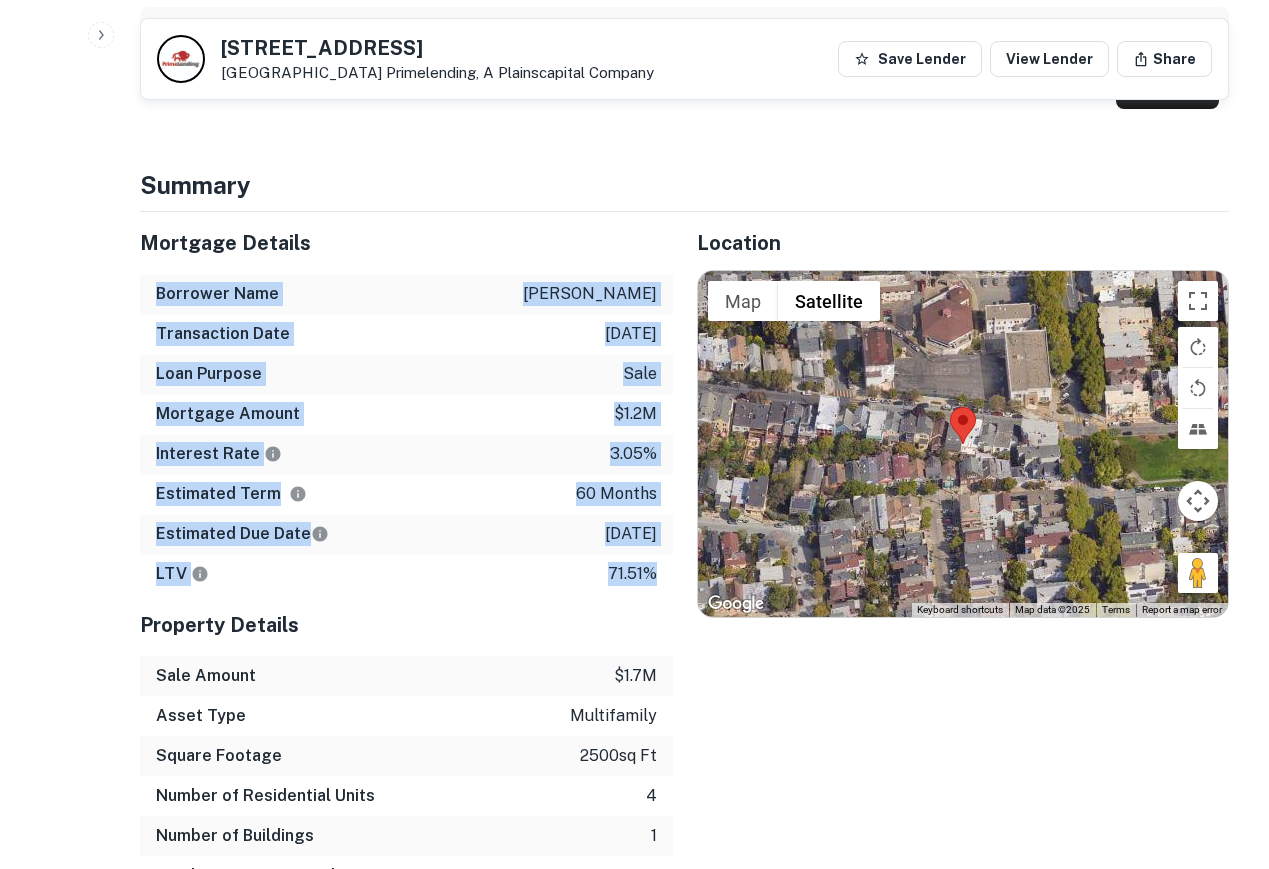 drag, startPoint x: 157, startPoint y: 244, endPoint x: 652, endPoint y: 523, distance: 568.213 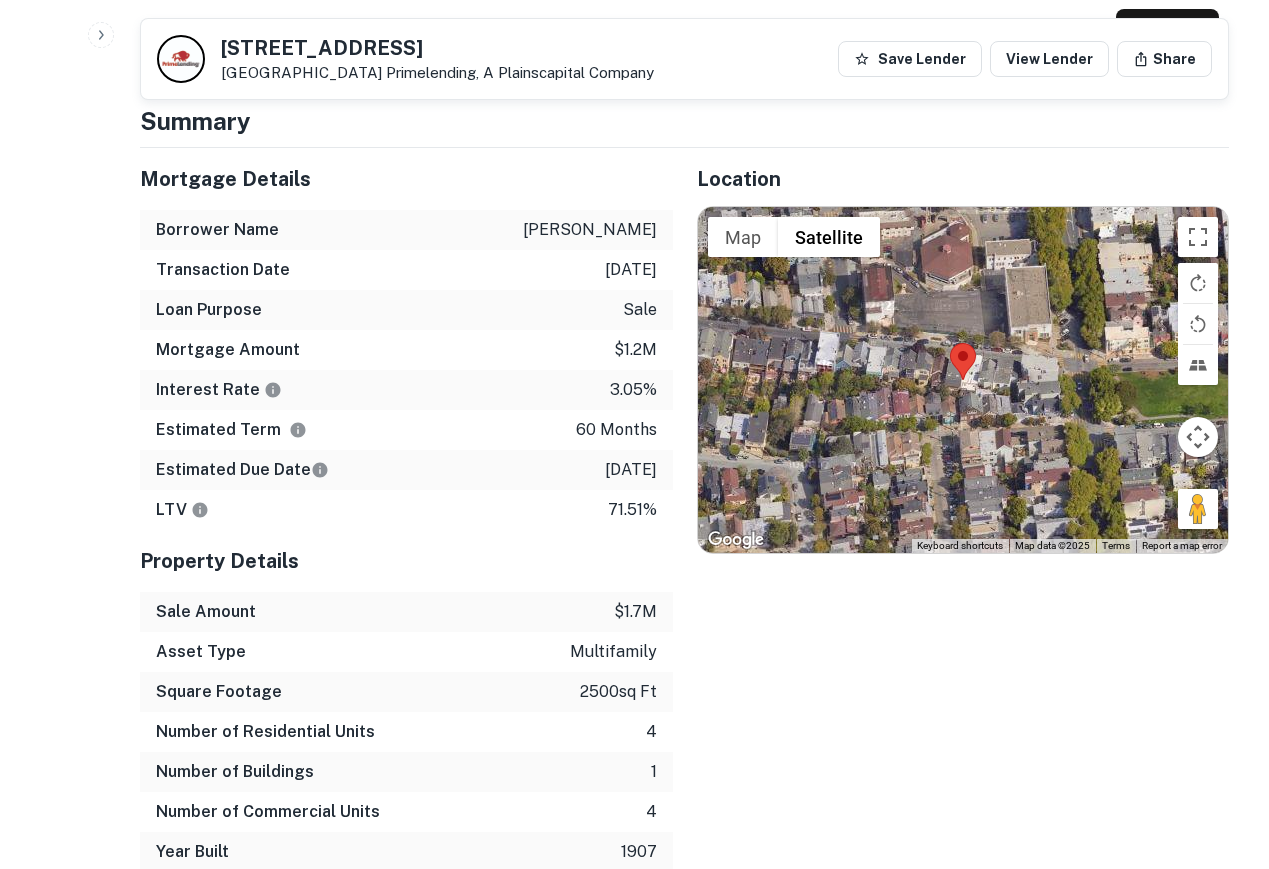 scroll, scrollTop: 1100, scrollLeft: 0, axis: vertical 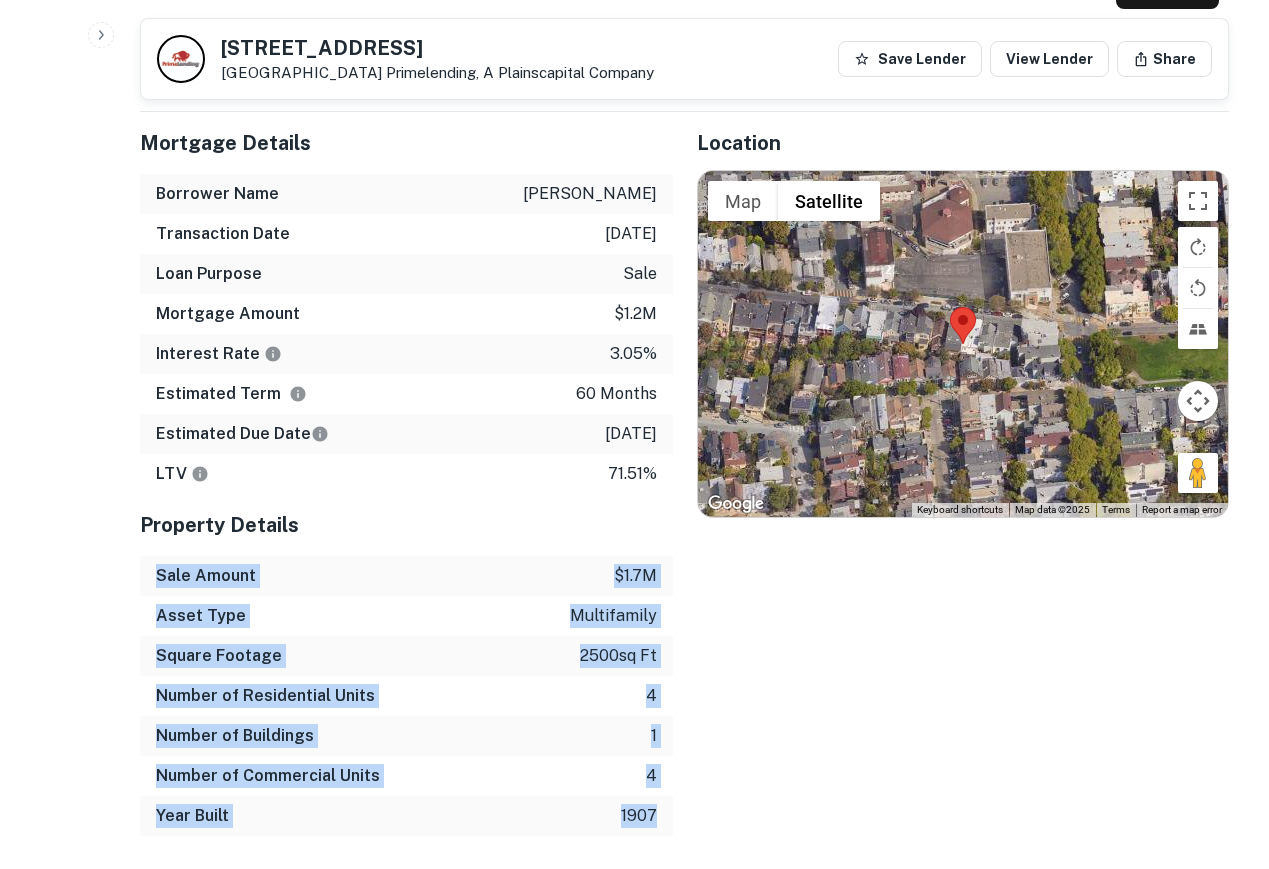 drag, startPoint x: 156, startPoint y: 536, endPoint x: 659, endPoint y: 779, distance: 558.6215 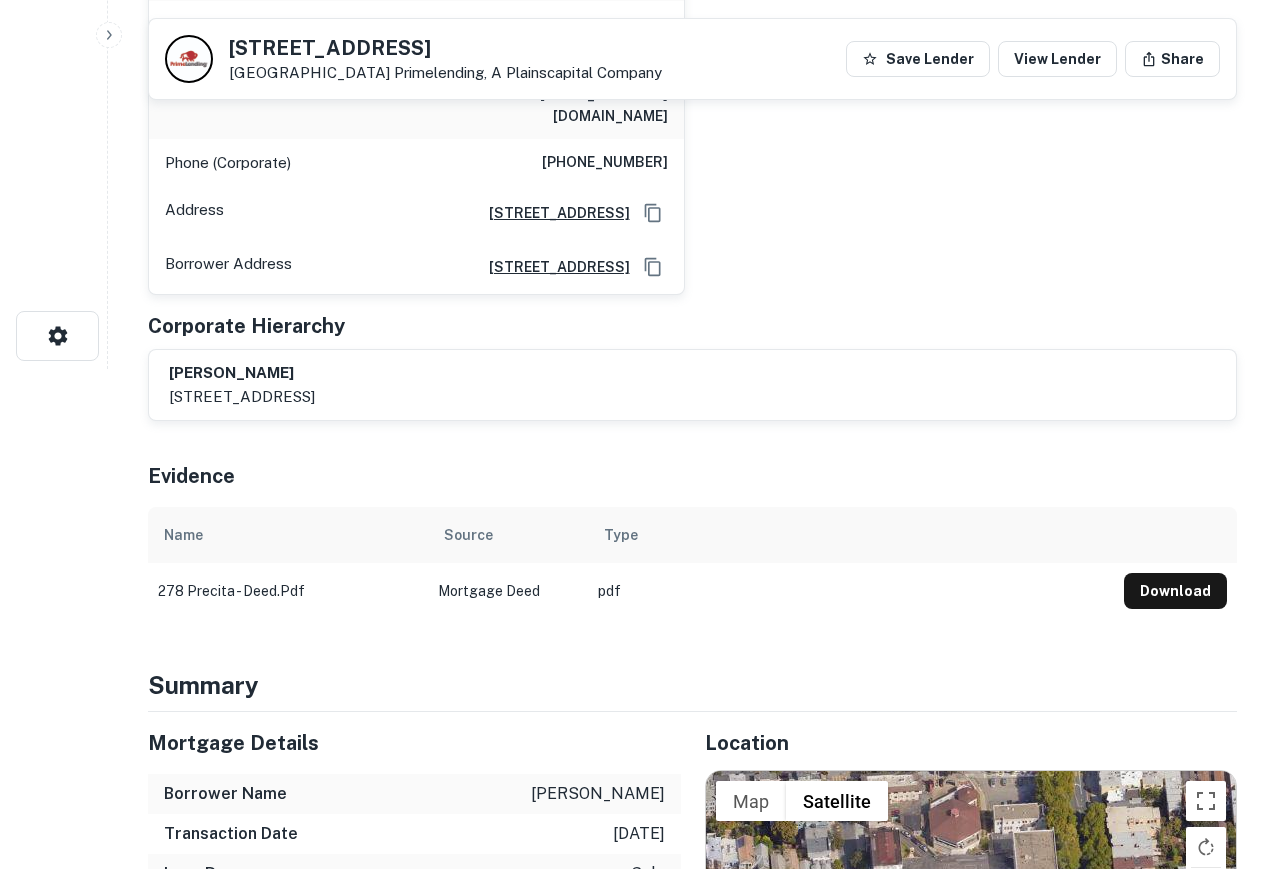 scroll, scrollTop: 0, scrollLeft: 0, axis: both 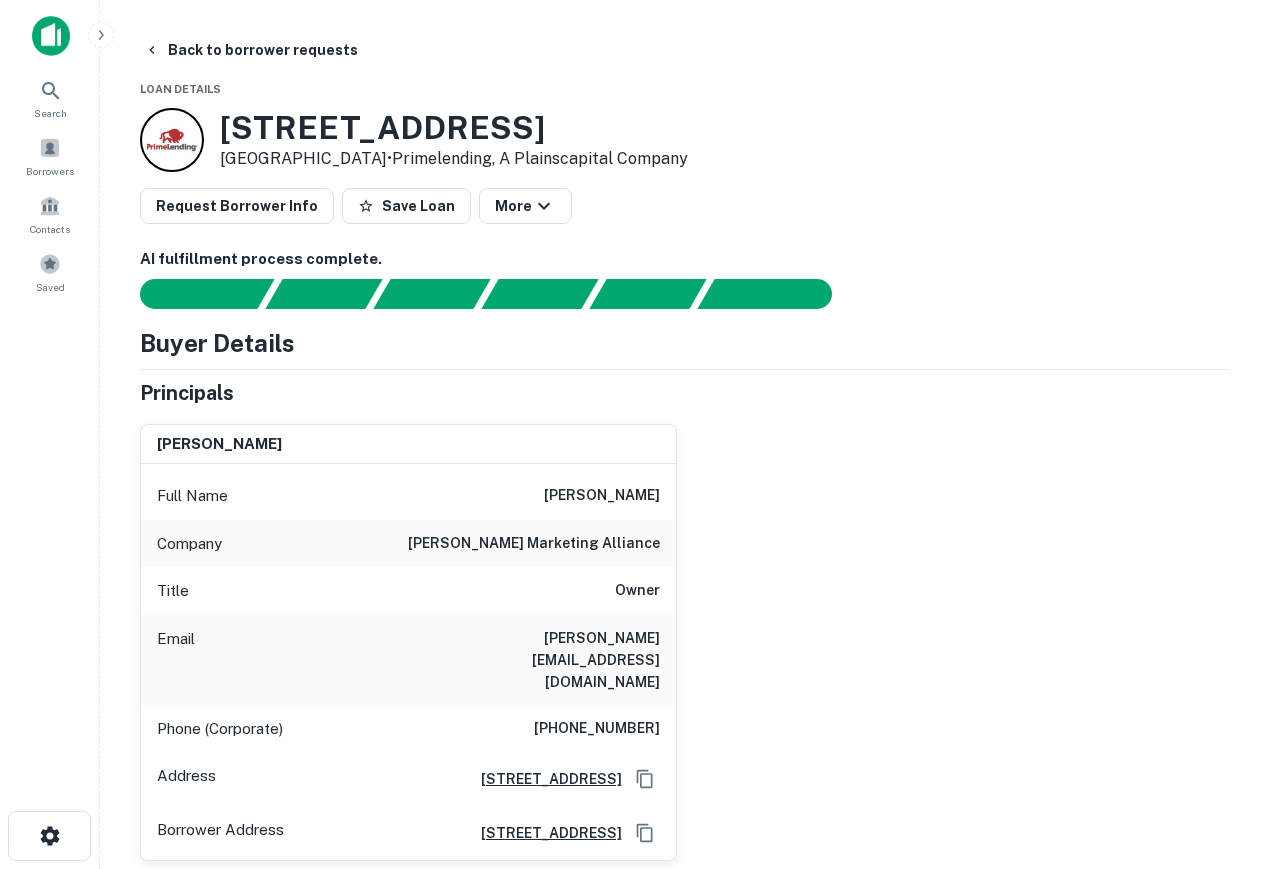 click on "neil roberts" at bounding box center (602, 496) 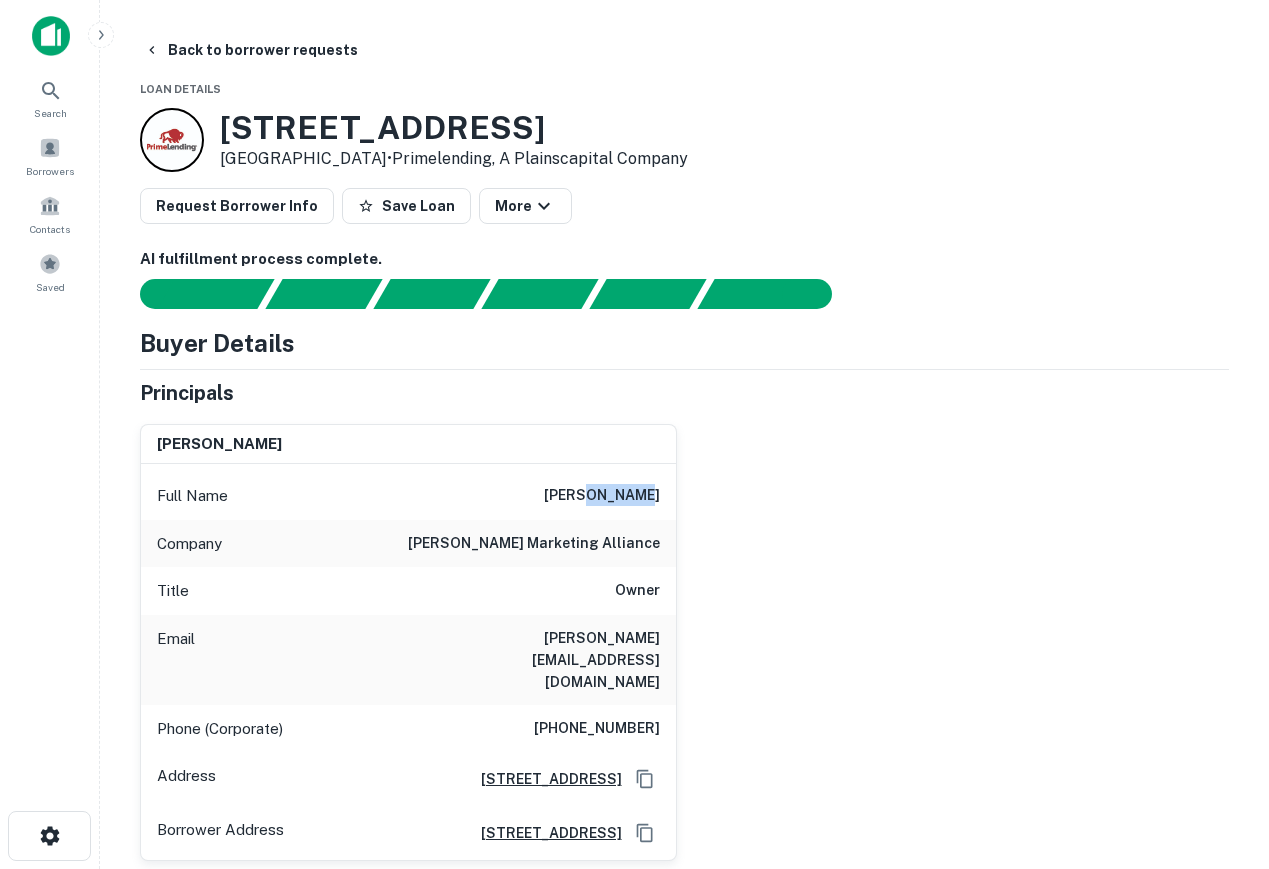 click on "neil roberts" at bounding box center [602, 496] 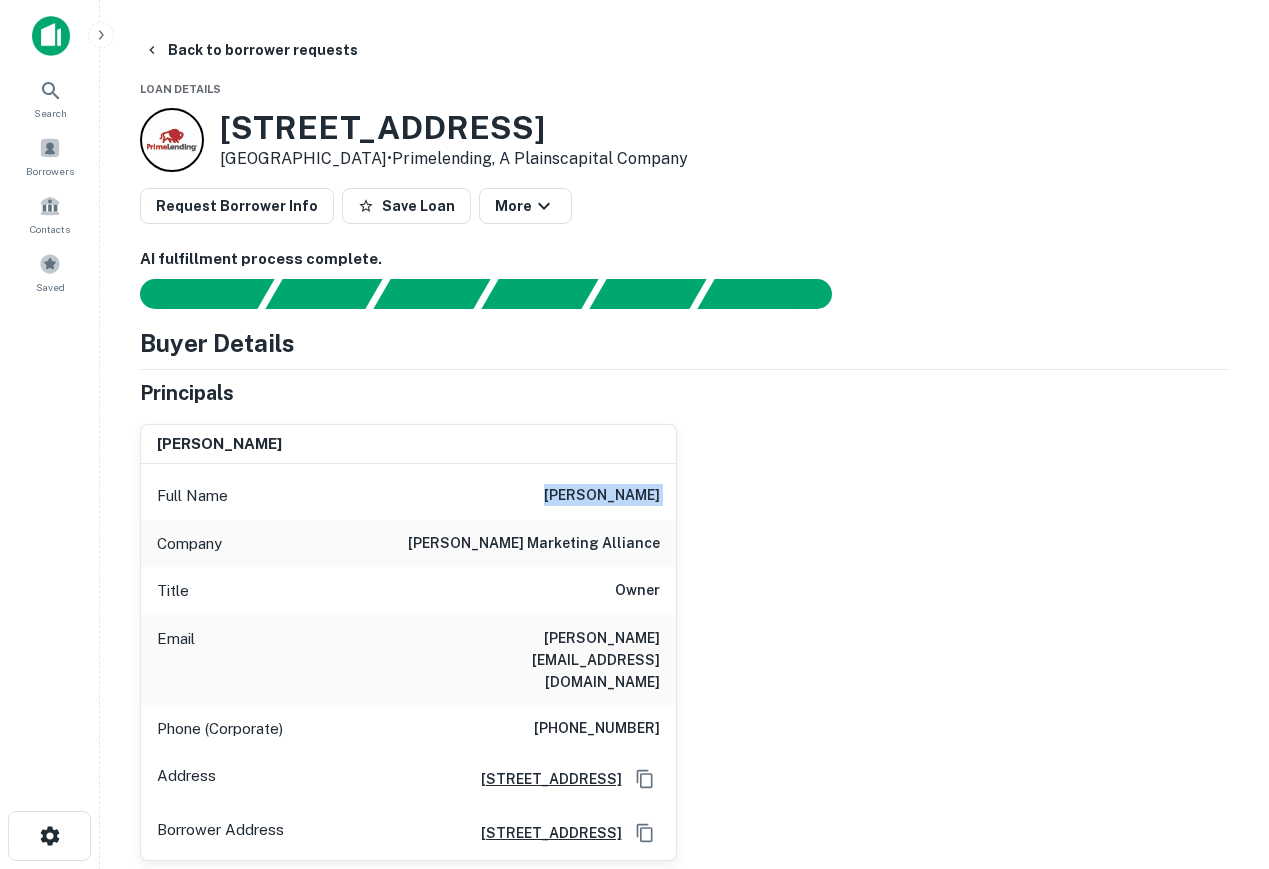 click on "neil roberts" at bounding box center [602, 496] 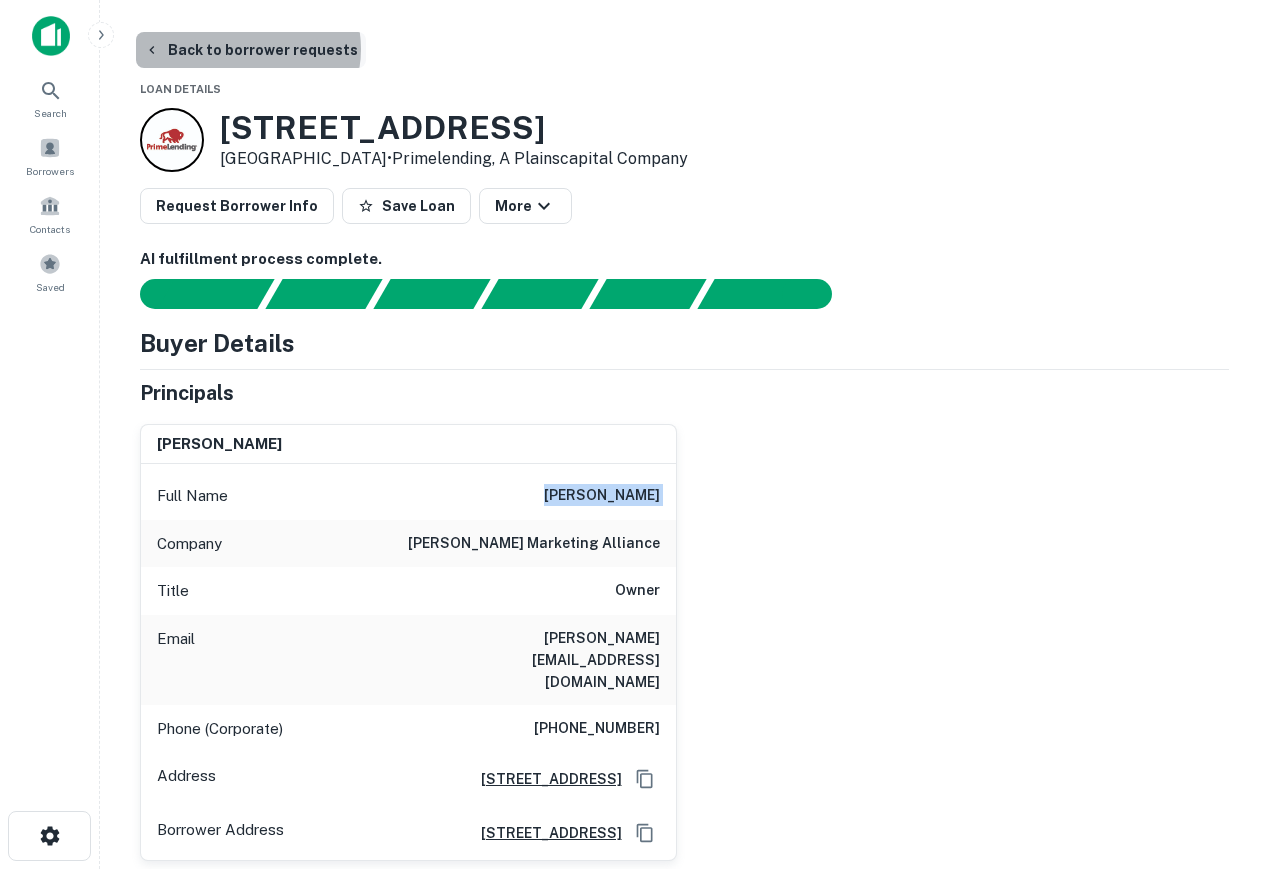 click on "Back to borrower requests" at bounding box center (251, 50) 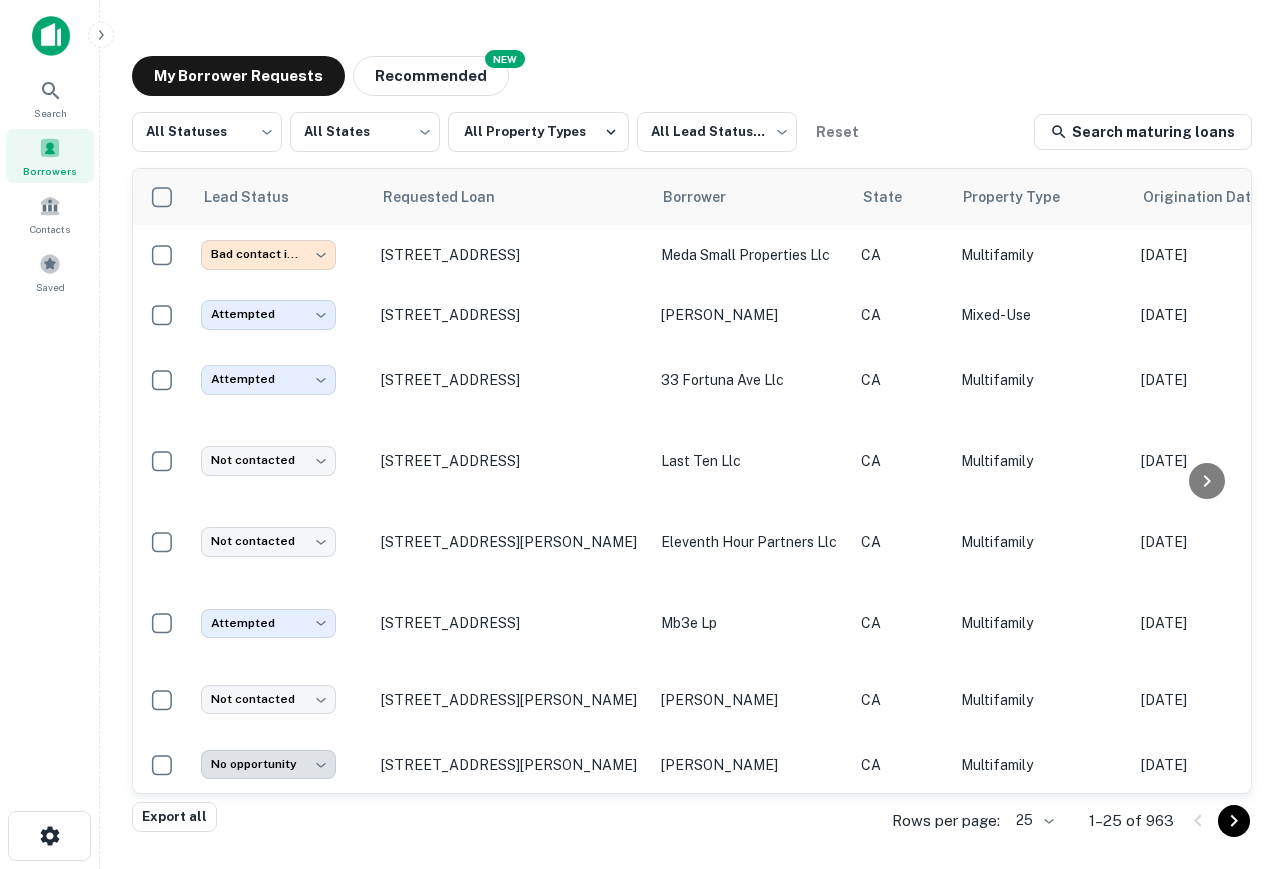 scroll, scrollTop: 680, scrollLeft: 0, axis: vertical 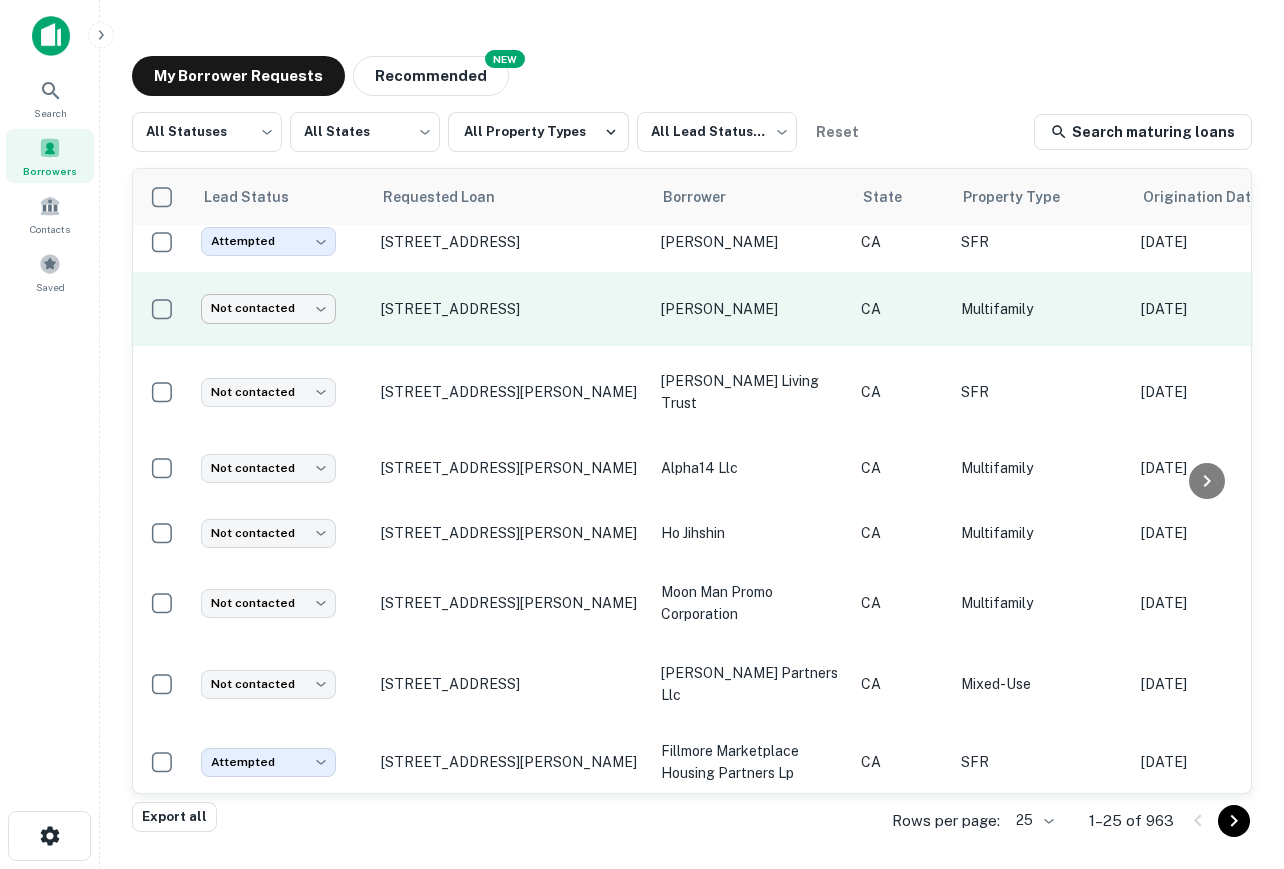 click on "**********" at bounding box center [642, 434] 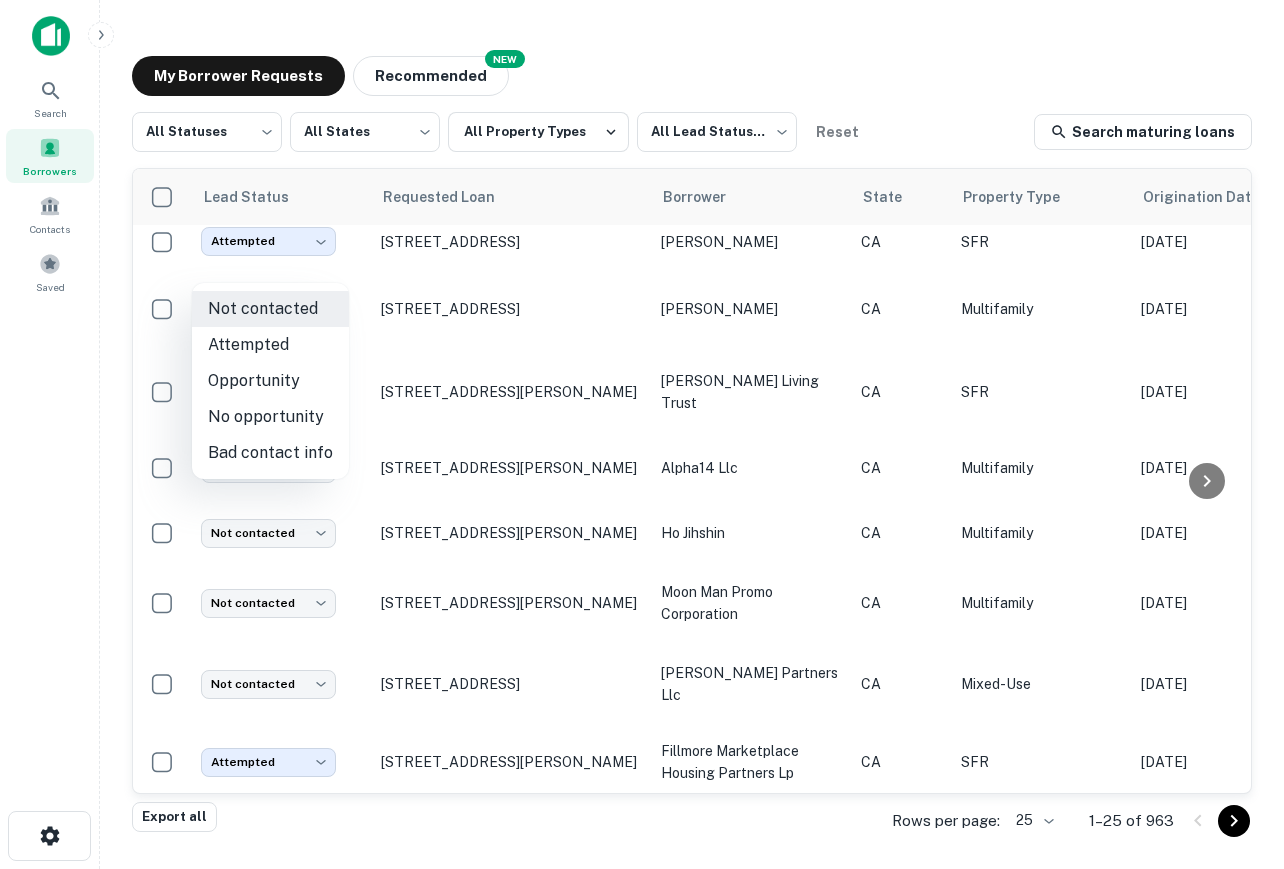 drag, startPoint x: 296, startPoint y: 351, endPoint x: 306, endPoint y: 341, distance: 14.142136 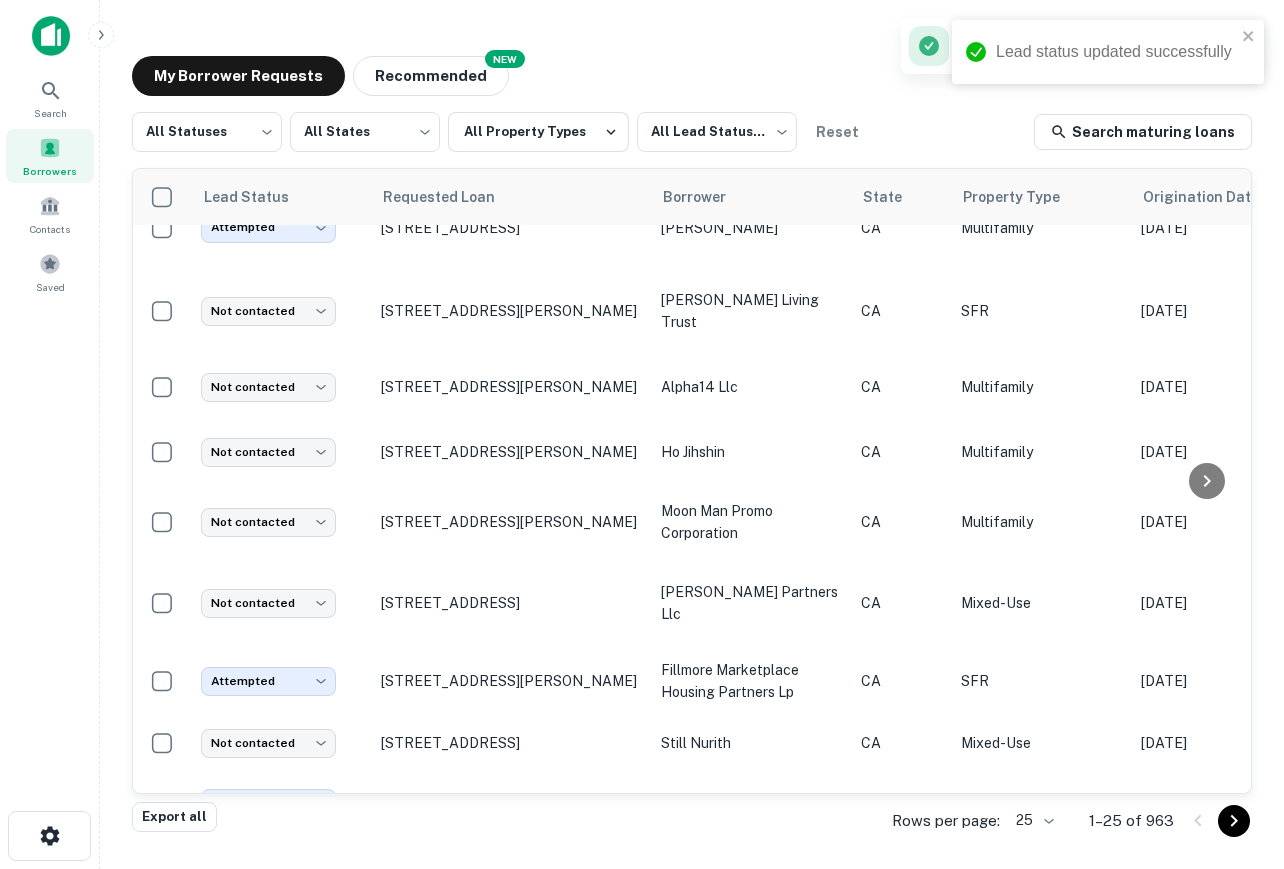 scroll, scrollTop: 762, scrollLeft: 0, axis: vertical 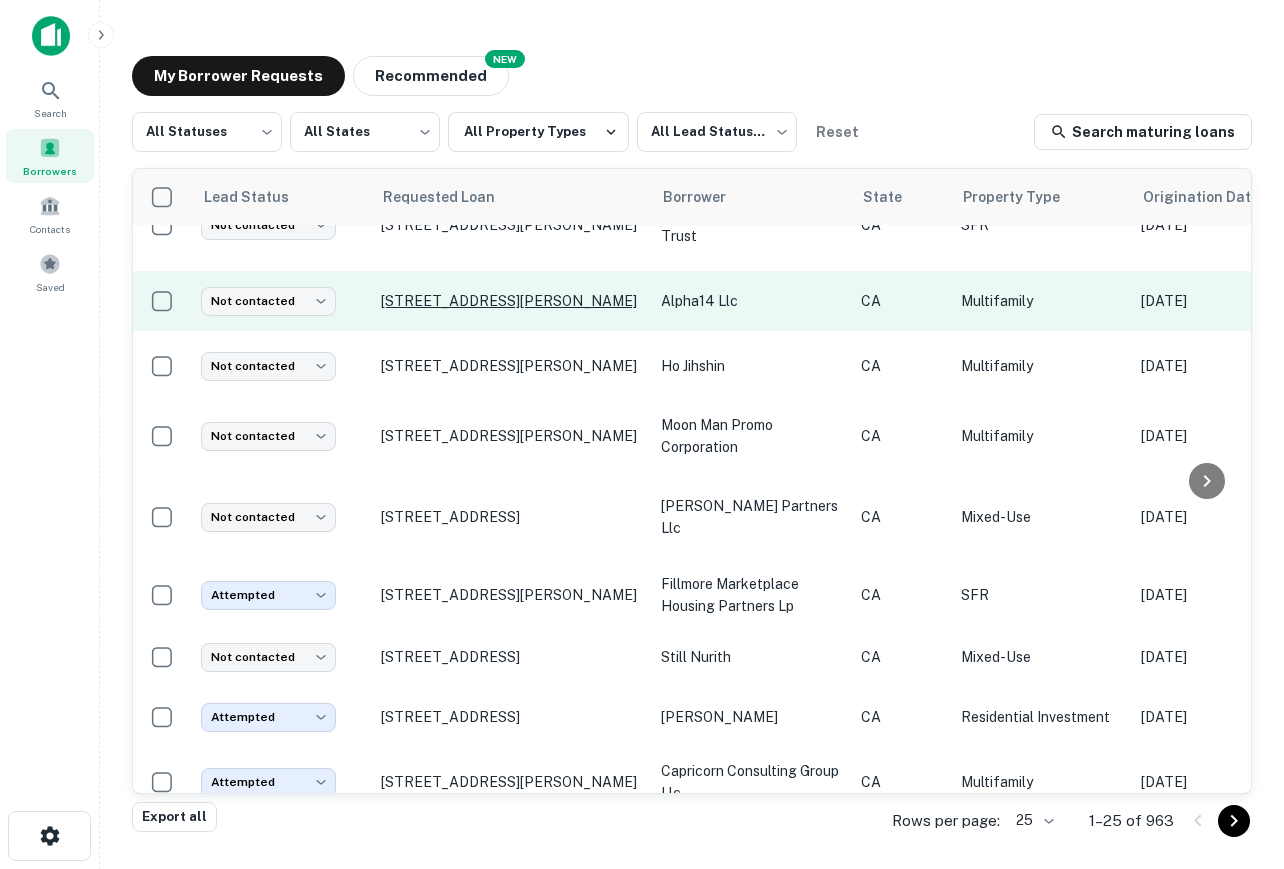 click on "1462 Waller St San Francisco, CA94117" at bounding box center (511, 301) 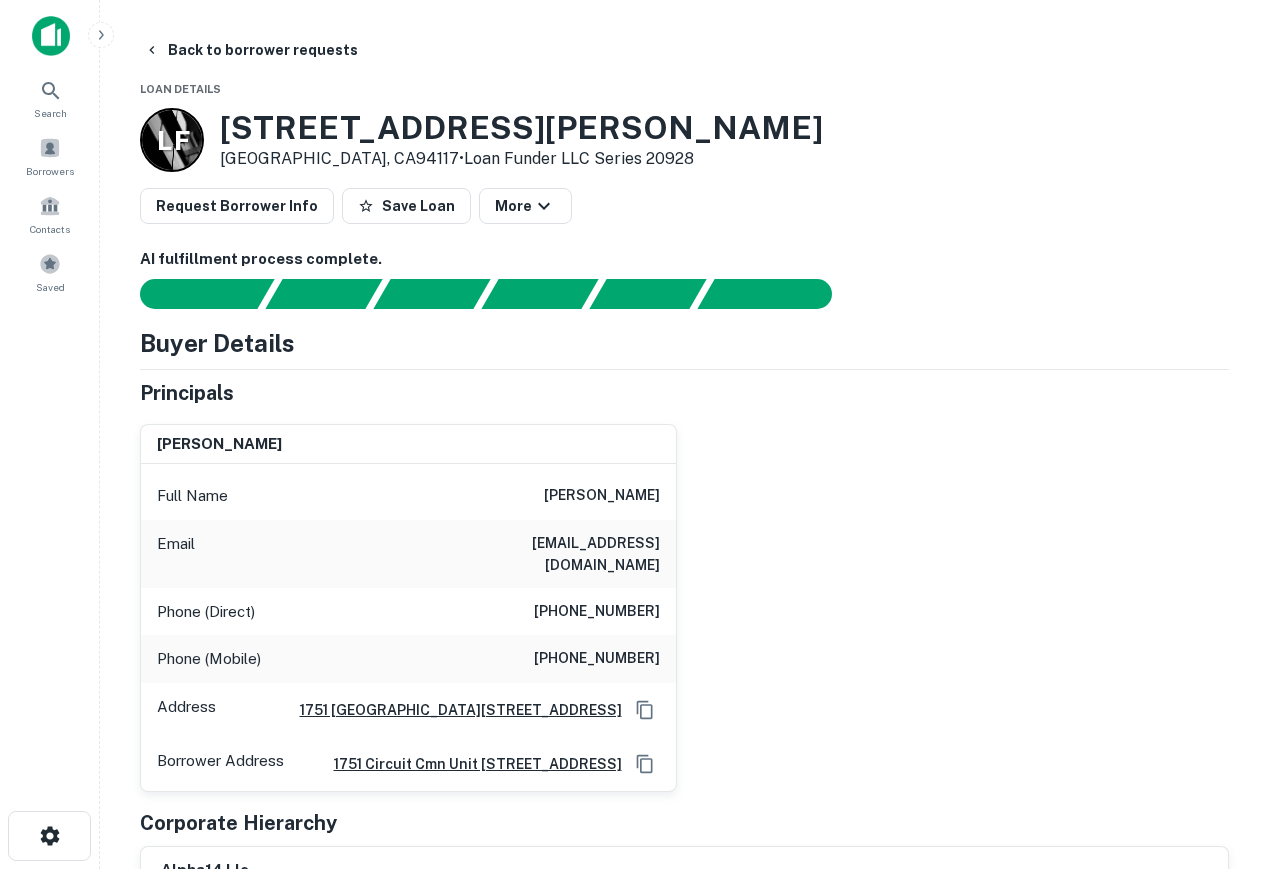 click on "(510) 333-8272" at bounding box center (597, 659) 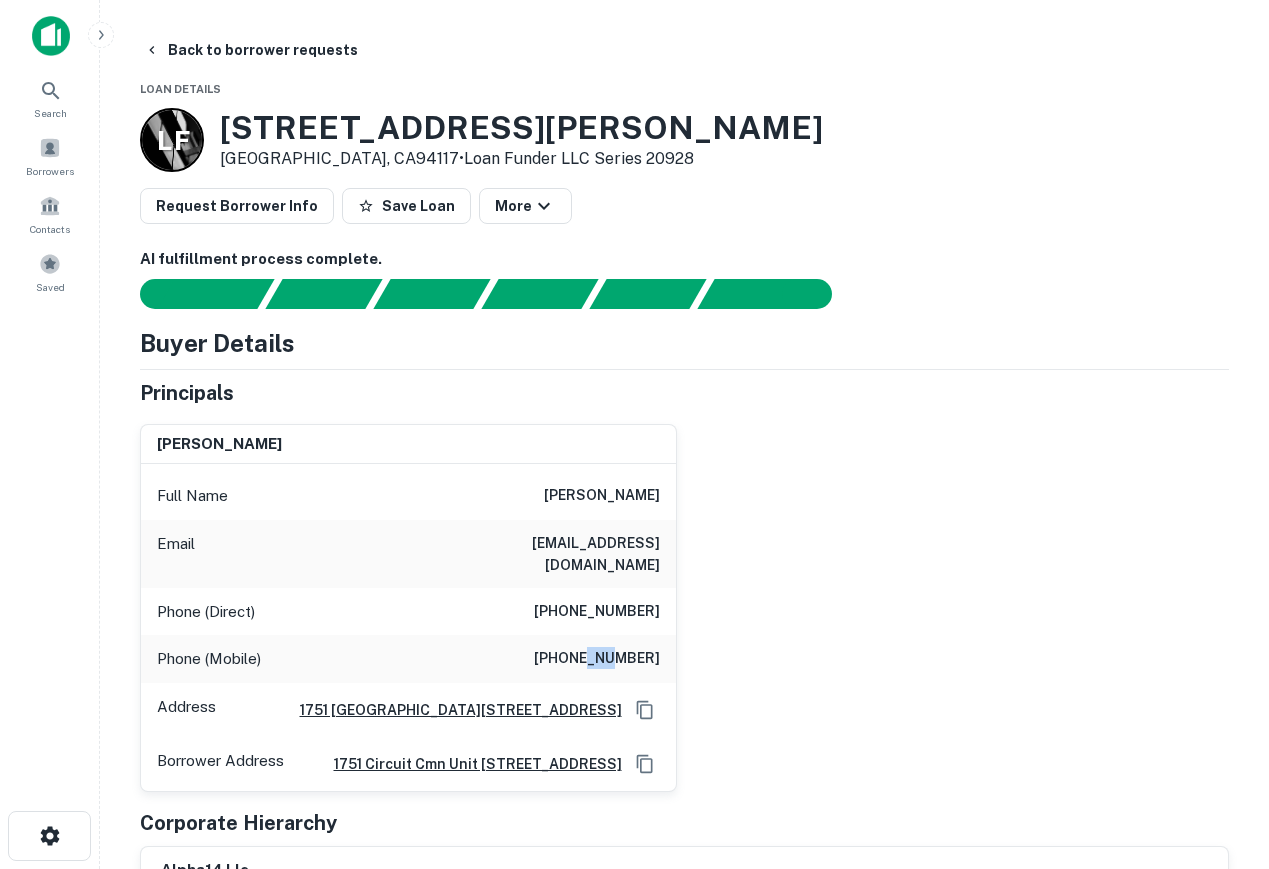 click on "(510) 333-8272" at bounding box center [597, 659] 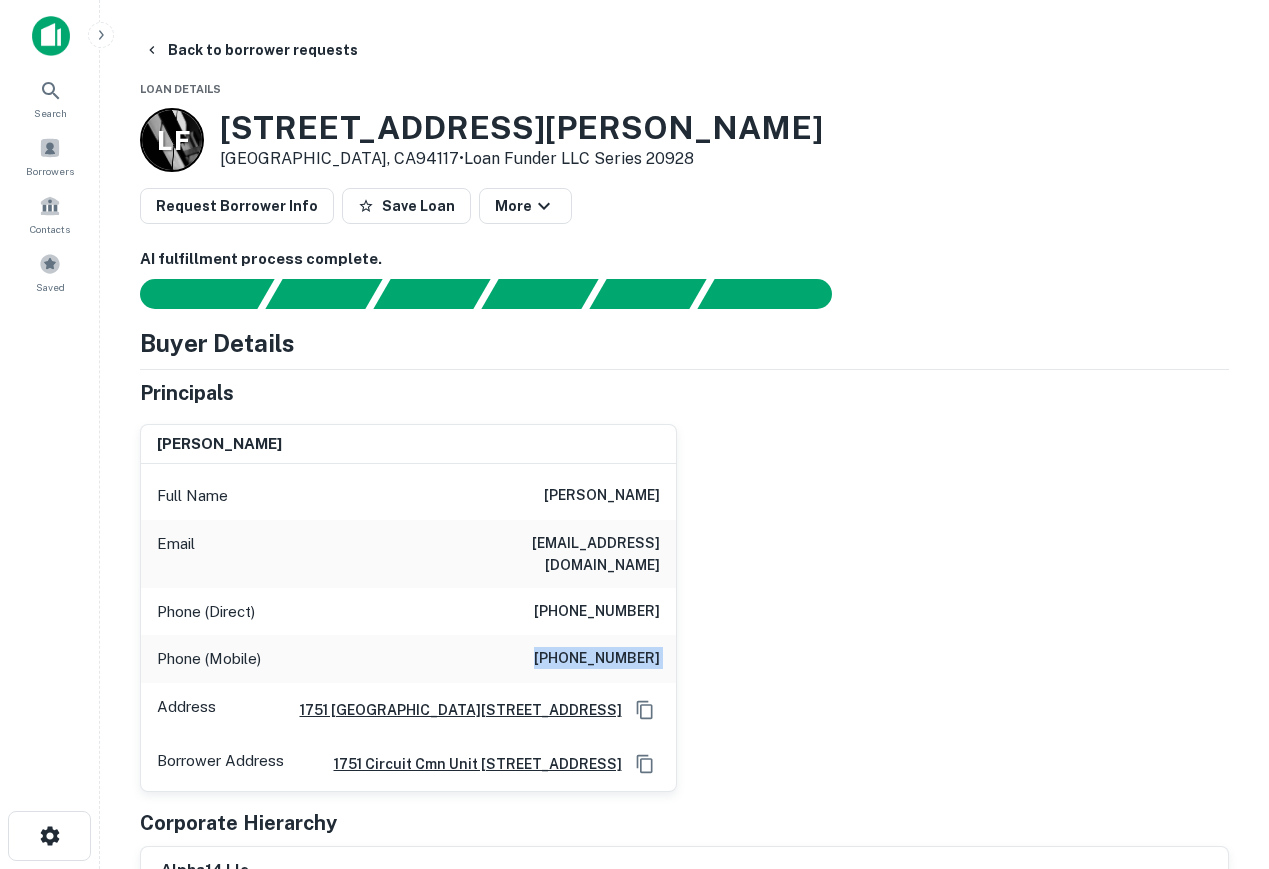 click on "(510) 333-8272" at bounding box center [597, 659] 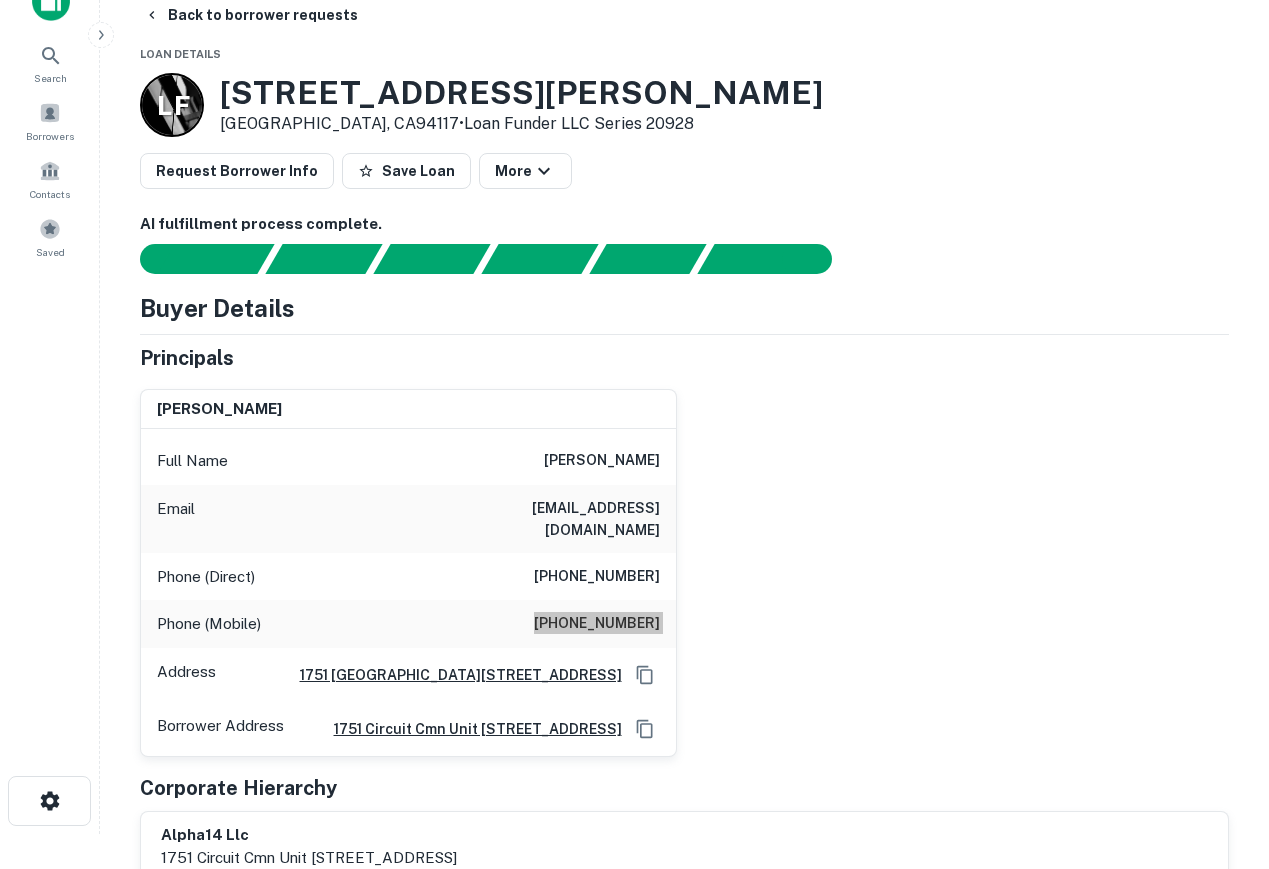 scroll, scrollTop: 0, scrollLeft: 0, axis: both 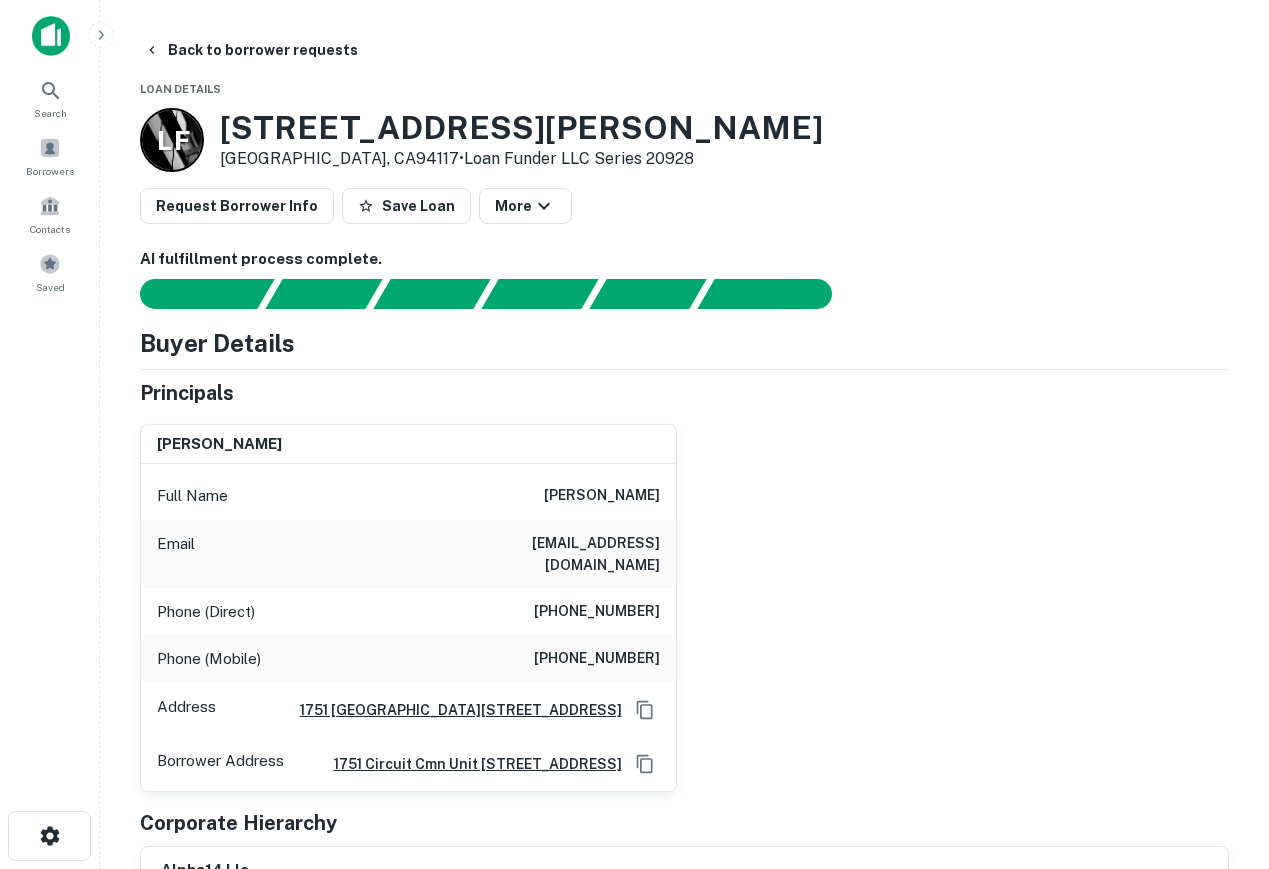 click on "Back to borrower requests Loan Details L   F 1462 Waller St San Francisco, CA94117   •  Loan Funder LLC Series 20928 Request Borrower Info Save Loan More AI fulfillment process complete.   Buyer Details Principals lop wong Full Name lop wong Email brandonwong1128@gmail.com Phone (Direct) (510) 261-5909 Phone (Mobile) (510) 333-8272 Address 1751 Circuit Cmn Unit 102, Fremont, CA94539  Borrower Address  1751 circuit cmn unit 102 fremont, ca, 94539-6179 united states  Corporate Hierarchy alpha14 llc  1751 circuit cmn unit 102 fremont, ca, 94539-6179 united states  Summary Mortgage Details Borrower Name alpha14 llc Transaction Date   4/6/2025 Loan Purpose   new construction Mortgage Amount   $2.5m Interest Rate   6.85% Term 12 months Due Date 4/3/2026 LTV   119.73% Property Details Sale Amount $2m Asset Type multifamily Square Footage 2950  sq ft Number of Residential Units 2 Number of Buildings 1 Year Built 1904 Location ← Move left → Move right ↑ Move up ↓ Move down + Zoom in - Zoom out Home End Map 1" at bounding box center [684, 1969] 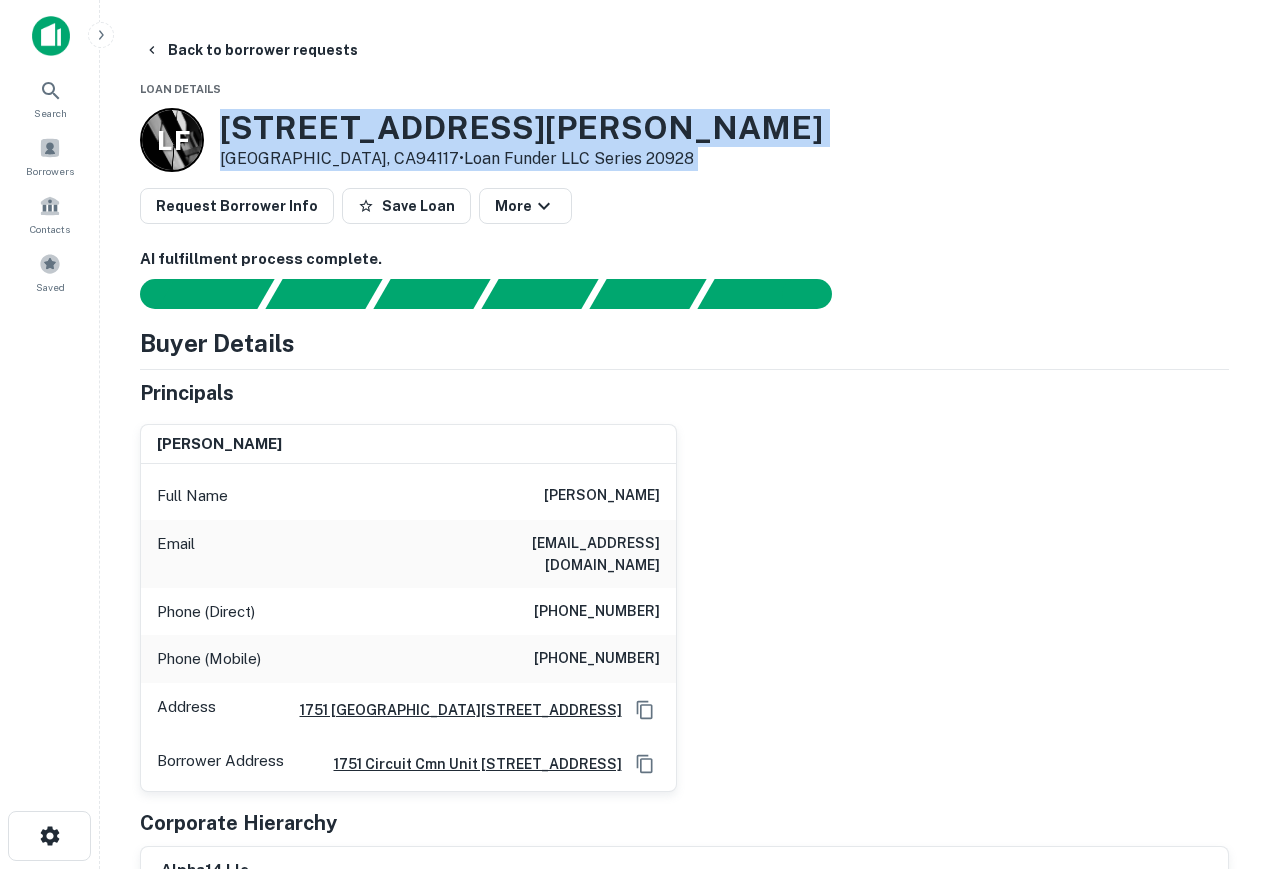 drag, startPoint x: 218, startPoint y: 126, endPoint x: 614, endPoint y: 183, distance: 400.08124 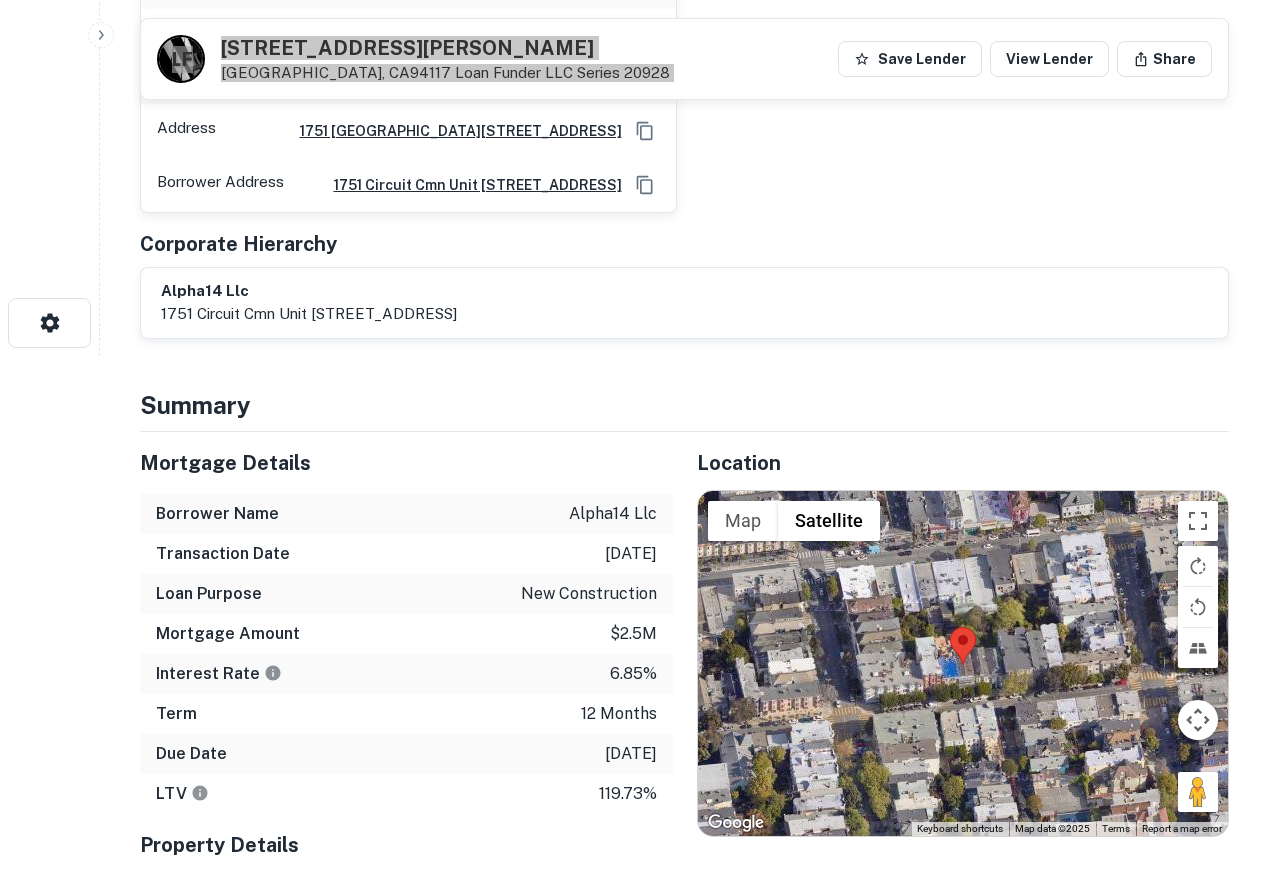 scroll, scrollTop: 700, scrollLeft: 0, axis: vertical 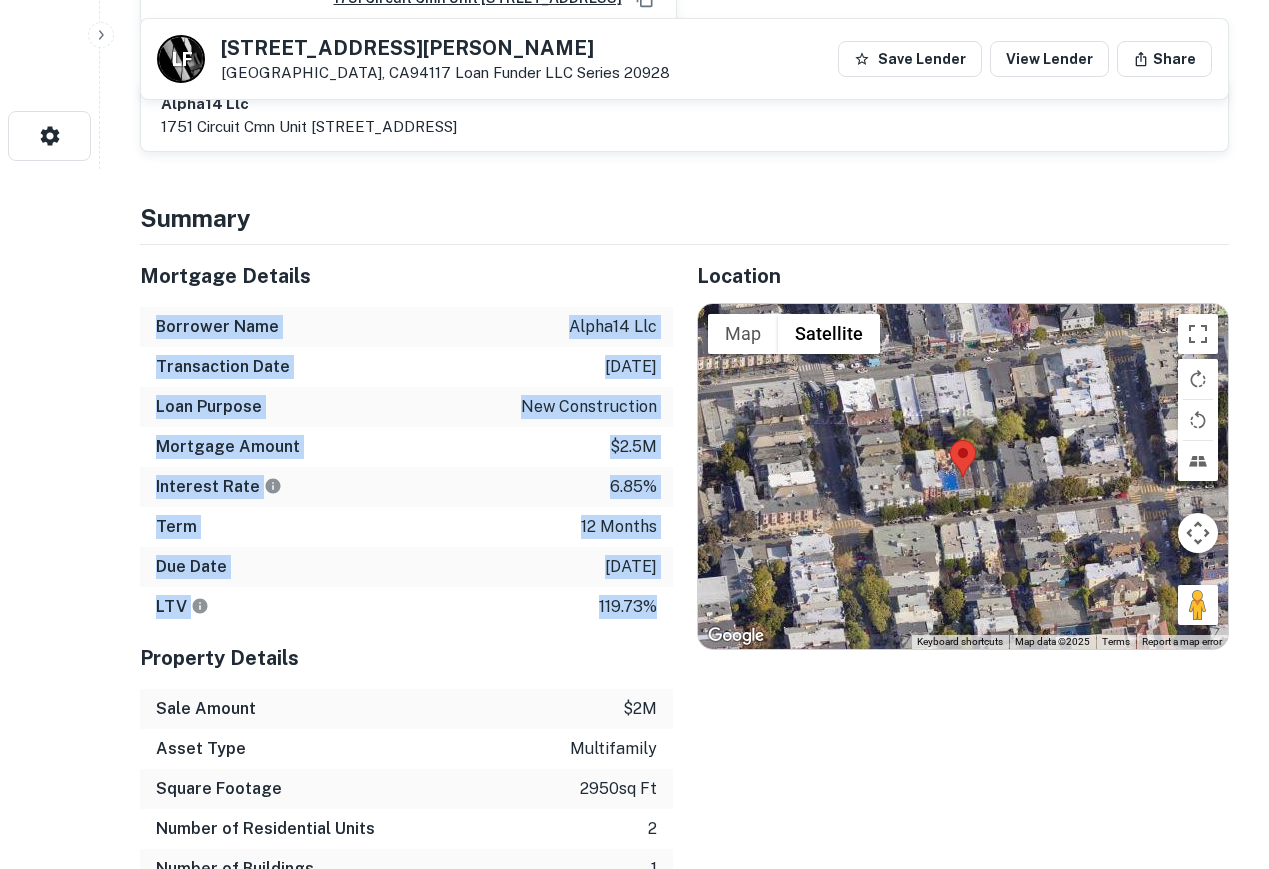drag, startPoint x: 155, startPoint y: 317, endPoint x: 655, endPoint y: 602, distance: 575.5215 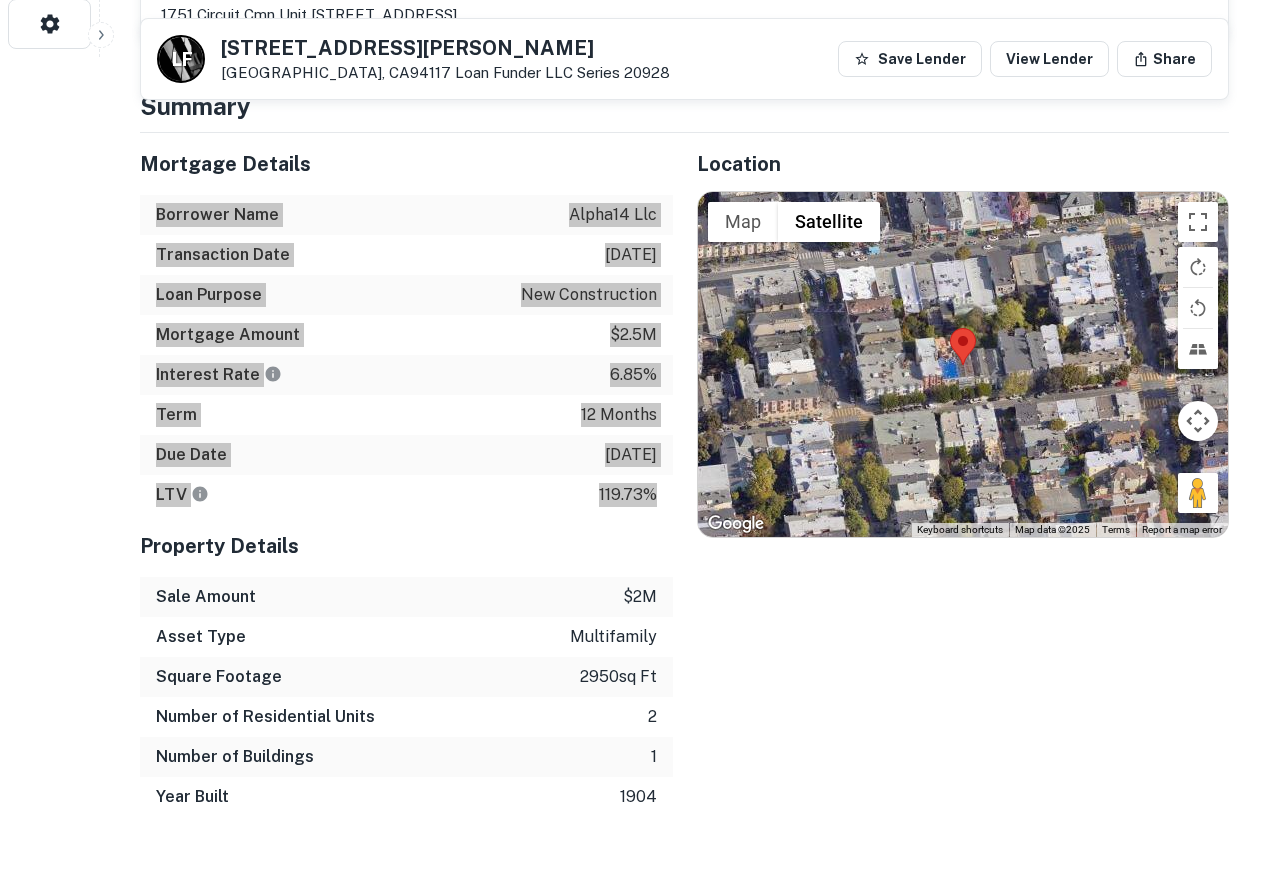 scroll, scrollTop: 900, scrollLeft: 0, axis: vertical 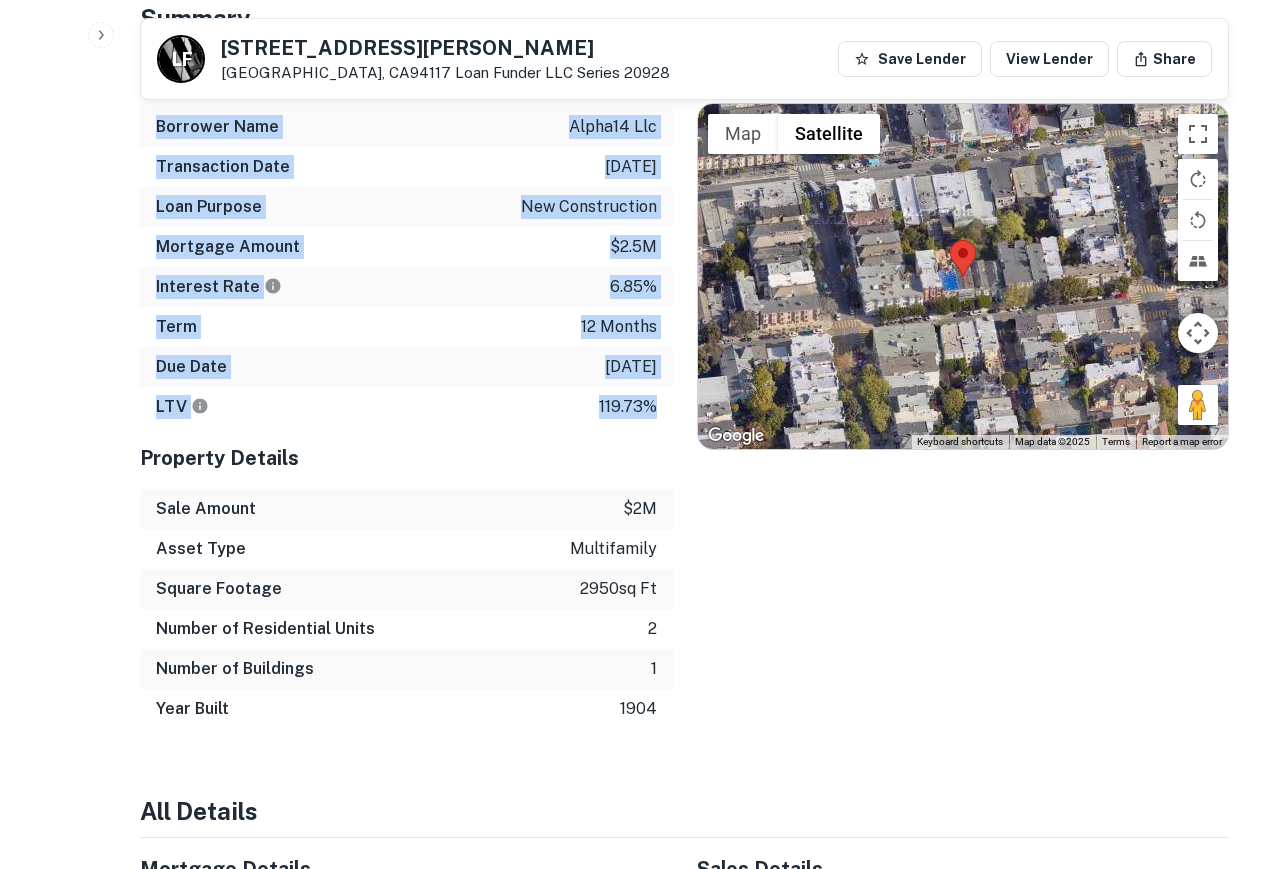 click on "Asset Type" at bounding box center [201, 549] 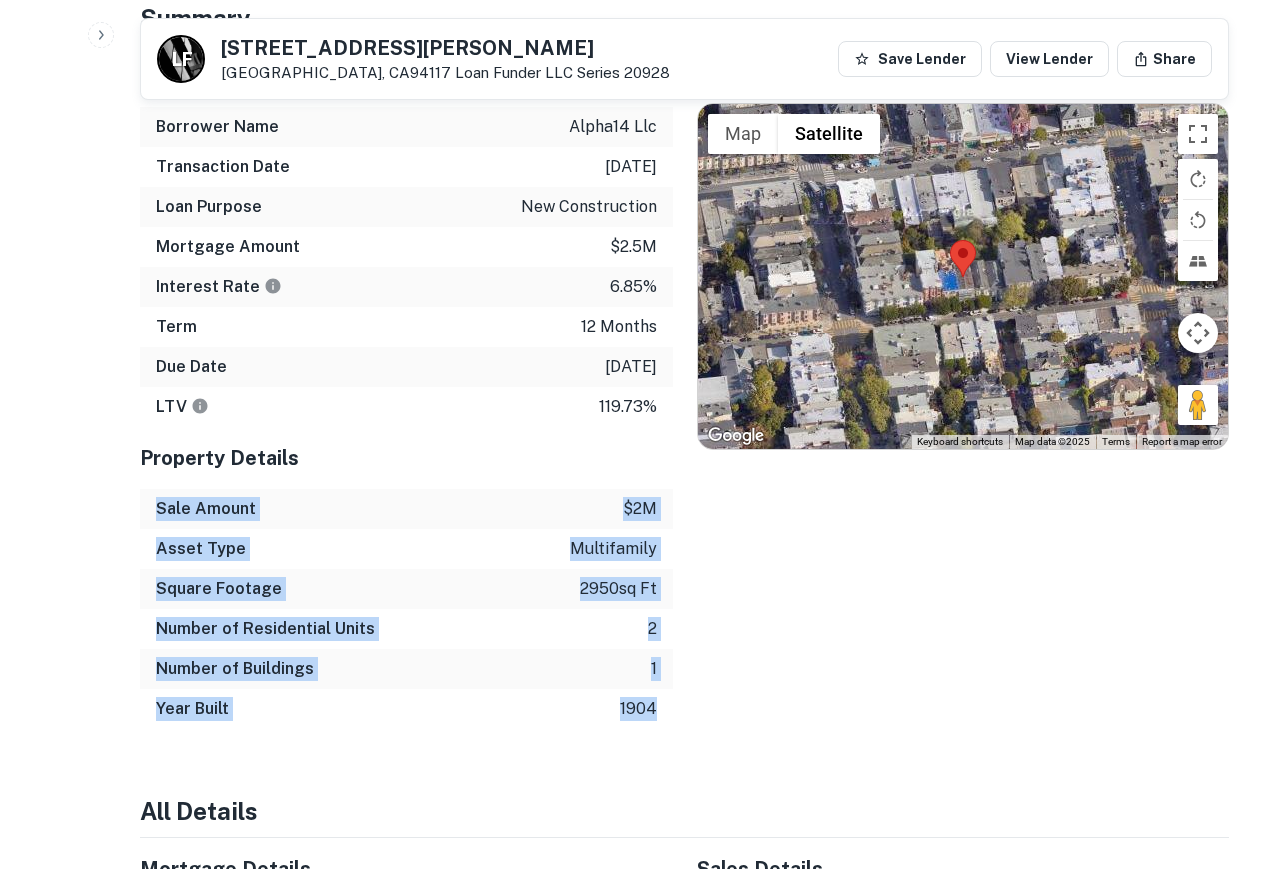 drag, startPoint x: 147, startPoint y: 492, endPoint x: 658, endPoint y: 704, distance: 553.23145 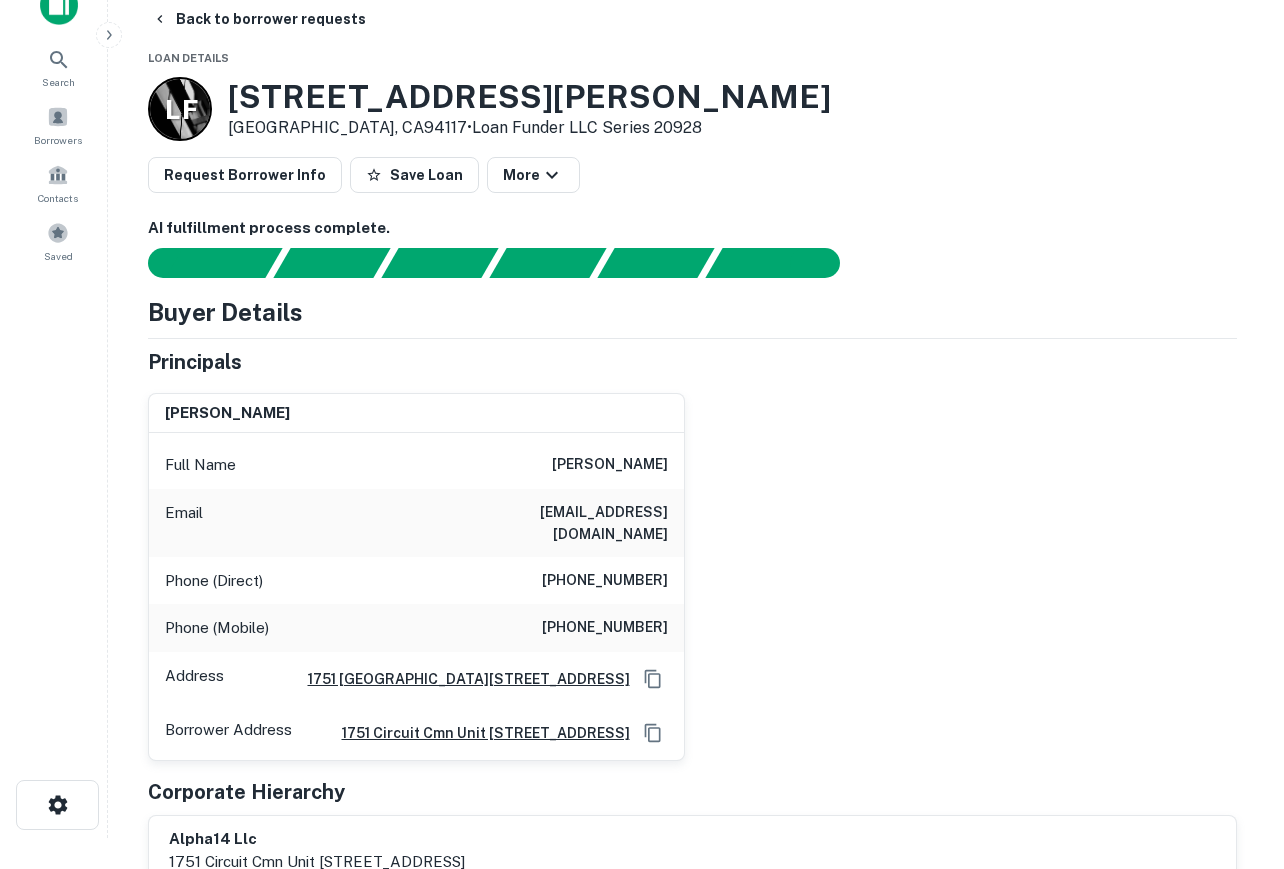scroll, scrollTop: 0, scrollLeft: 0, axis: both 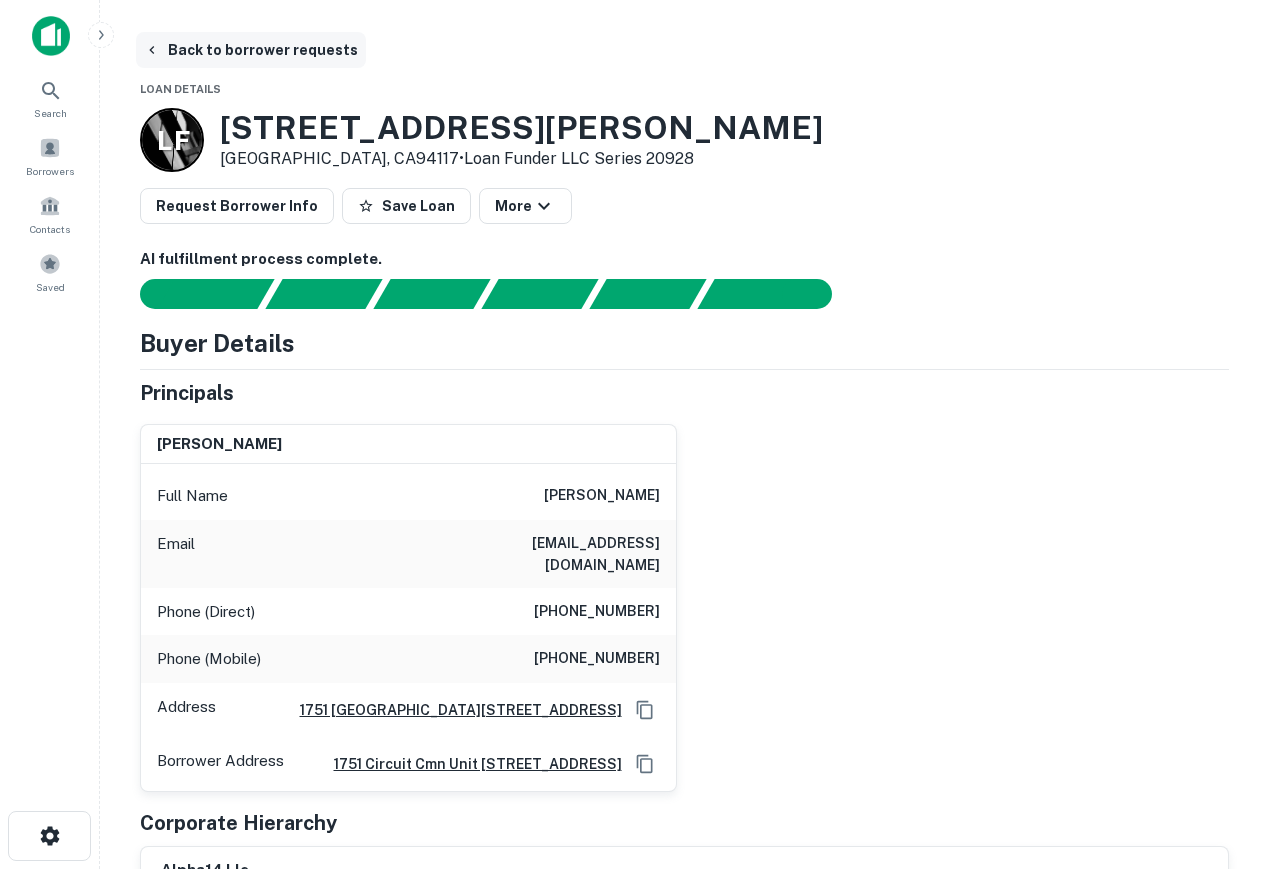 click on "Back to borrower requests" at bounding box center [251, 50] 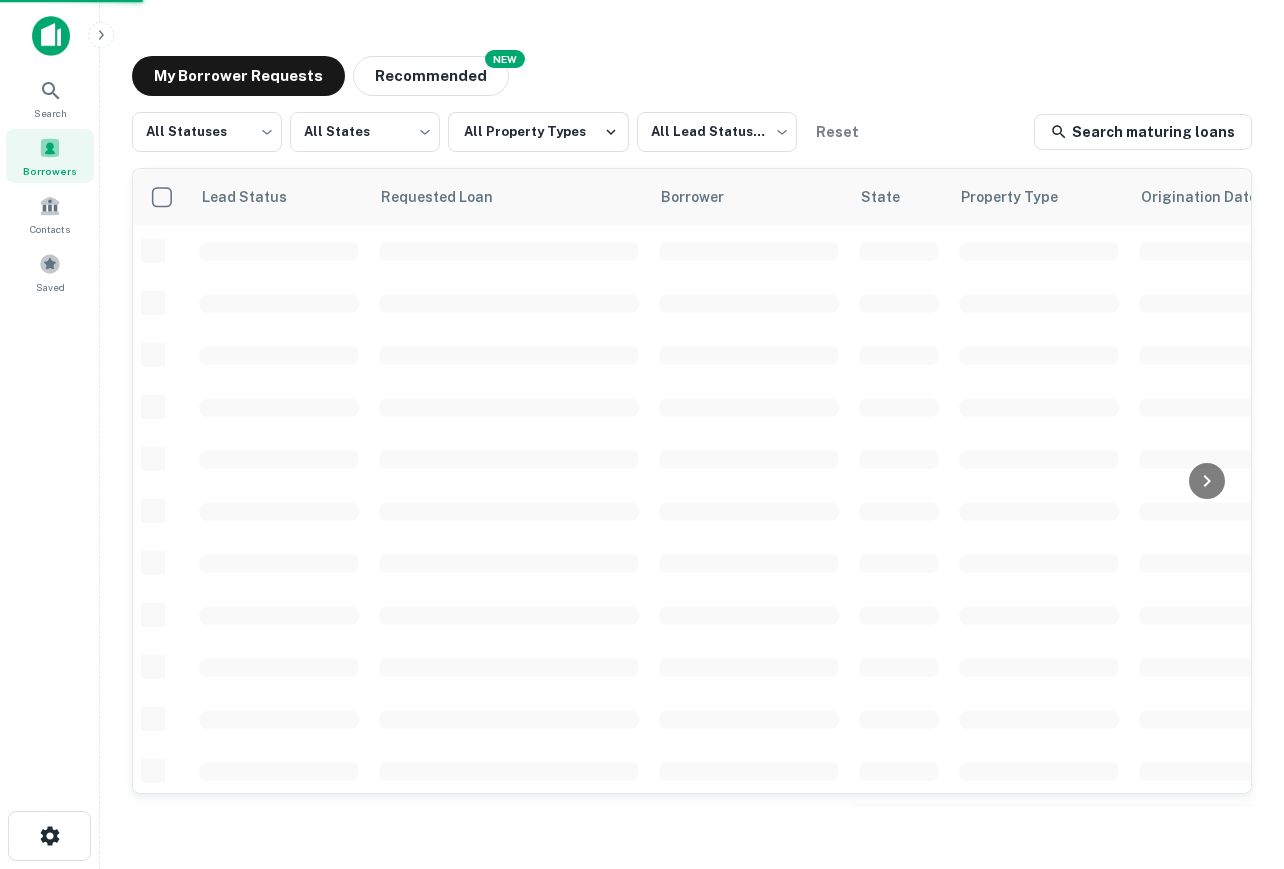 scroll, scrollTop: 747, scrollLeft: 0, axis: vertical 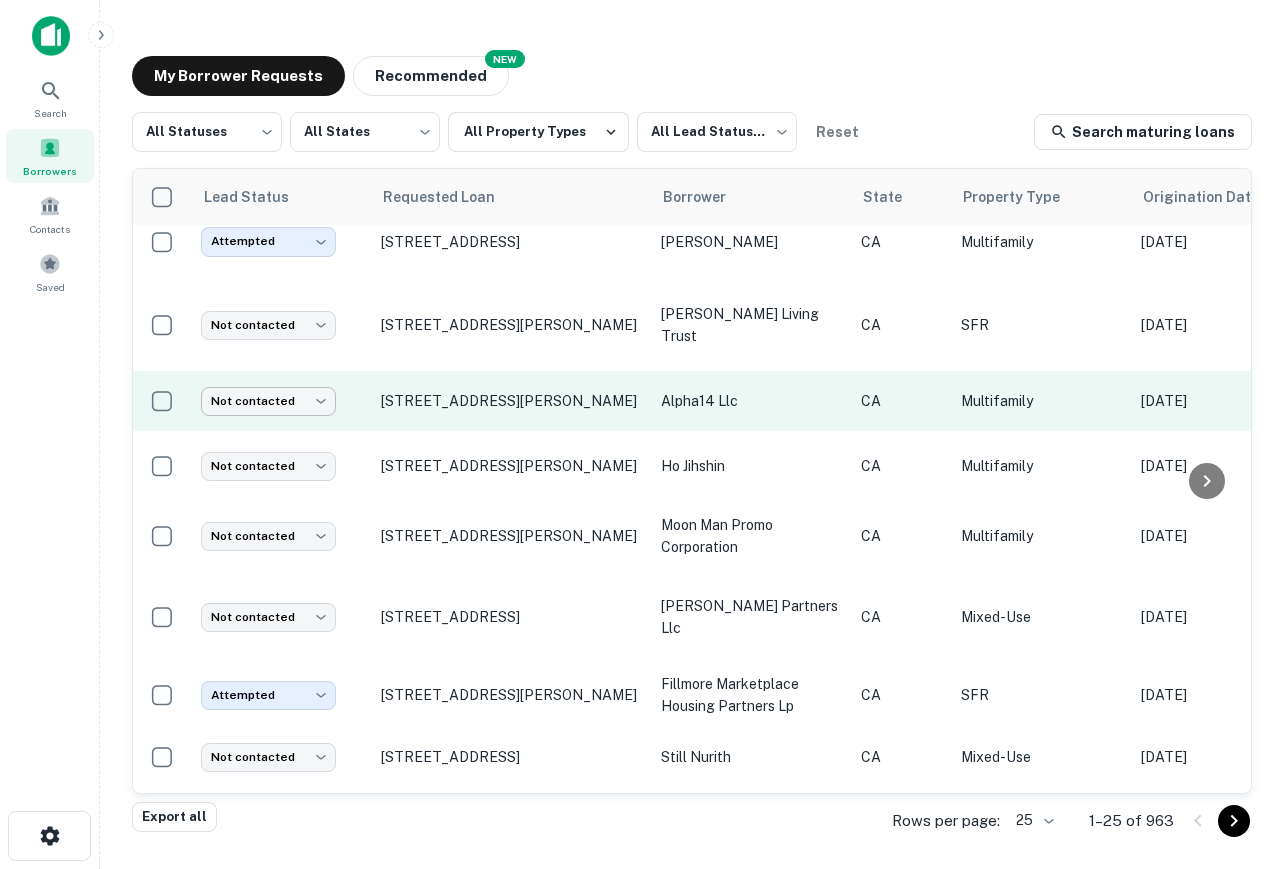 click on "**********" at bounding box center (642, 434) 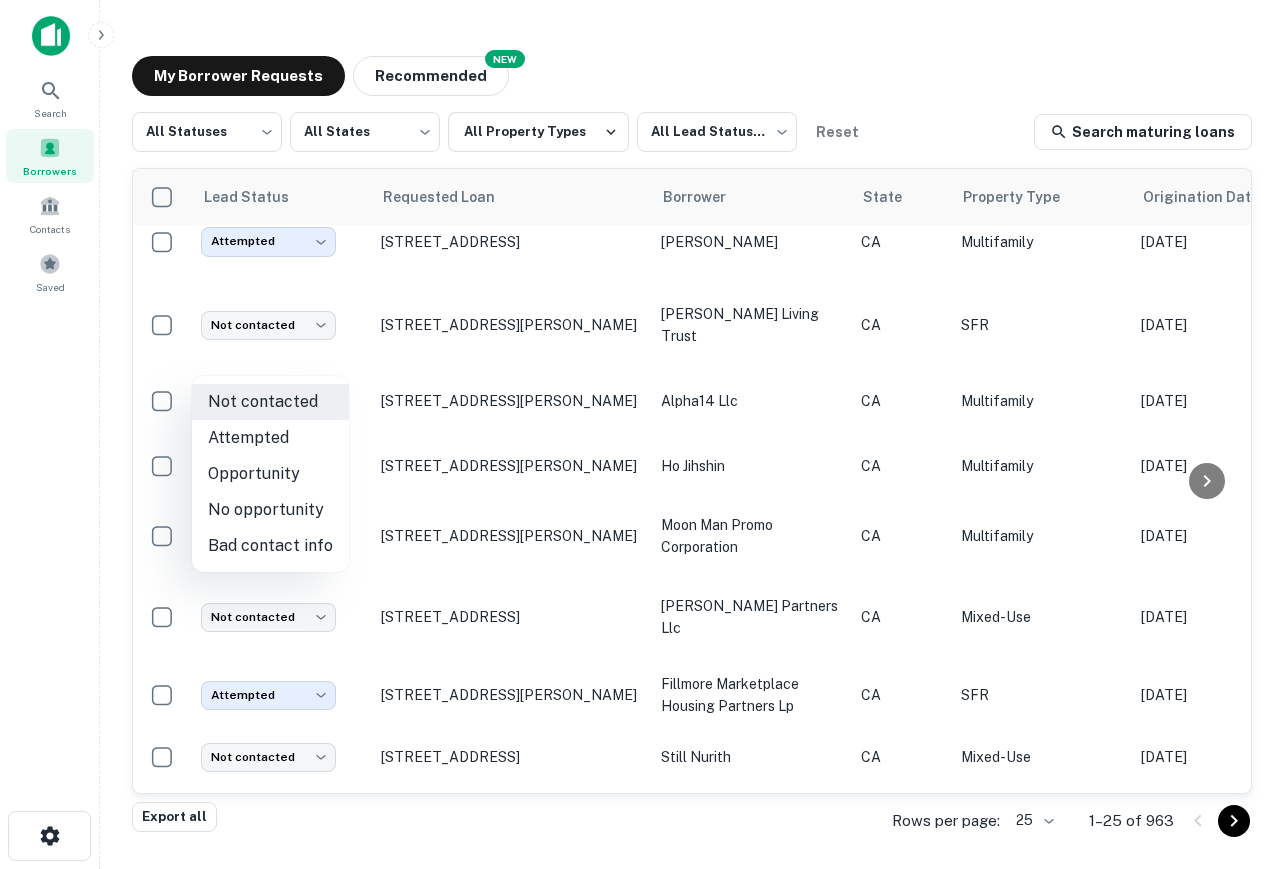 click on "Attempted" at bounding box center [270, 438] 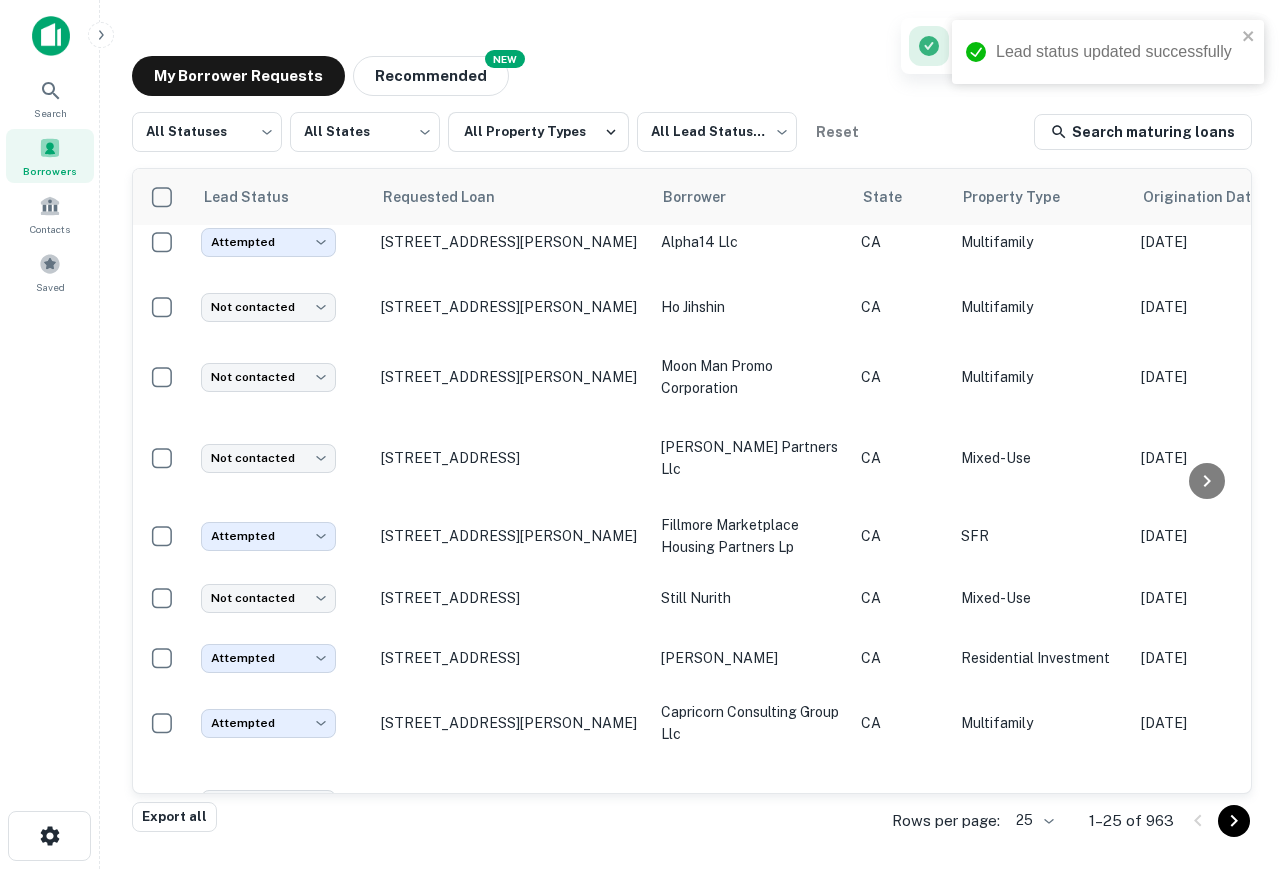 scroll, scrollTop: 919, scrollLeft: 0, axis: vertical 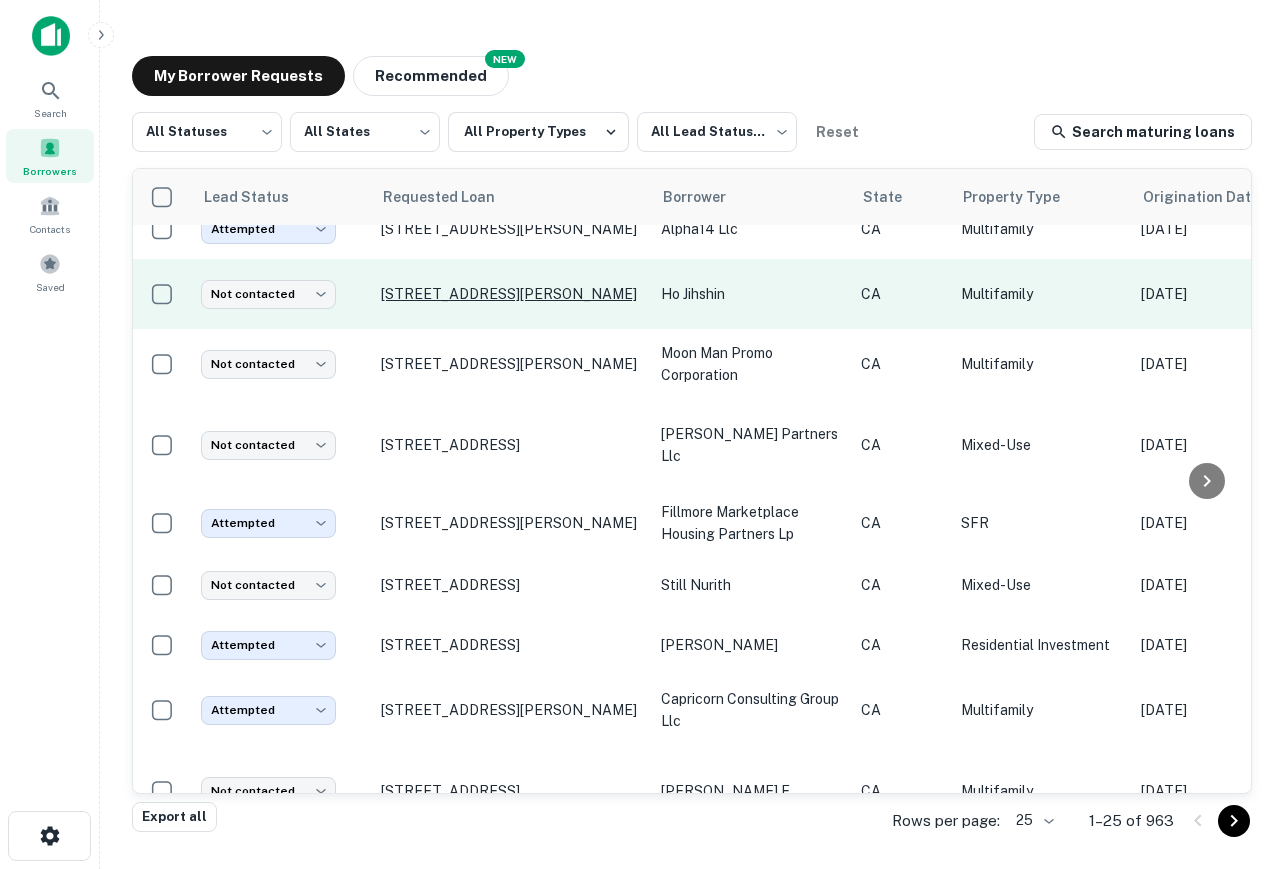 click on "30 Bernard St San Francisco, CA94133" at bounding box center [511, 294] 